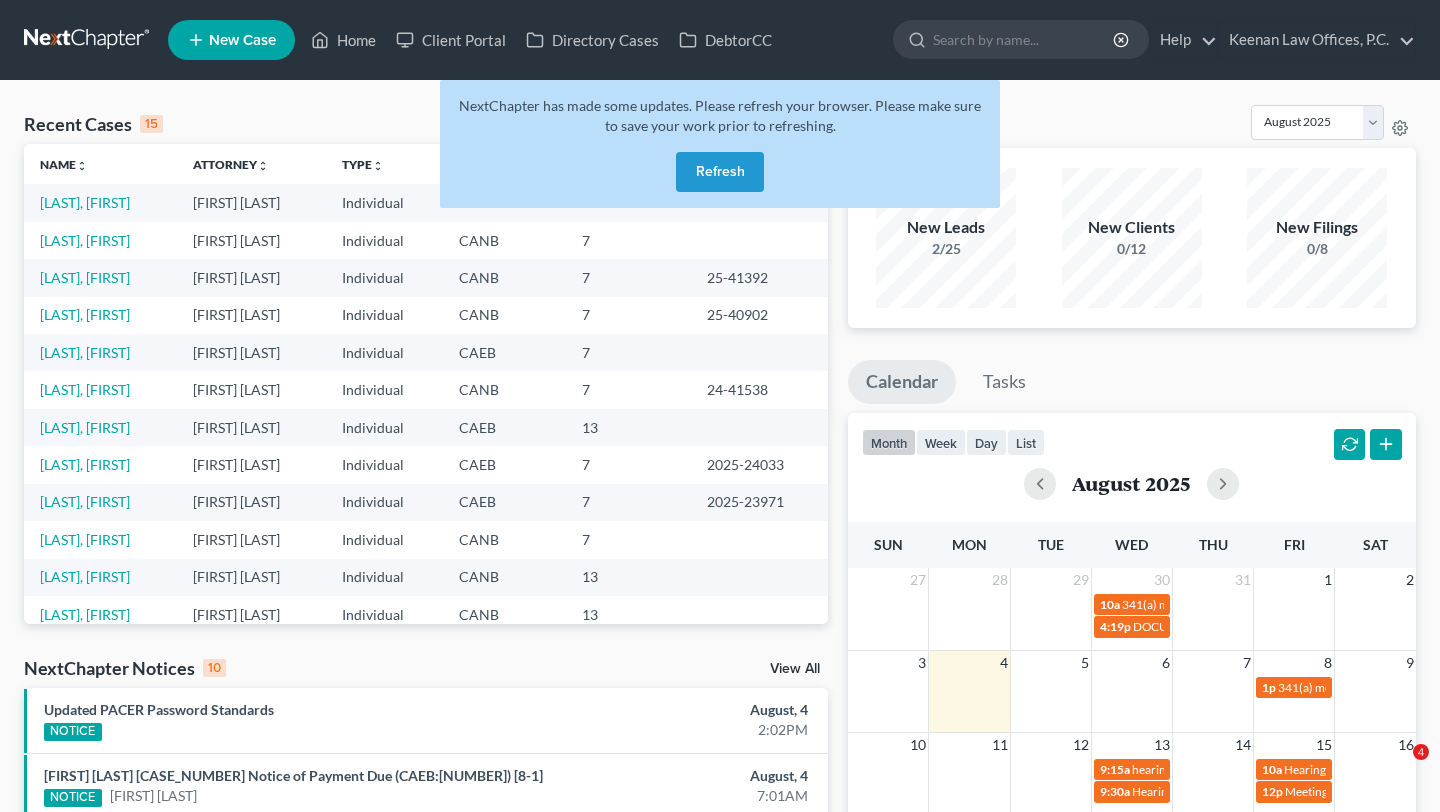 scroll, scrollTop: 0, scrollLeft: 0, axis: both 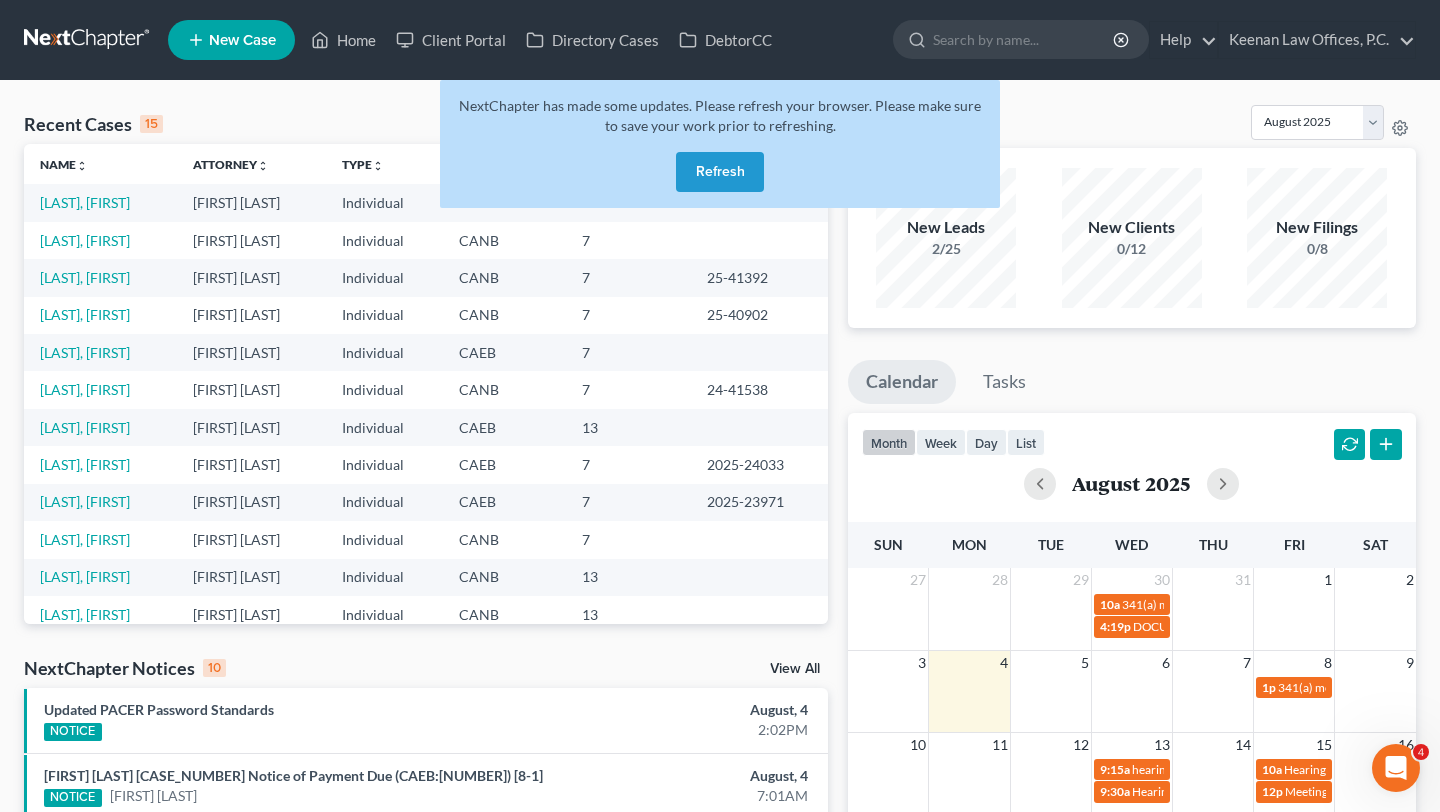 click on "Refresh" at bounding box center (720, 172) 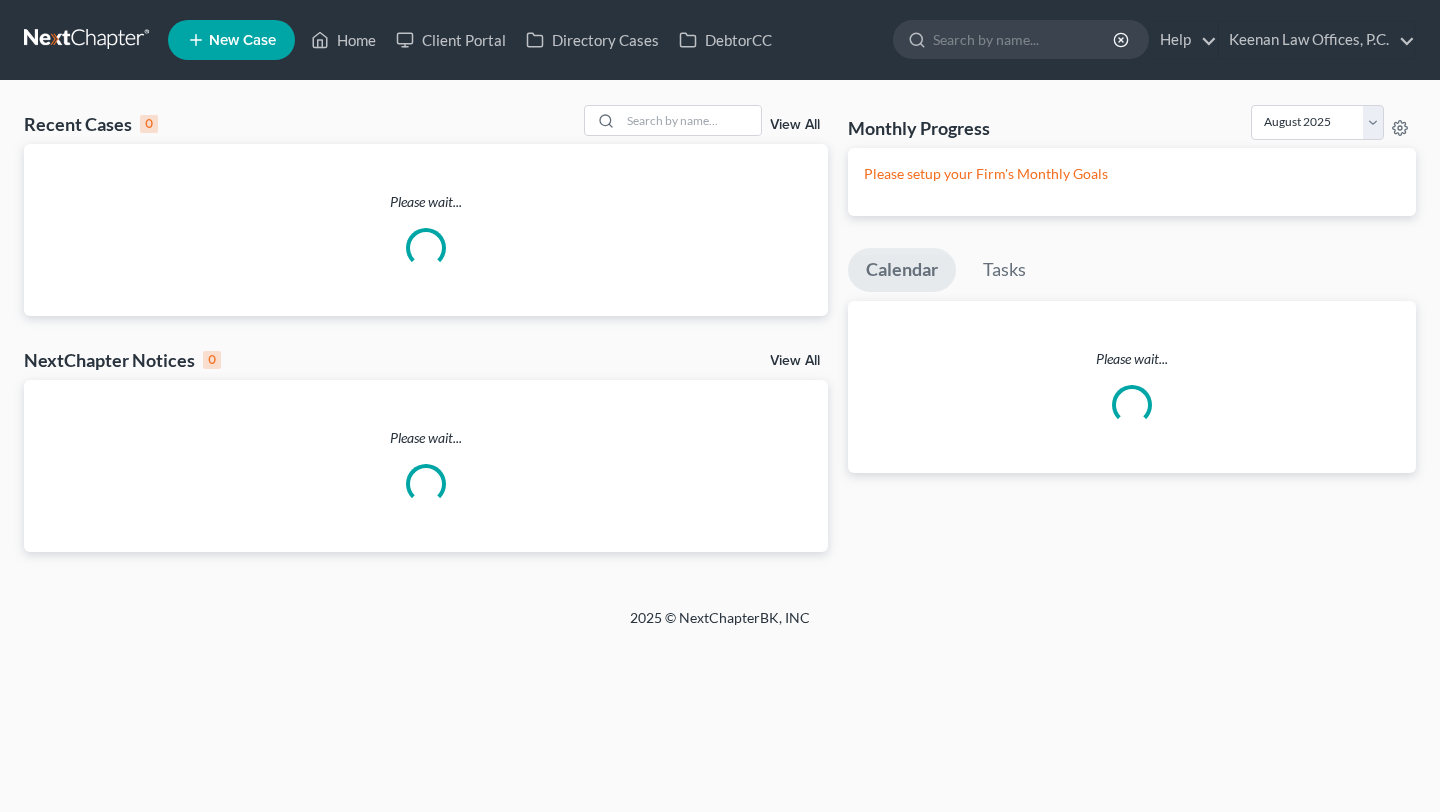 scroll, scrollTop: 0, scrollLeft: 0, axis: both 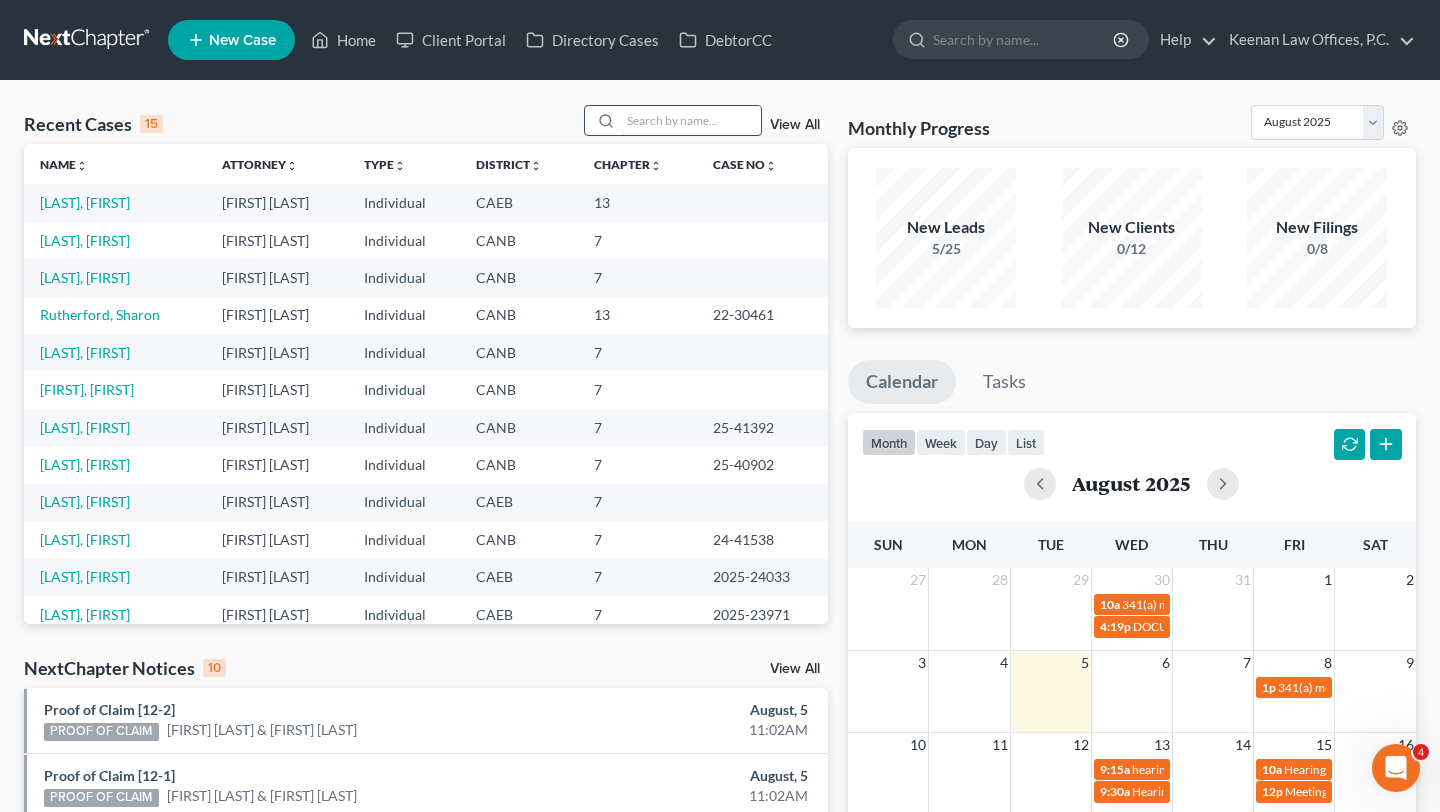 click at bounding box center (691, 120) 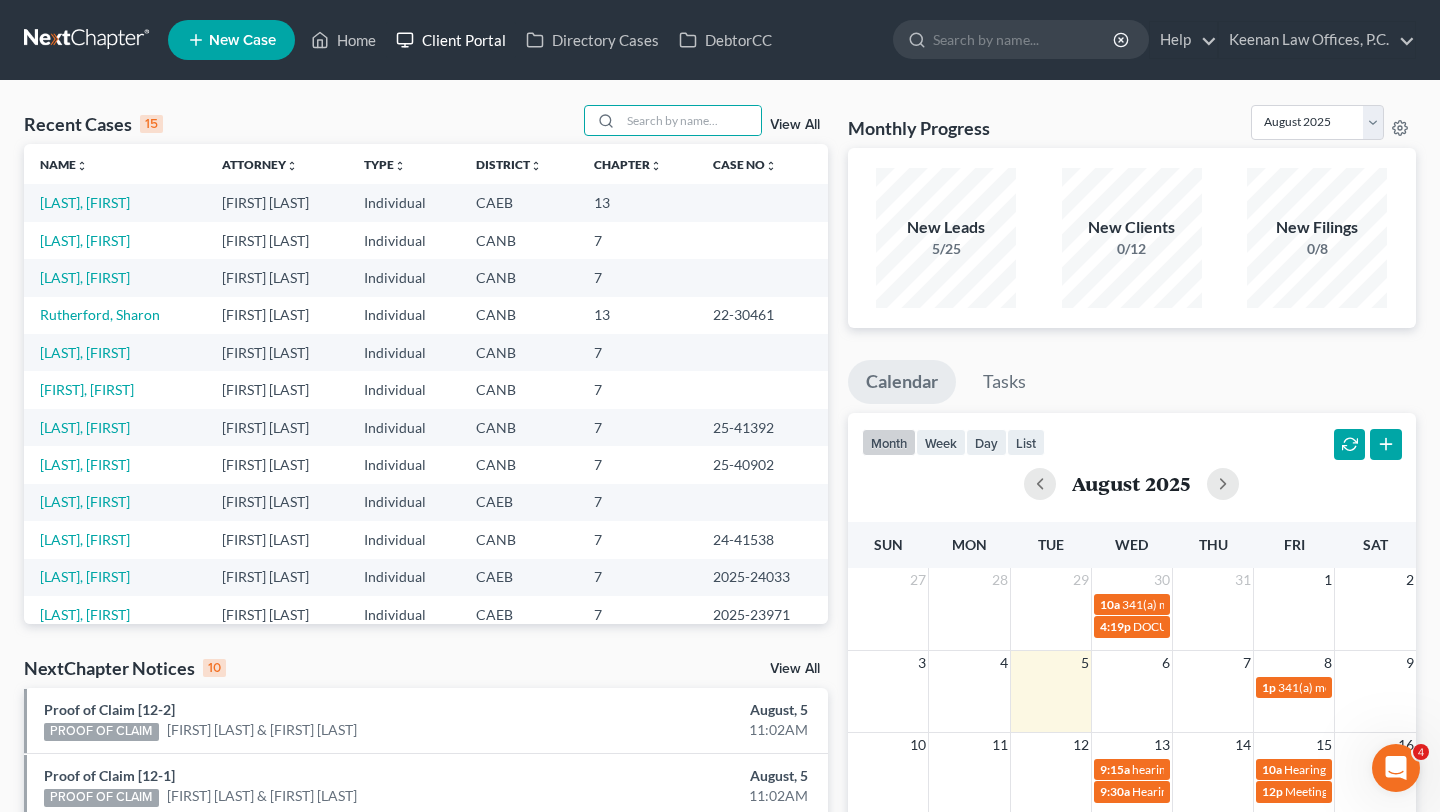 click on "Client Portal" at bounding box center [451, 40] 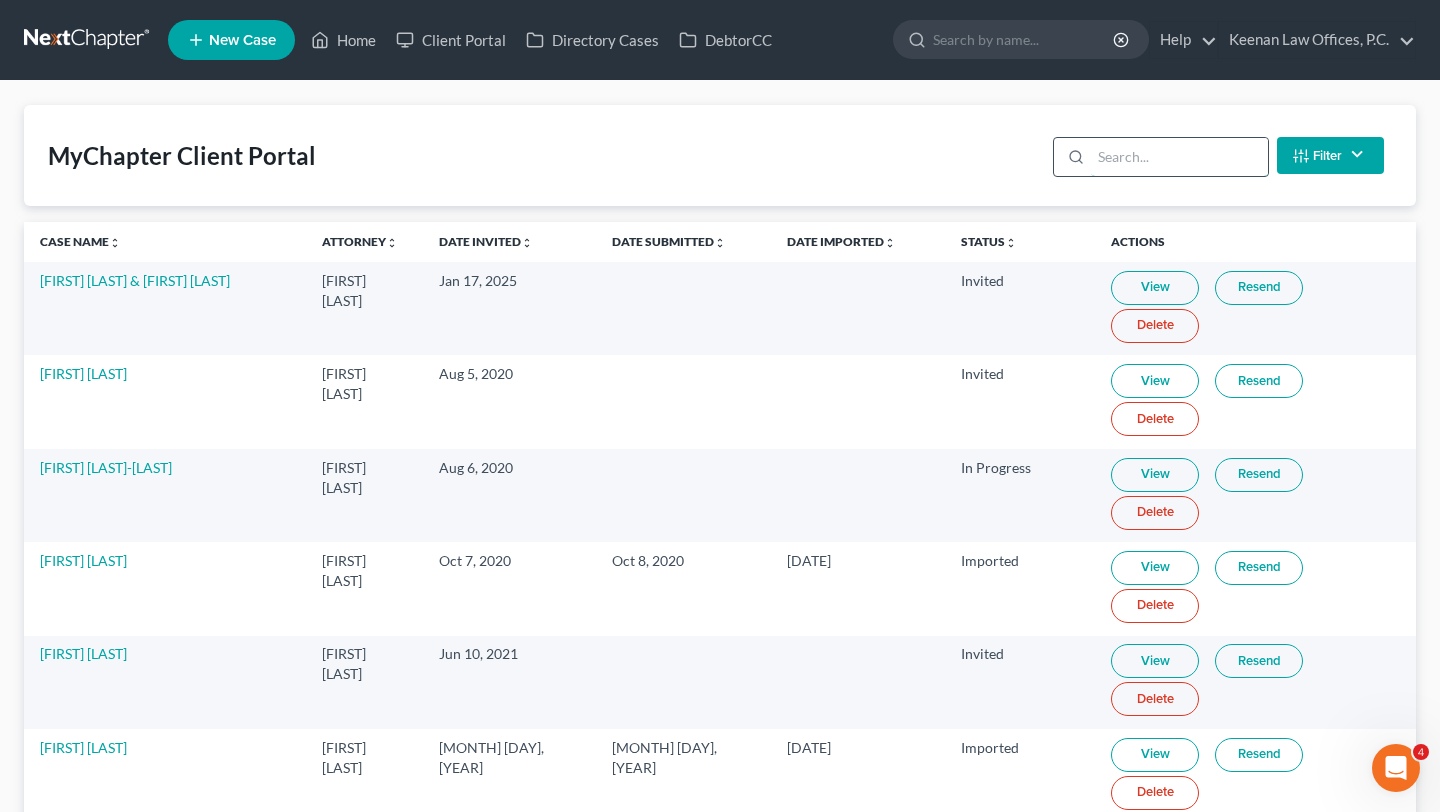 click at bounding box center [1179, 157] 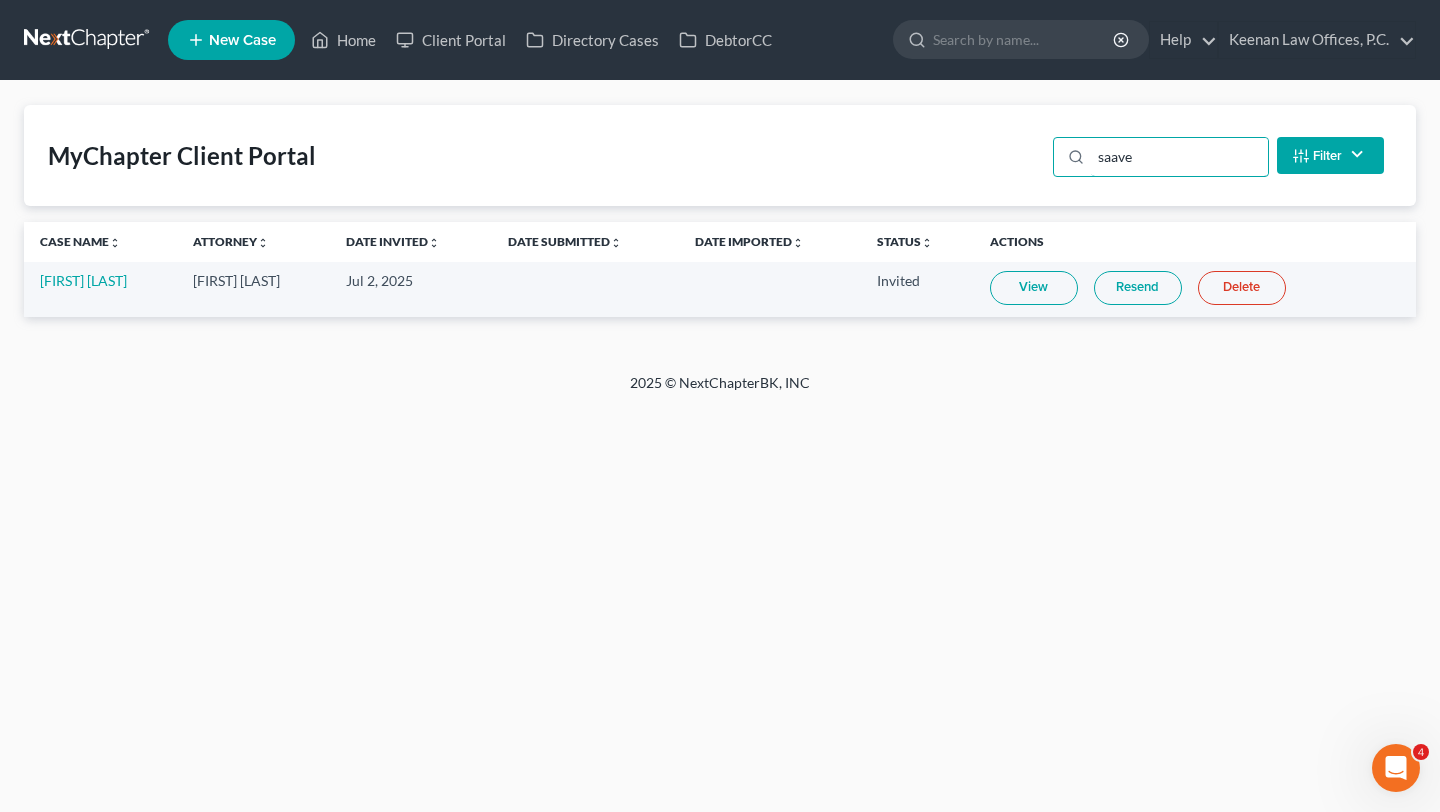 type on "saave" 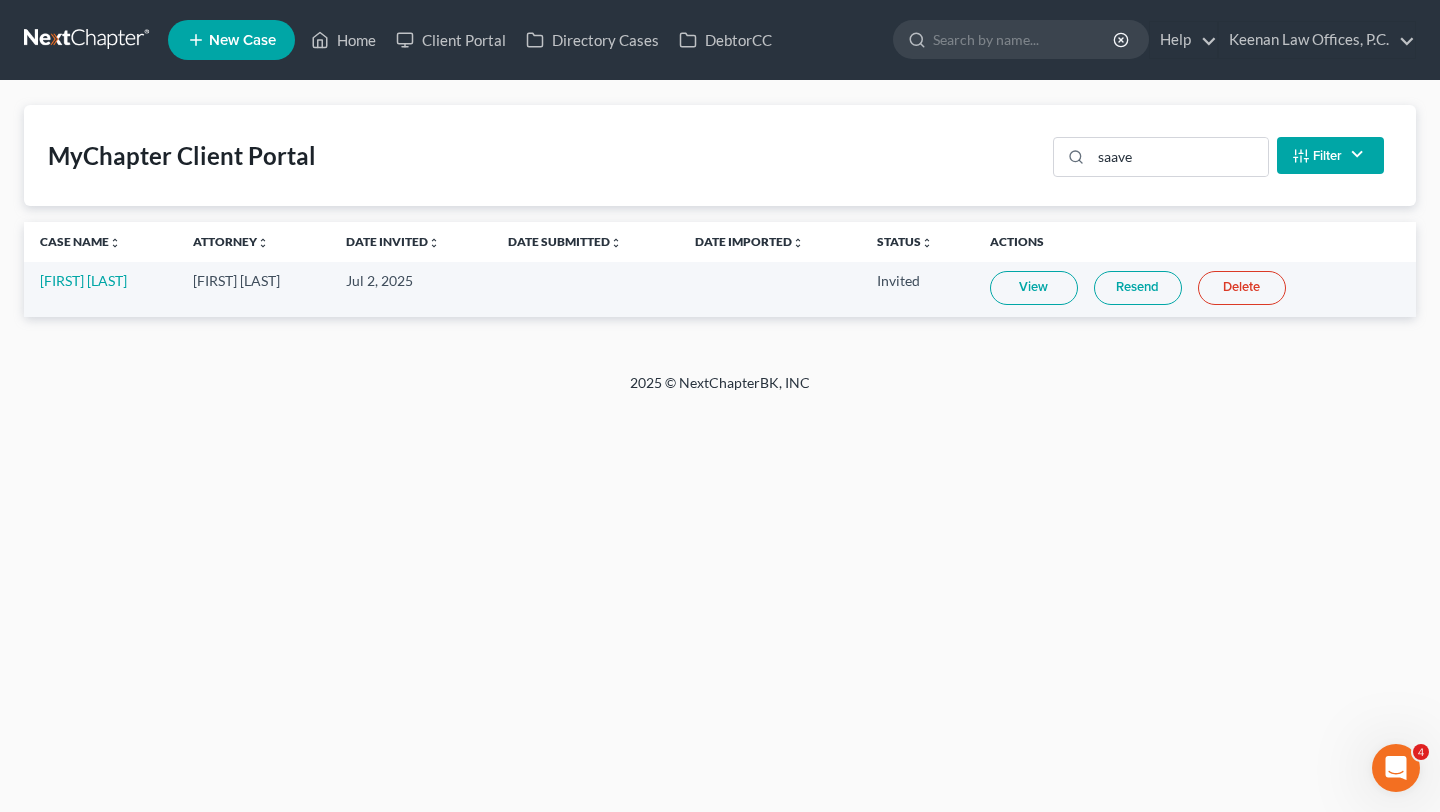 click on "Resend" at bounding box center (1138, 288) 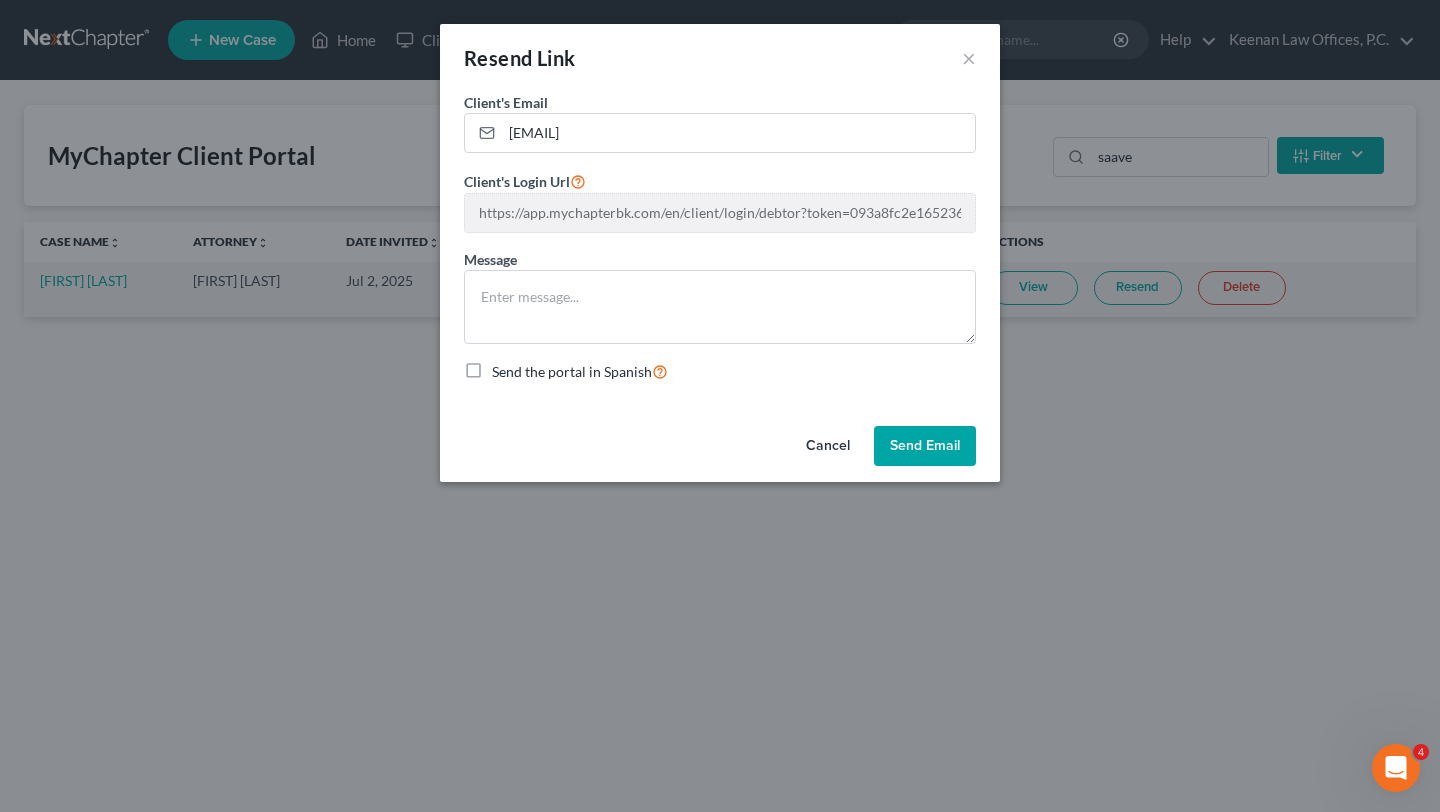 click on "Cancel" at bounding box center [828, 446] 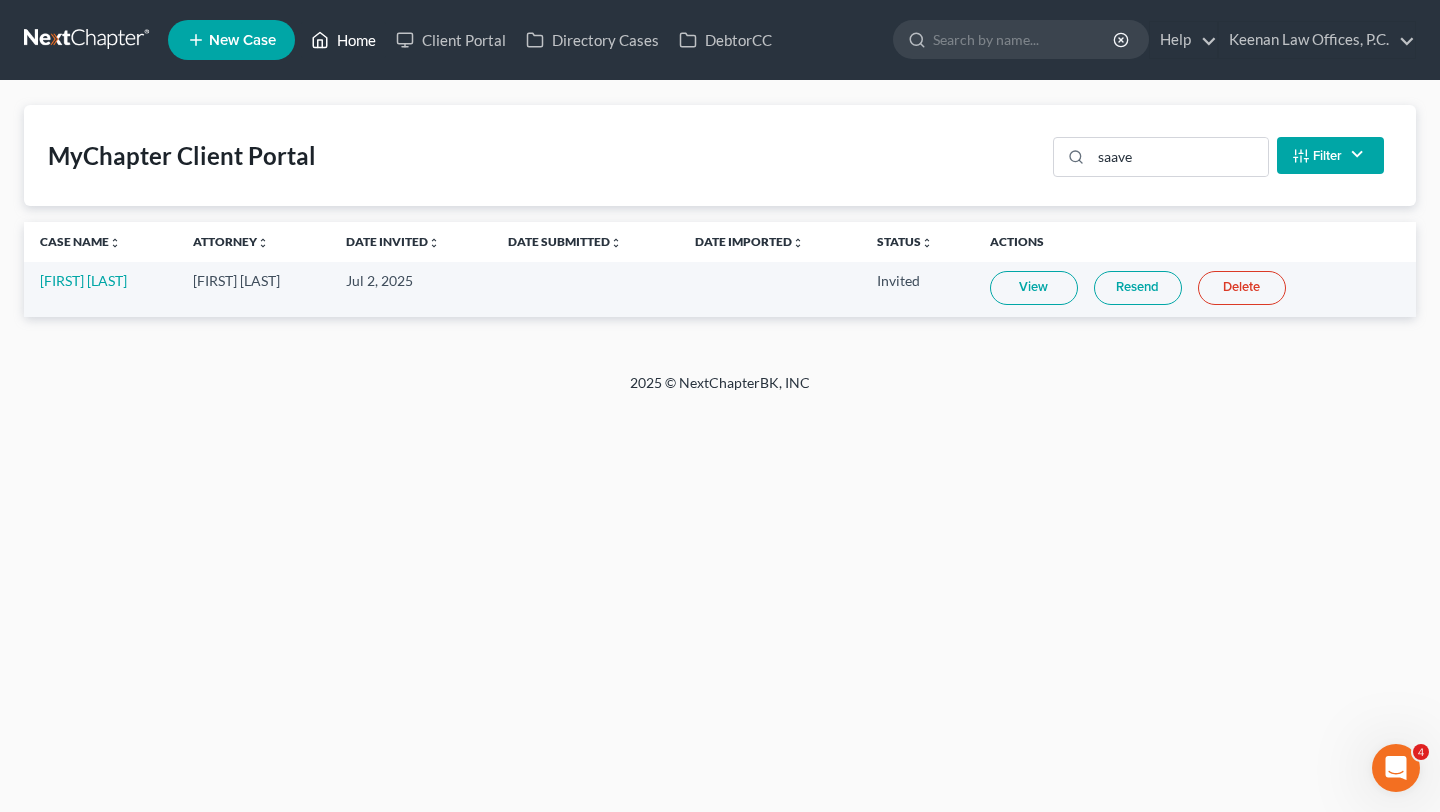 click on "Home" at bounding box center (343, 40) 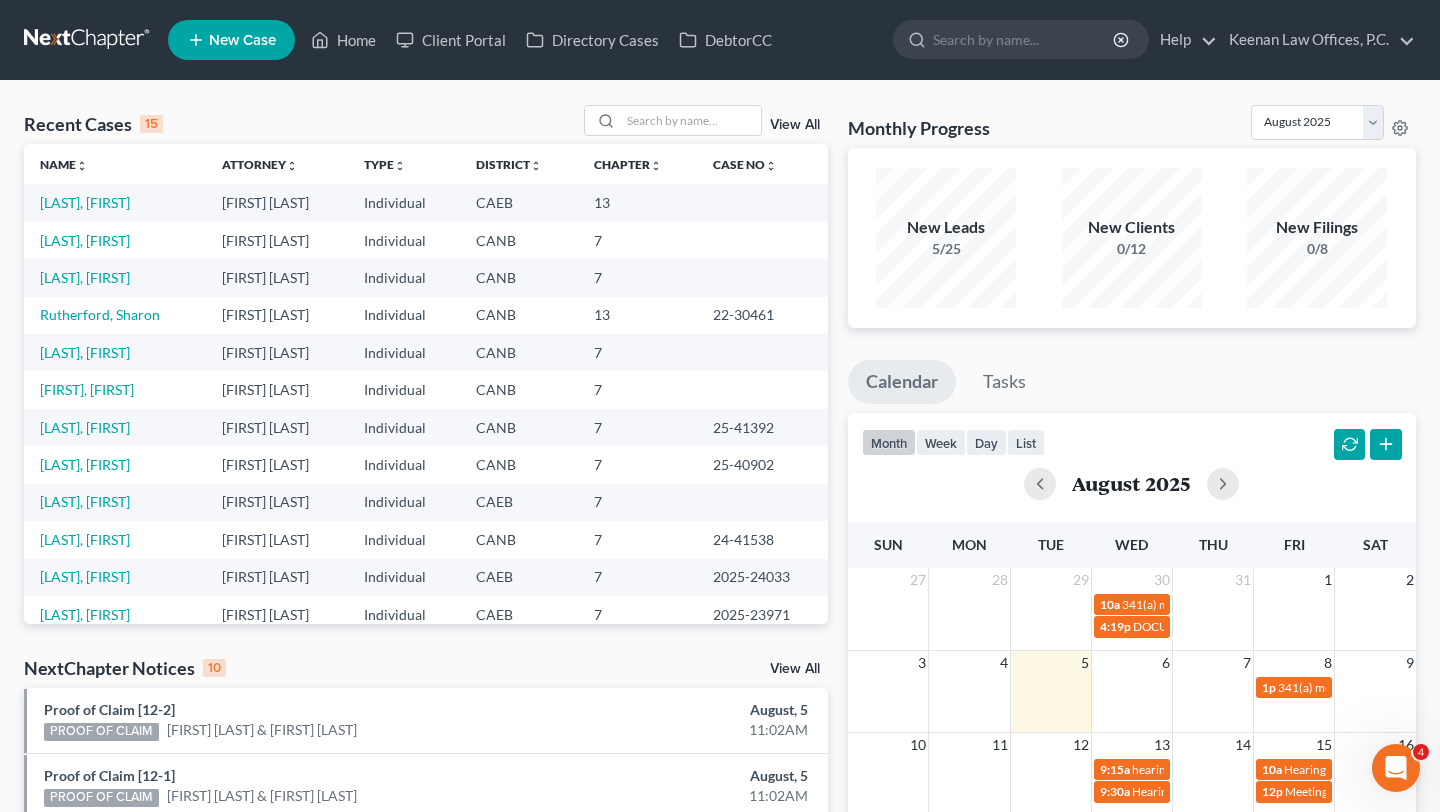 click on "Recent Cases 15         View All
Name
unfold_more
expand_more
expand_less
Attorney
unfold_more
expand_more
expand_less
Type
unfold_more
expand_more
expand_less
District
unfold_more
expand_more
expand_less
Chapter
unfold_more
expand_more
expand_less
Case No
unfold_more
expand_more
expand_less
Prefix
unfold_more
expand_more
expand_less
Howard, Heather Ryan Keenan Individual CAEB 13 Rojas, Ryan Ryan Keenan Individual CANB 7 Paradis, Michael Ryan Keenan Individual CANB 7 Rutherford, Sharon Ryan Keenan Individual CANB 13 22-30461 Zaki, Siavash Ryan Keenan Individual CANB 7 Brandon, Ariana Ryan Keenan Individual CANB 7 Valladares, Linda Ryan Keenan Individual CANB 7 25-41392 Garza, Solange Ryan Keenan Individual CANB 7 25-40902 Hodde, Rosario Ryan Keenan Individual CAEB 7 Alcantara, Amy Ryan Keenan Individual CANB 7 24-41538 Stitt, Dianna Ryan Keenan Individual CAEB 7 2025-24033 Pettis, Daja 7 7" at bounding box center [720, 782] 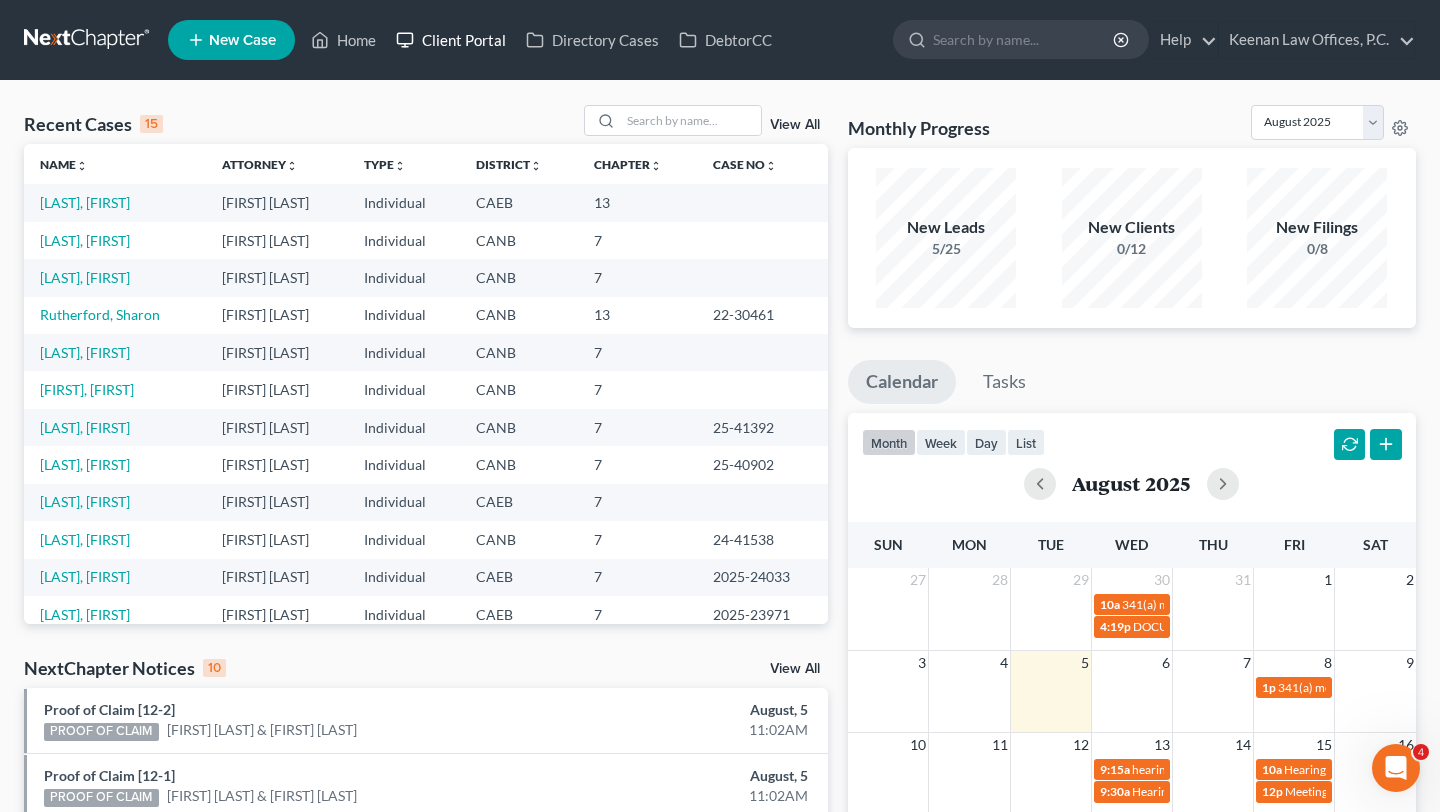 click on "Client Portal" at bounding box center [451, 40] 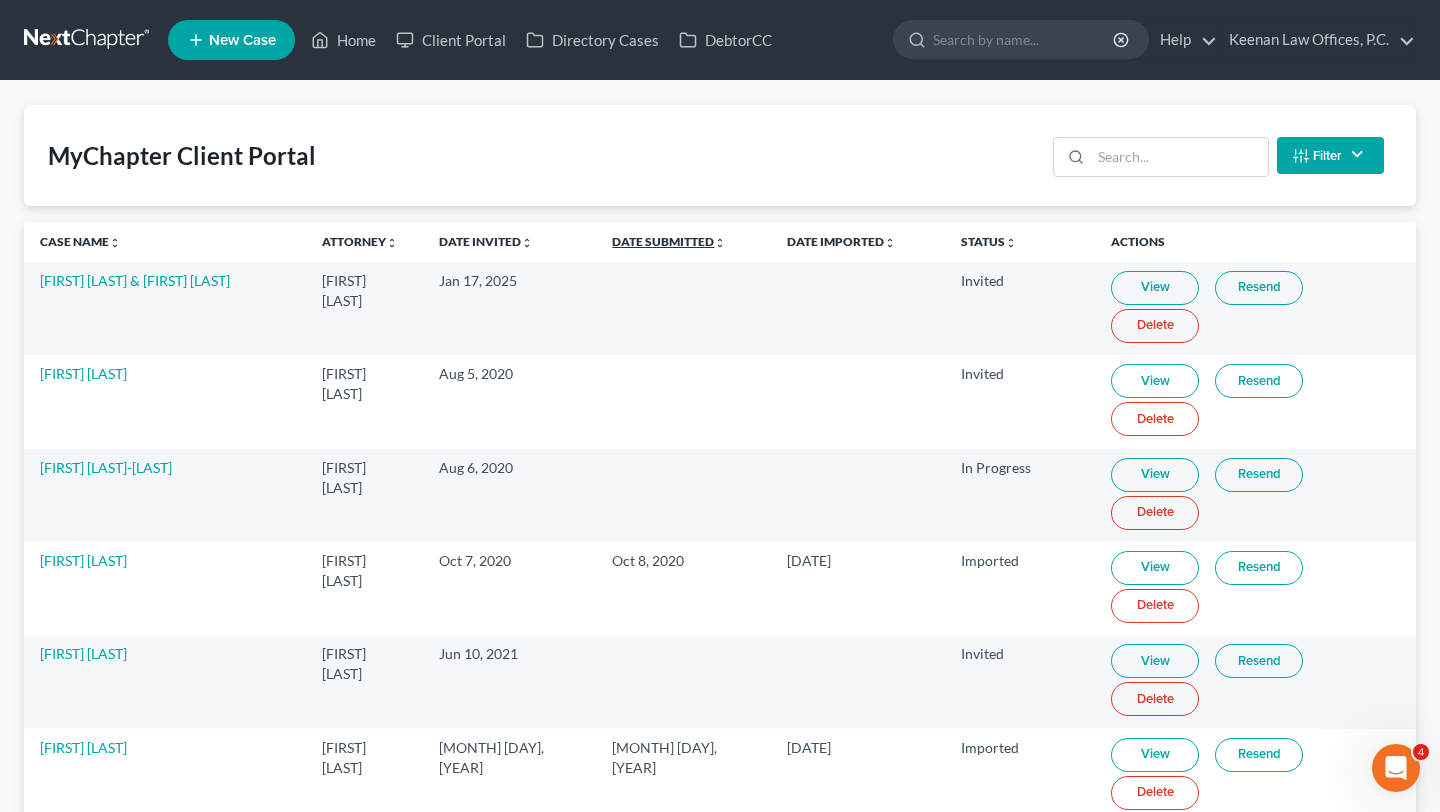 click on "Date Submitted
unfold_more
expand_more
expand_less" at bounding box center (669, 241) 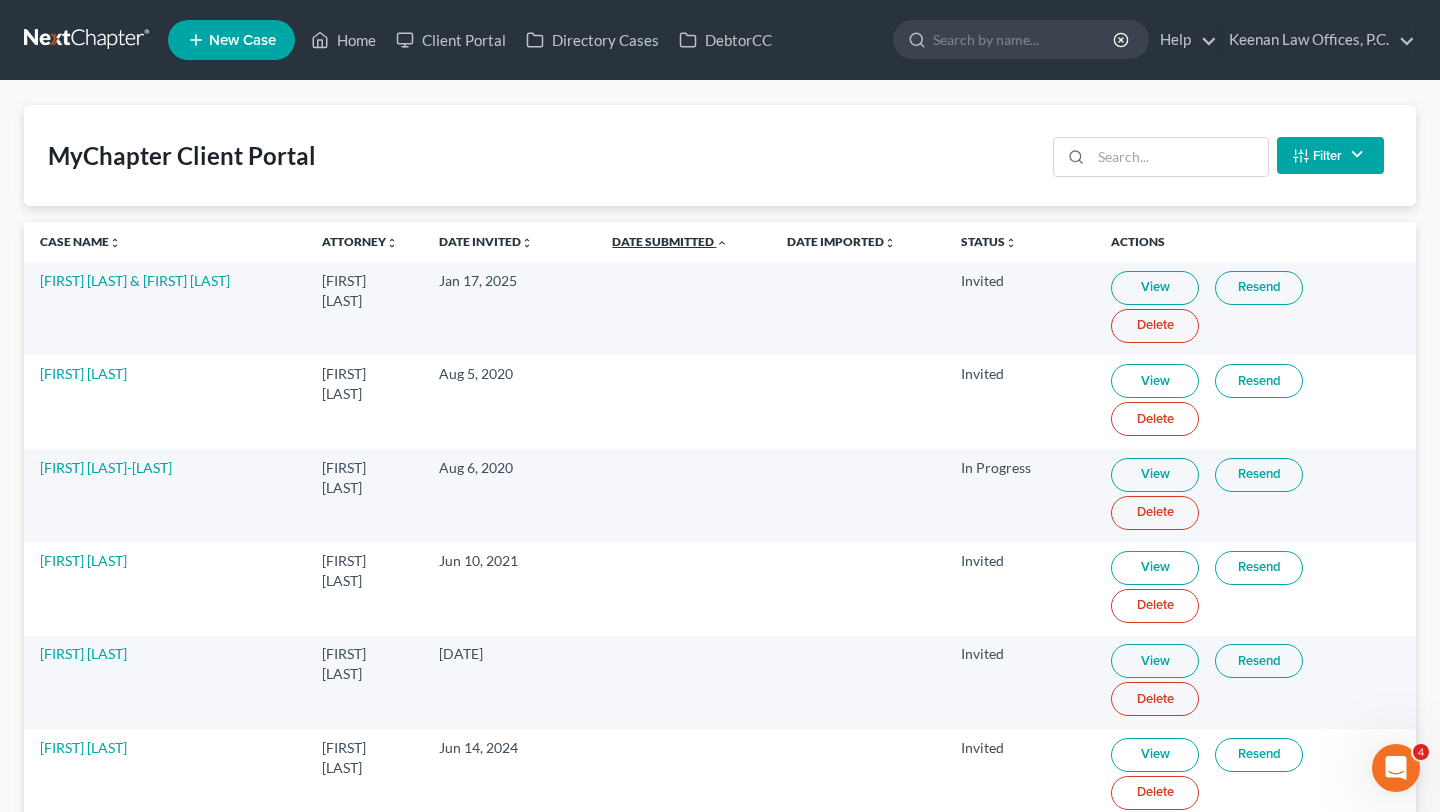 click on "Date Submitted
unfold_more
expand_more
expand_less" at bounding box center [670, 241] 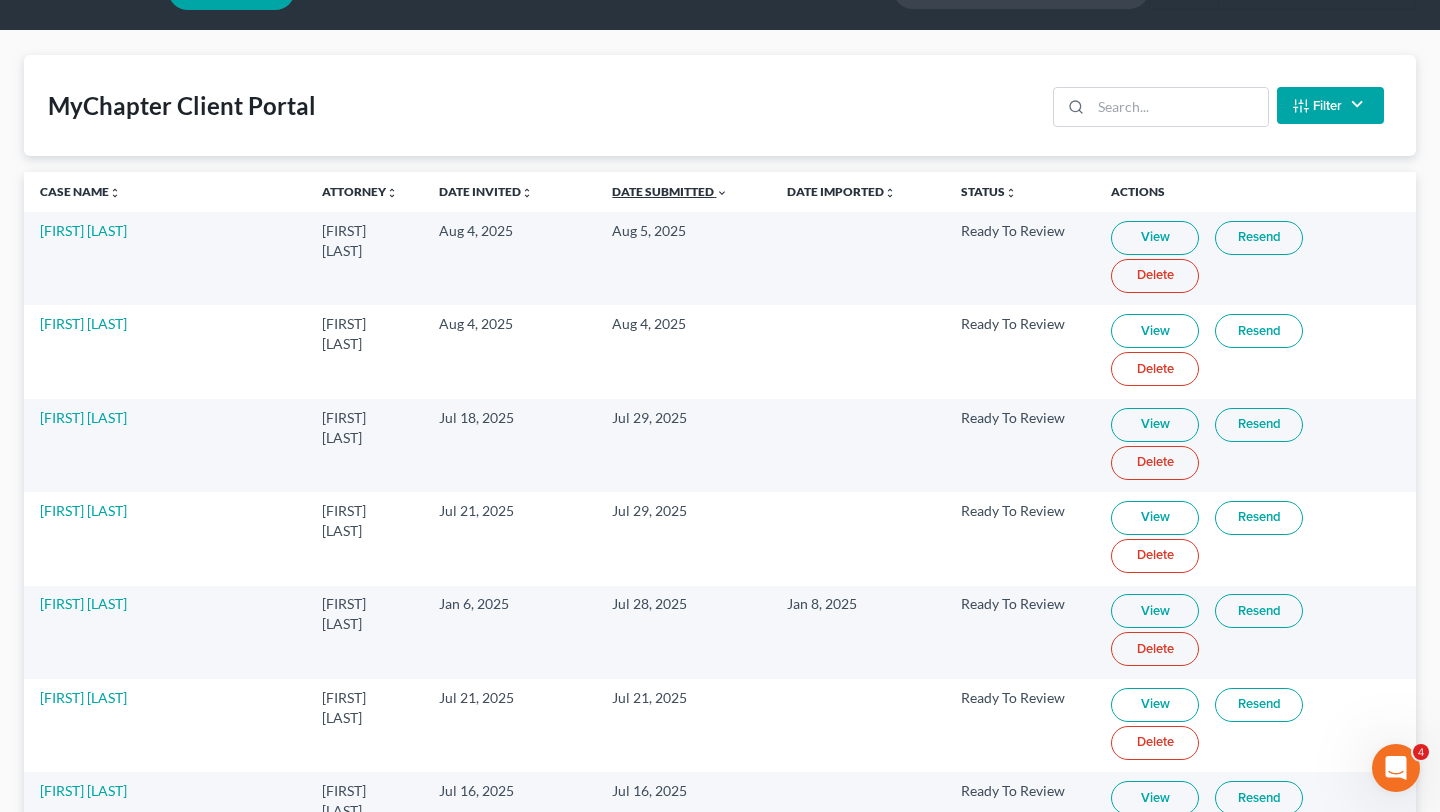 scroll, scrollTop: 48, scrollLeft: 0, axis: vertical 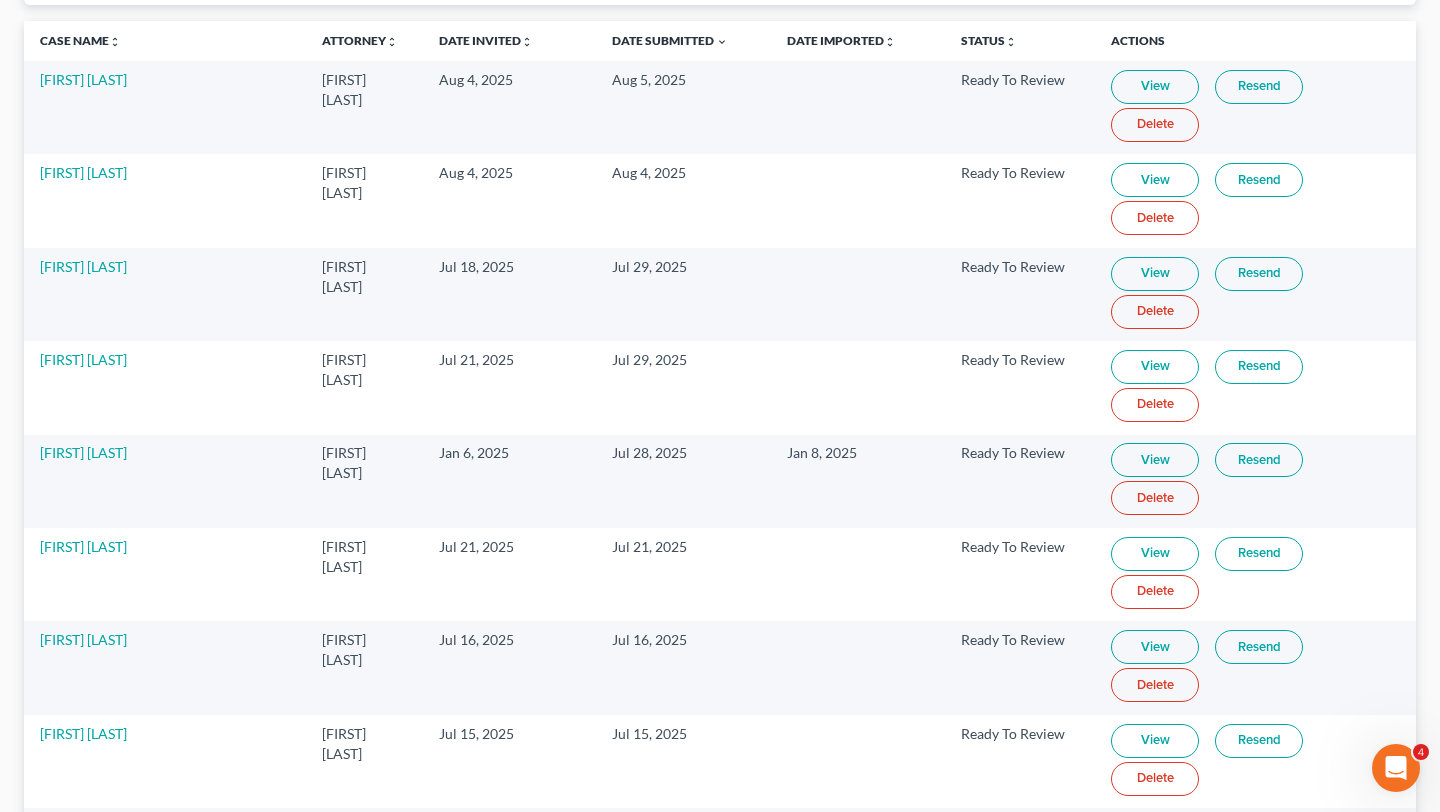 click at bounding box center (858, 667) 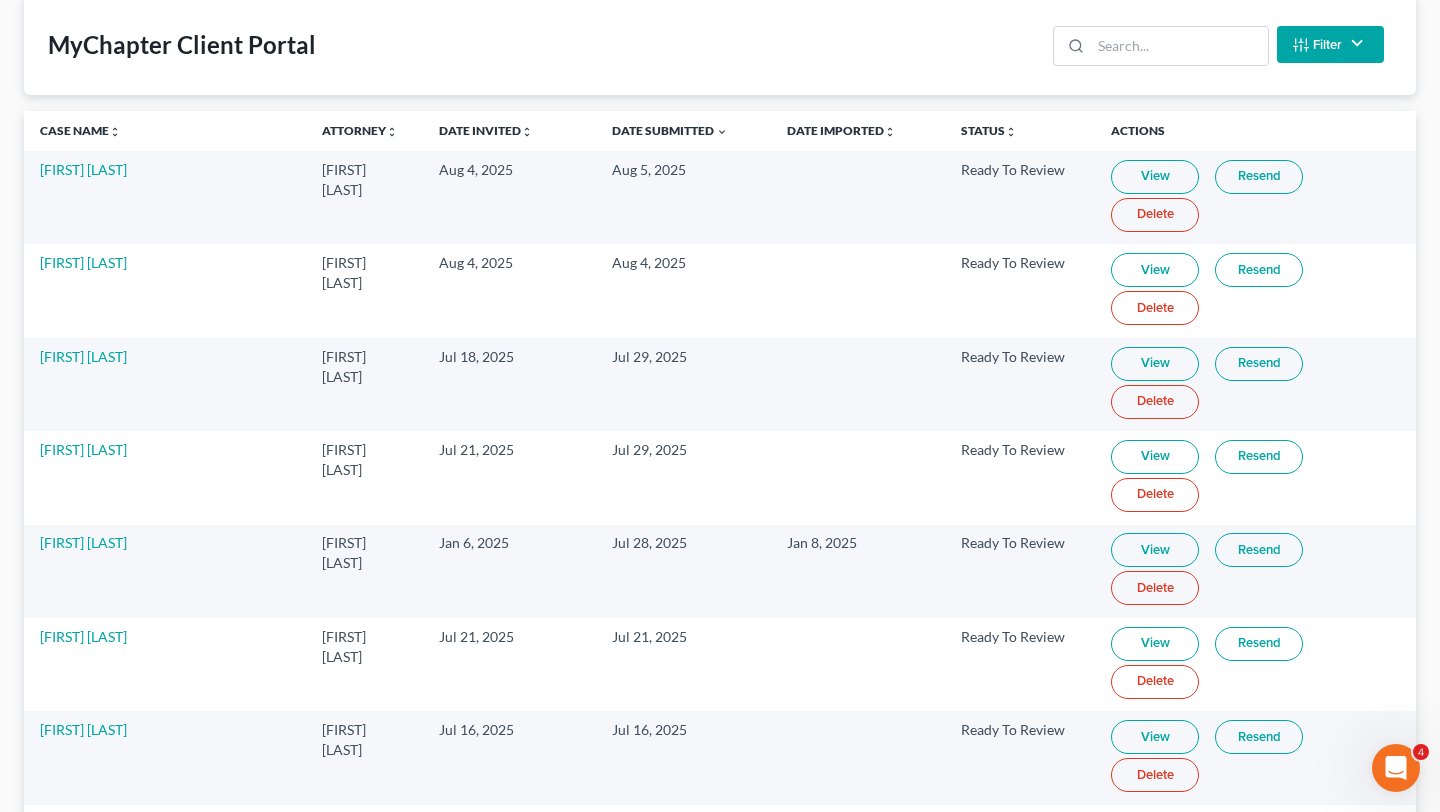 scroll, scrollTop: 145, scrollLeft: 0, axis: vertical 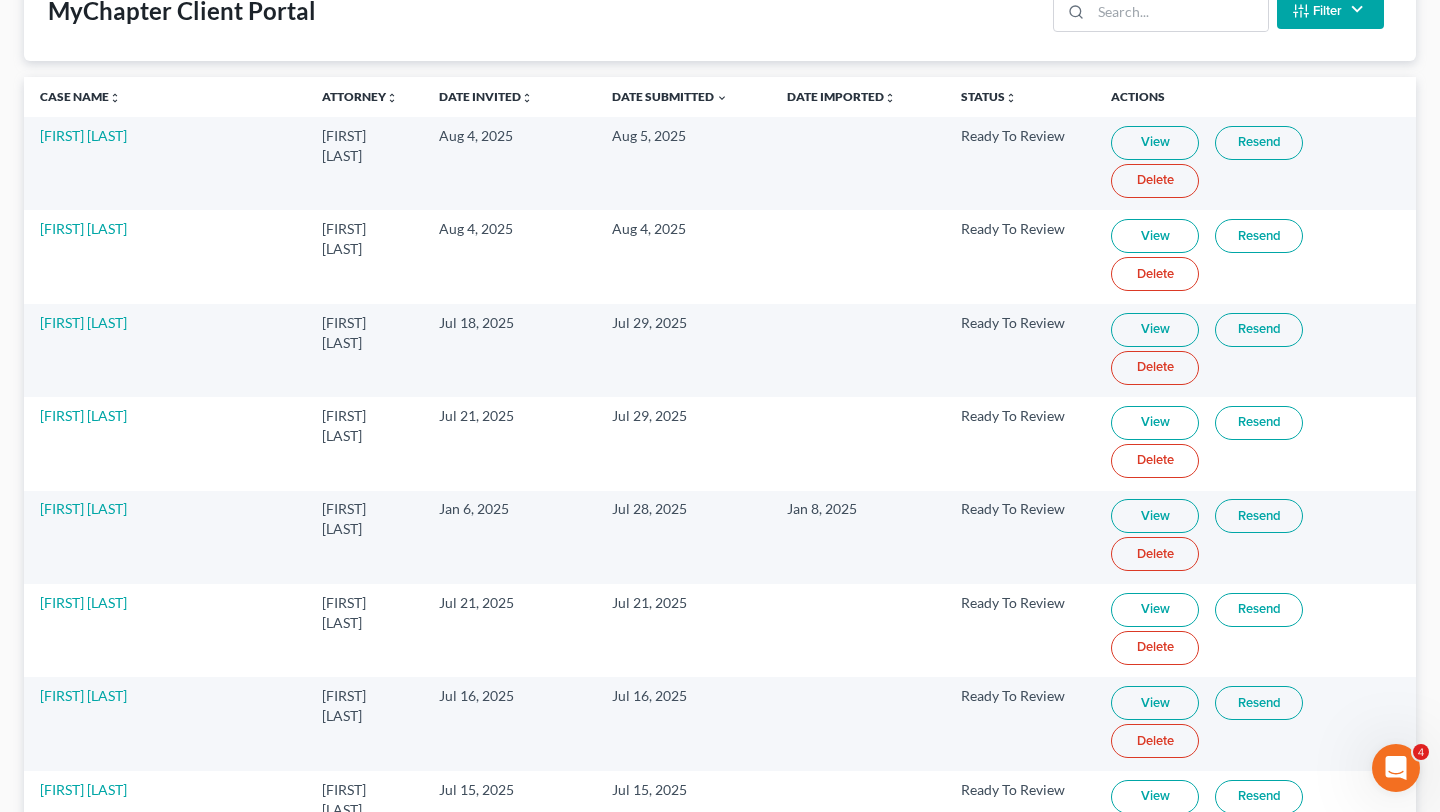 click on "View" at bounding box center (1155, 423) 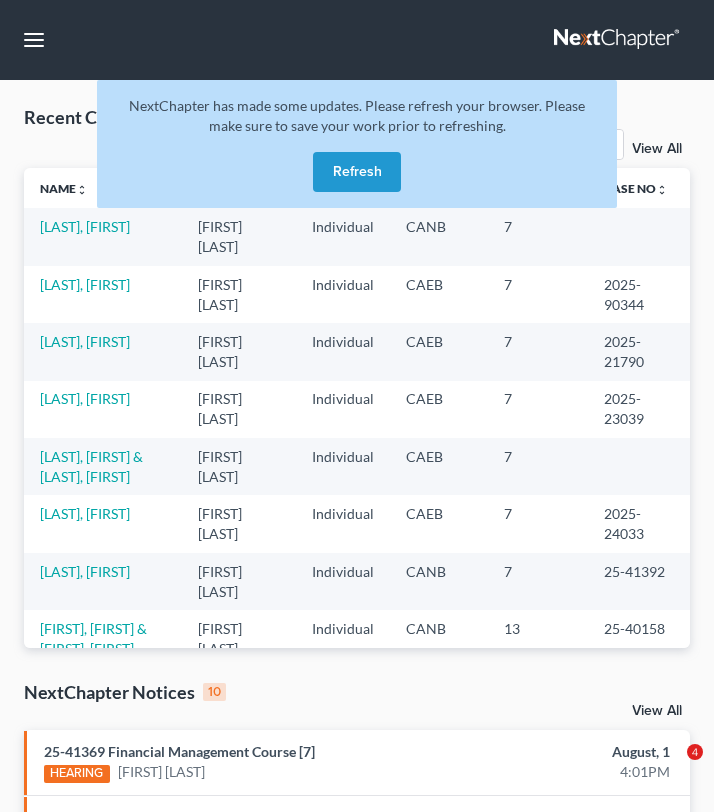 scroll, scrollTop: 0, scrollLeft: 0, axis: both 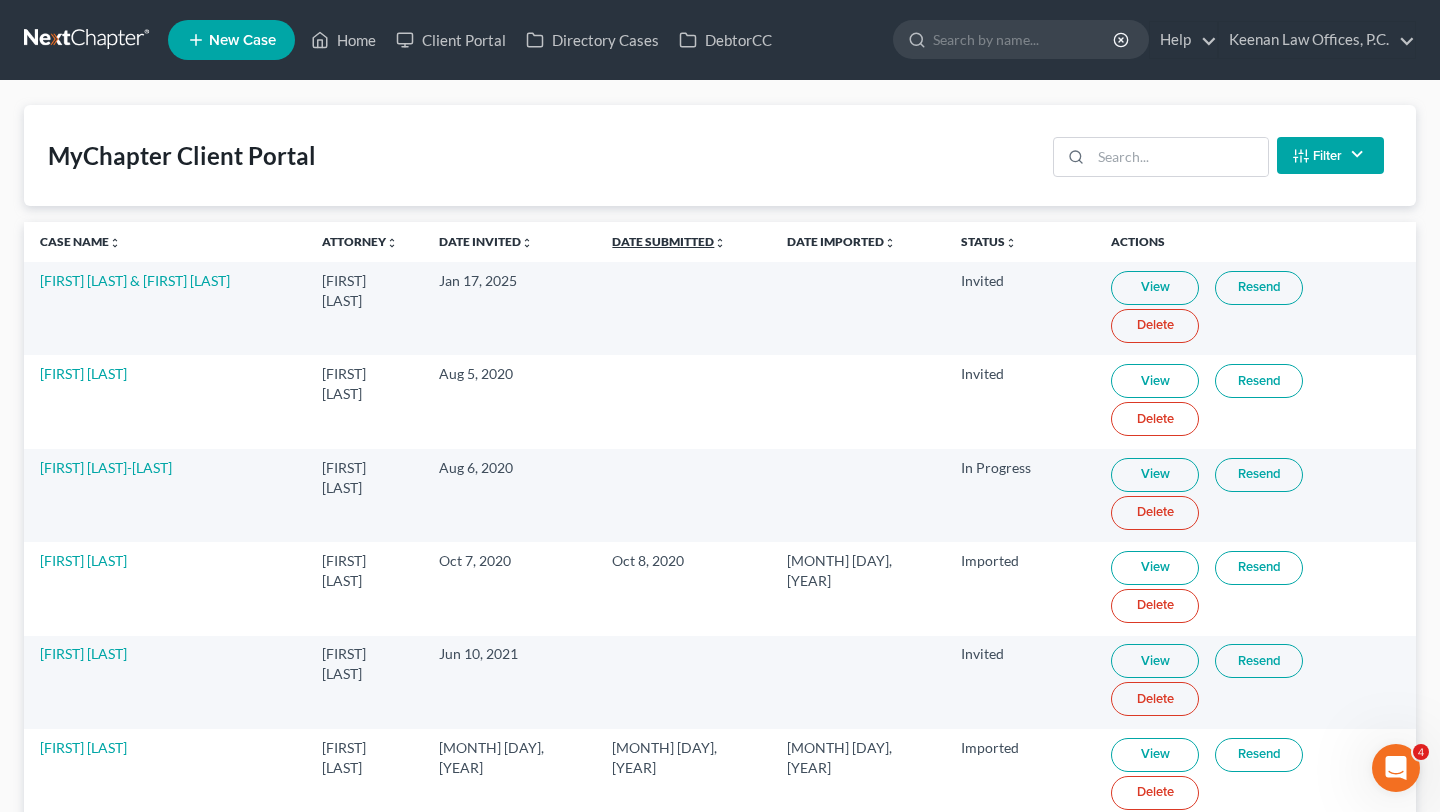 click on "Date Submitted
unfold_more
expand_more
expand_less" at bounding box center [669, 241] 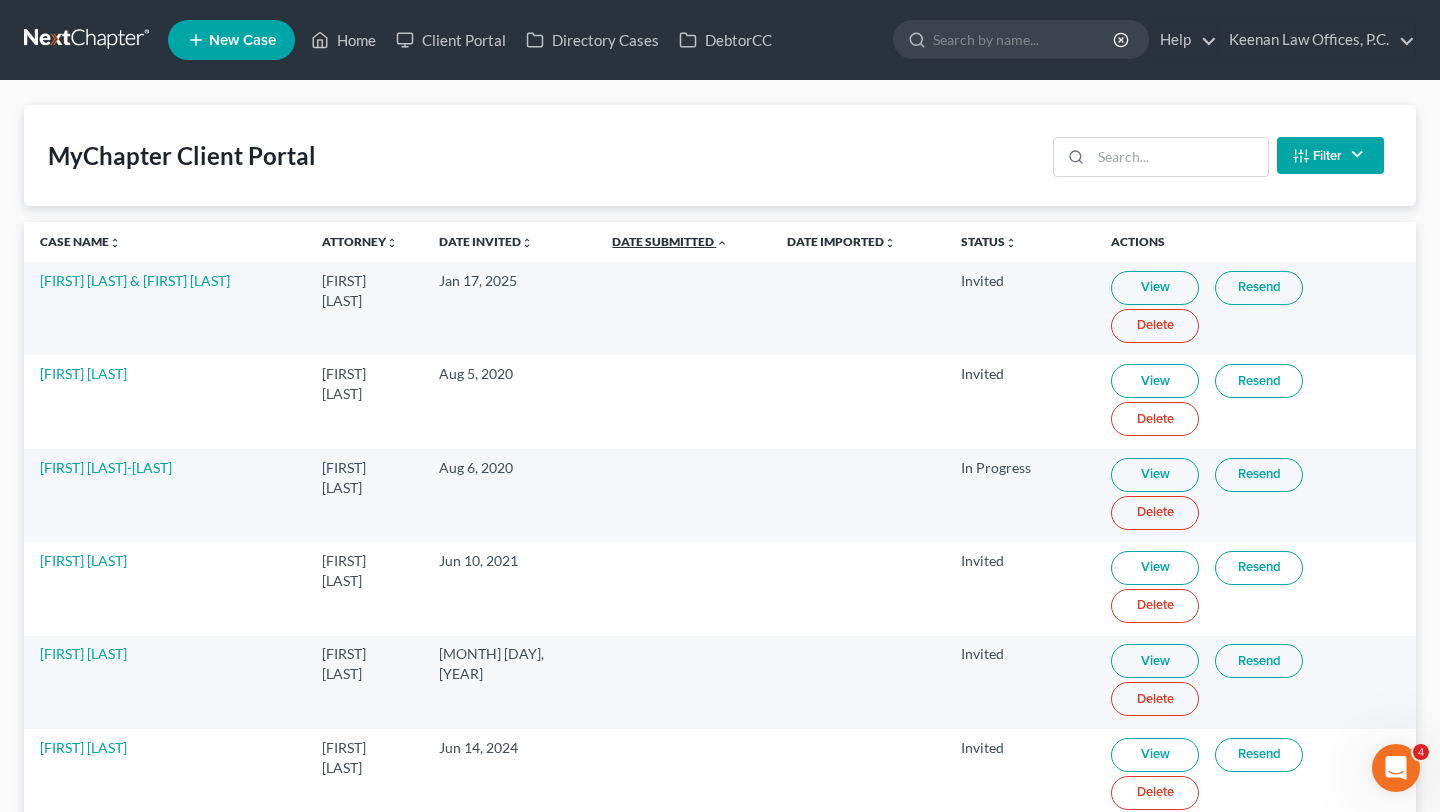 click on "Date Submitted
unfold_more
expand_more
expand_less" at bounding box center (670, 241) 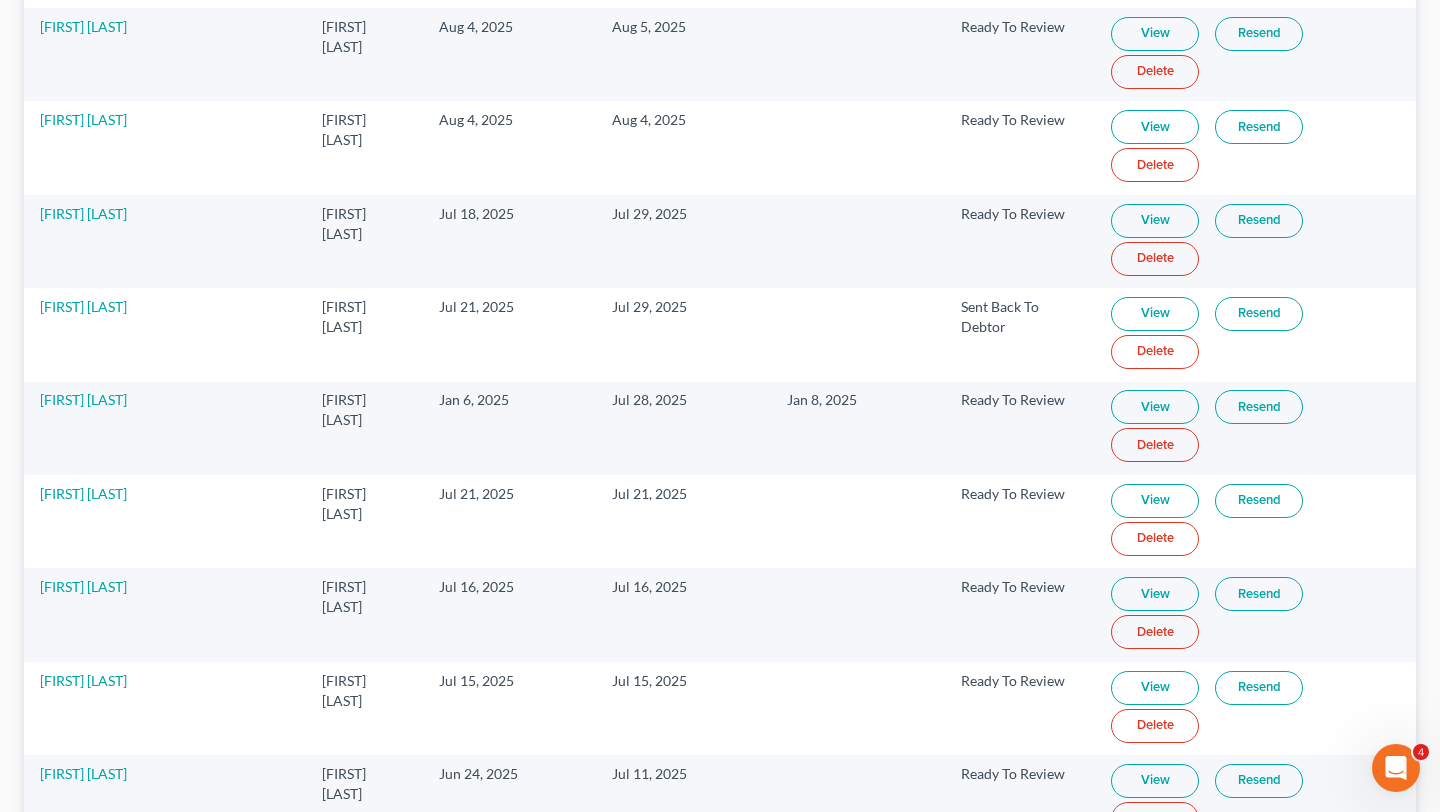 scroll, scrollTop: 260, scrollLeft: 0, axis: vertical 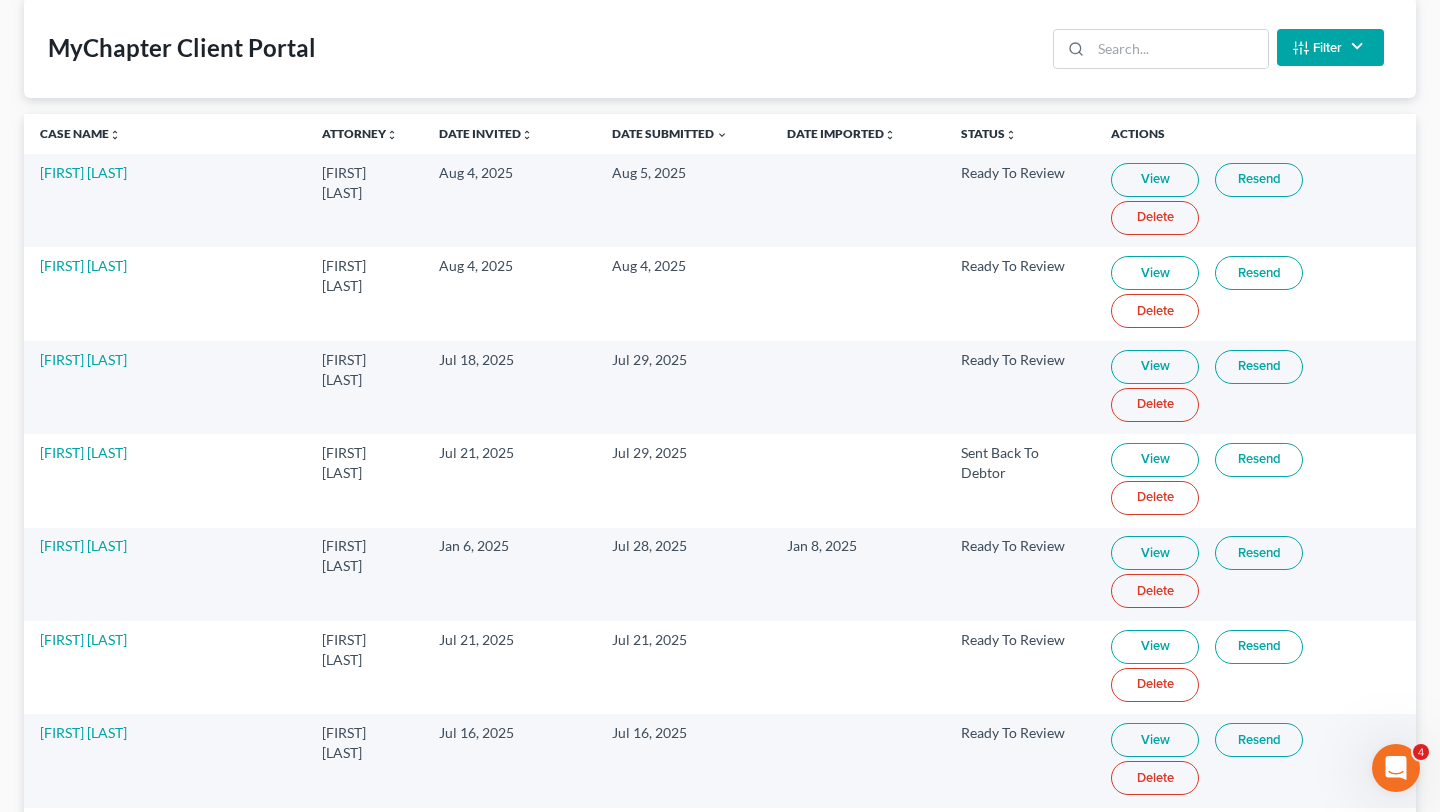 click on "View" at bounding box center [1155, 553] 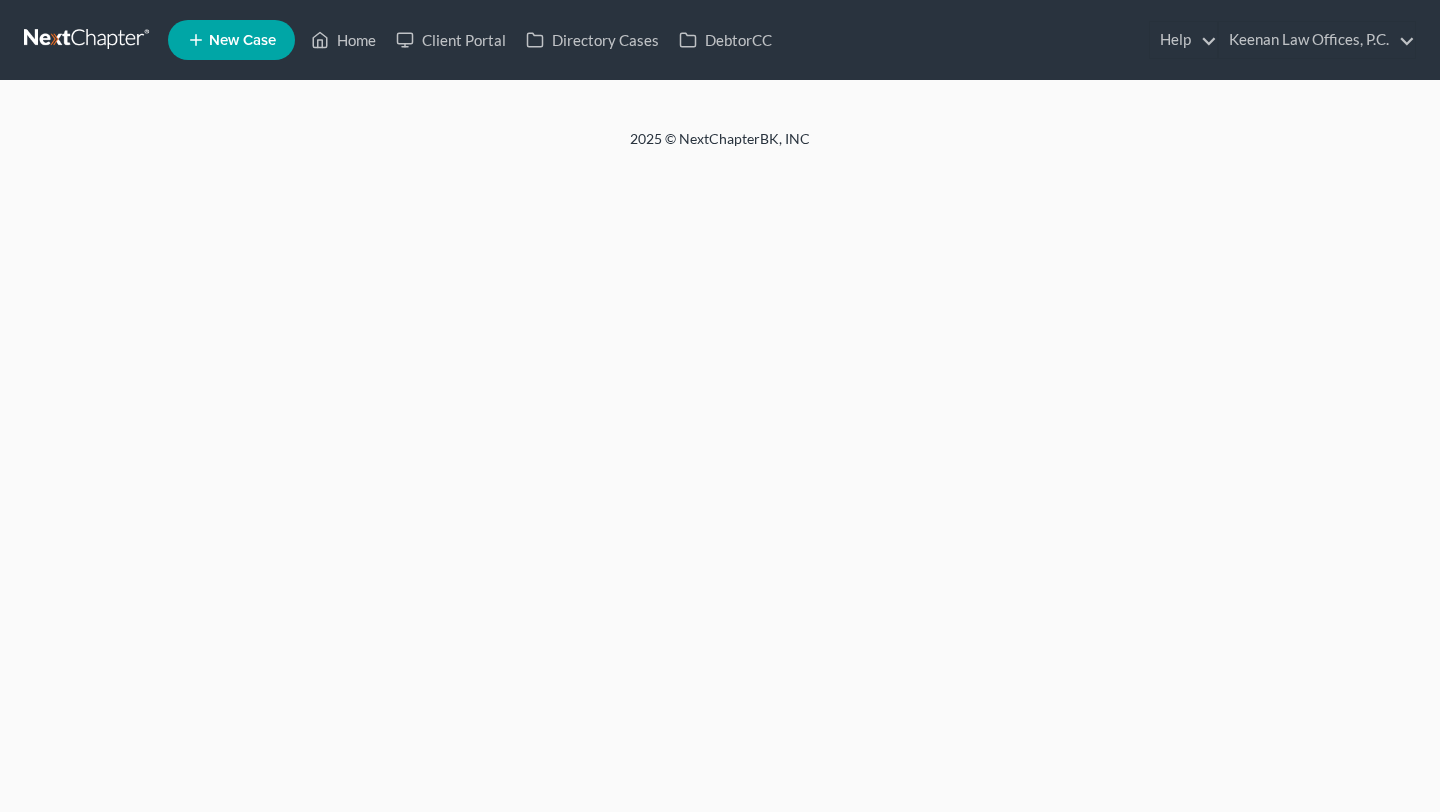 scroll, scrollTop: 0, scrollLeft: 0, axis: both 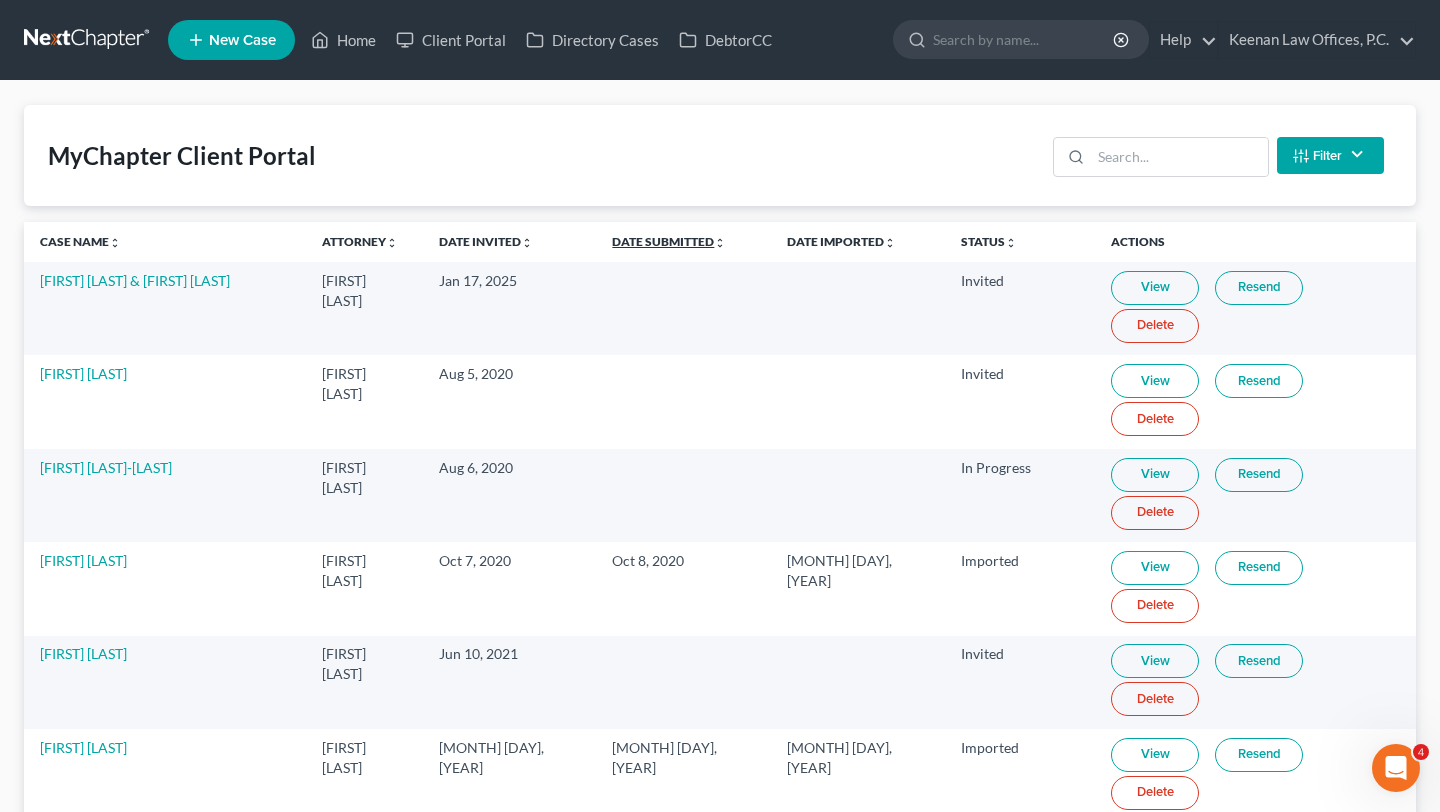click on "Date Submitted
unfold_more
expand_more
expand_less" at bounding box center [669, 241] 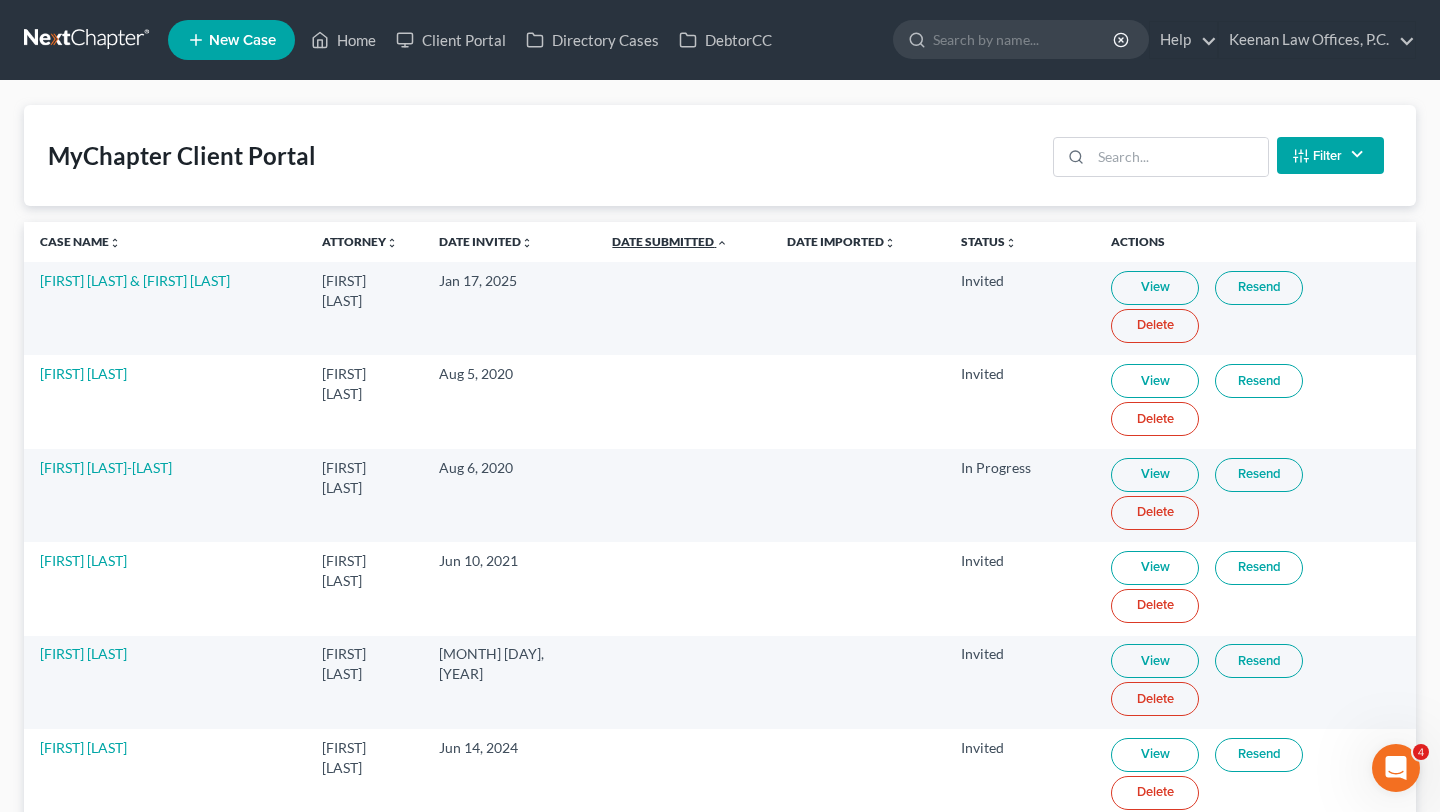 click on "Date Submitted
unfold_more
expand_more
expand_less" at bounding box center [670, 241] 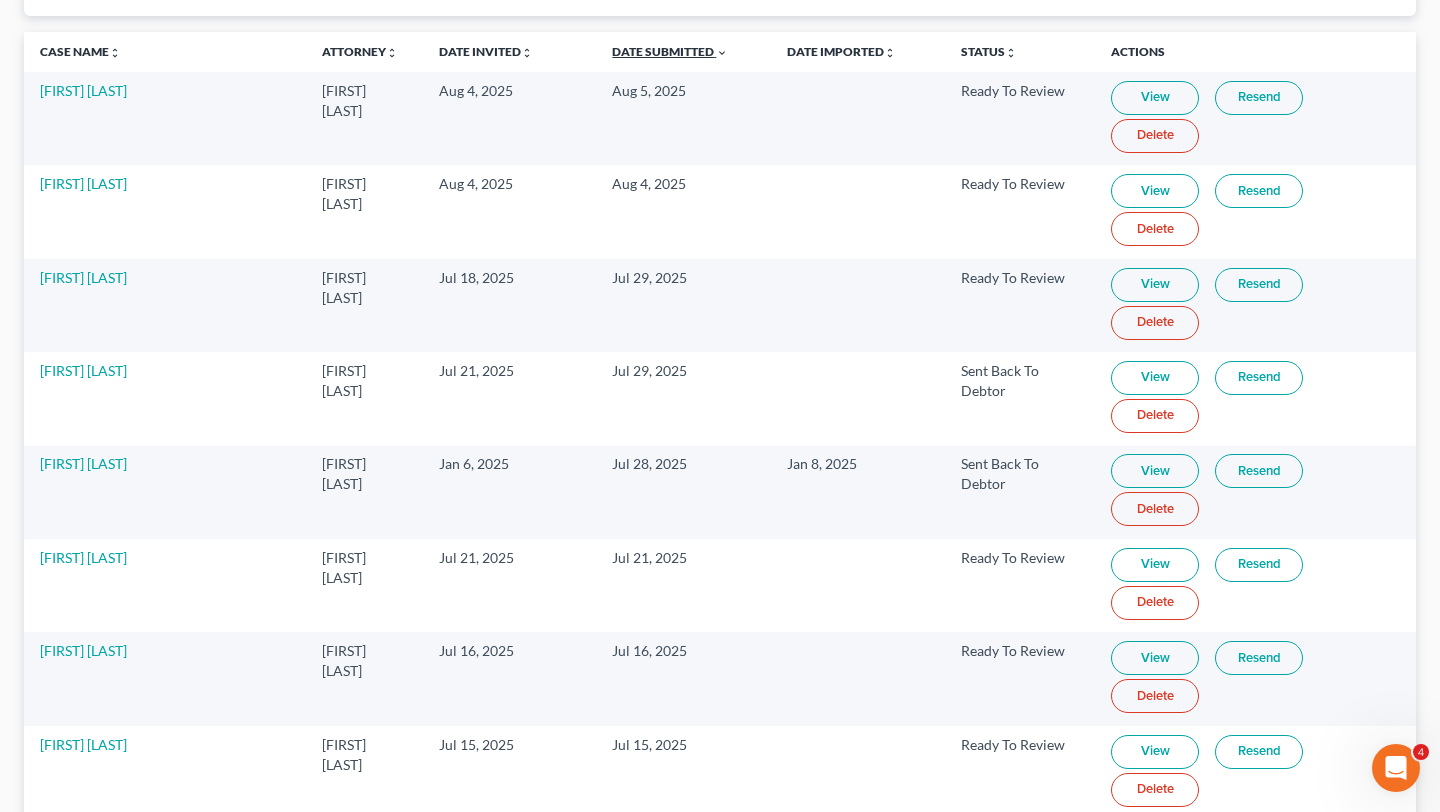 scroll, scrollTop: 204, scrollLeft: 0, axis: vertical 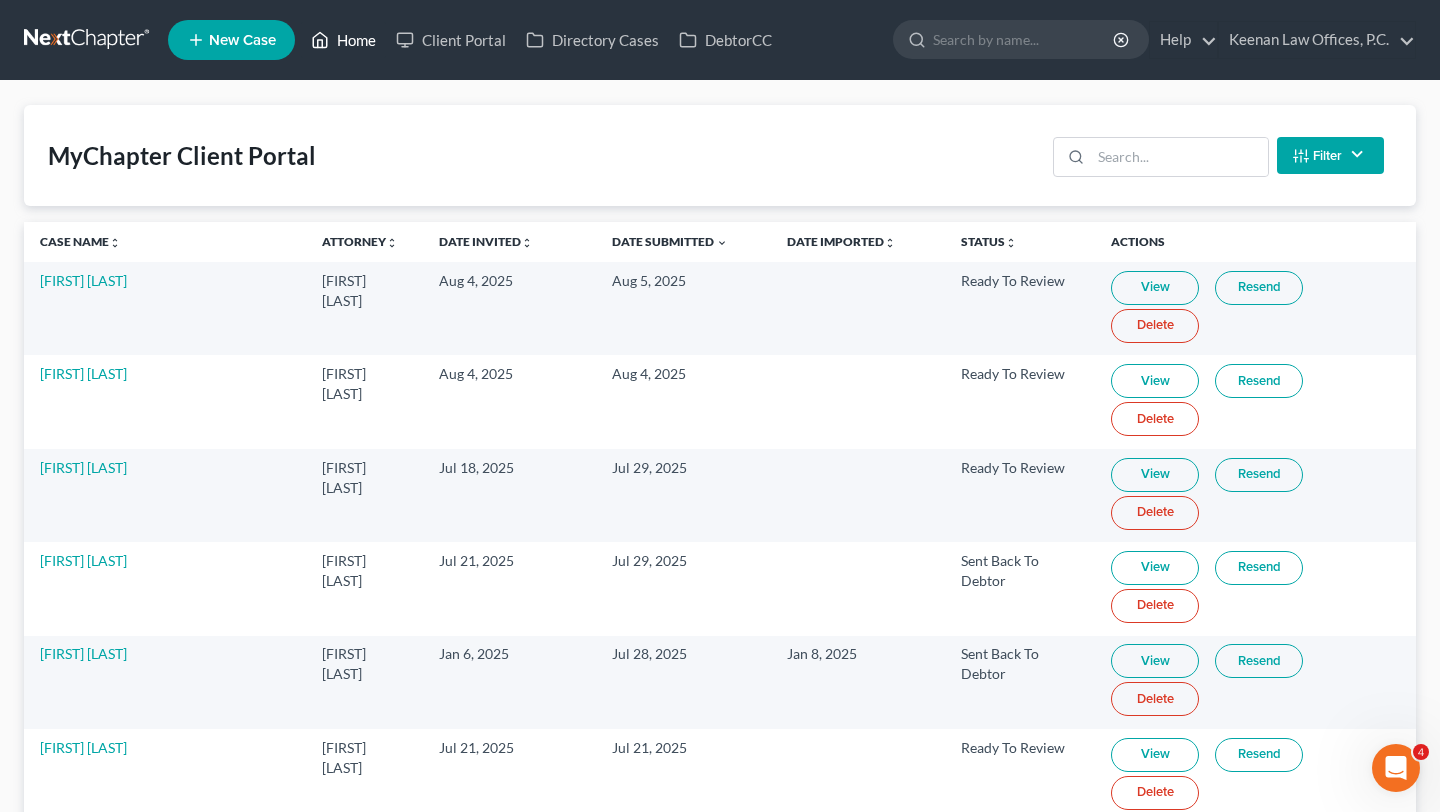 click on "Home" at bounding box center (343, 40) 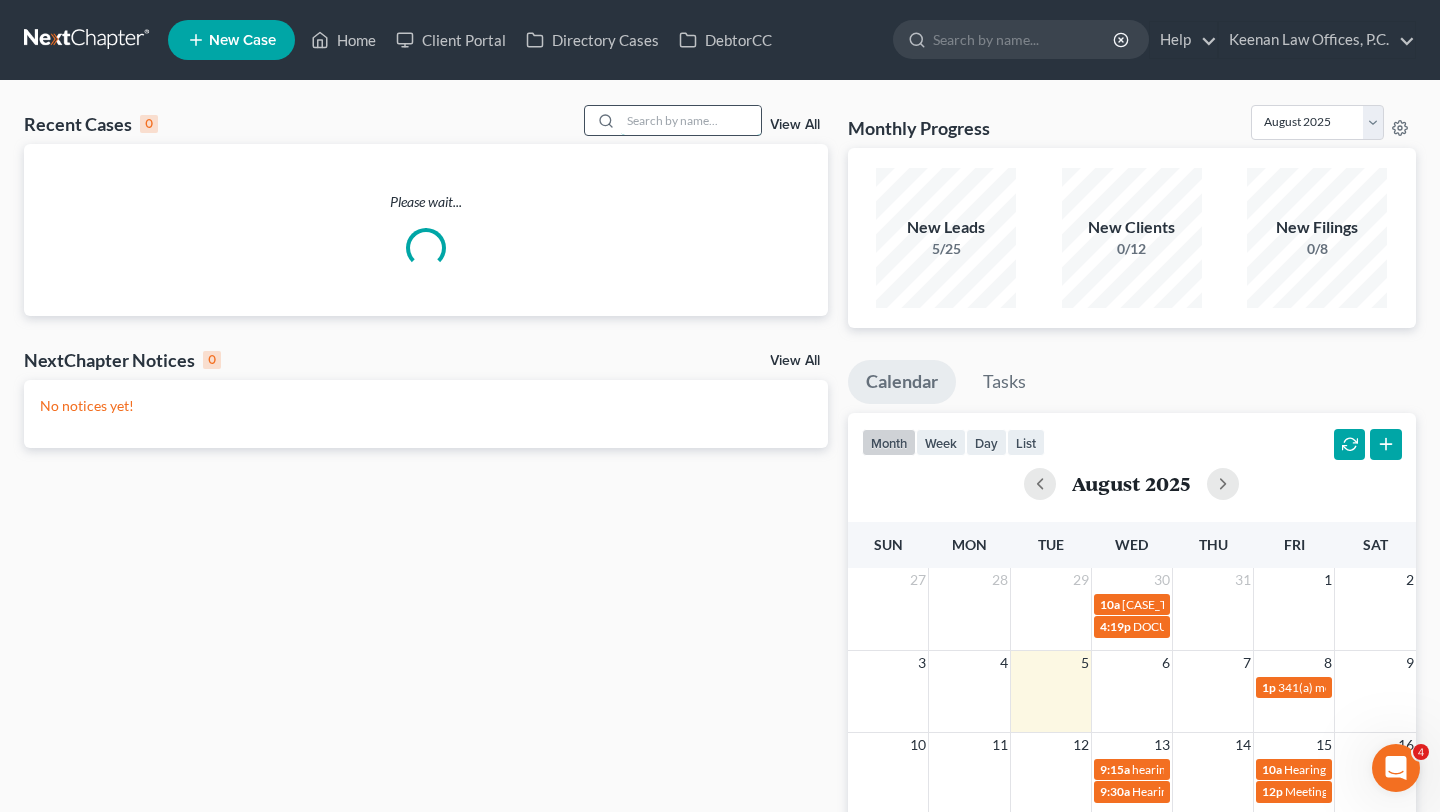 click at bounding box center [691, 120] 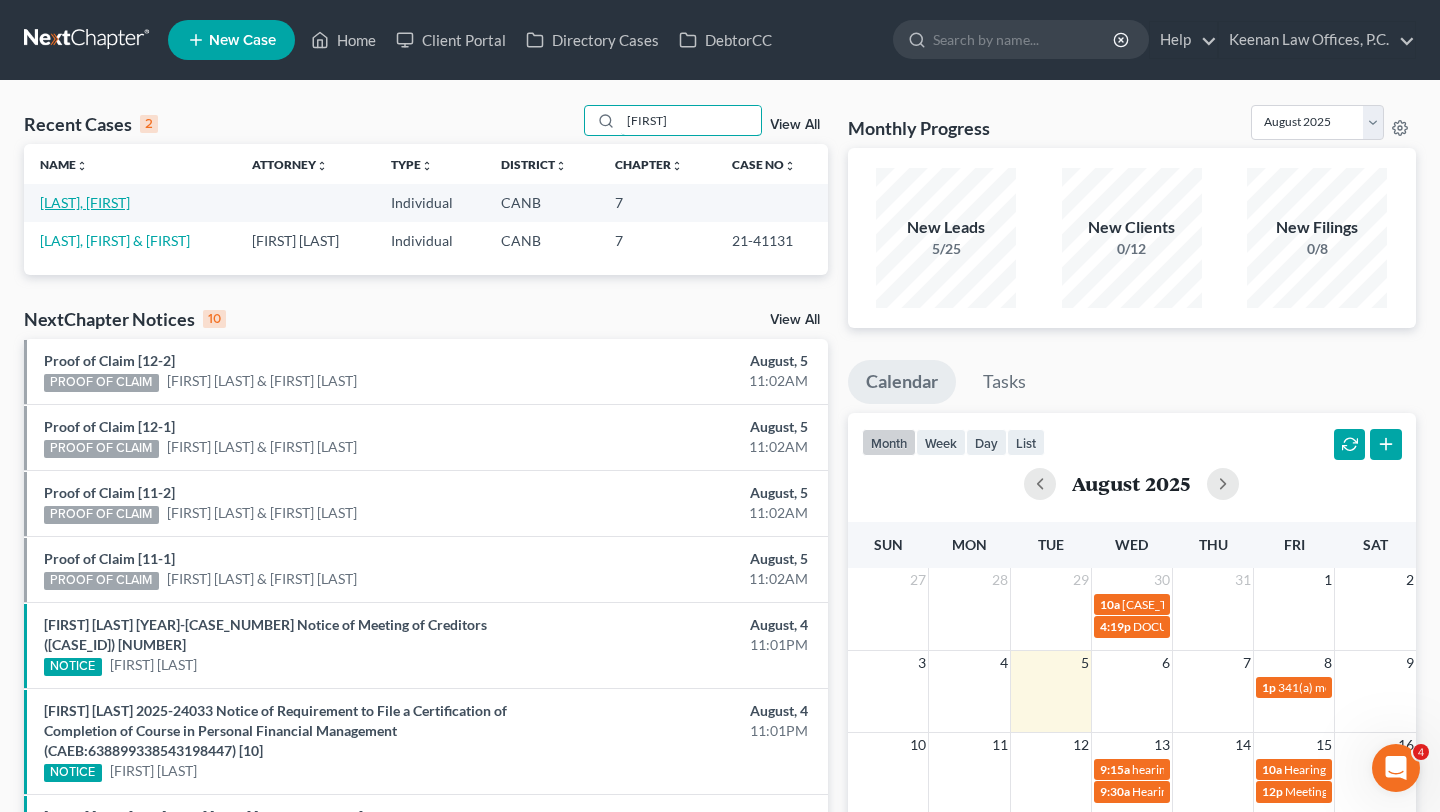 type on "kathy" 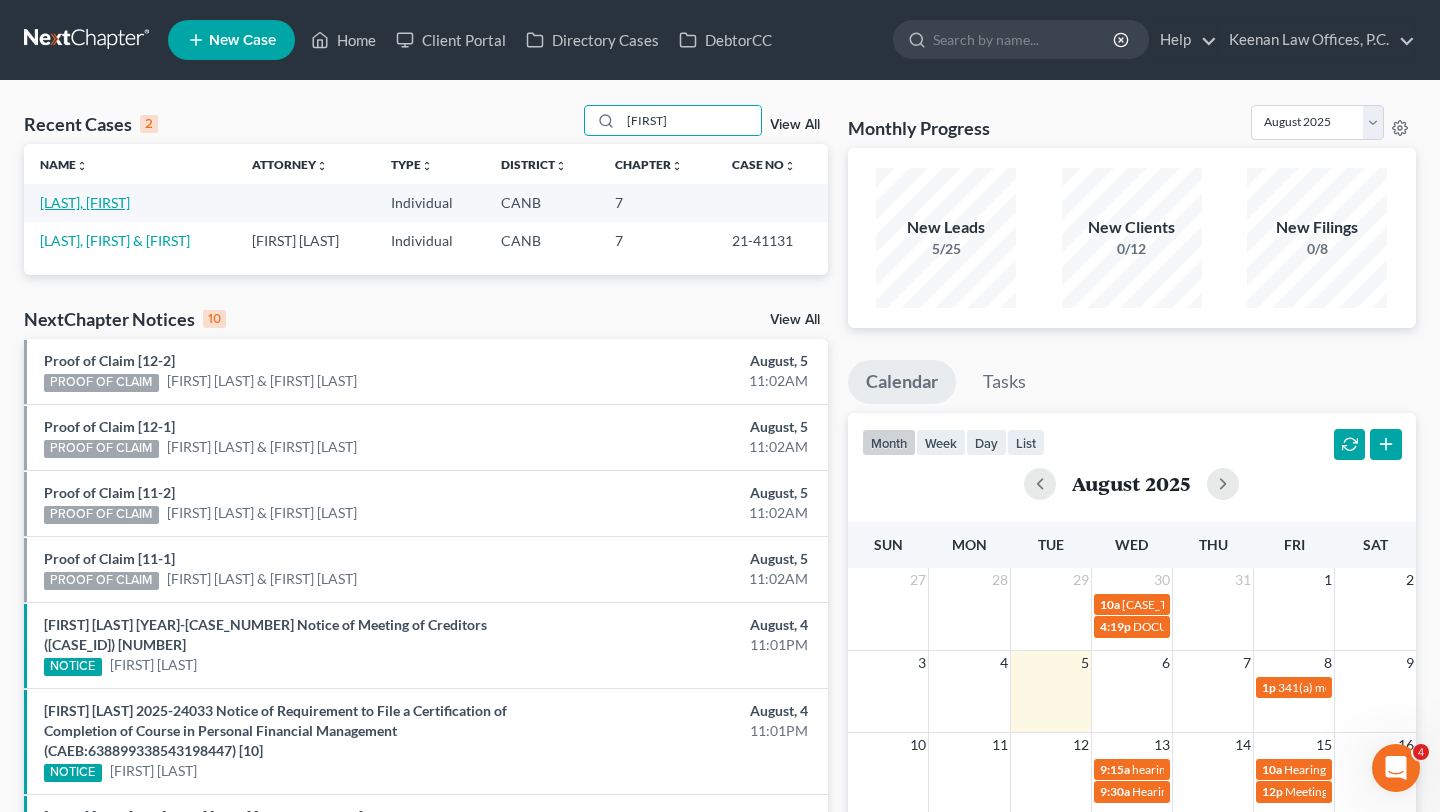 click on "Luis, Kathy" at bounding box center [85, 202] 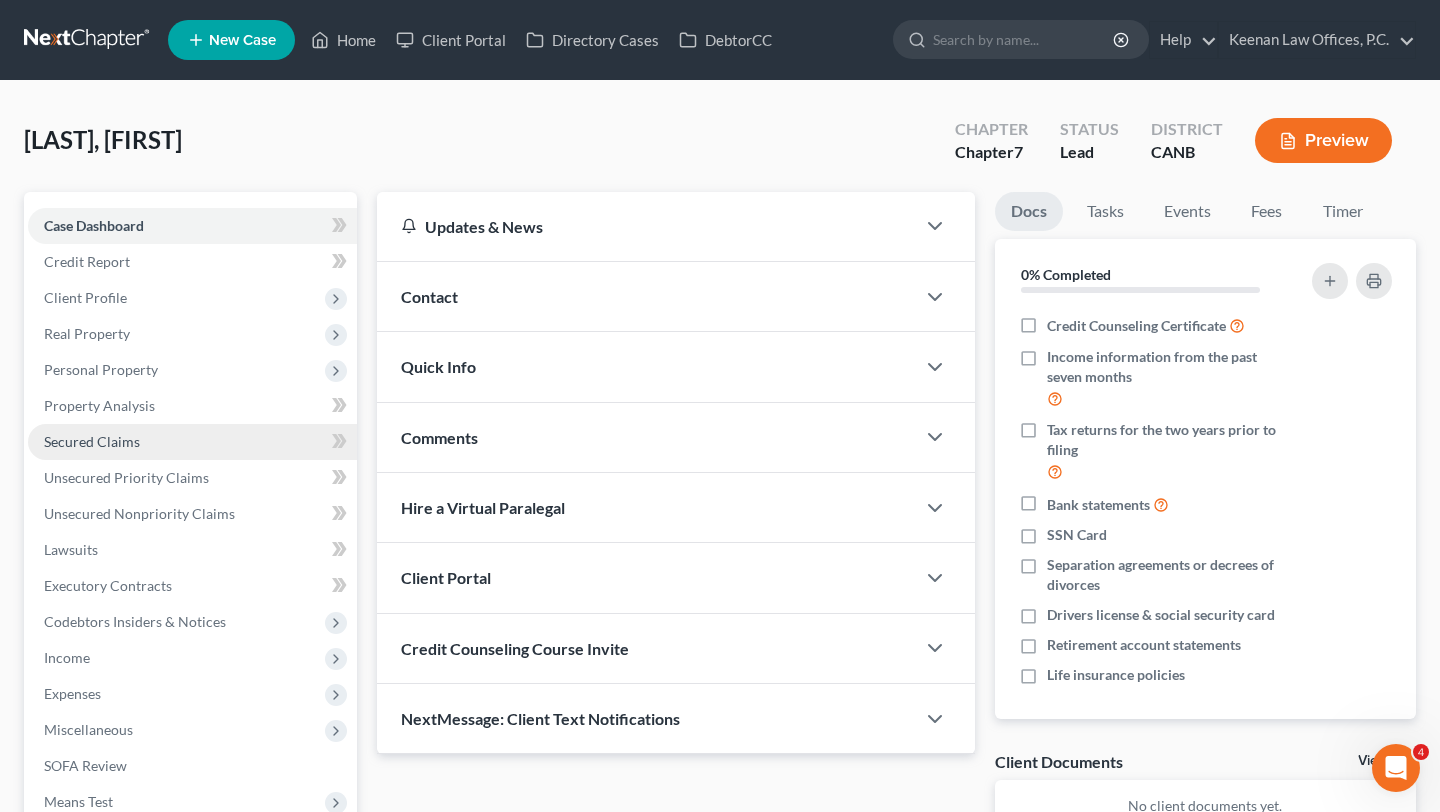 scroll, scrollTop: 249, scrollLeft: 0, axis: vertical 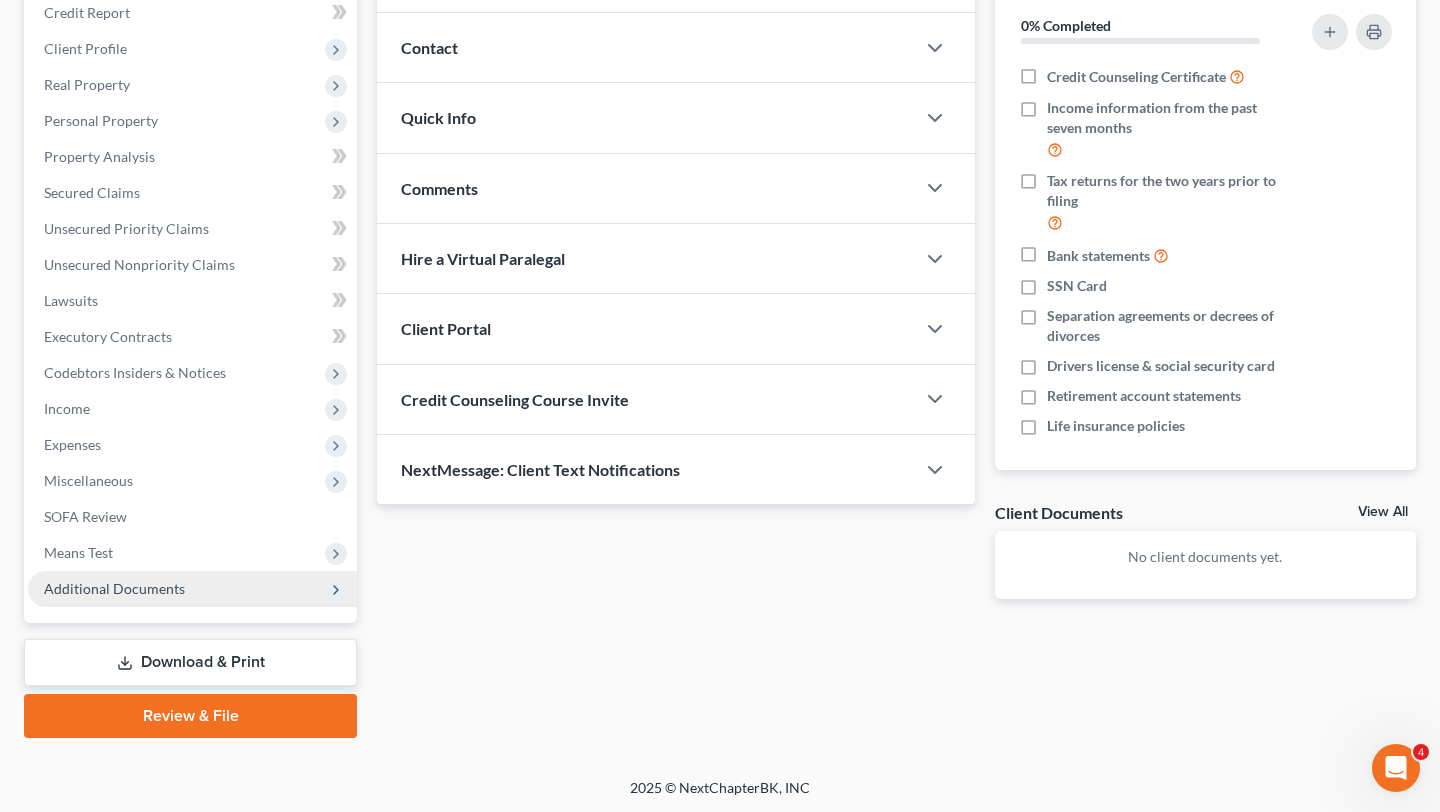 click on "Additional Documents" at bounding box center [192, 589] 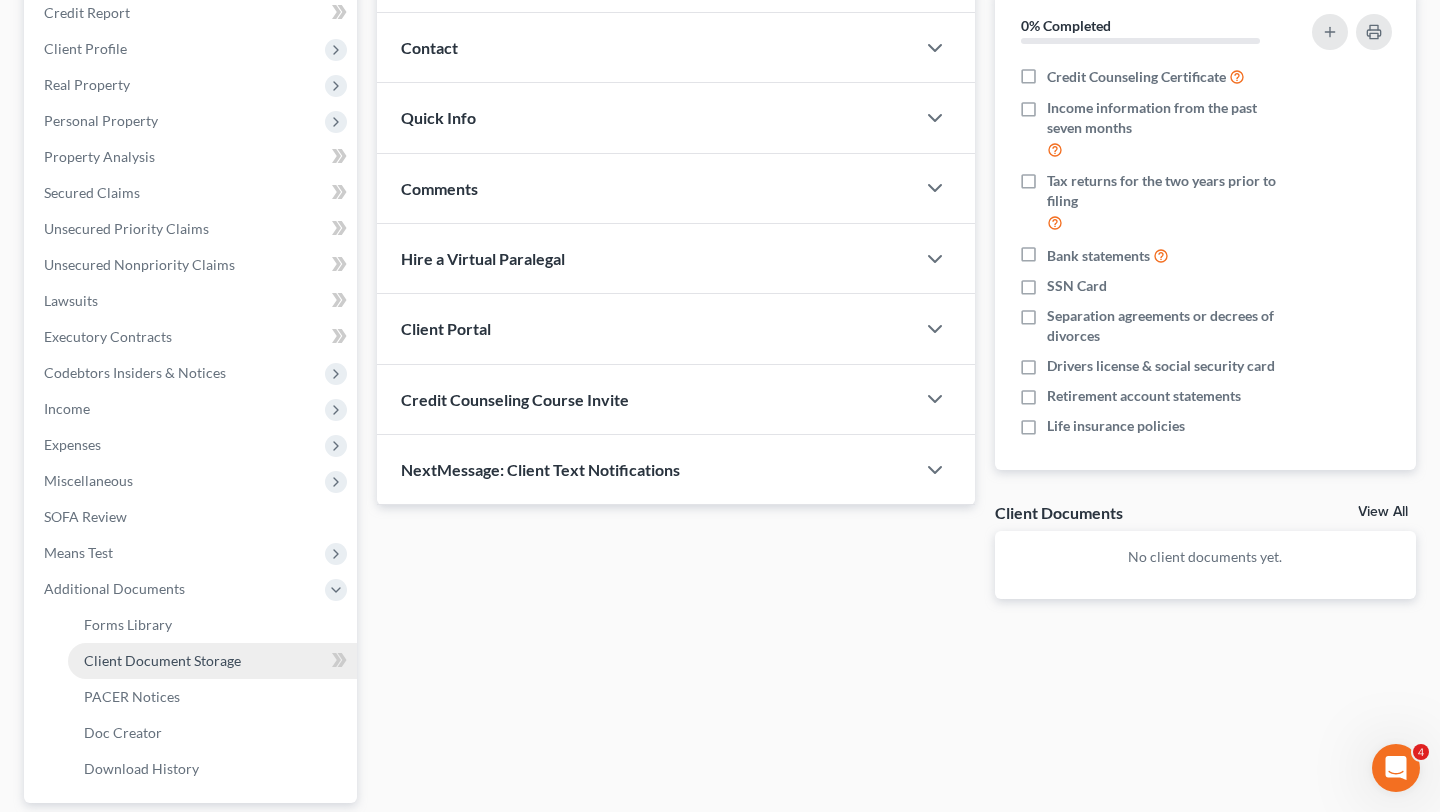 click on "Client Document Storage" at bounding box center (162, 660) 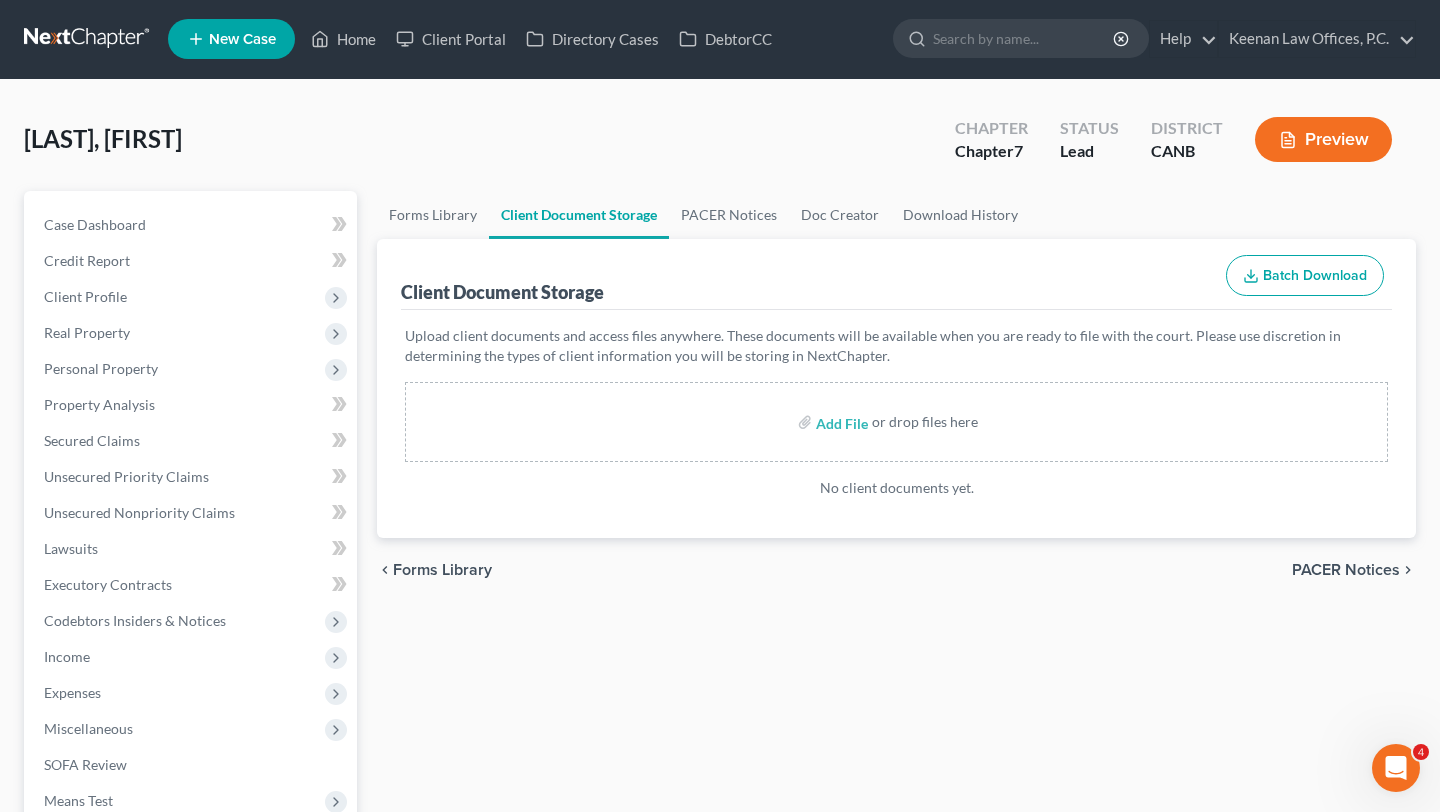 scroll, scrollTop: 0, scrollLeft: 0, axis: both 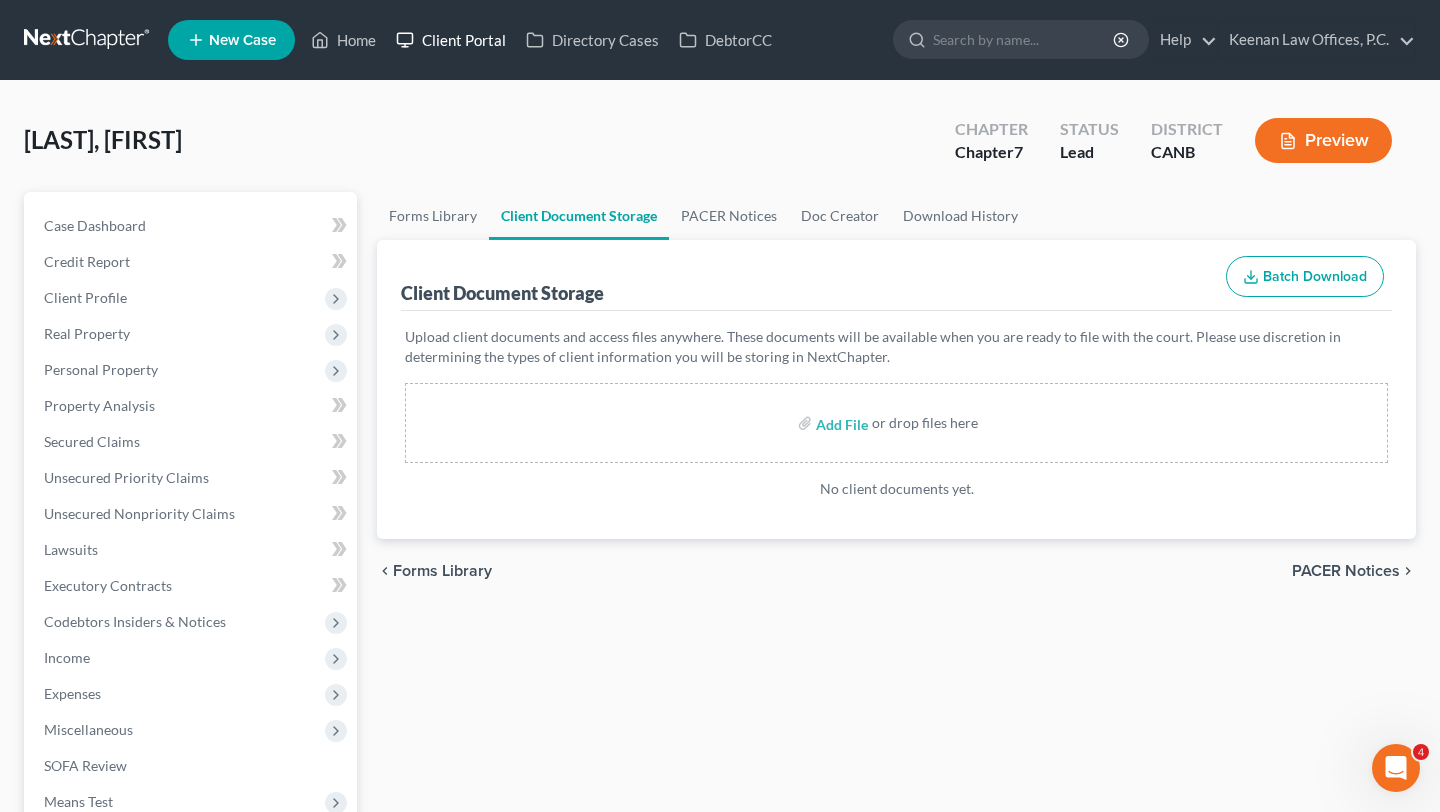 click on "Client Portal" at bounding box center [451, 40] 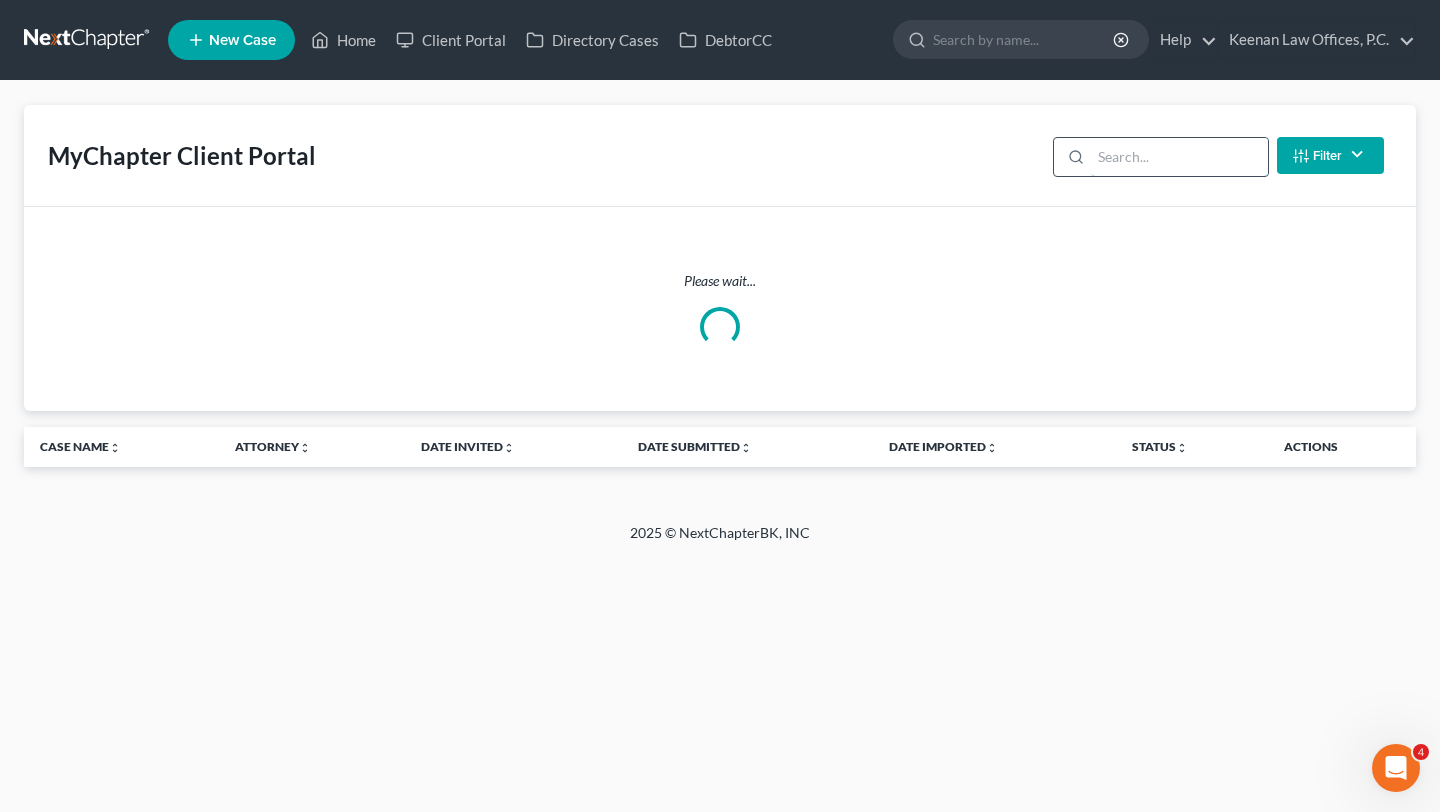click at bounding box center [1179, 157] 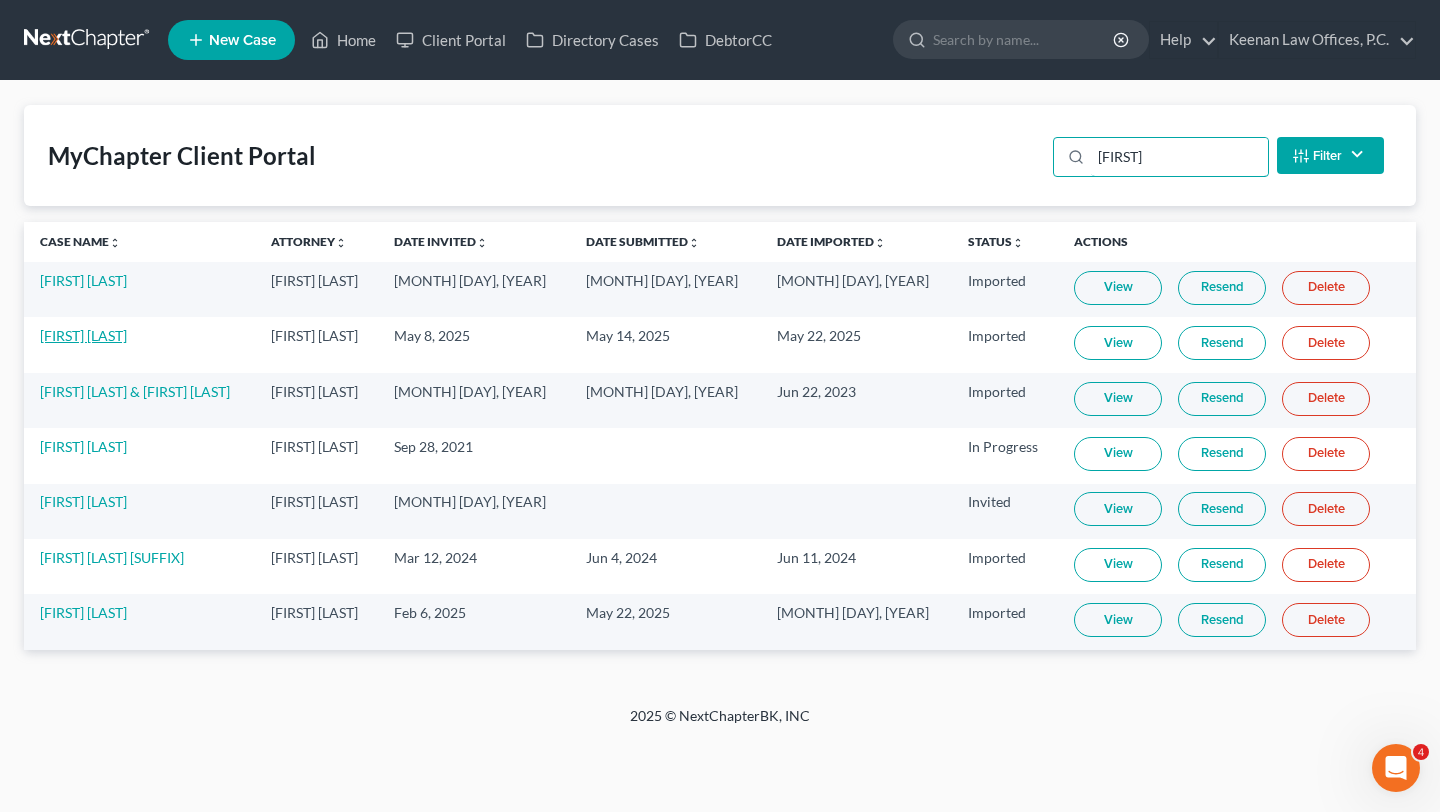 type on "luis" 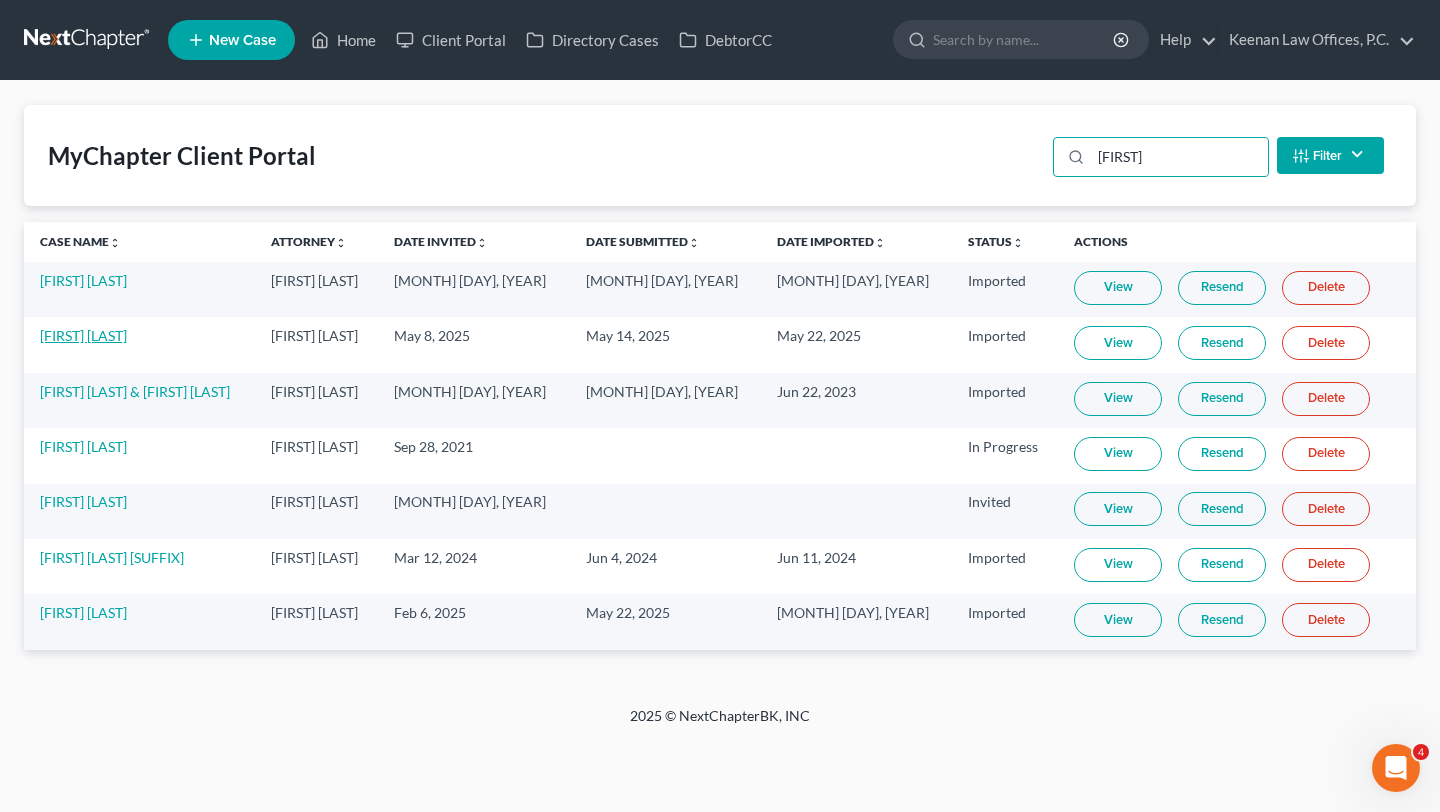 click on "[FIRST] [LAST]" at bounding box center [83, 335] 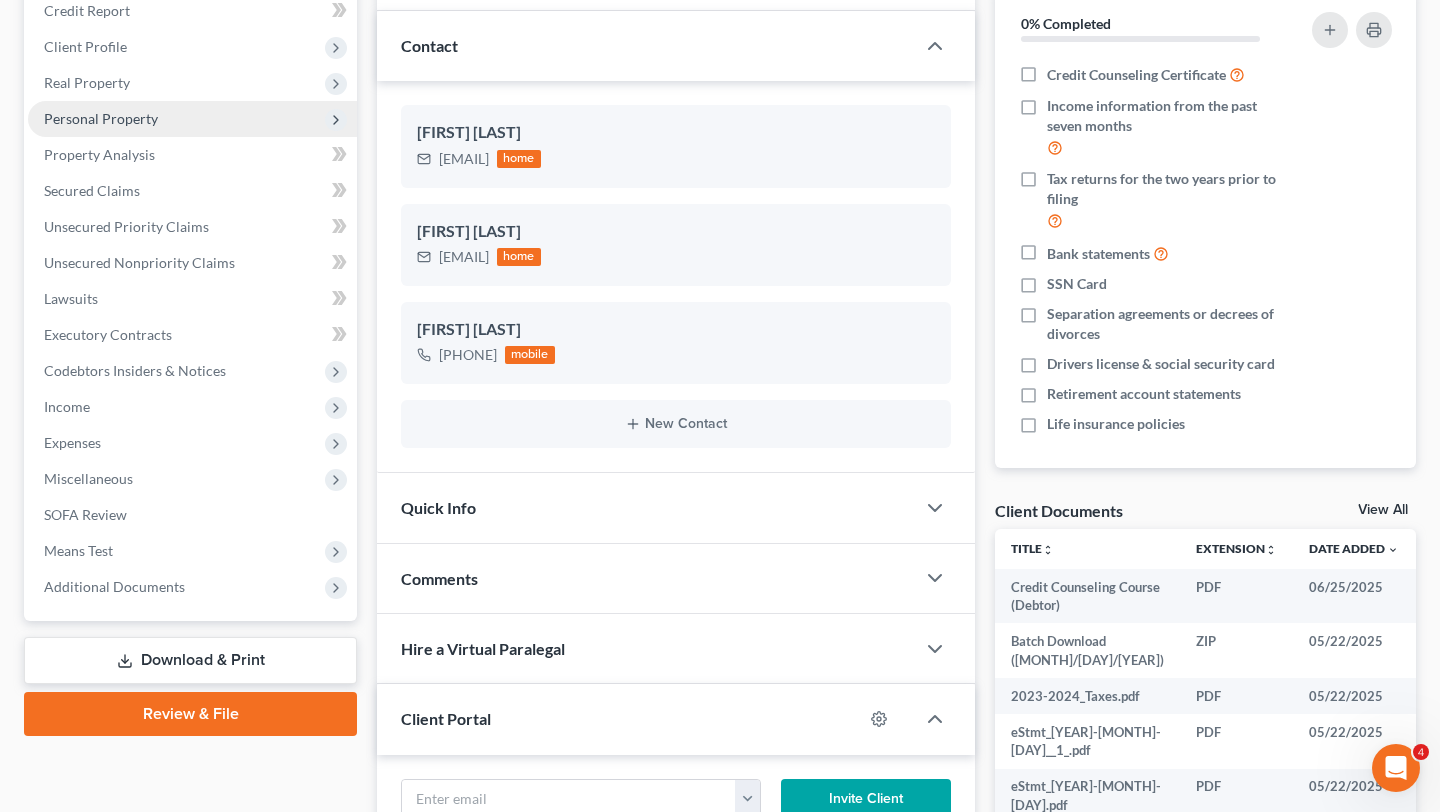 scroll, scrollTop: 253, scrollLeft: 0, axis: vertical 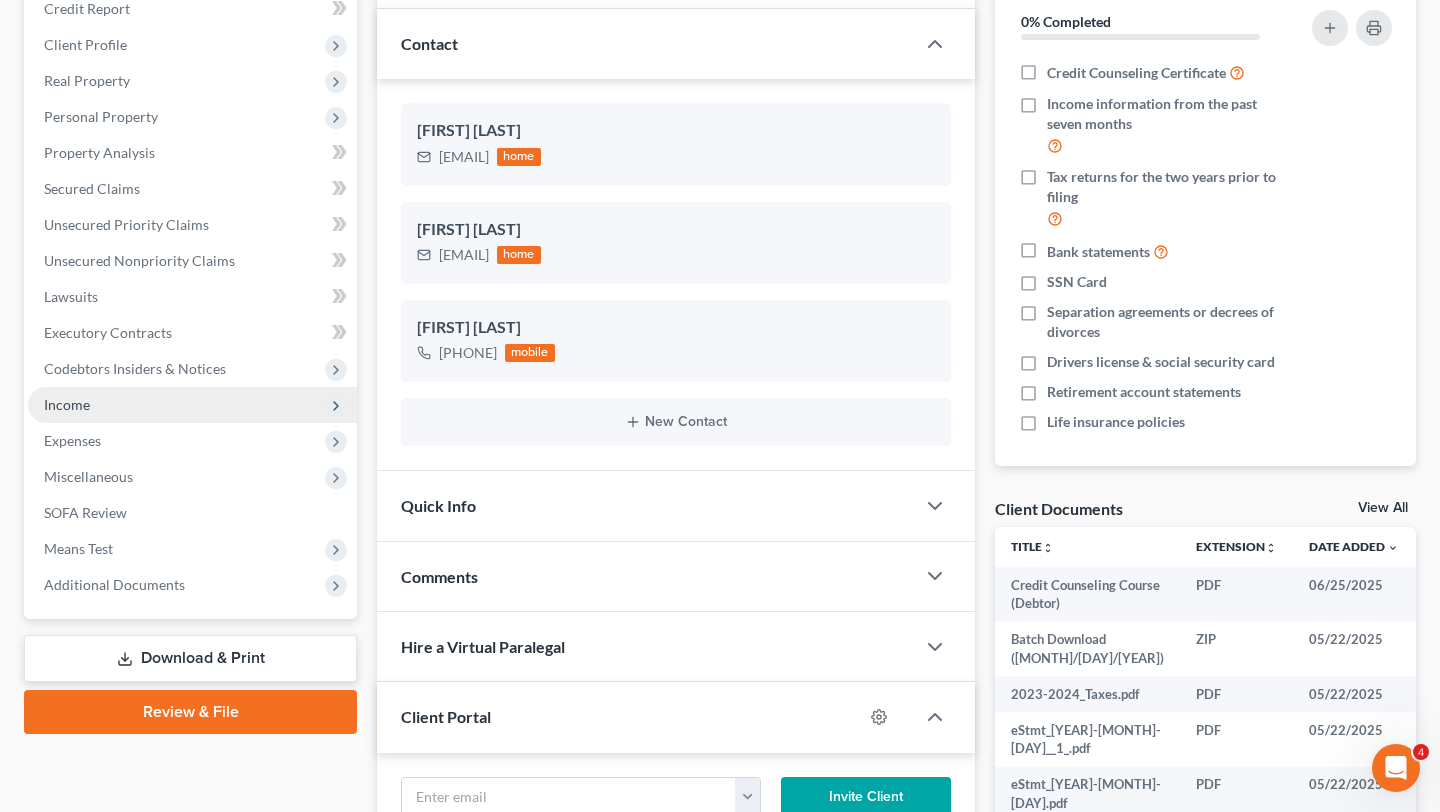 click on "Income" at bounding box center (192, 405) 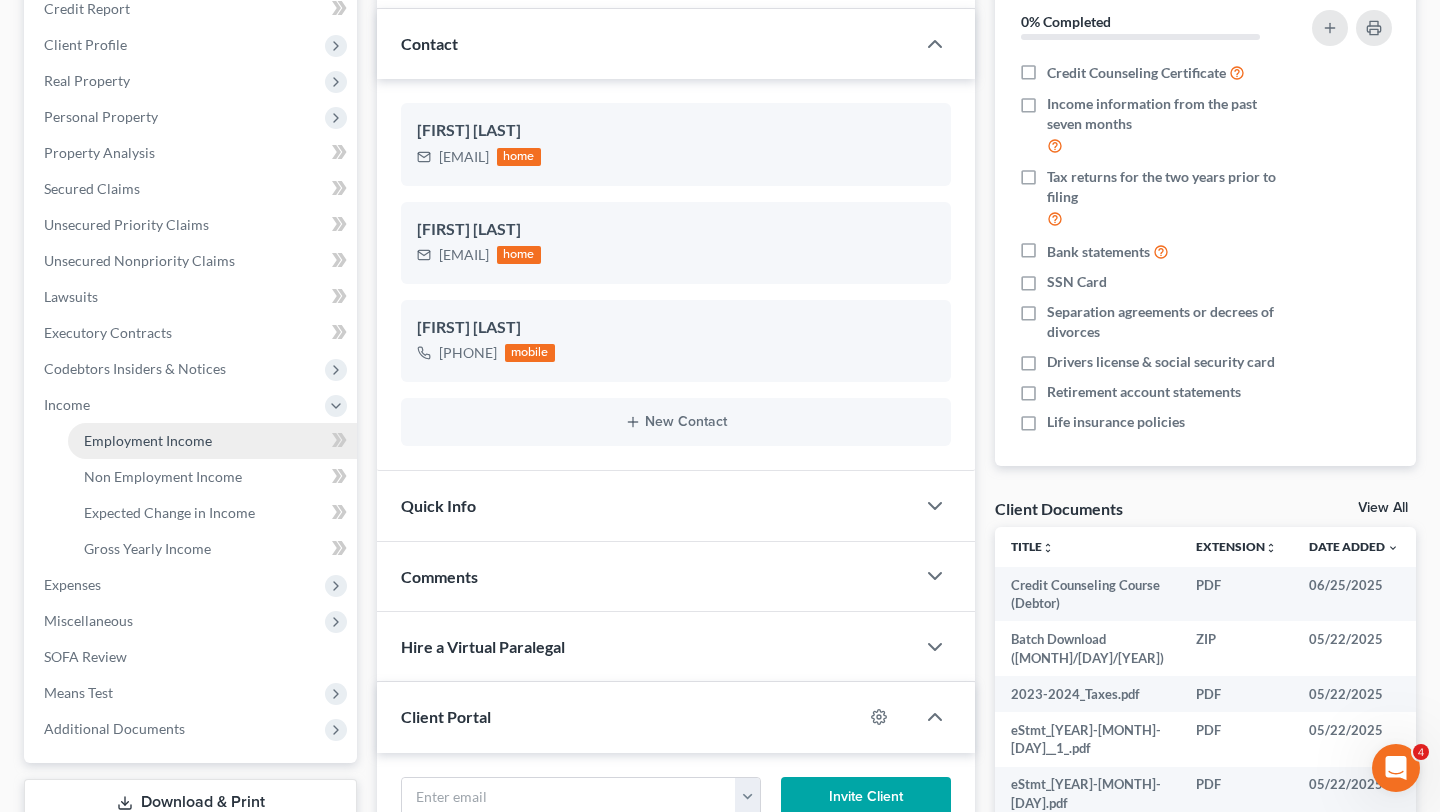 click on "Employment Income" at bounding box center (148, 440) 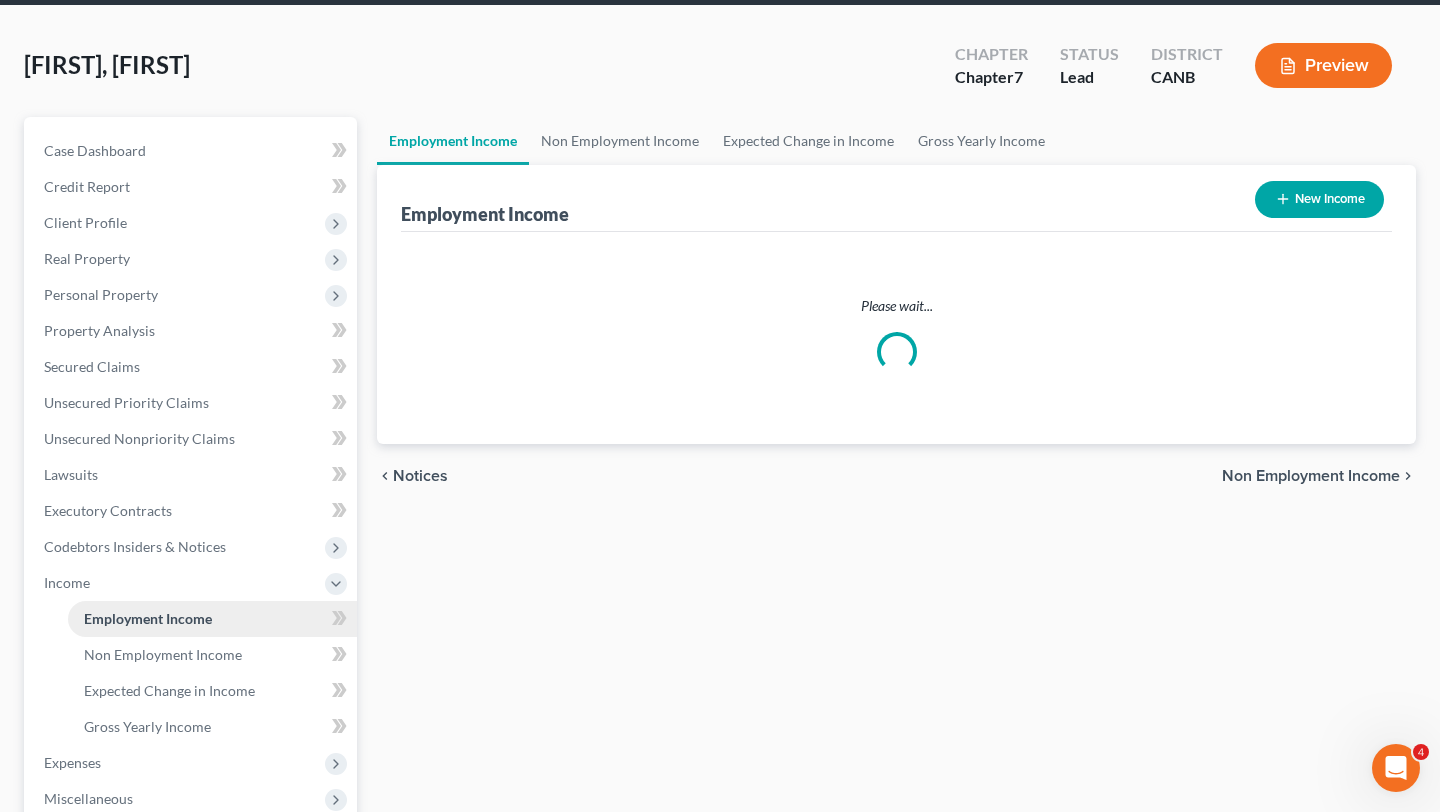 scroll, scrollTop: 0, scrollLeft: 0, axis: both 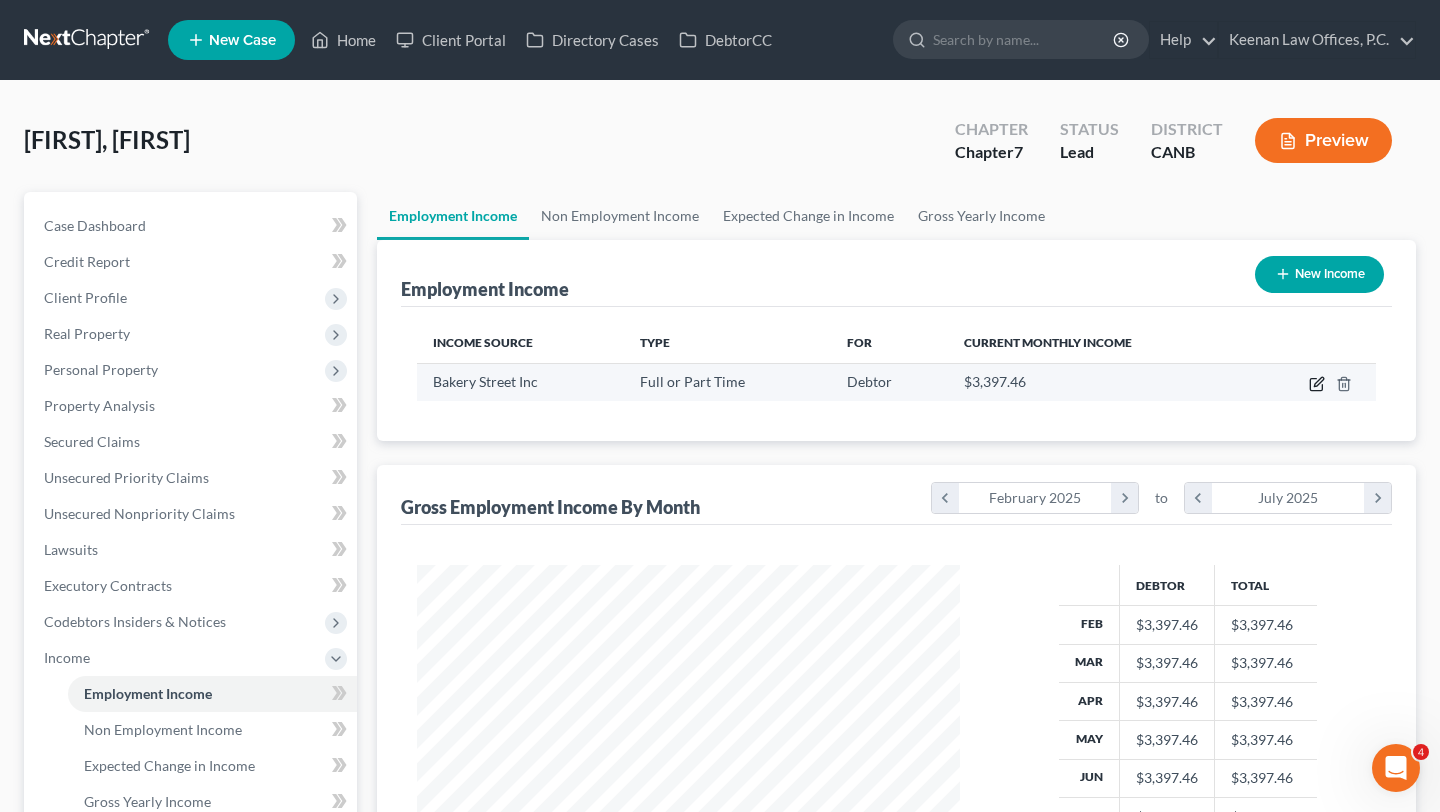 click 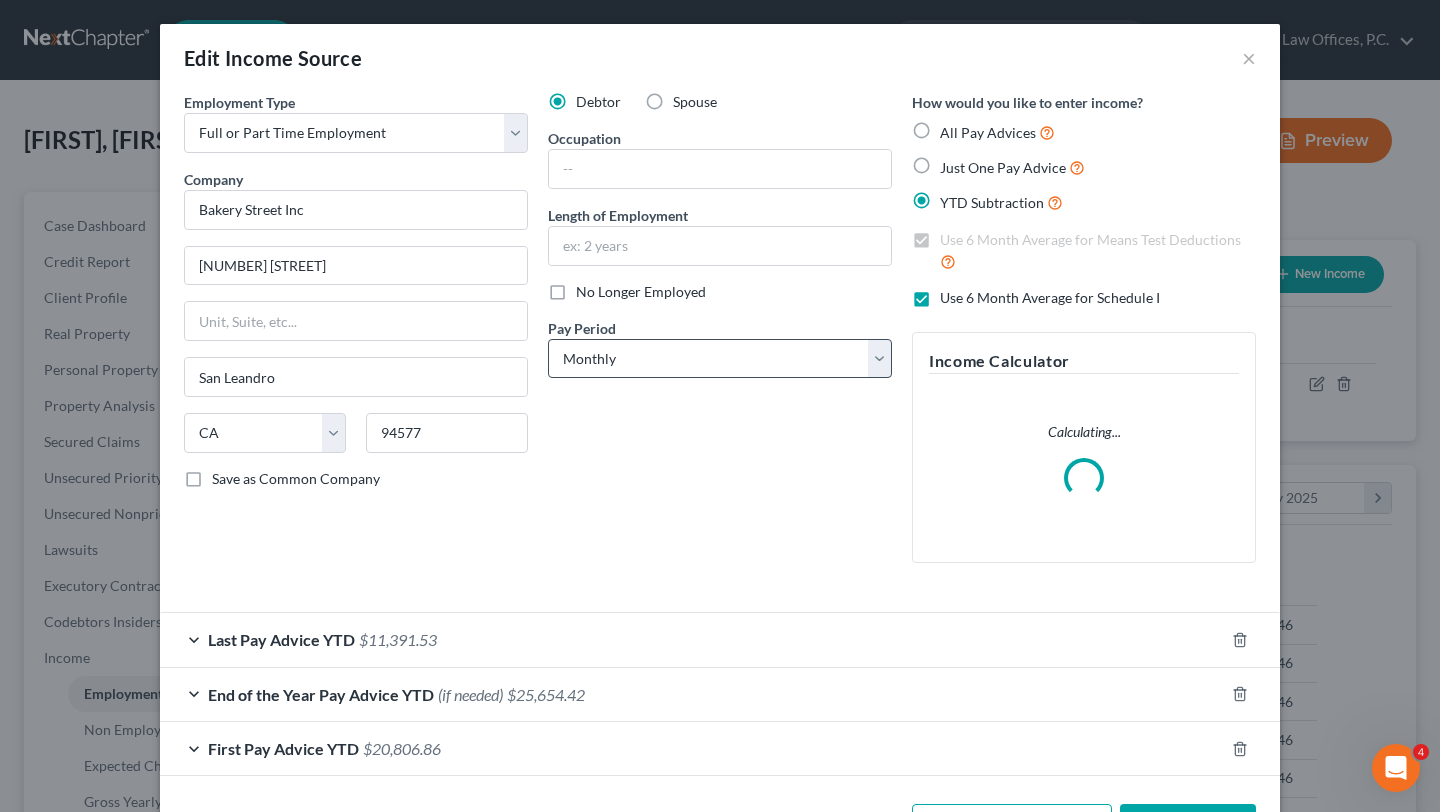 scroll, scrollTop: 74, scrollLeft: 0, axis: vertical 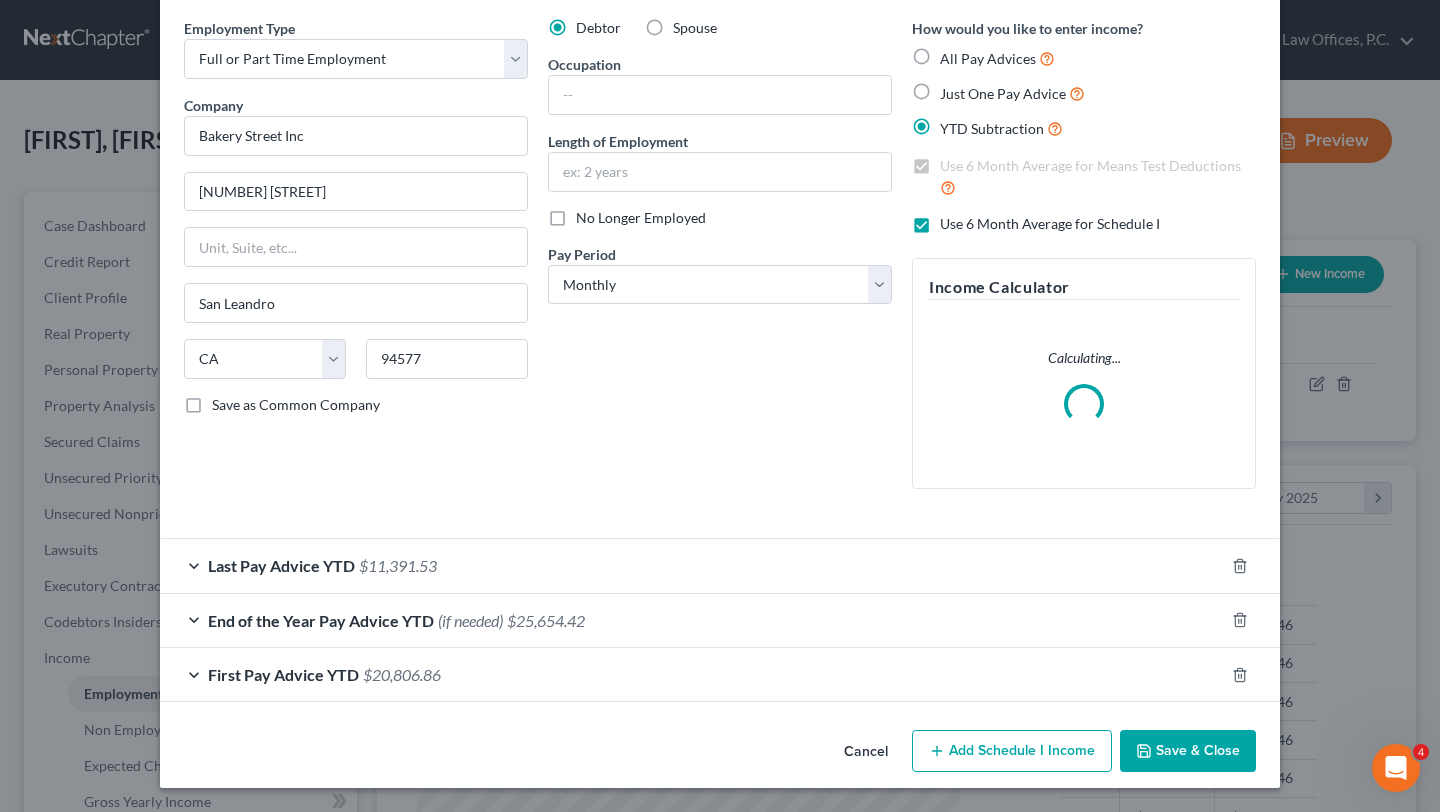 click on "Last Pay Advice YTD $11,391.53" at bounding box center (692, 565) 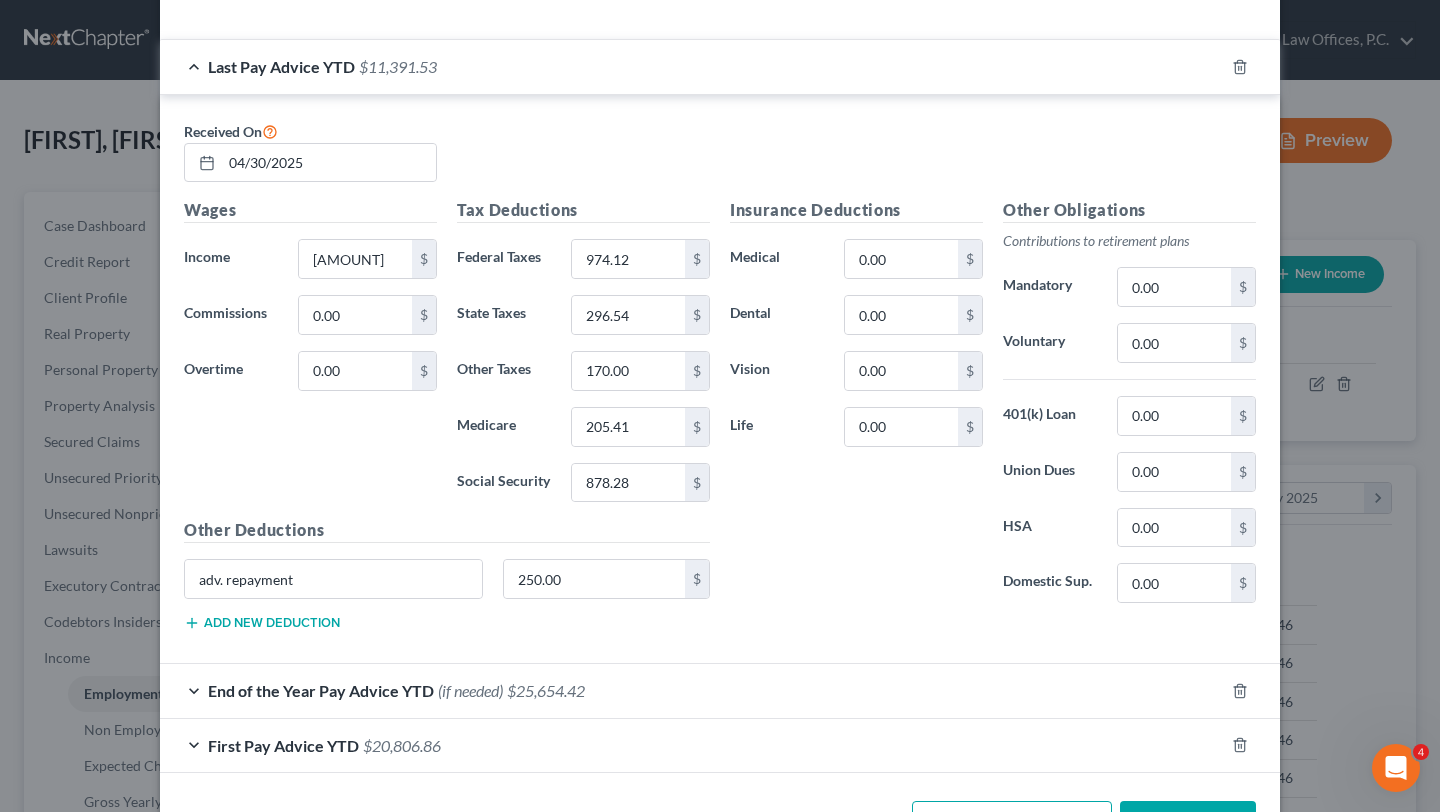 scroll, scrollTop: 643, scrollLeft: 0, axis: vertical 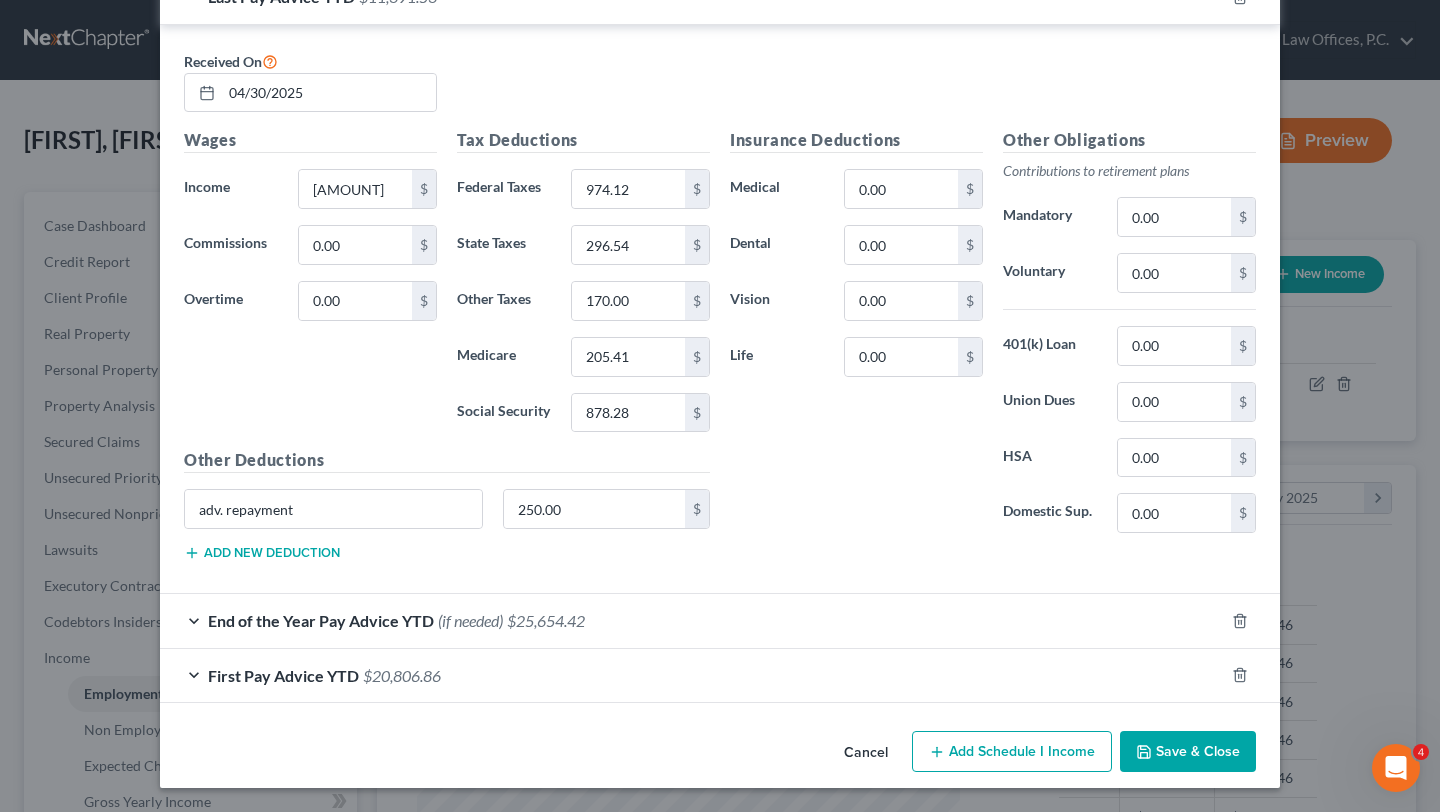 click on "End of the Year Pay Advice YTD  (if needed) $25,654.42" at bounding box center [692, 620] 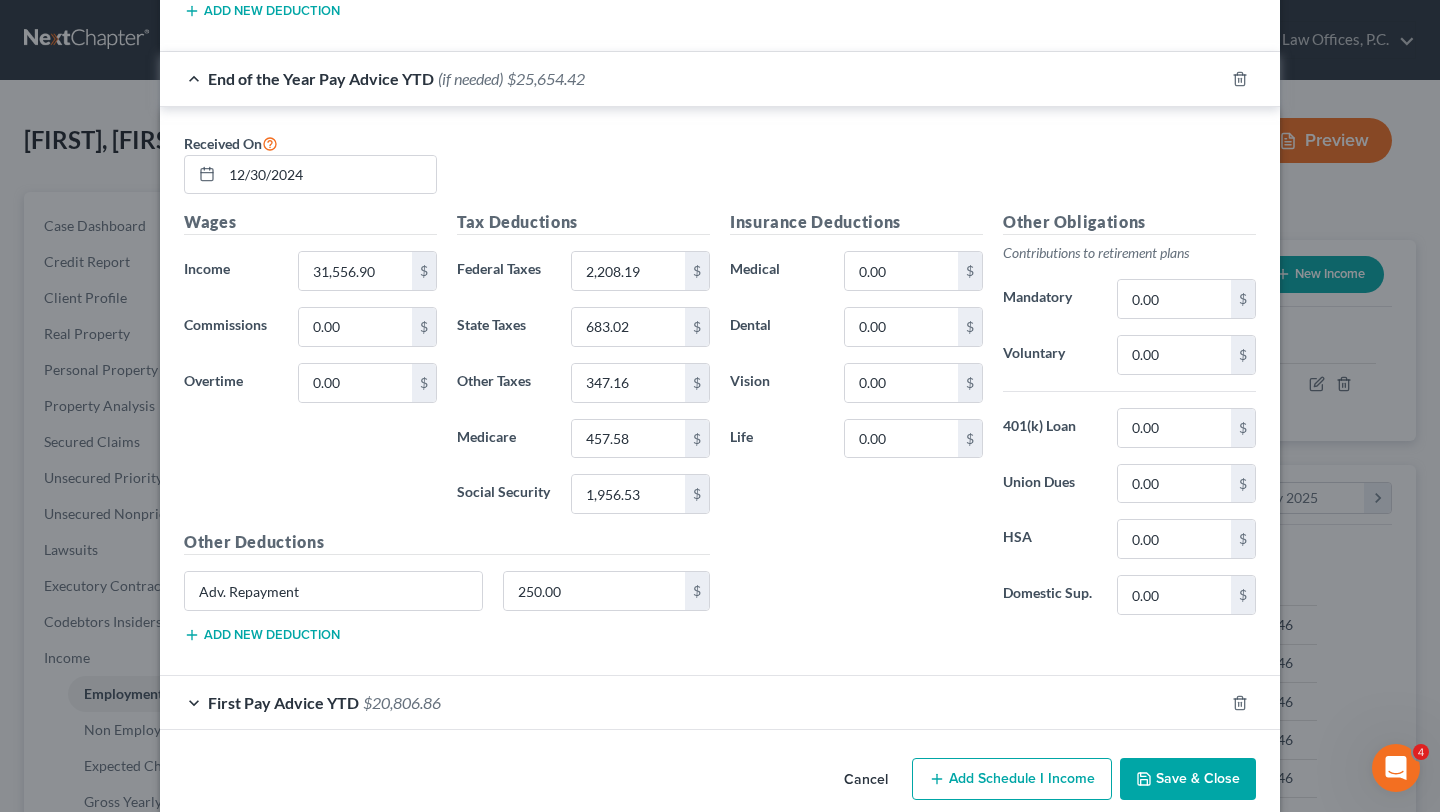 scroll, scrollTop: 1213, scrollLeft: 0, axis: vertical 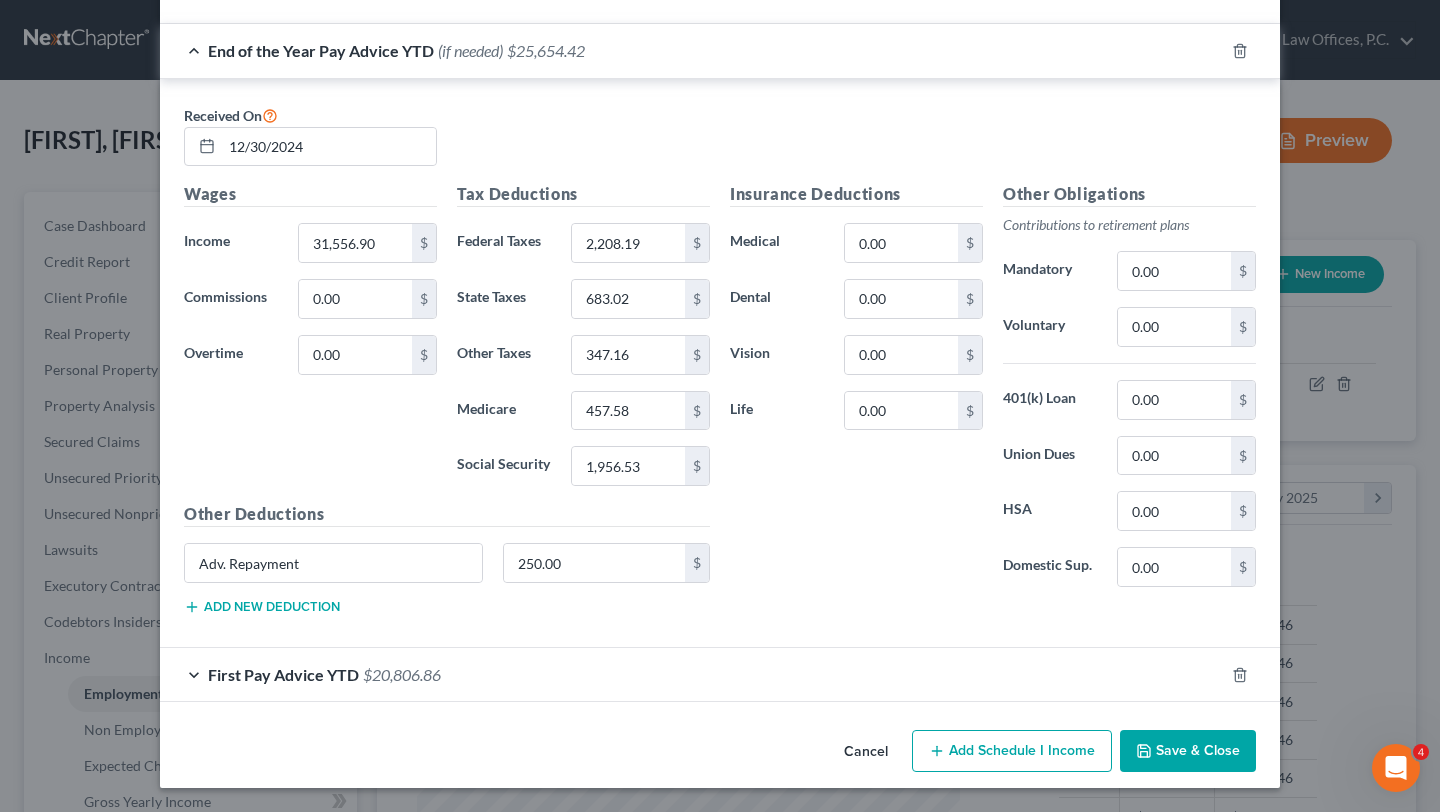 click on "First Pay Advice YTD $20,806.86" at bounding box center (692, 674) 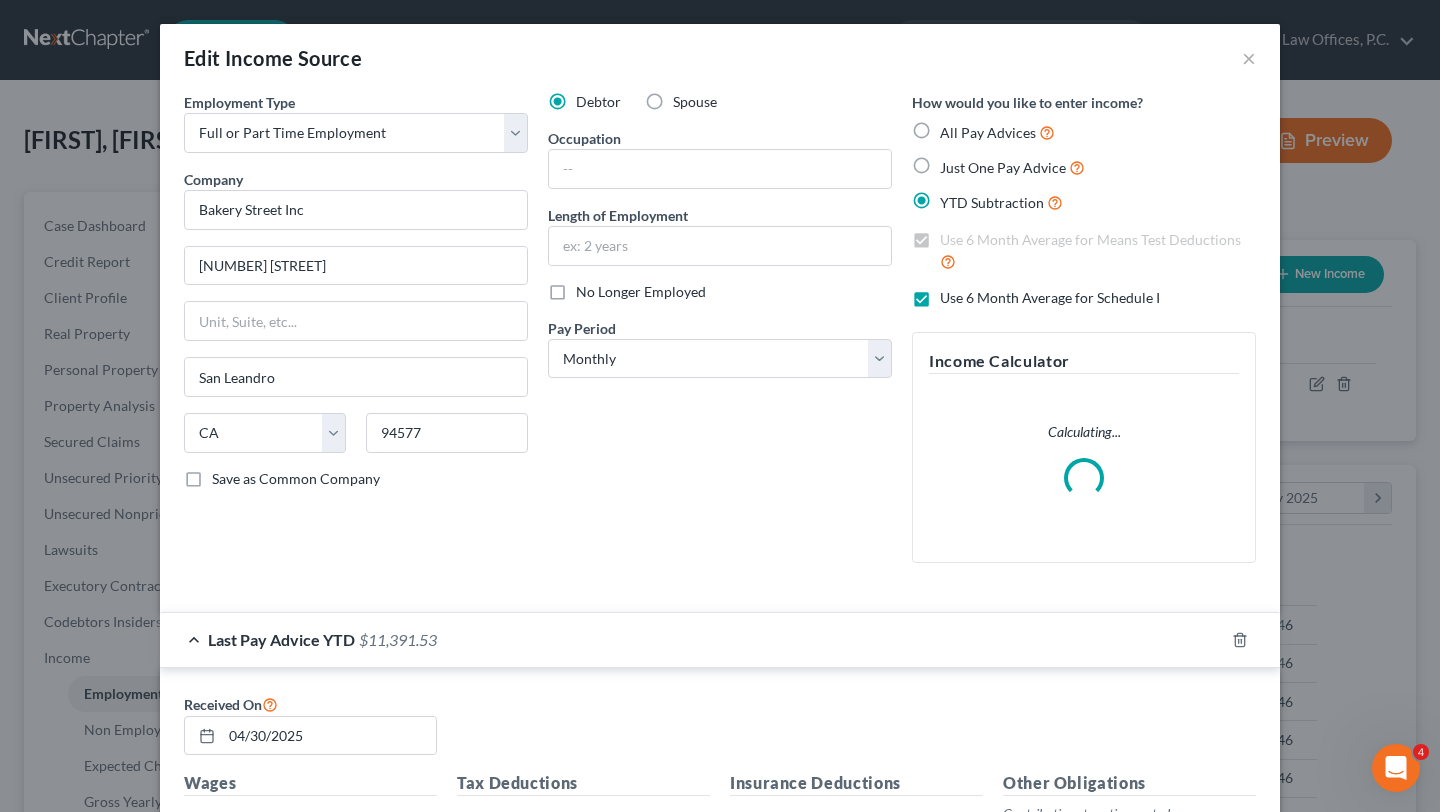 scroll, scrollTop: 30, scrollLeft: 0, axis: vertical 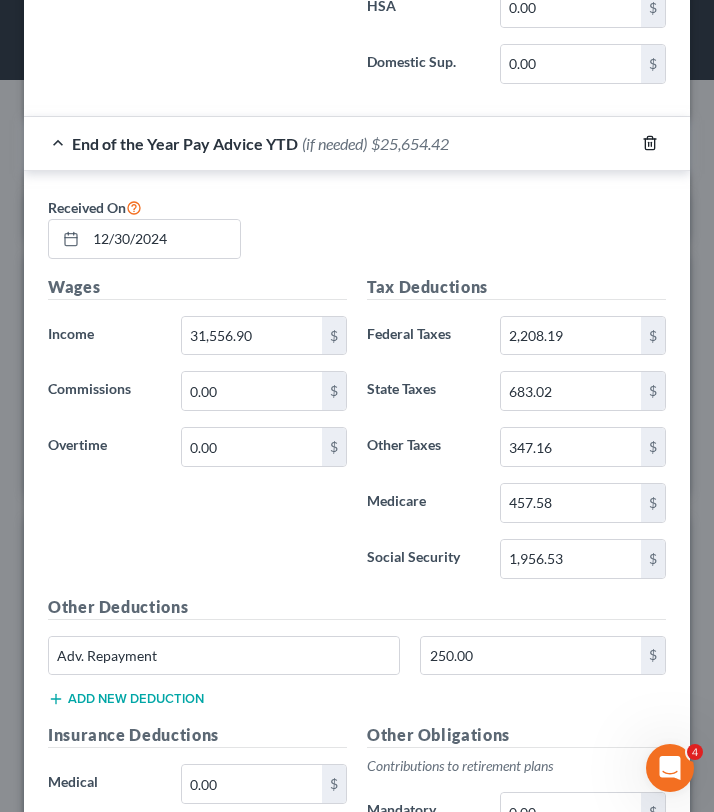 click 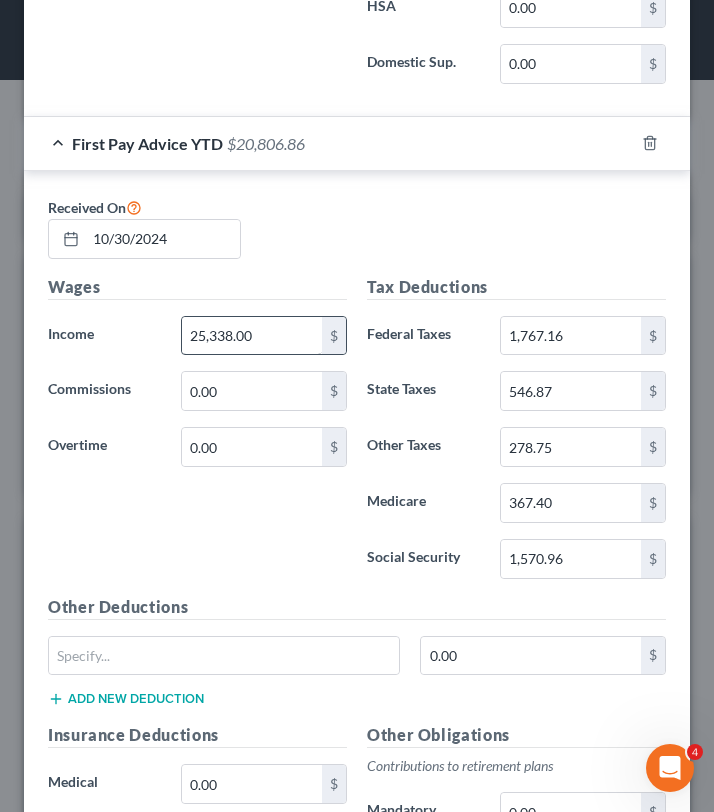 scroll, scrollTop: 2138, scrollLeft: 0, axis: vertical 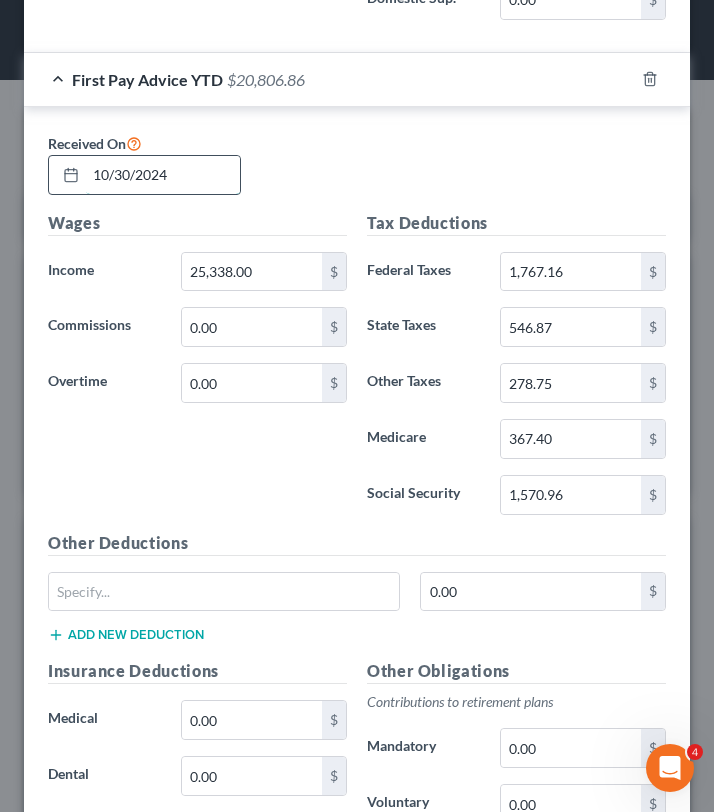 click on "10/30/2024" at bounding box center (163, 175) 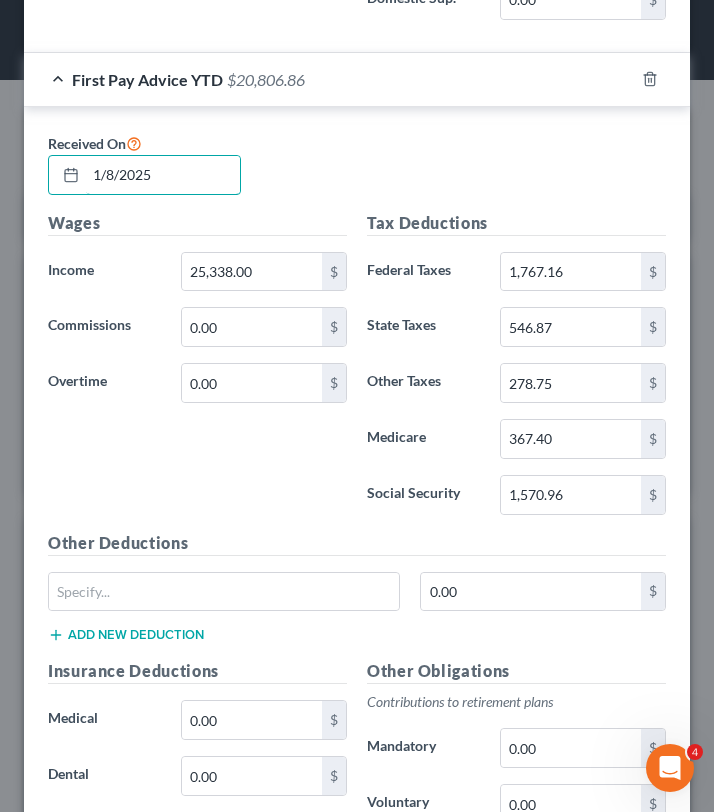 type on "1/8/2025" 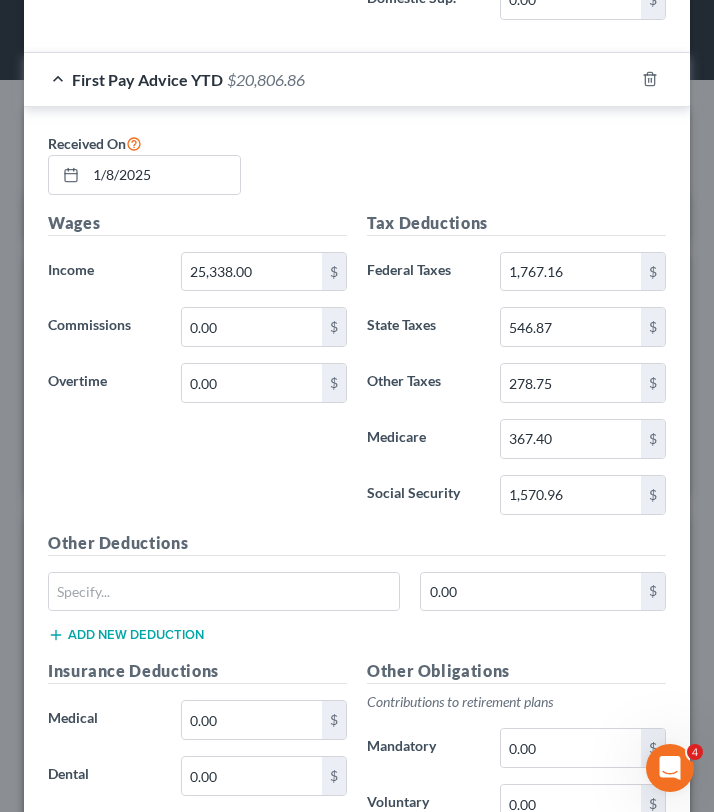 click on "Received On          1/8/2025" at bounding box center [357, 171] 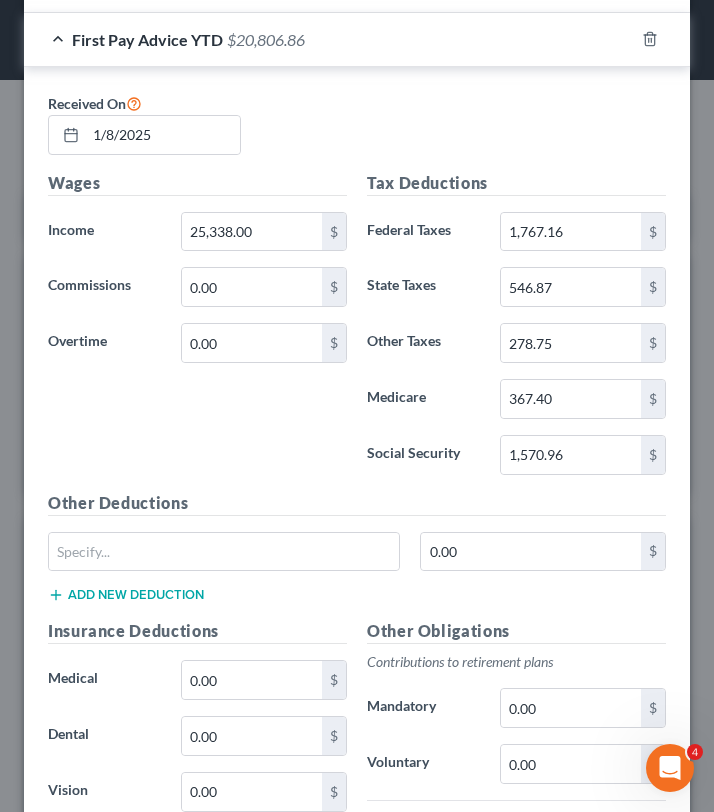 scroll, scrollTop: 2098, scrollLeft: 0, axis: vertical 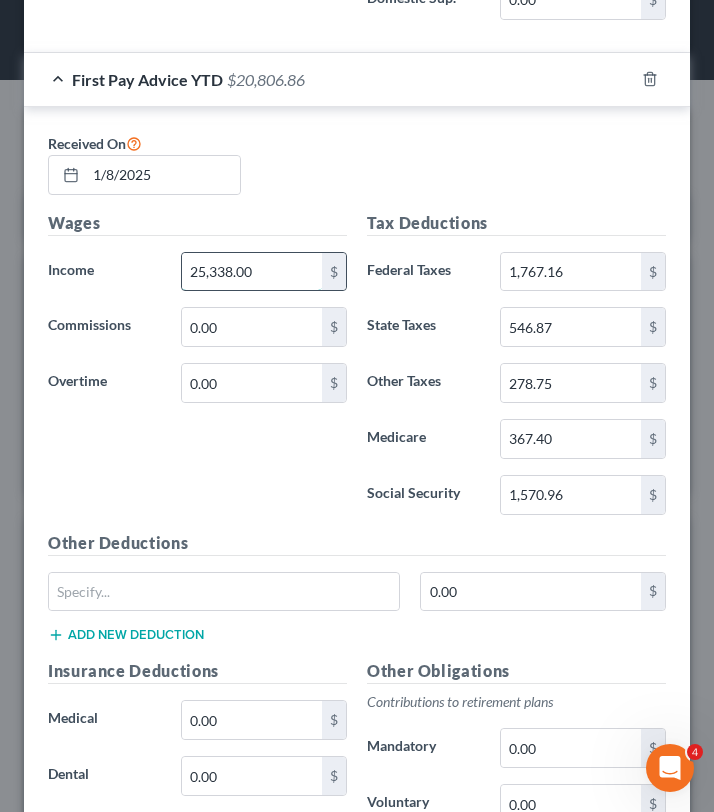 click on "25,338.00" at bounding box center (252, 272) 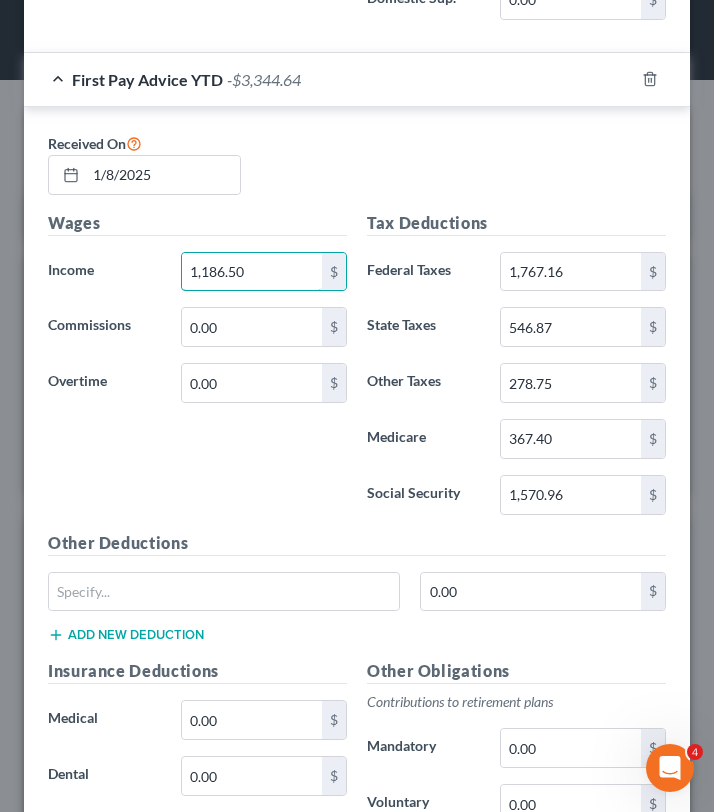 type on "1,186.50" 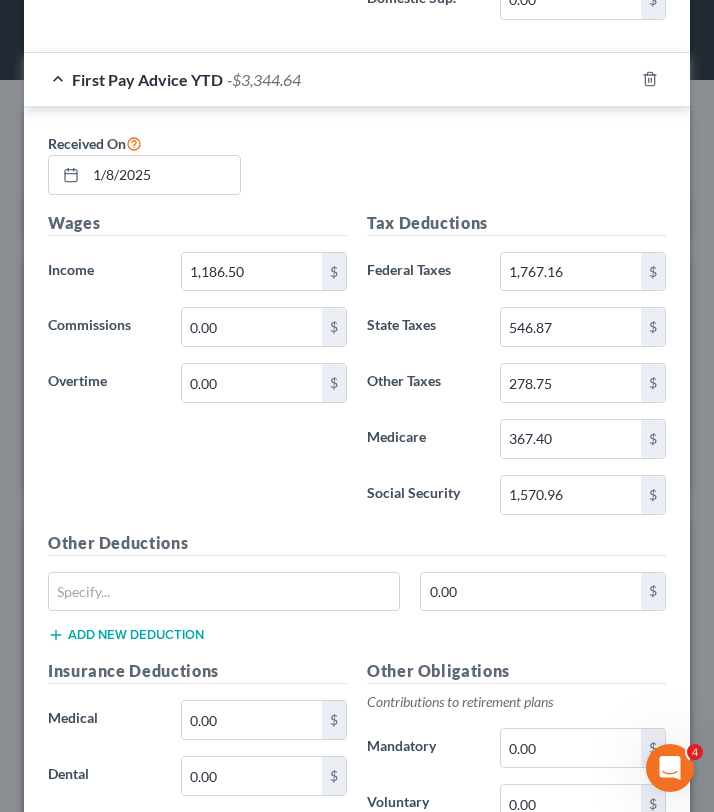click on "Federal Taxes" at bounding box center (423, 272) 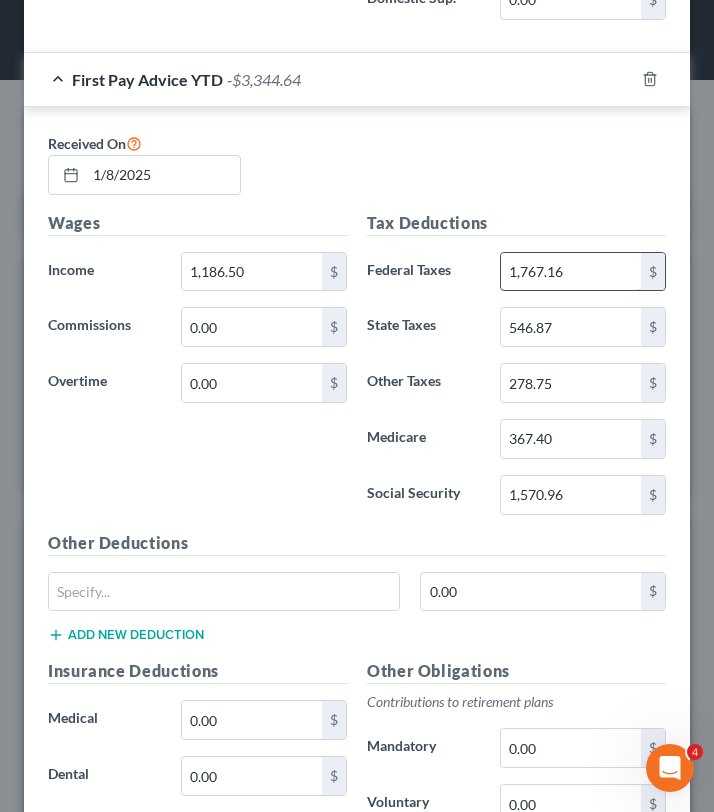 click on "1,767.16" at bounding box center [571, 272] 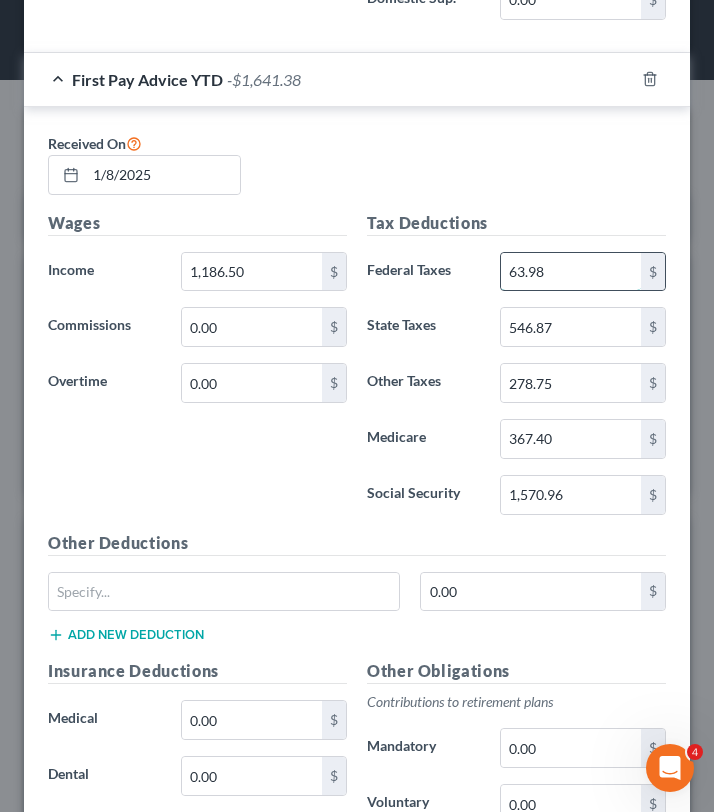 type on "63.98" 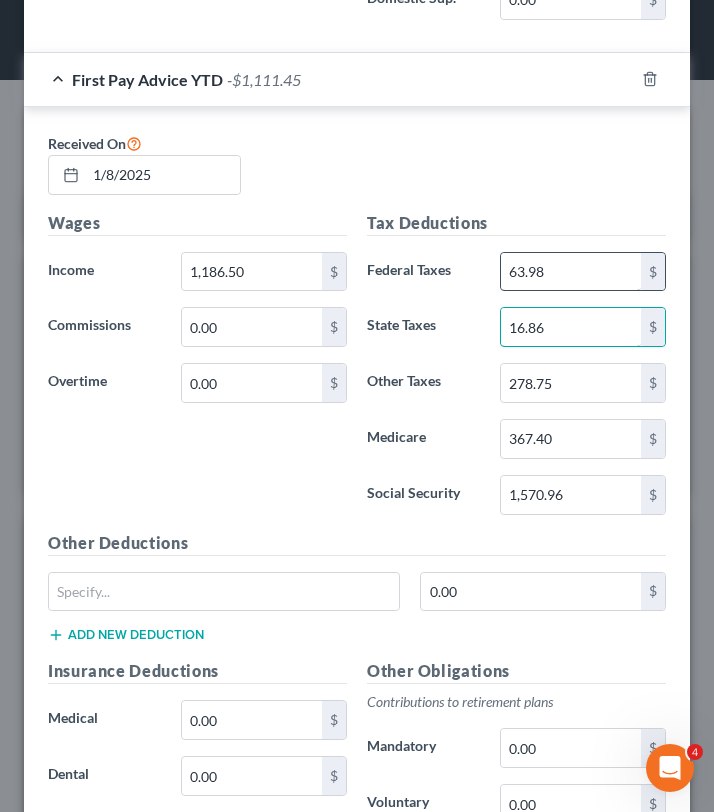 type on "16.86" 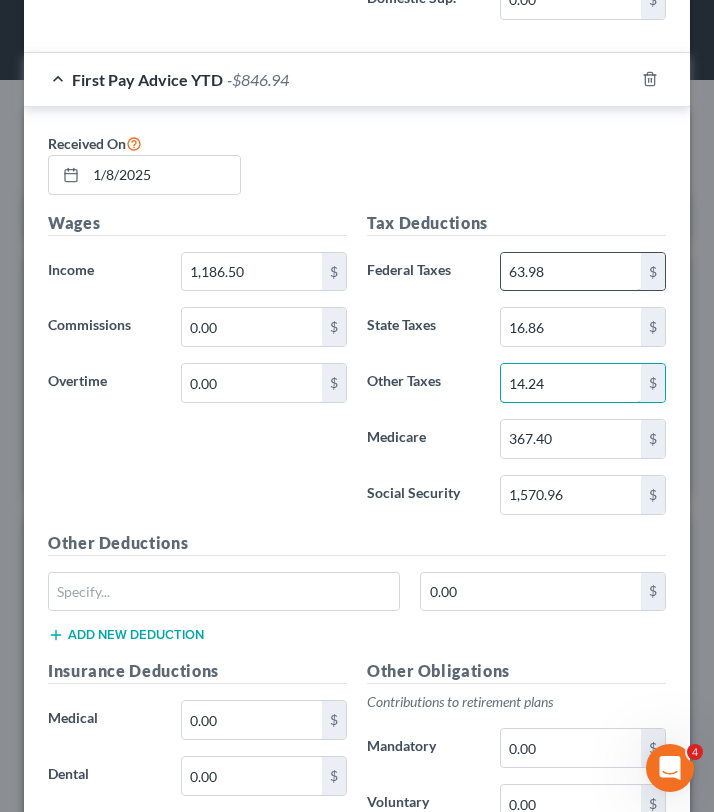 type on "14.24" 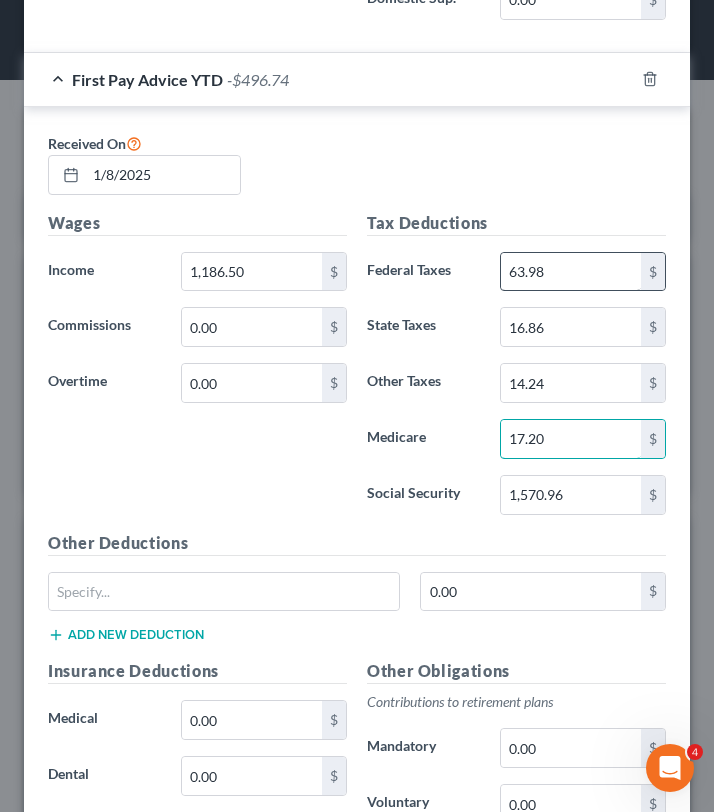 type on "17.20" 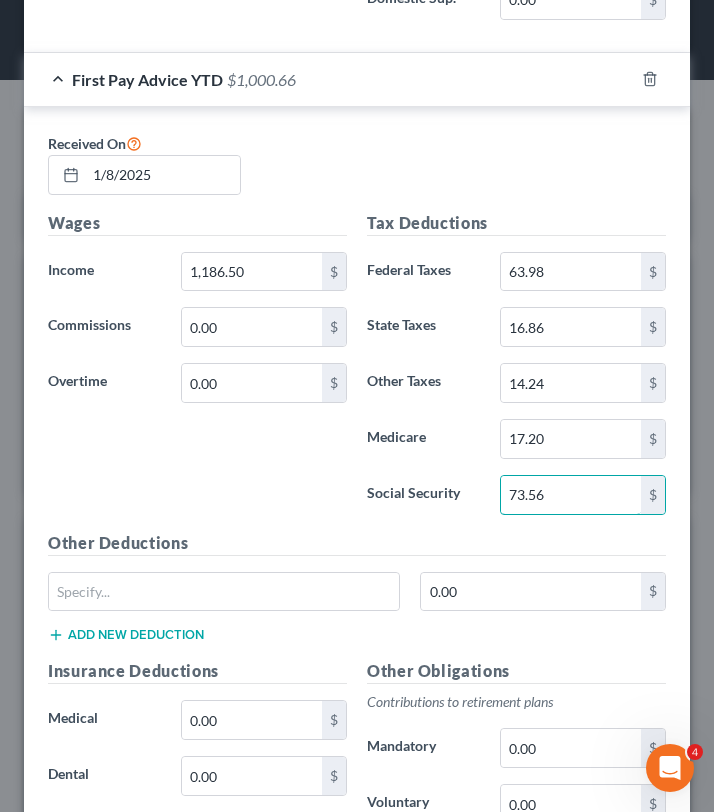 type on "73.56" 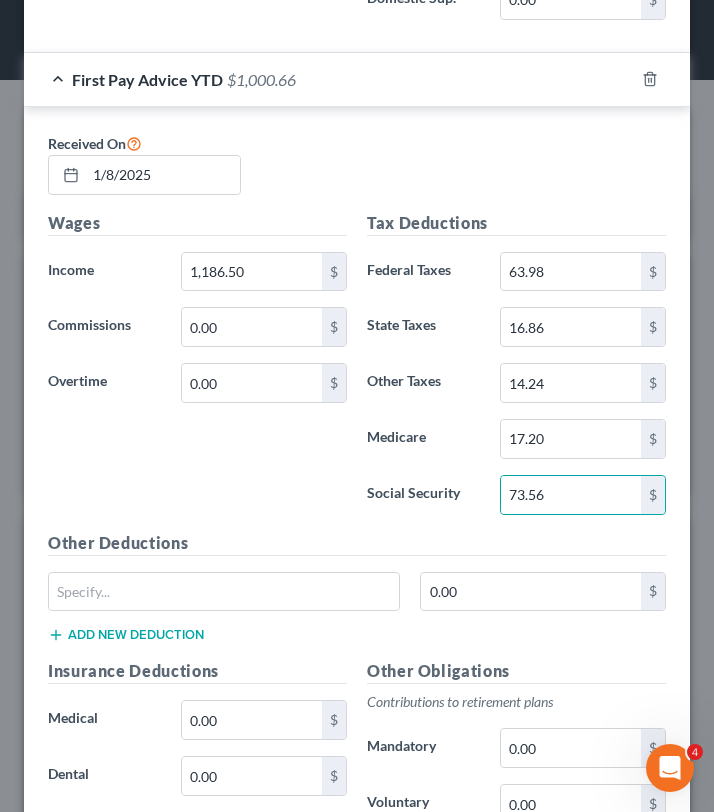 click on "Social Security" at bounding box center [423, 495] 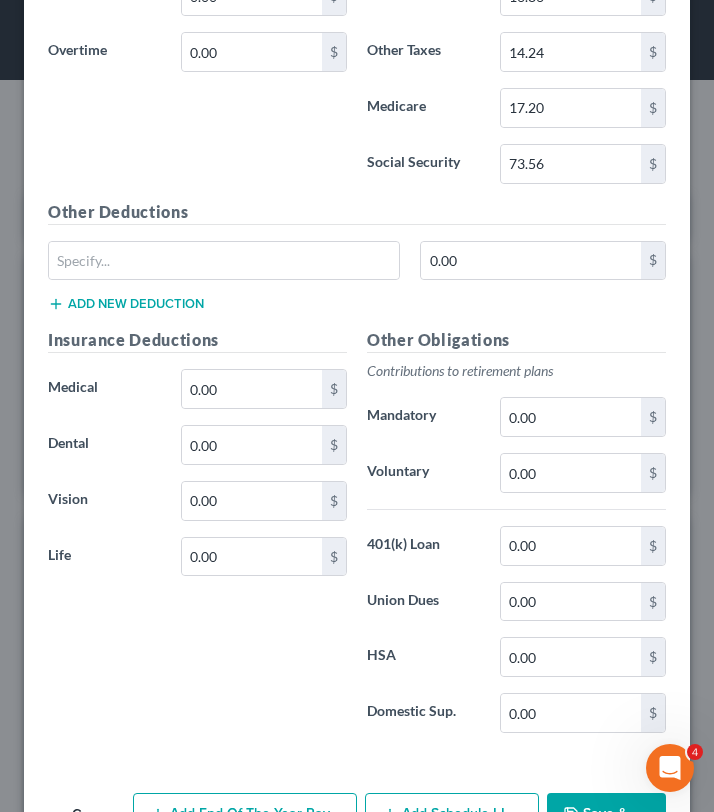 scroll, scrollTop: 2472, scrollLeft: 0, axis: vertical 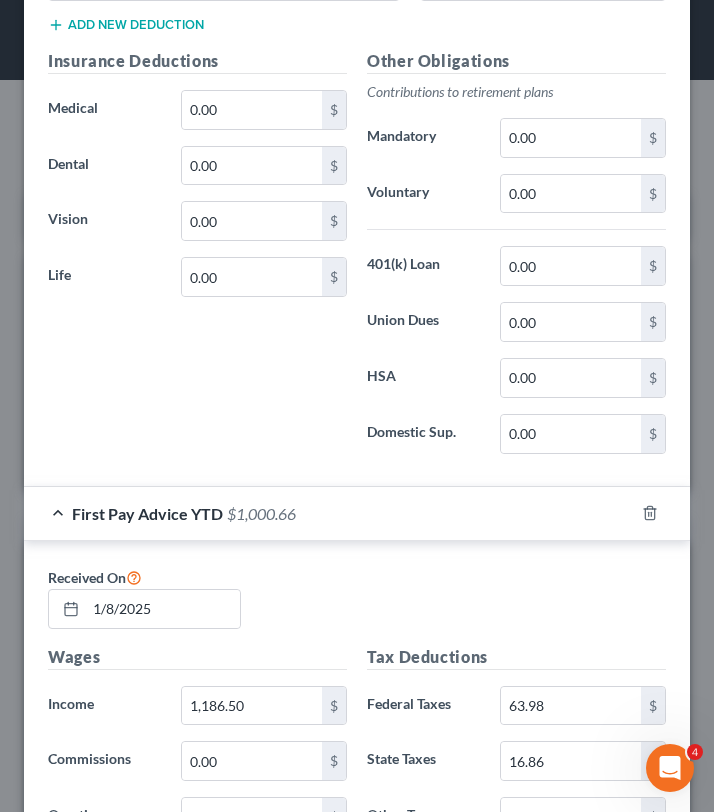 click on "First Pay Advice YTD $1,000.66" at bounding box center [329, 513] 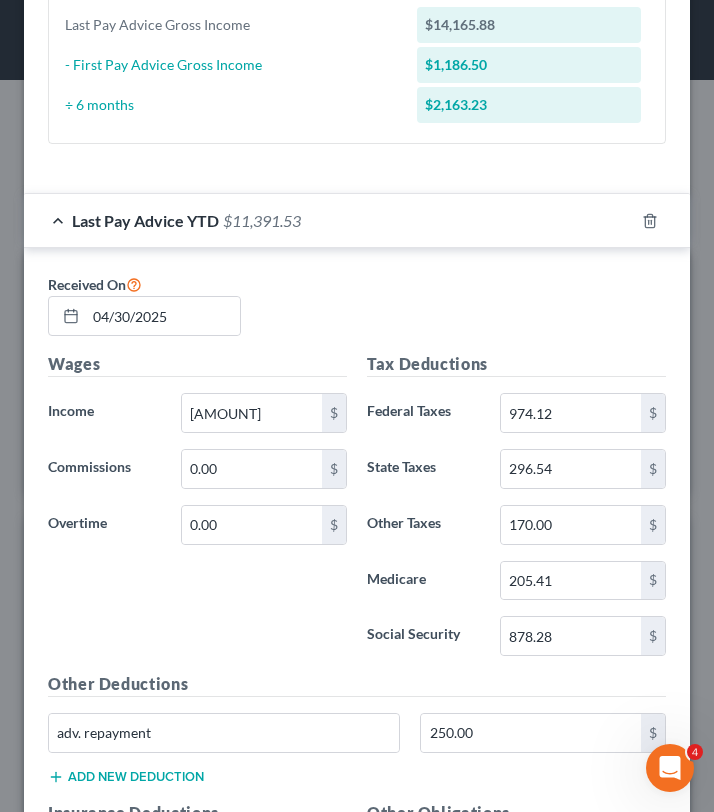 scroll, scrollTop: 910, scrollLeft: 0, axis: vertical 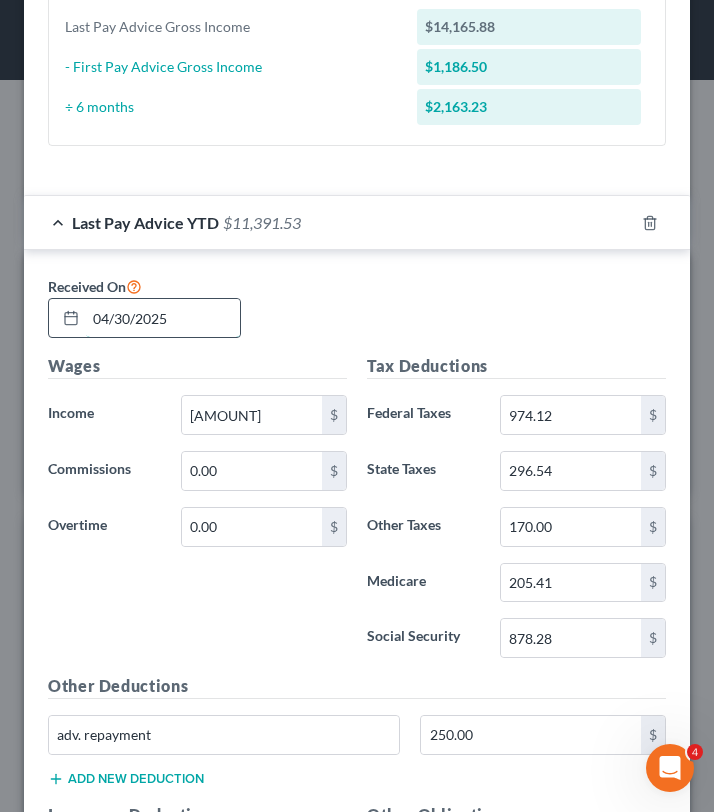 click on "04/30/2025" at bounding box center (163, 318) 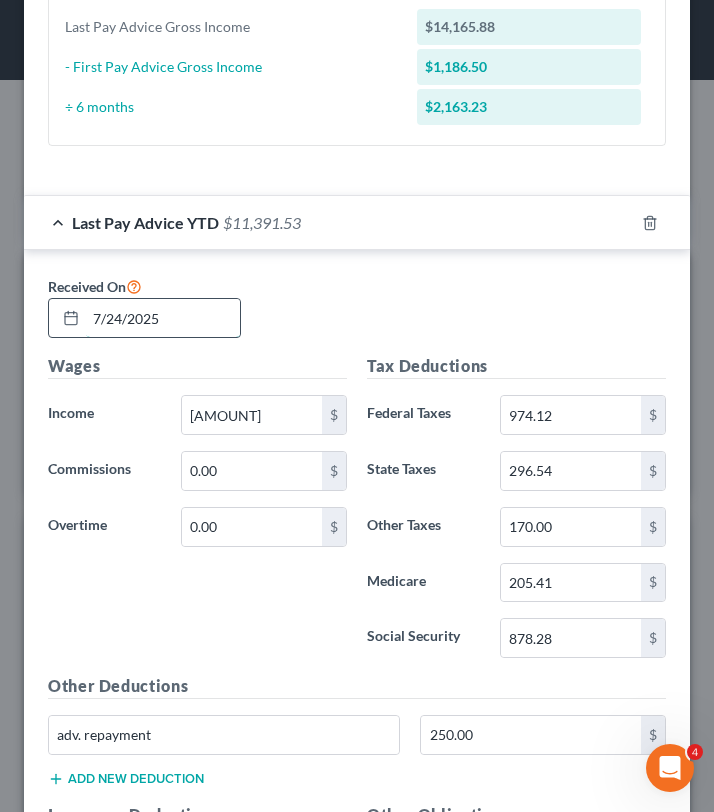 type on "7/24/2025" 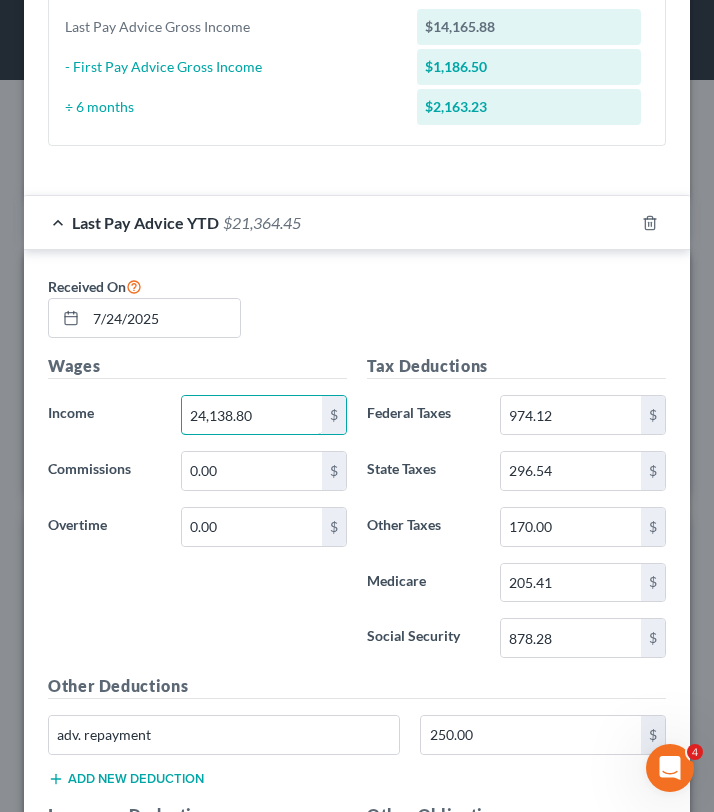 type on "24,138.80" 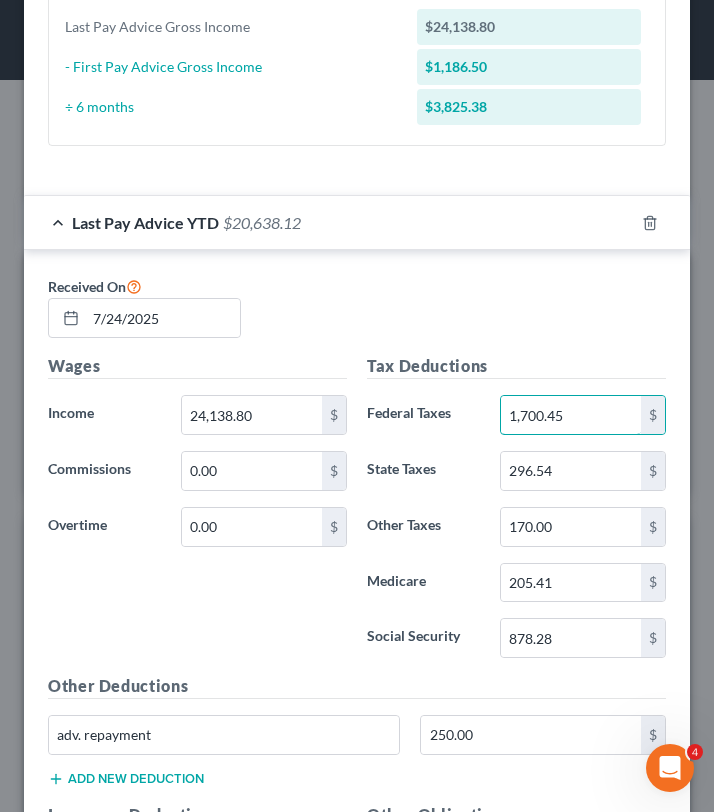 type on "1,700.45" 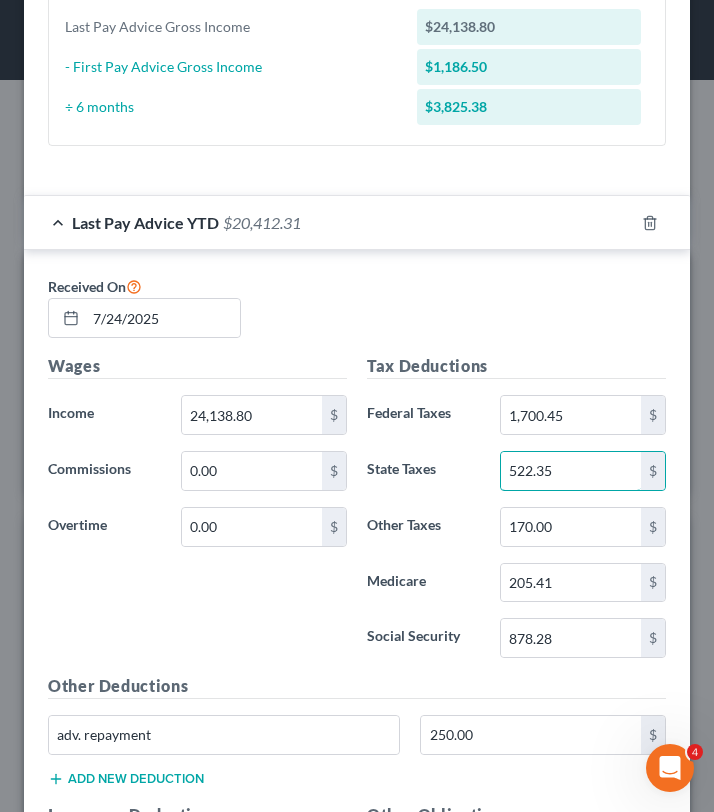 type on "522.35" 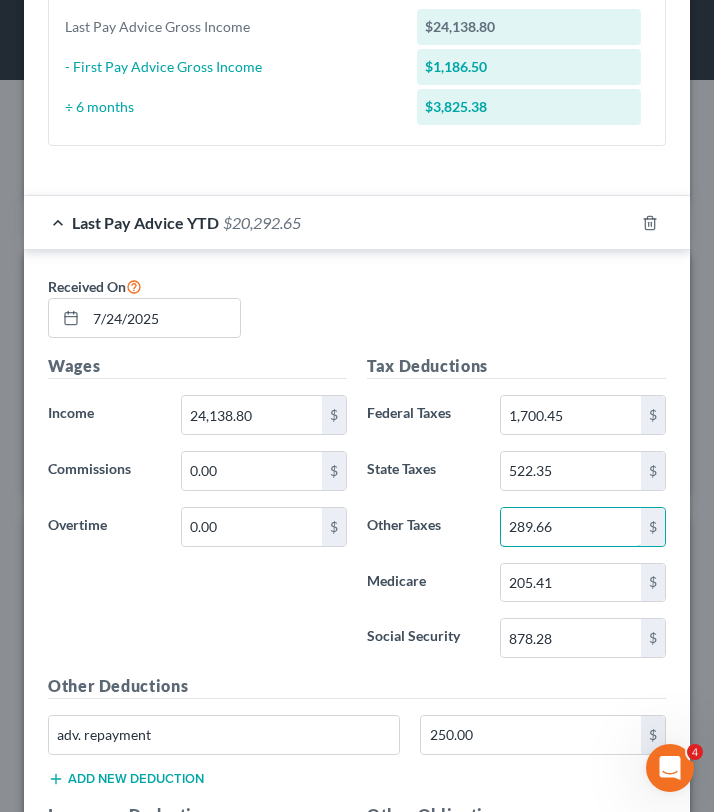 type on "289.66" 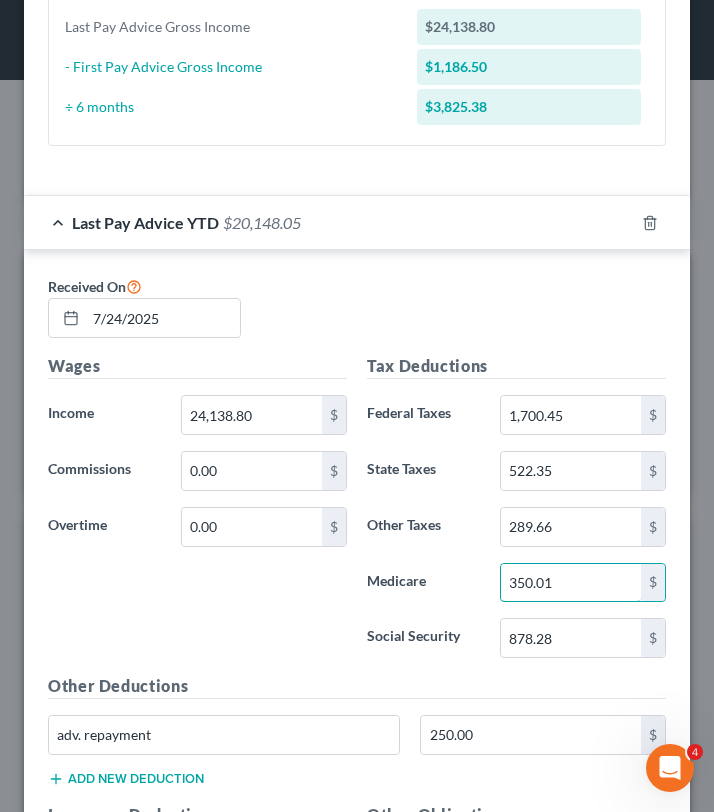 type on "350.01" 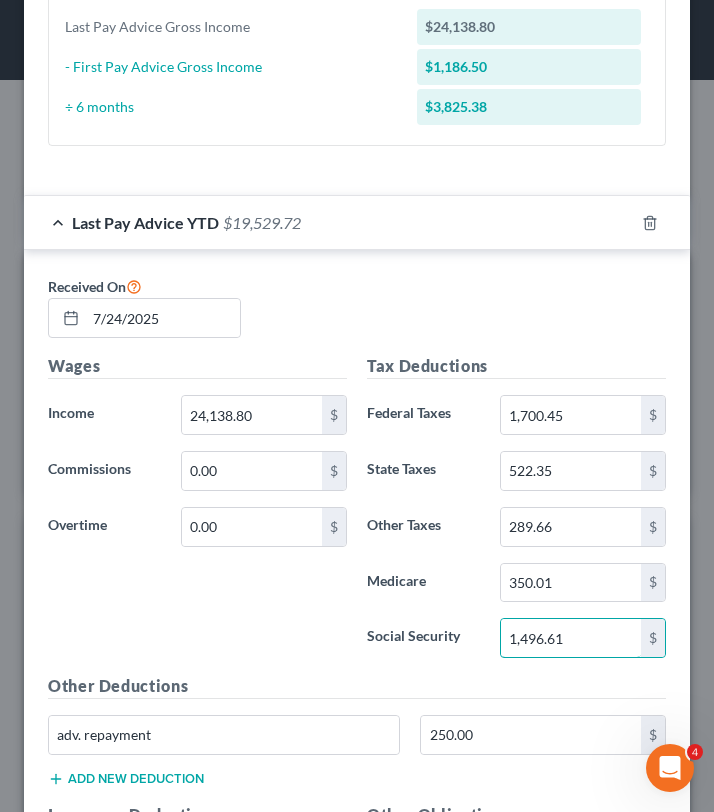type on "1,496.61" 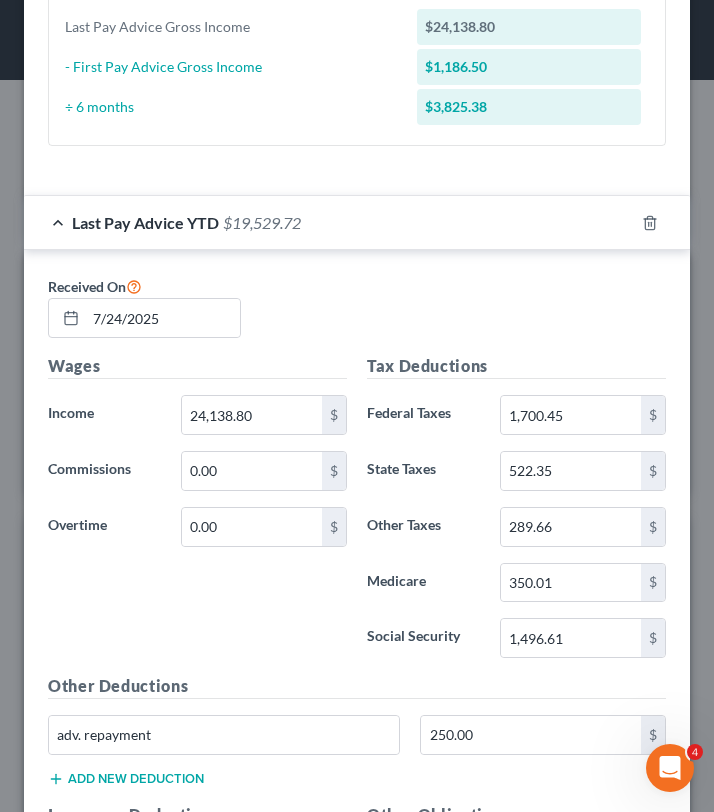 click on "Tax Deductions Federal Taxes 1,700.45 $ State Taxes 522.35 $ Other Taxes 289.66 $ Medicare 350.01 $ Social Security 1,496.61 $" at bounding box center [516, 514] 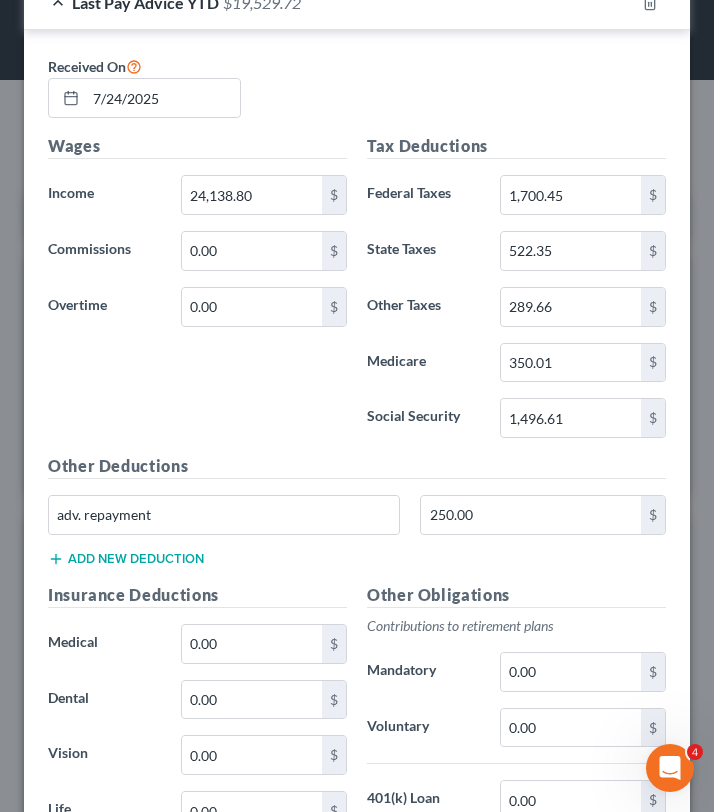 scroll, scrollTop: 1140, scrollLeft: 0, axis: vertical 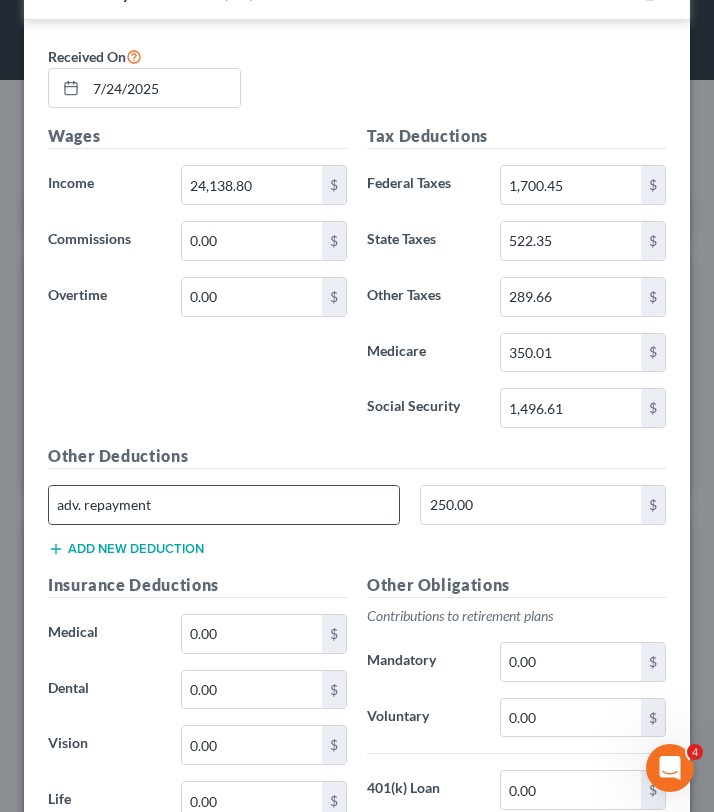 click on "adv. repayment" at bounding box center [224, 505] 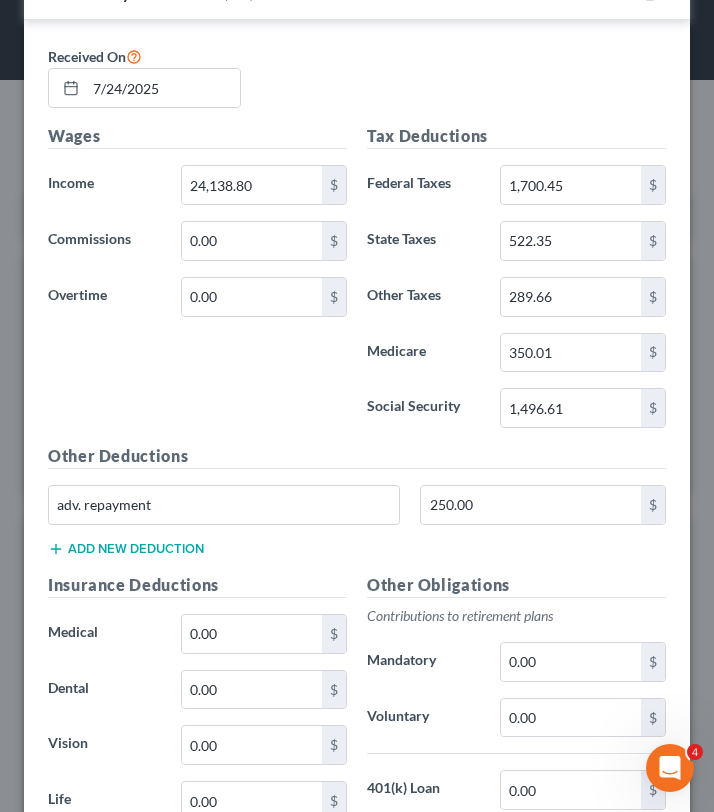 scroll, scrollTop: 1503, scrollLeft: 0, axis: vertical 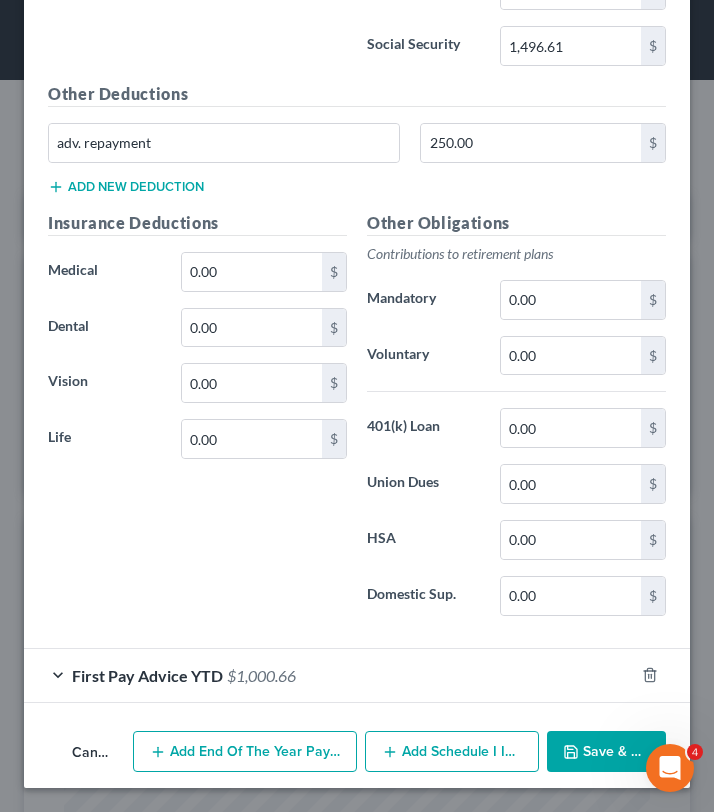 click on "$1,000.66" at bounding box center [261, 675] 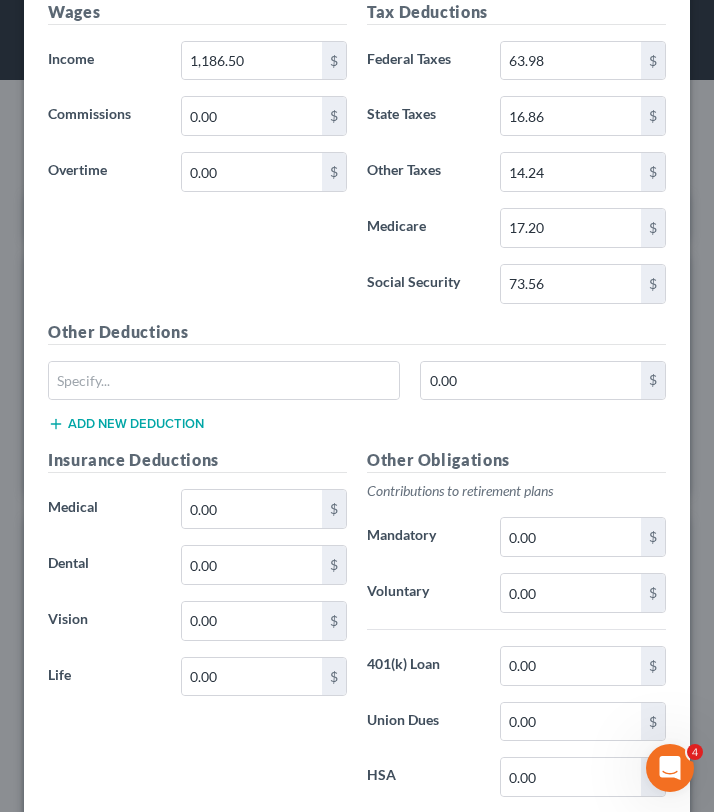 scroll, scrollTop: 2364, scrollLeft: 0, axis: vertical 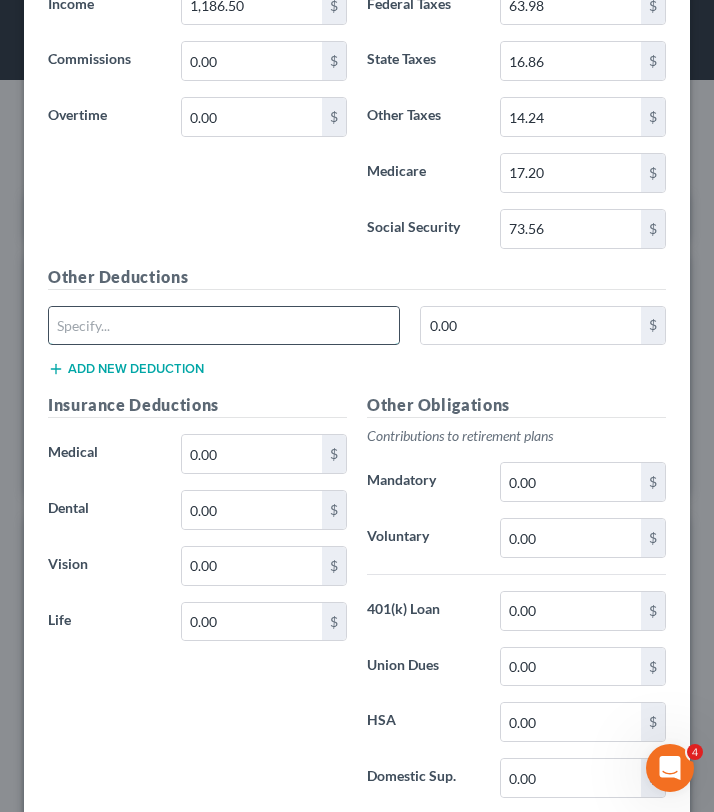 click at bounding box center [224, 326] 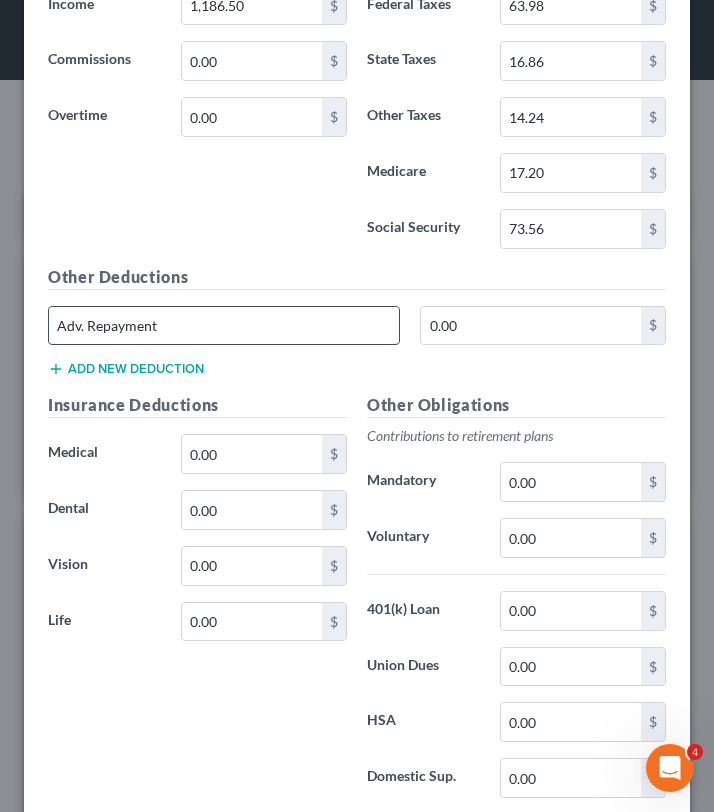 type on "Adv. Repayment" 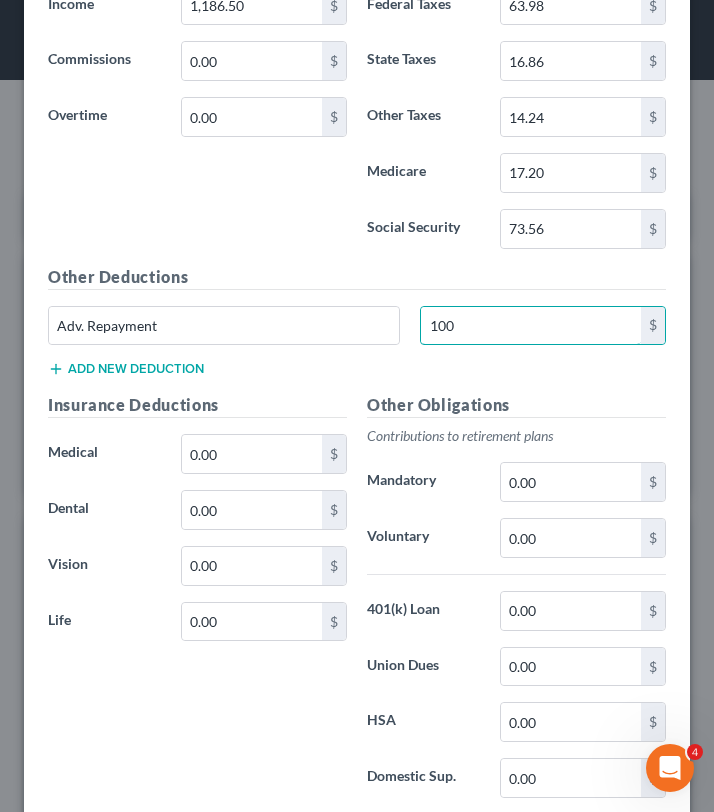 type on "100" 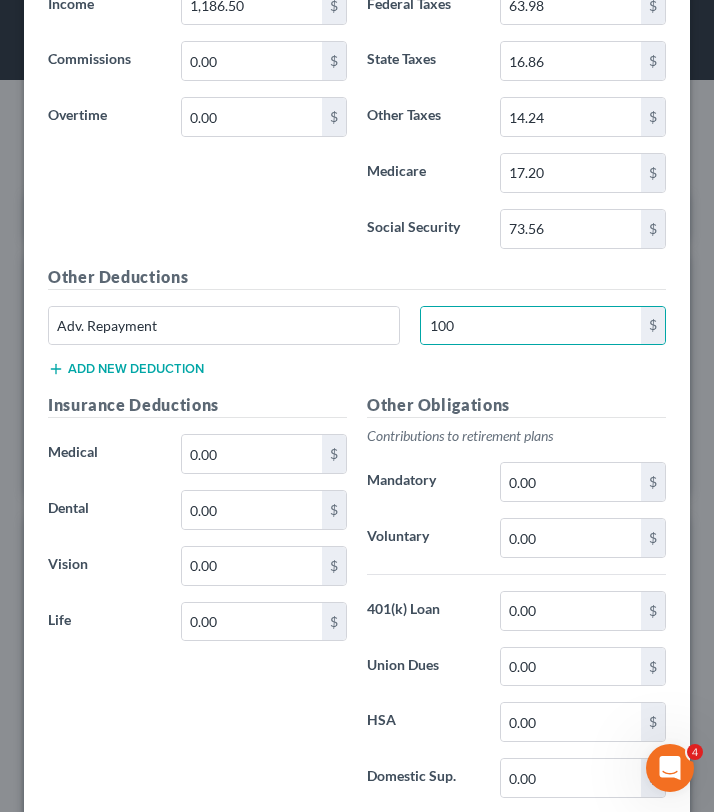 click on "Wages
Income
*
1,186.50 $ Commissions 0.00 $ Overtime 0.00 $" at bounding box center [197, 105] 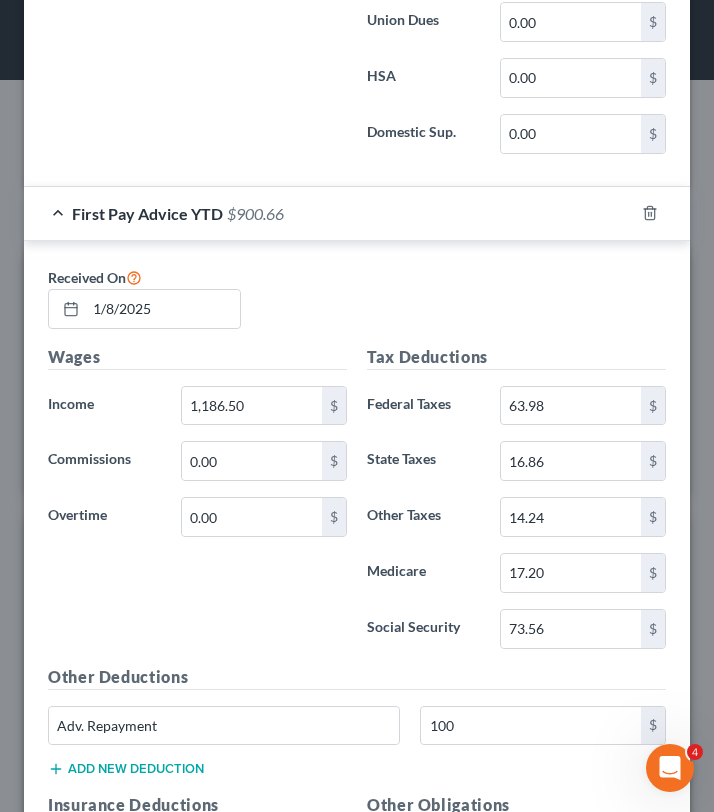 scroll, scrollTop: 2492, scrollLeft: 0, axis: vertical 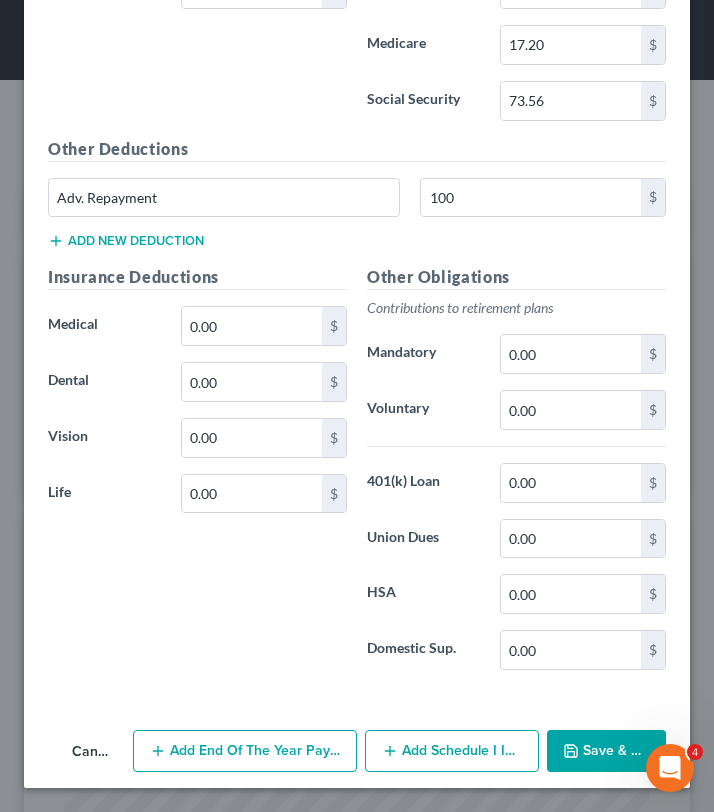 click on "Save & Close" at bounding box center (606, 751) 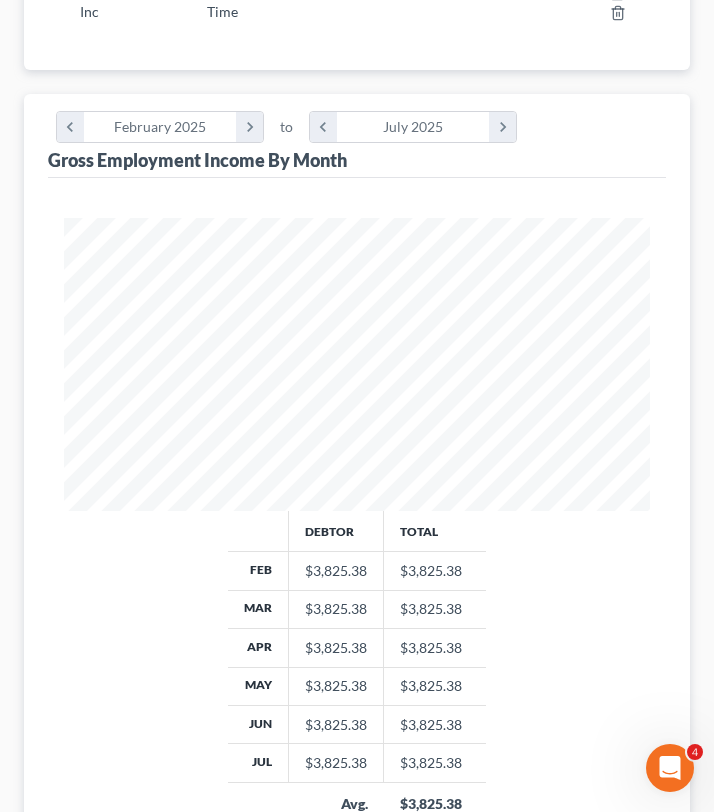 scroll, scrollTop: 666, scrollLeft: 0, axis: vertical 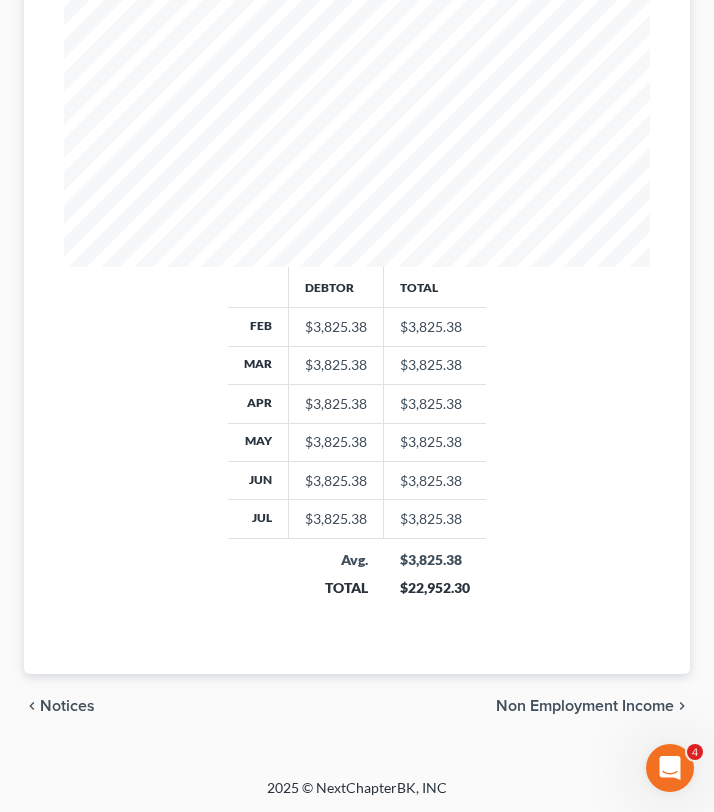 click on "Non Employment Income" at bounding box center [585, 706] 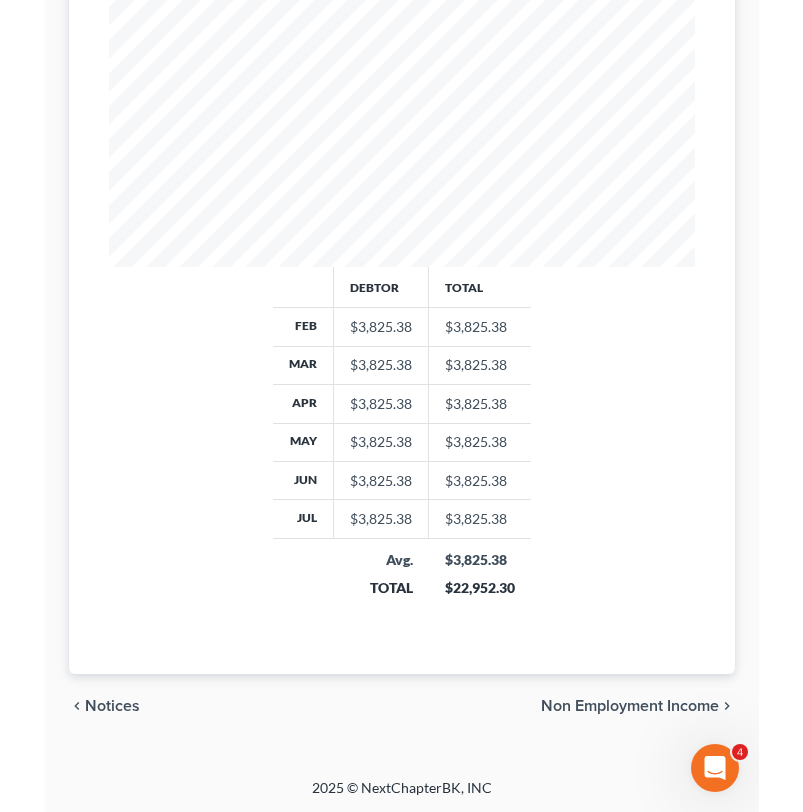 scroll, scrollTop: 0, scrollLeft: 0, axis: both 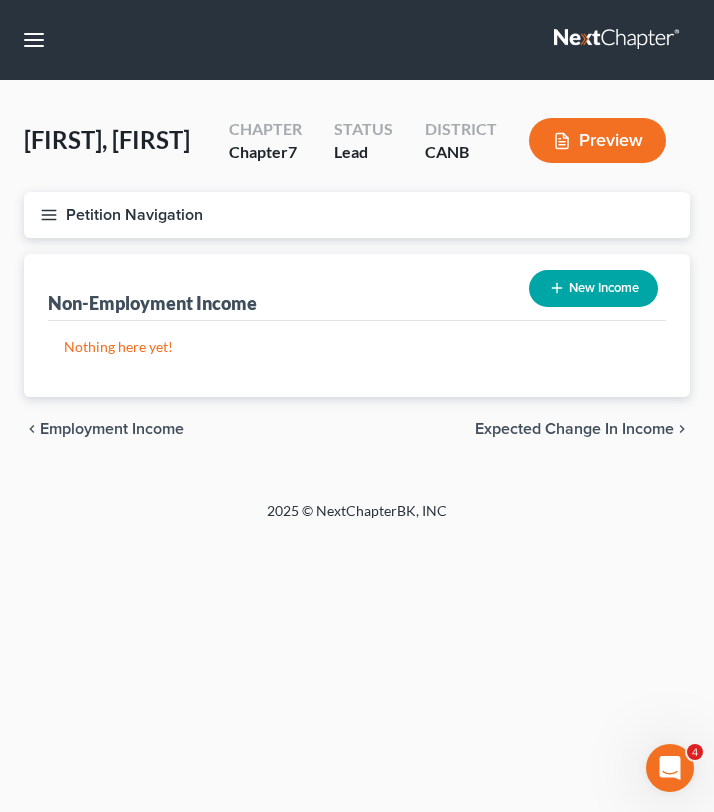 click on "Expected Change in Income" at bounding box center [574, 429] 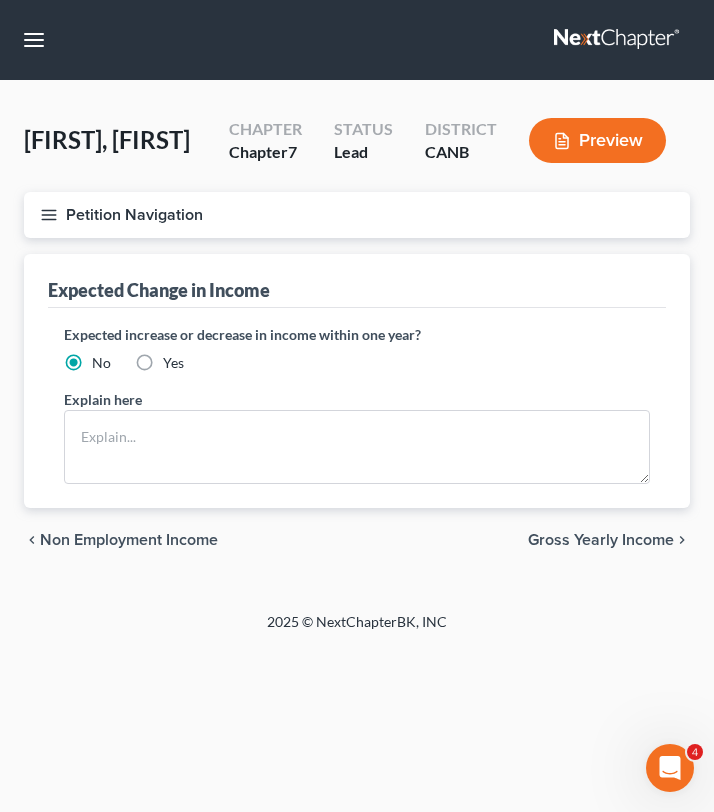click on "chevron_left
Non Employment Income
Gross Yearly Income
chevron_right" at bounding box center (357, 540) 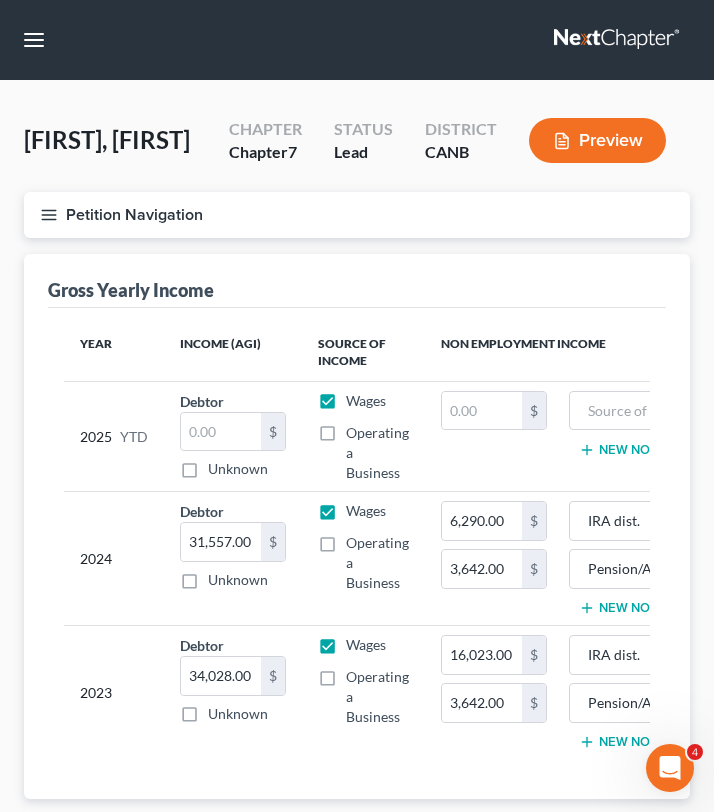 click on "Petition Navigation" at bounding box center [357, 215] 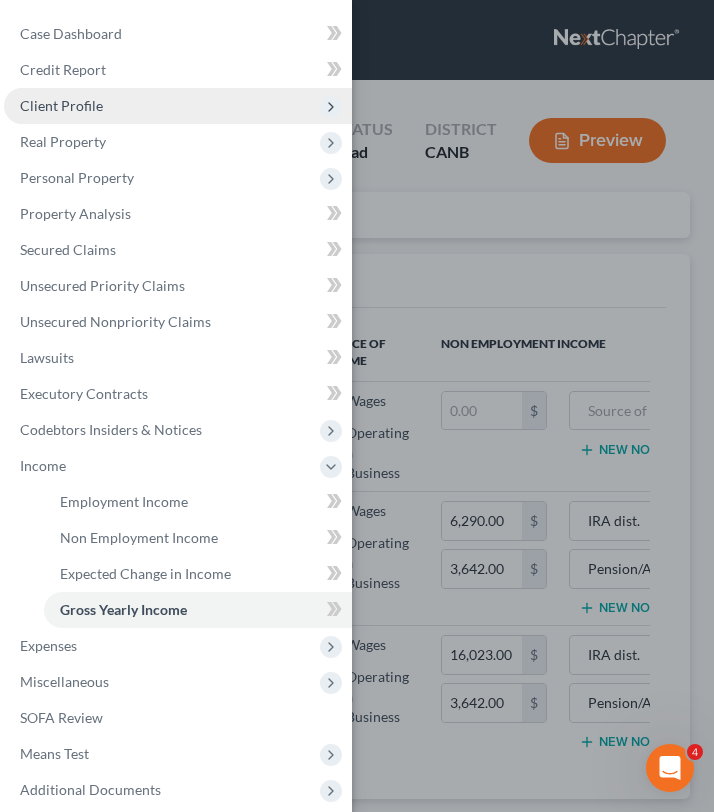 click on "Client Profile" at bounding box center (178, 106) 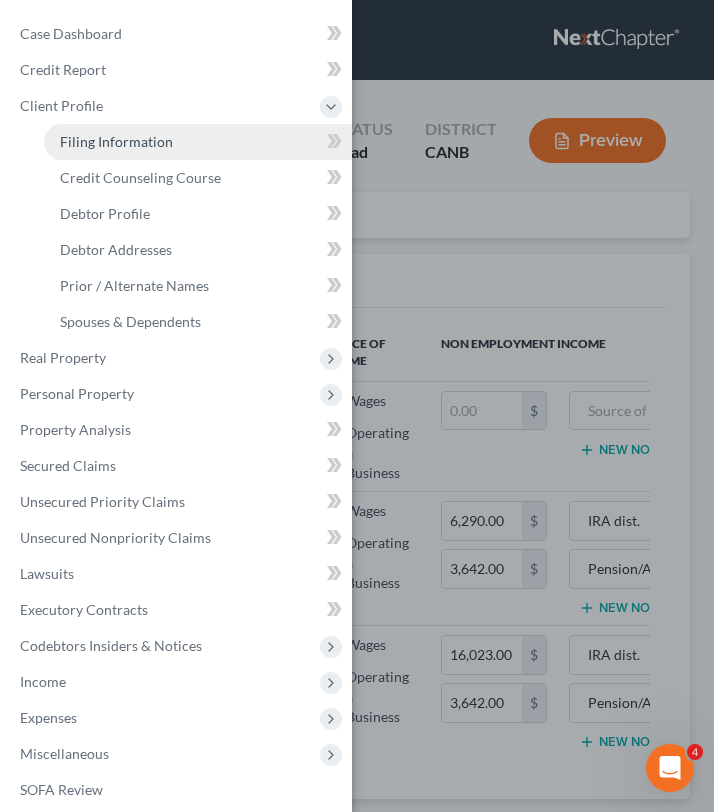 click on "Filing Information" at bounding box center (116, 141) 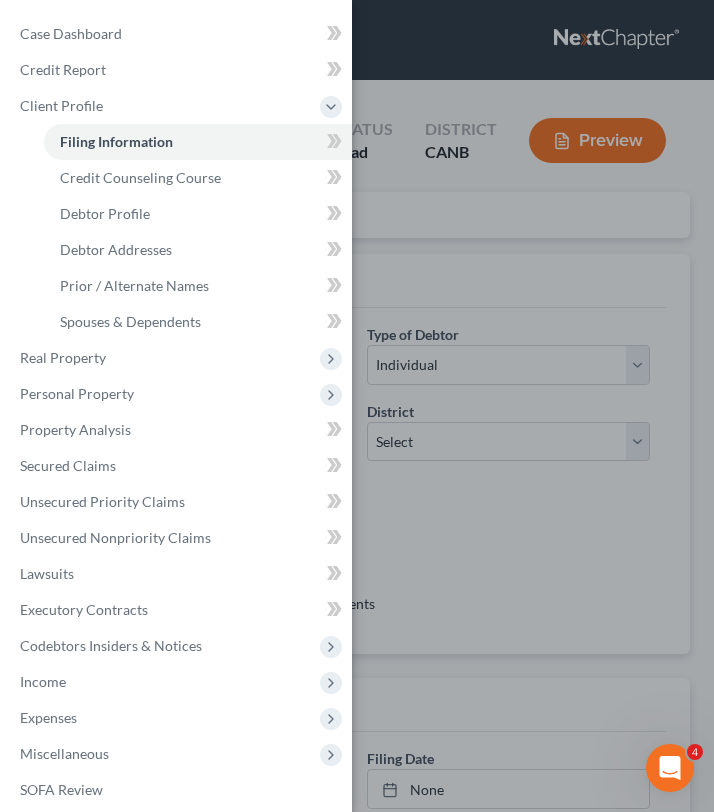 click on "Case Dashboard
Payments
Invoices
Payments
Payments
Credit Report
Client Profile" at bounding box center (357, 406) 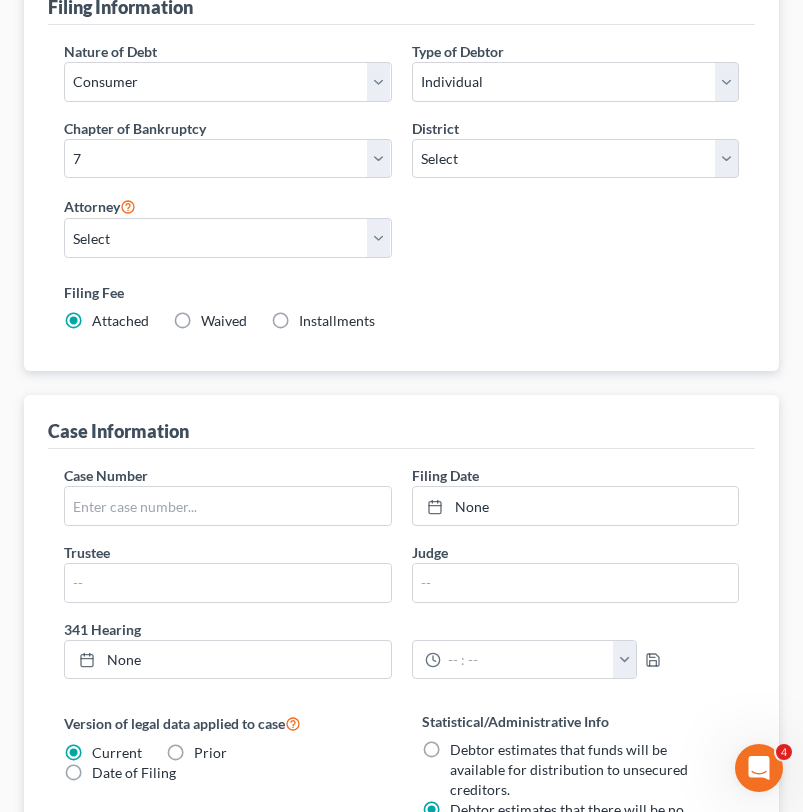 scroll, scrollTop: 0, scrollLeft: 0, axis: both 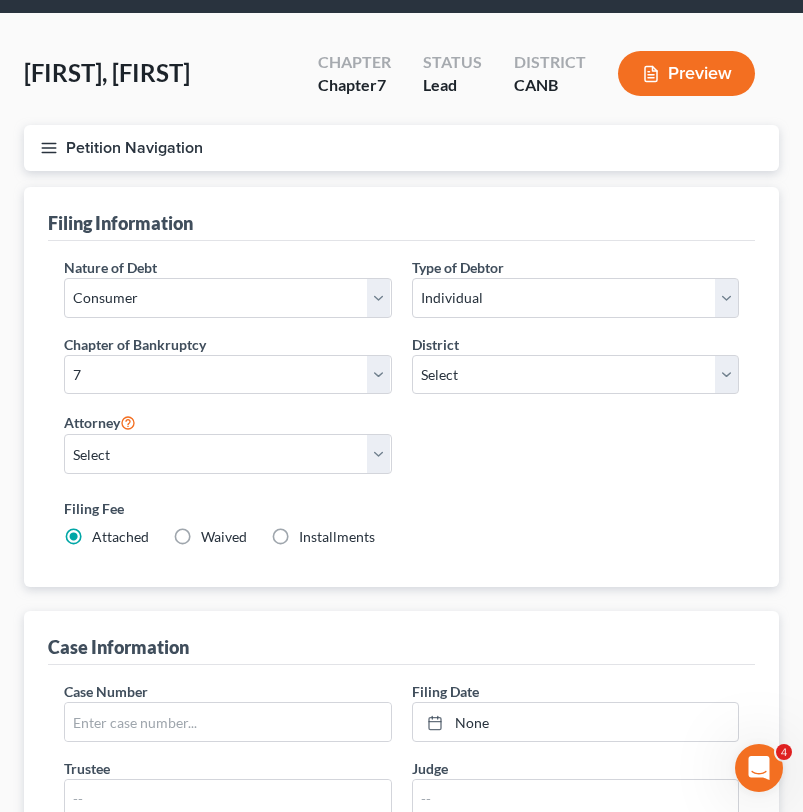click on "Petition Navigation" at bounding box center [401, 148] 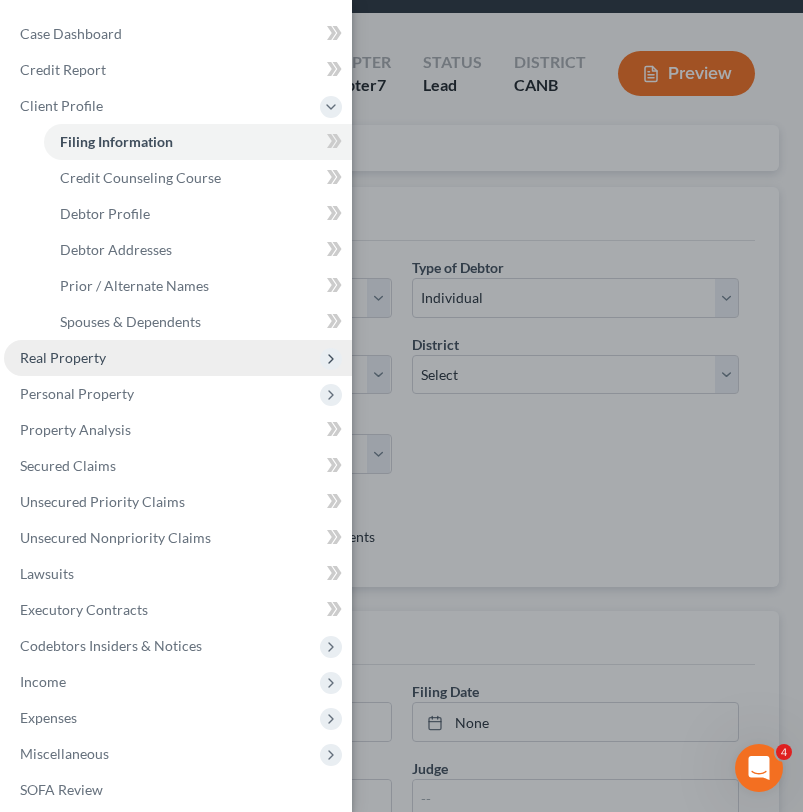 click on "Real Property" at bounding box center (178, 358) 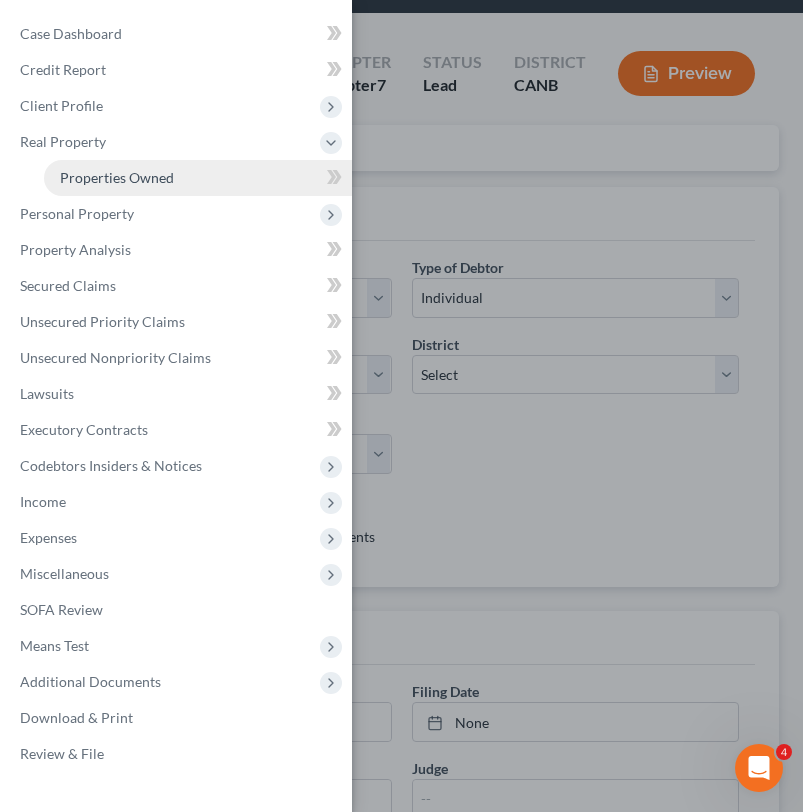 click on "Properties Owned" at bounding box center [117, 177] 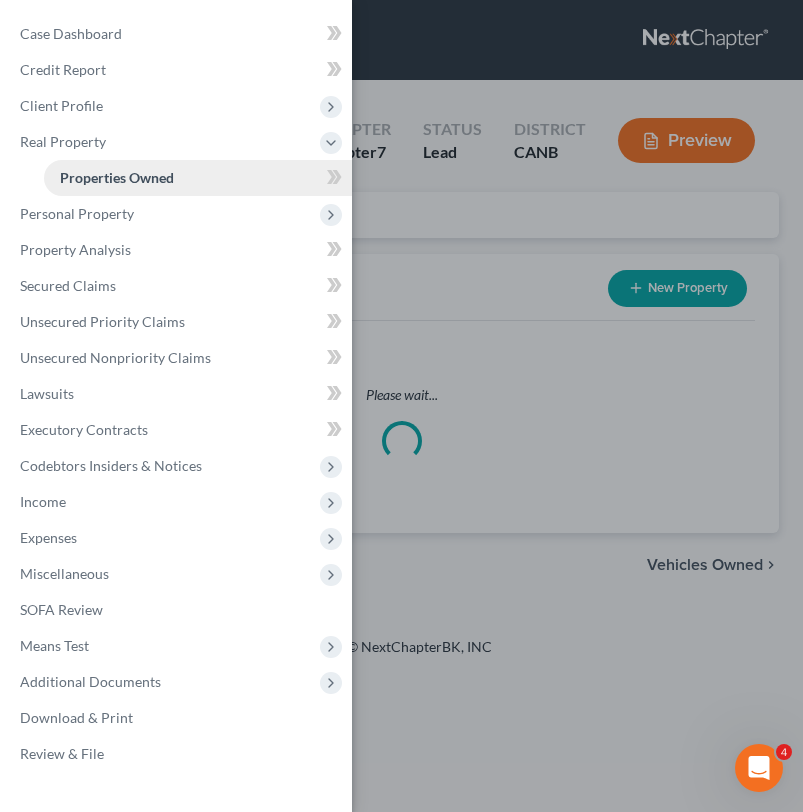 scroll, scrollTop: 0, scrollLeft: 0, axis: both 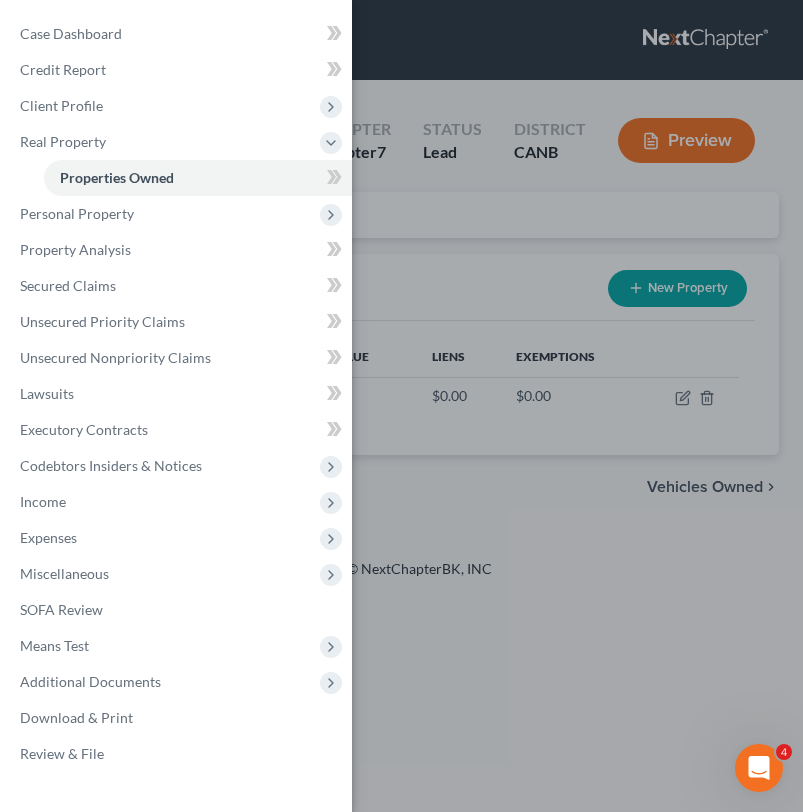 click on "Case Dashboard
Payments
Invoices
Payments
Payments
Credit Report
Client Profile" at bounding box center [401, 406] 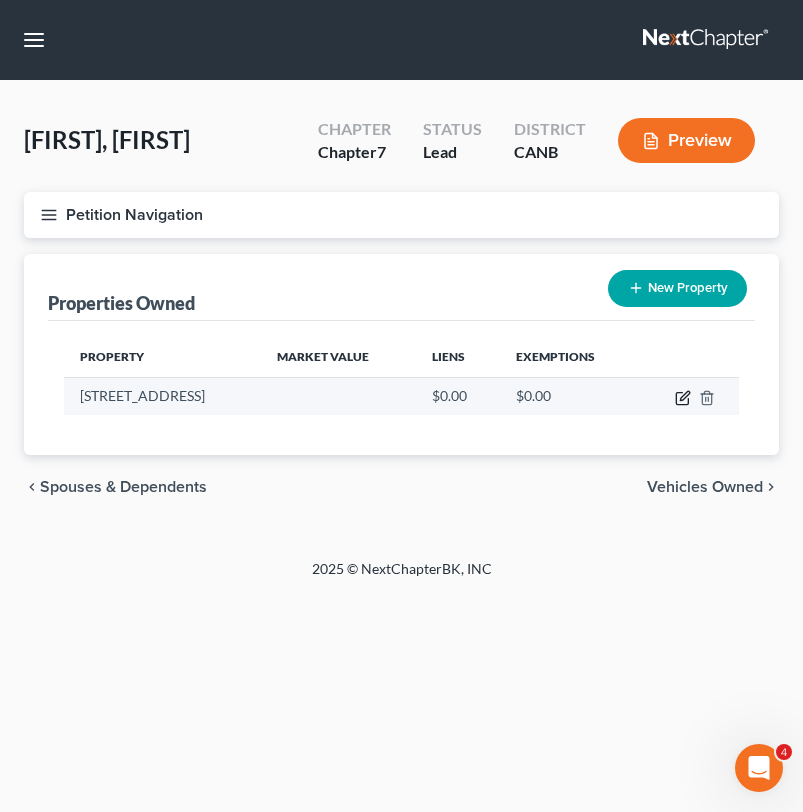 click 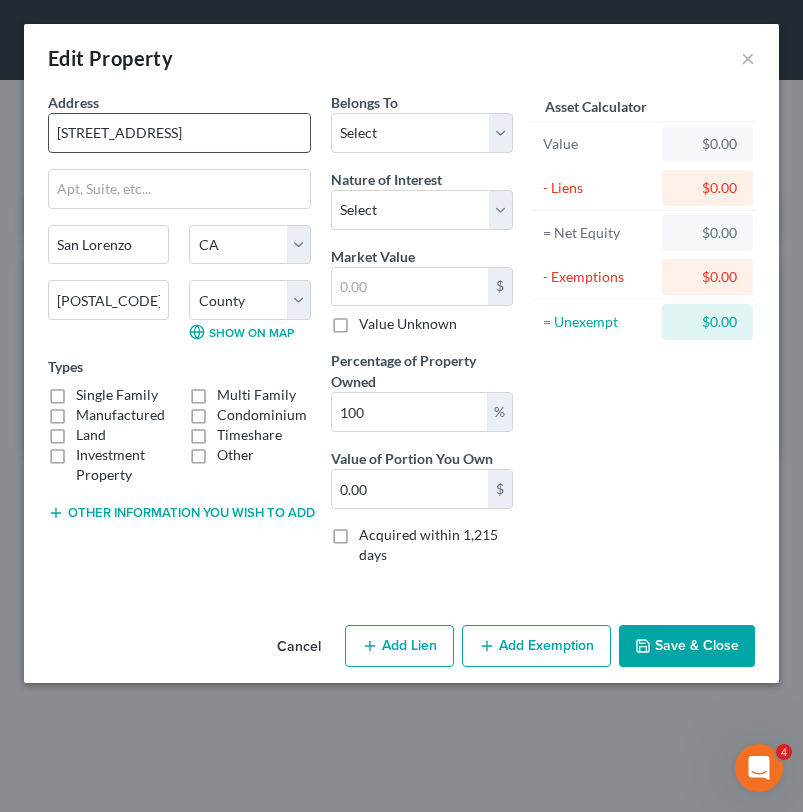 click on "15913 Via Alamitos" at bounding box center [179, 133] 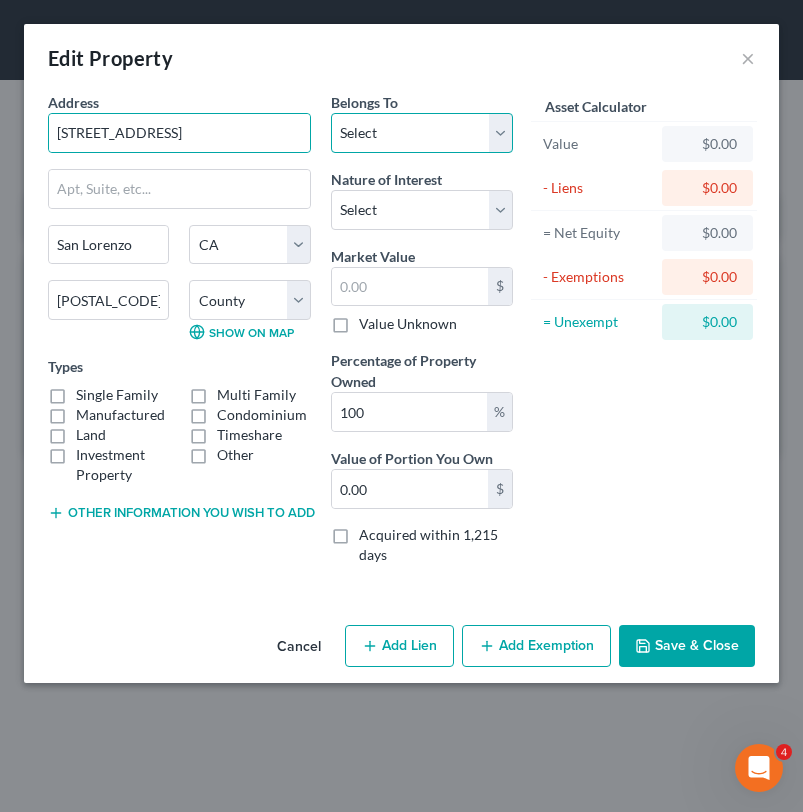 click on "Select Debtor 1 Only Debtor 2 Only Debtor 1 And Debtor 2 Only At Least One Of The Debtors And Another Community Property" at bounding box center (422, 133) 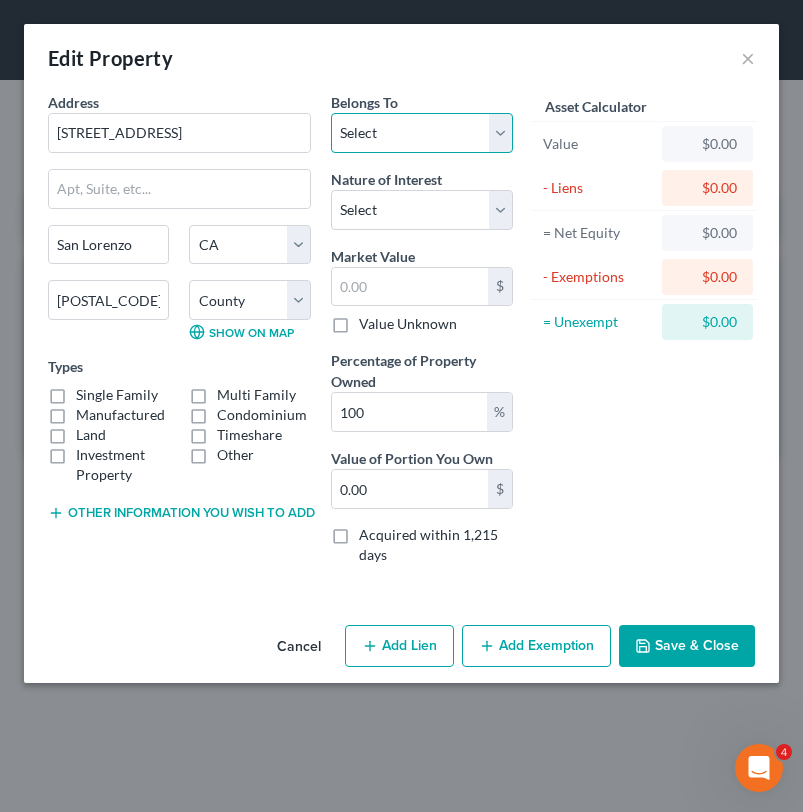 select on "0" 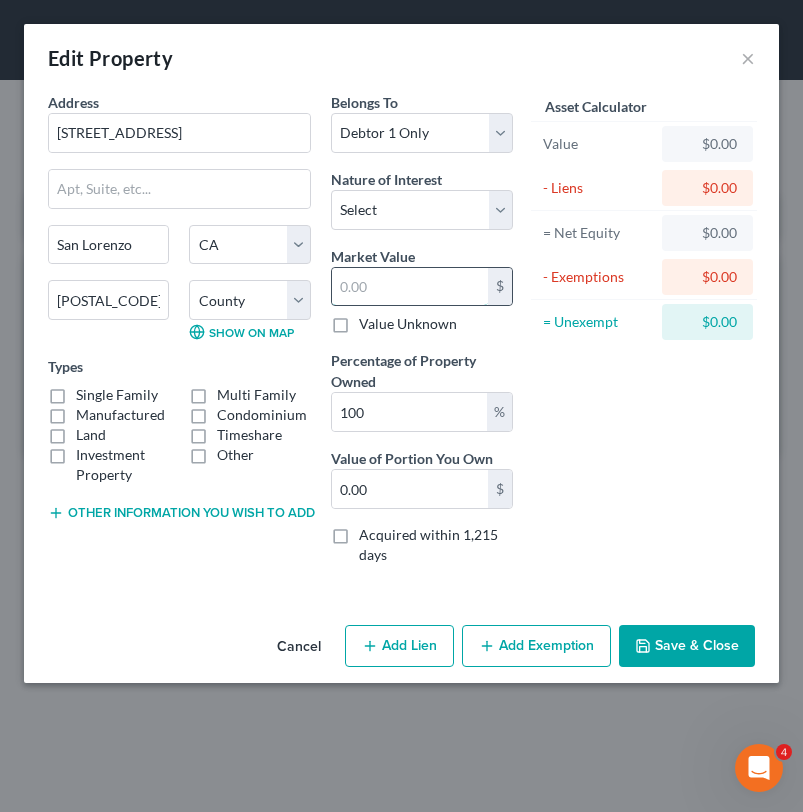 click at bounding box center [410, 287] 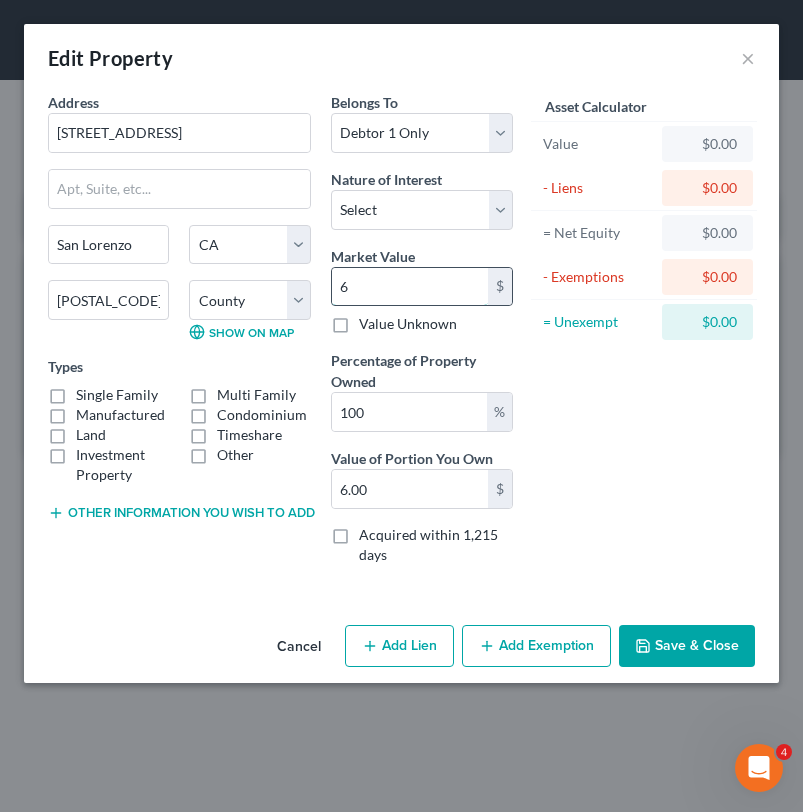 type on "64" 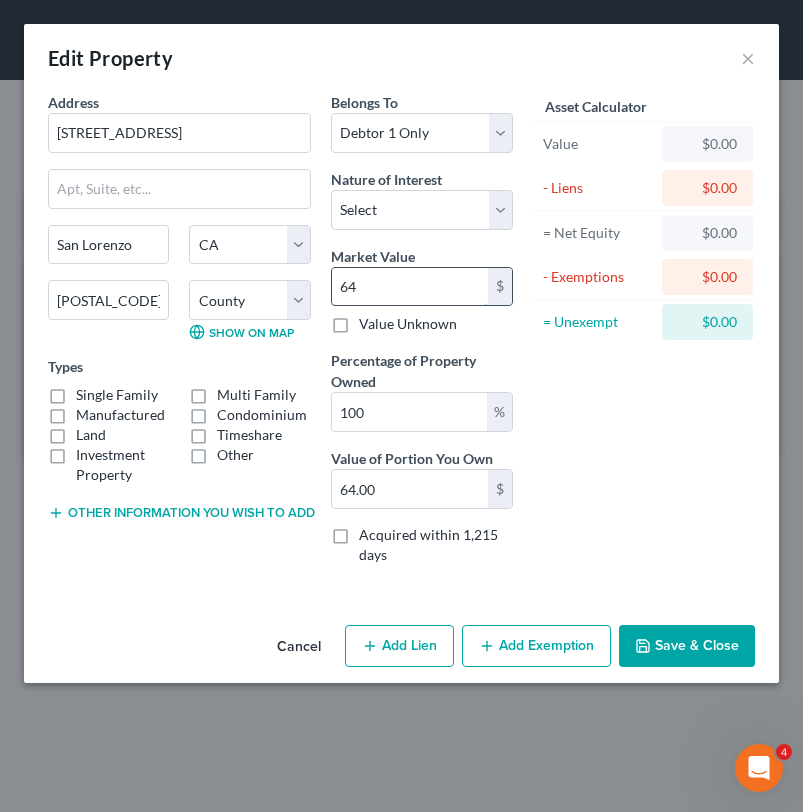 type on "642" 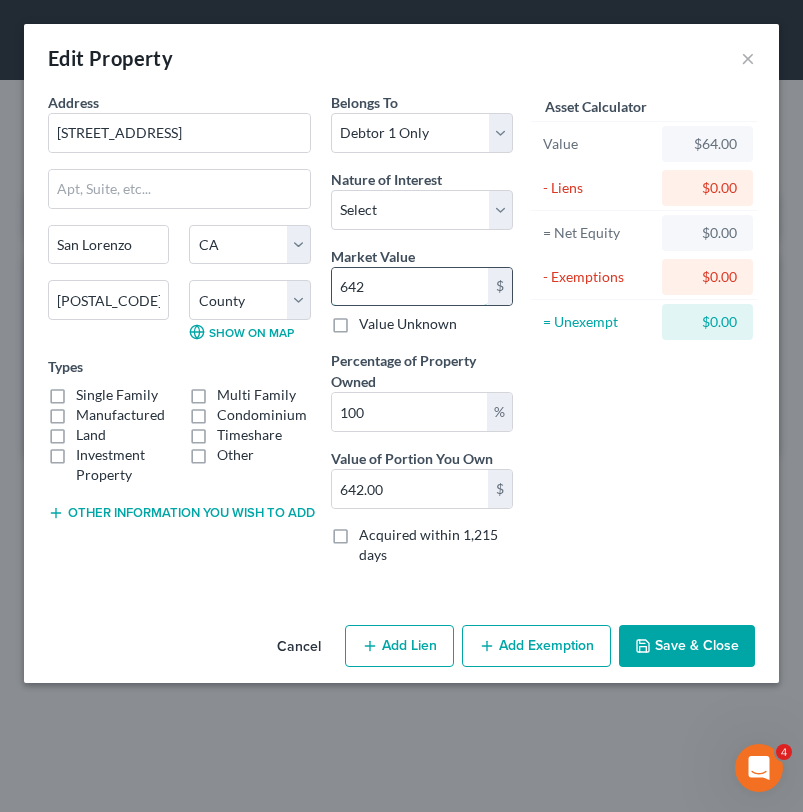 type on "6424" 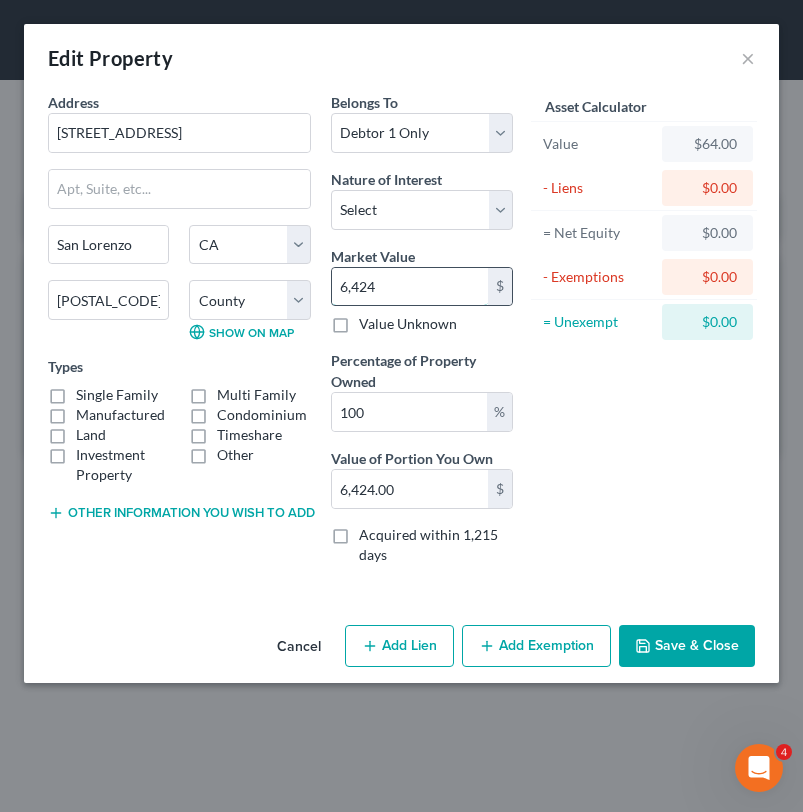 type on "6,4240" 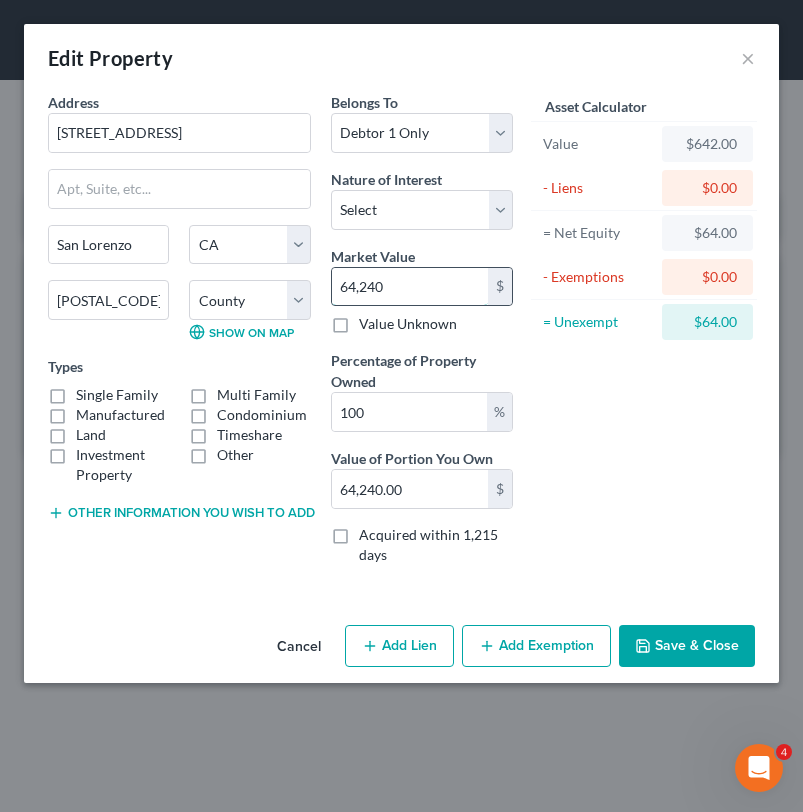 type on "64,2400" 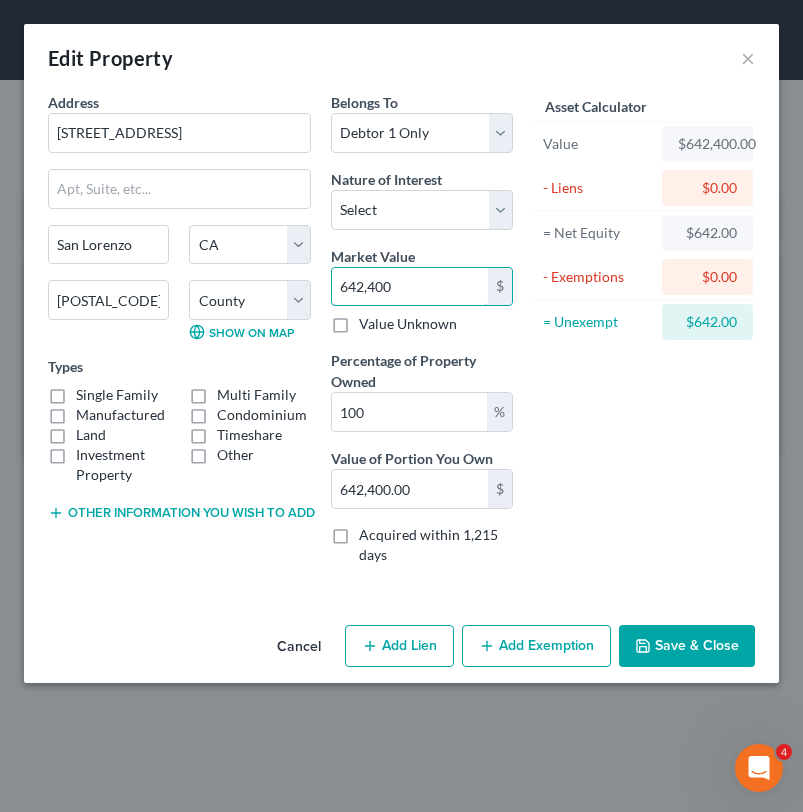 type on "642,400" 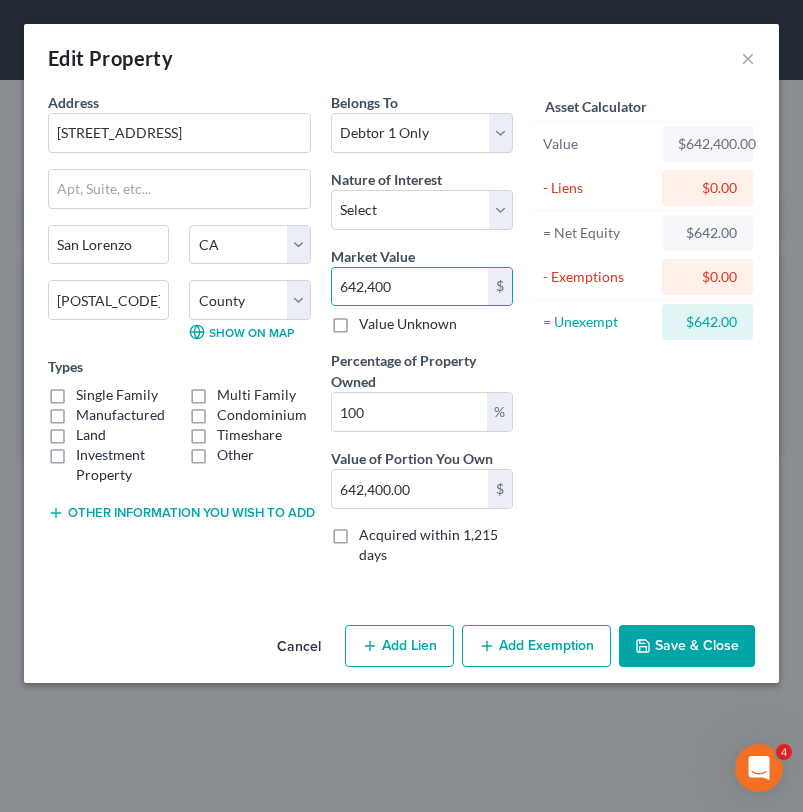 click on "Asset Calculator Value $642,400.00 - Liens $0.00 = Net Equity $642.00 - Exemptions $0.00 = Unexempt $642.00" at bounding box center [644, 336] 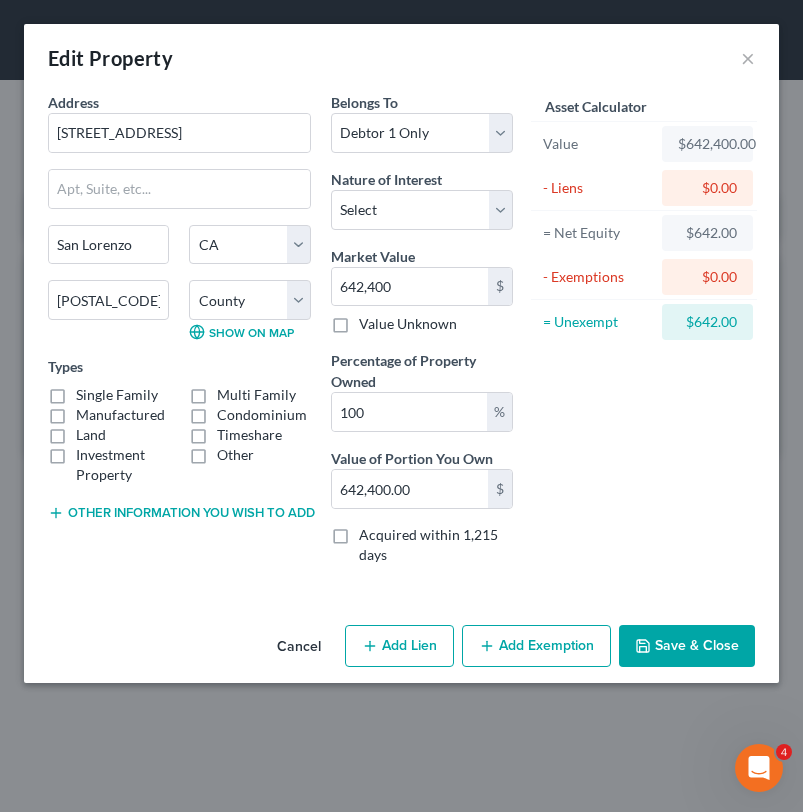 click on "Add Exemption" at bounding box center (536, 646) 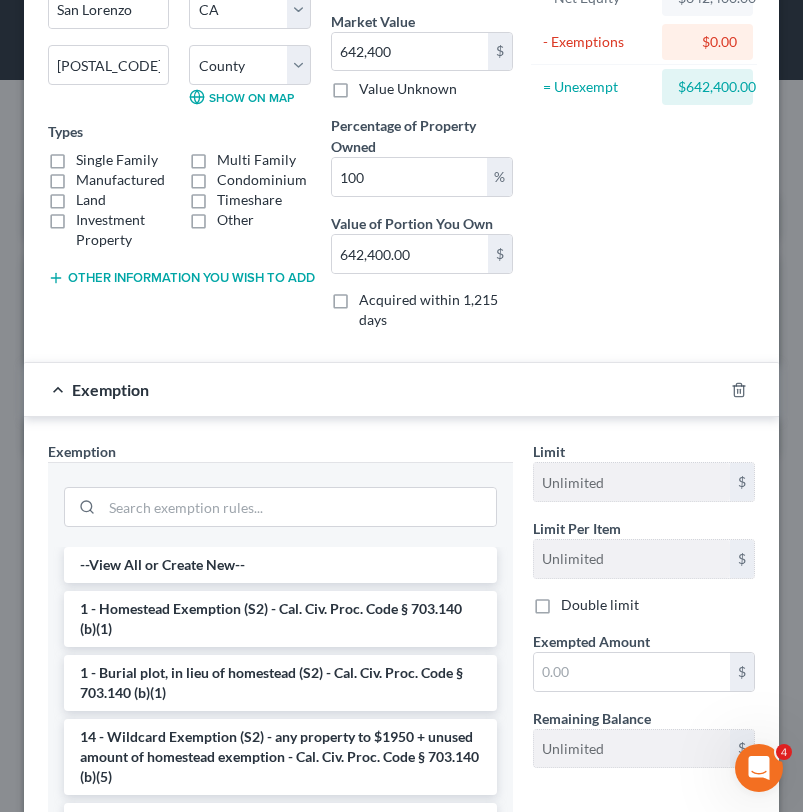 scroll, scrollTop: 263, scrollLeft: 0, axis: vertical 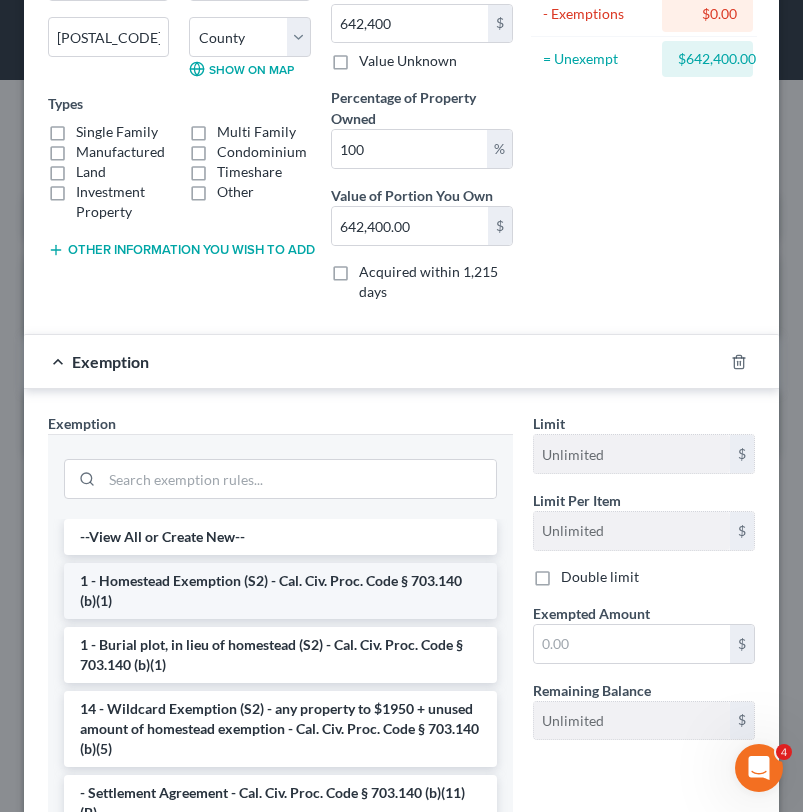 click on "1 - Homestead Exemption (S2) - Cal. Civ. Proc. Code § 703.140 (b)(1)" at bounding box center (280, 591) 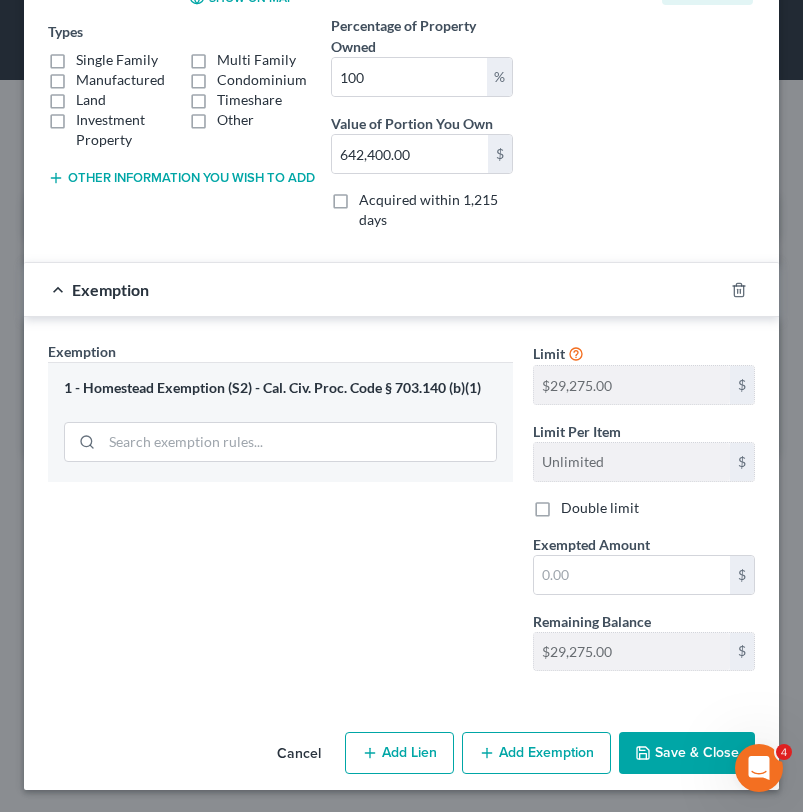 scroll, scrollTop: 337, scrollLeft: 0, axis: vertical 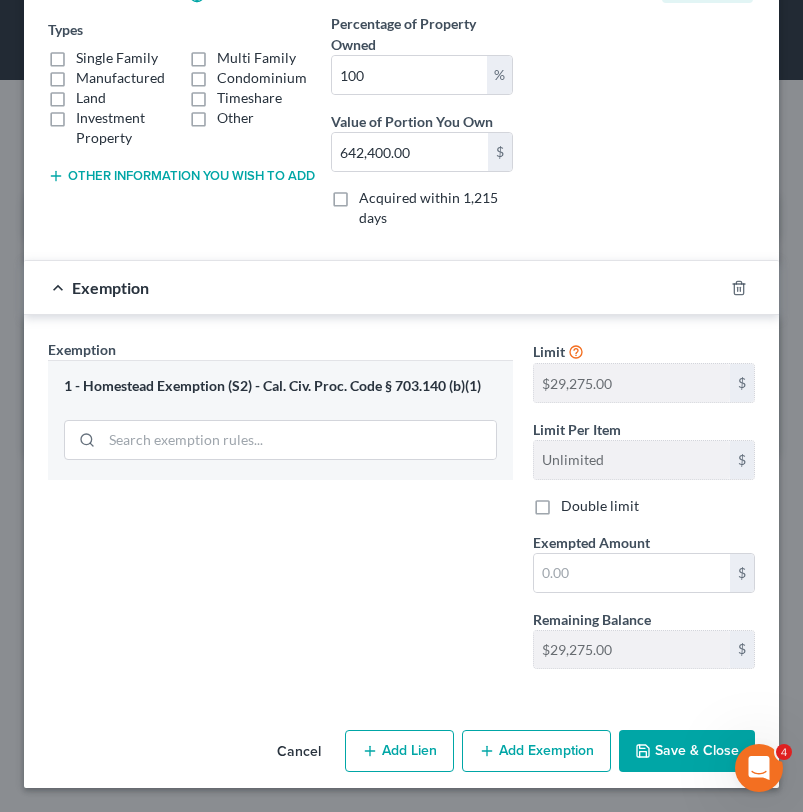 click at bounding box center [751, 288] 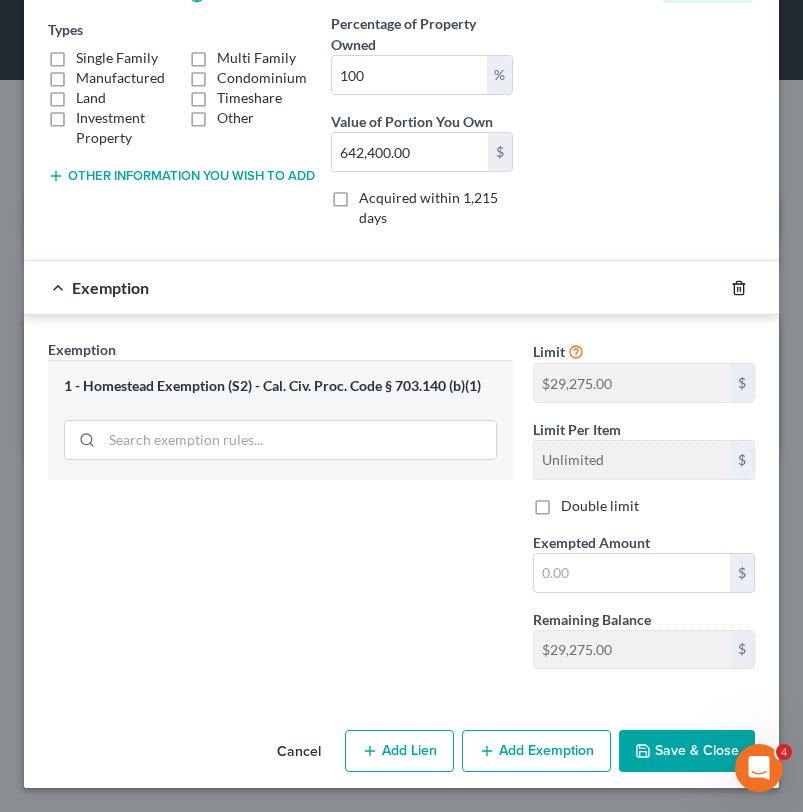 click 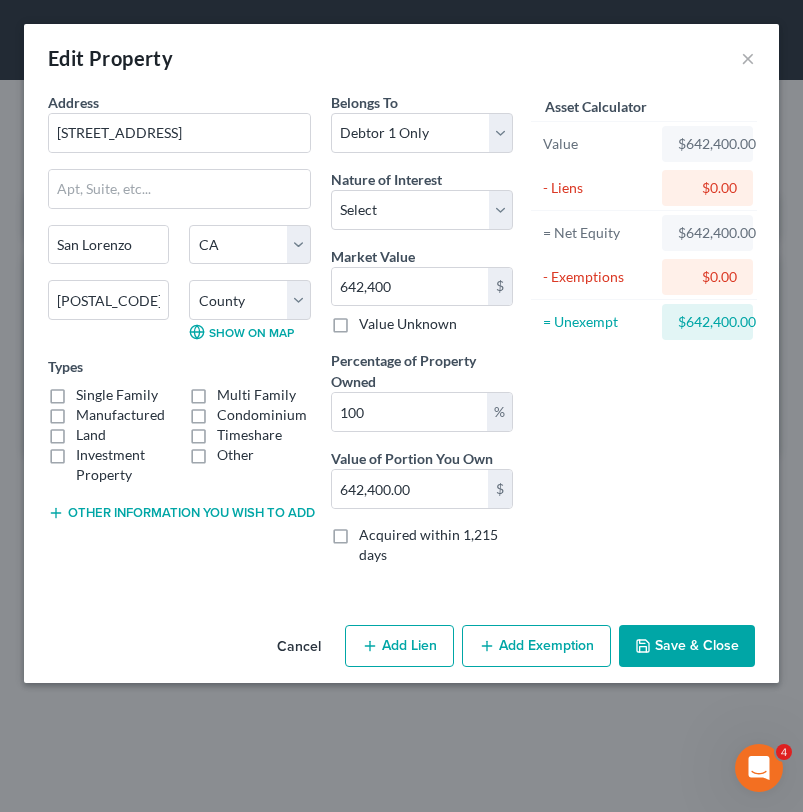 scroll, scrollTop: 0, scrollLeft: 0, axis: both 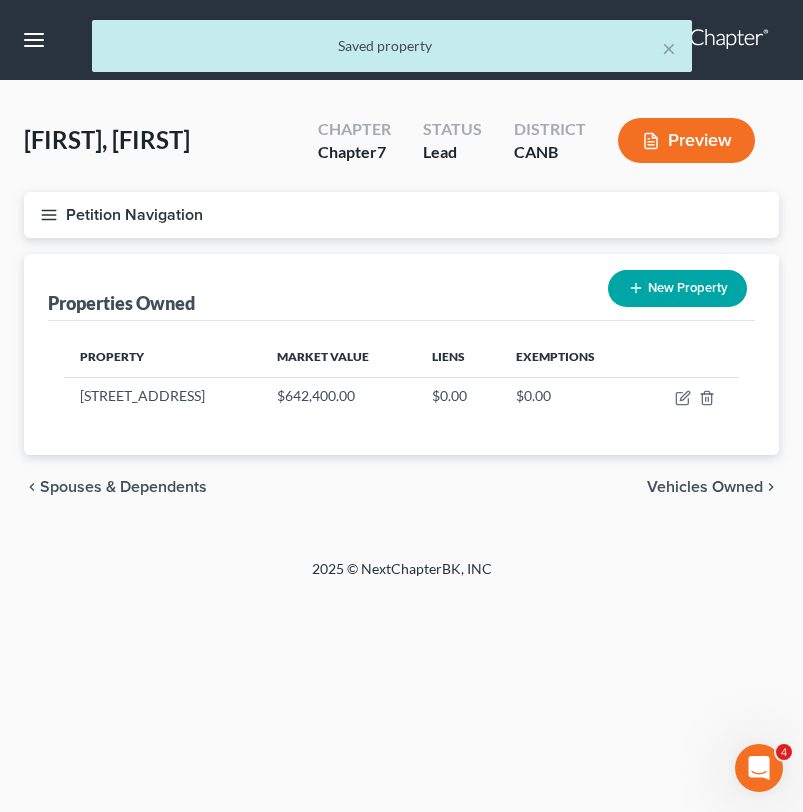 click on "Petition Navigation" at bounding box center [401, 215] 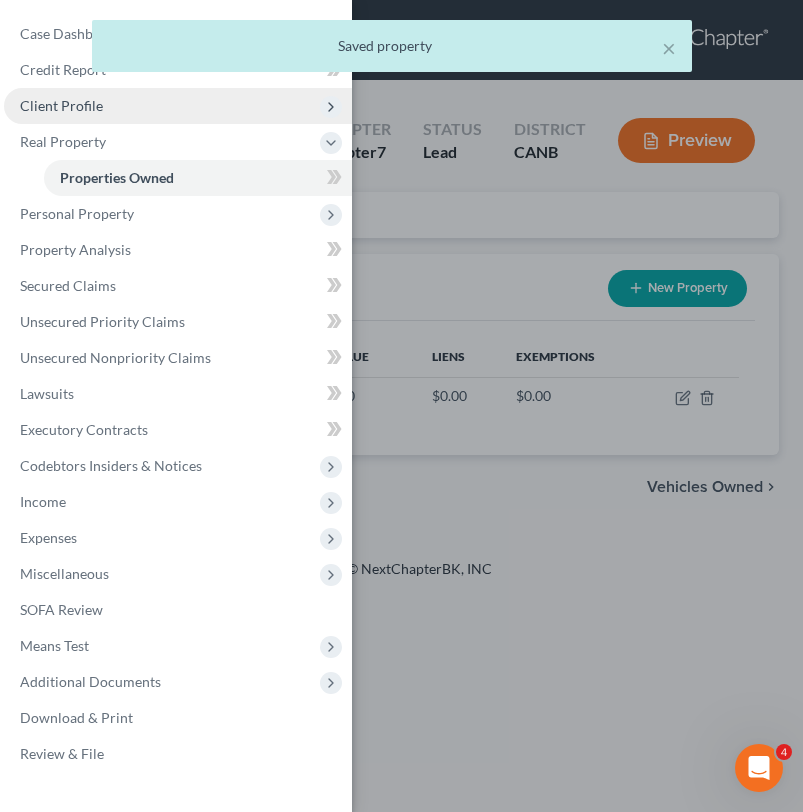 click on "Client Profile" at bounding box center [178, 106] 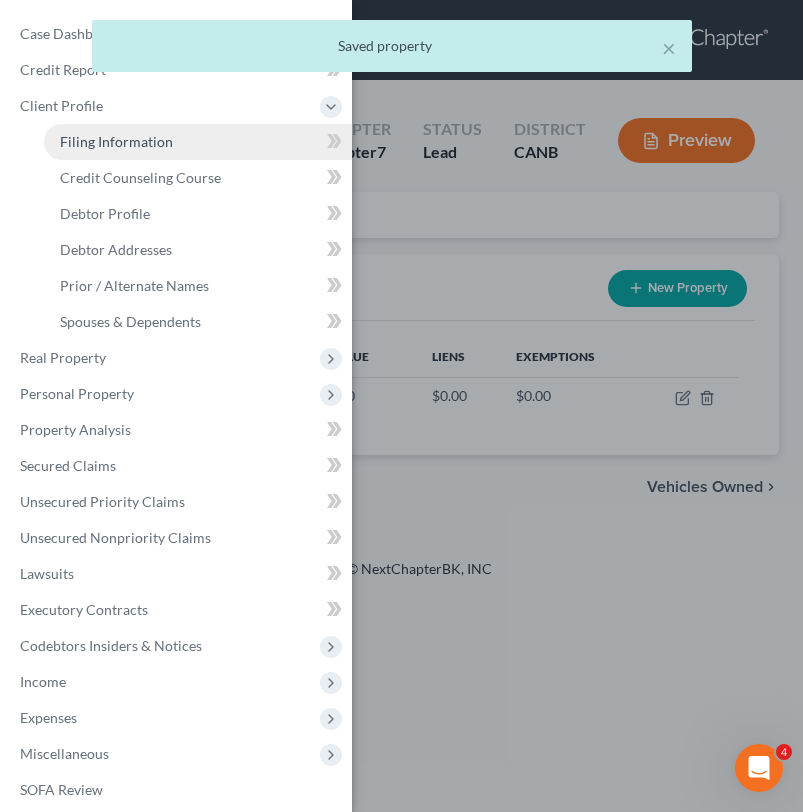 click on "Filing Information" at bounding box center [198, 142] 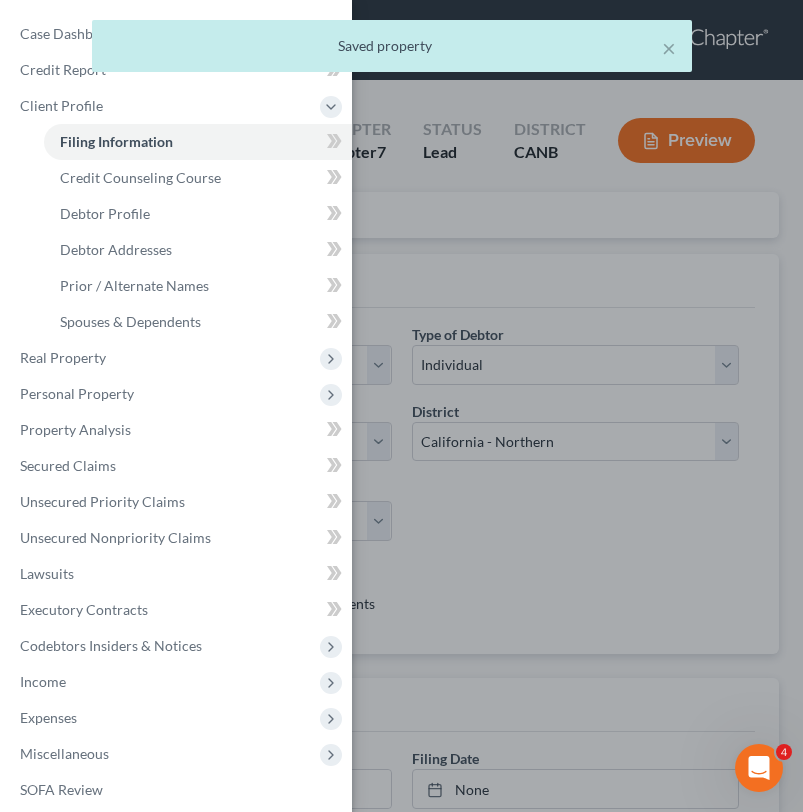 click on "Case Dashboard
Payments
Invoices
Payments
Payments
Credit Report
Client Profile" at bounding box center (401, 406) 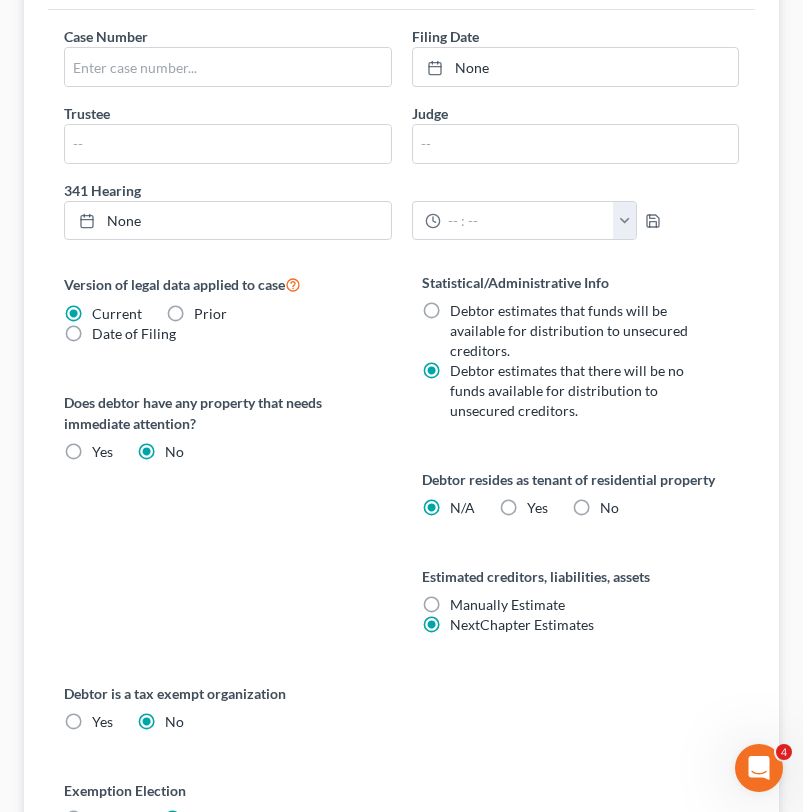 scroll, scrollTop: 723, scrollLeft: 0, axis: vertical 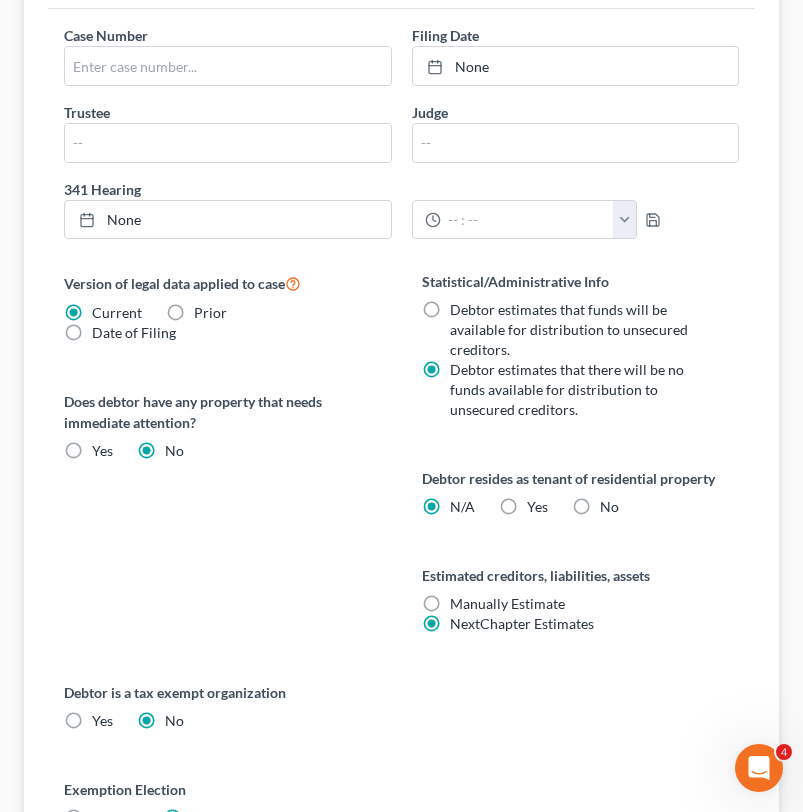 drag, startPoint x: 581, startPoint y: 505, endPoint x: 634, endPoint y: 510, distance: 53.235325 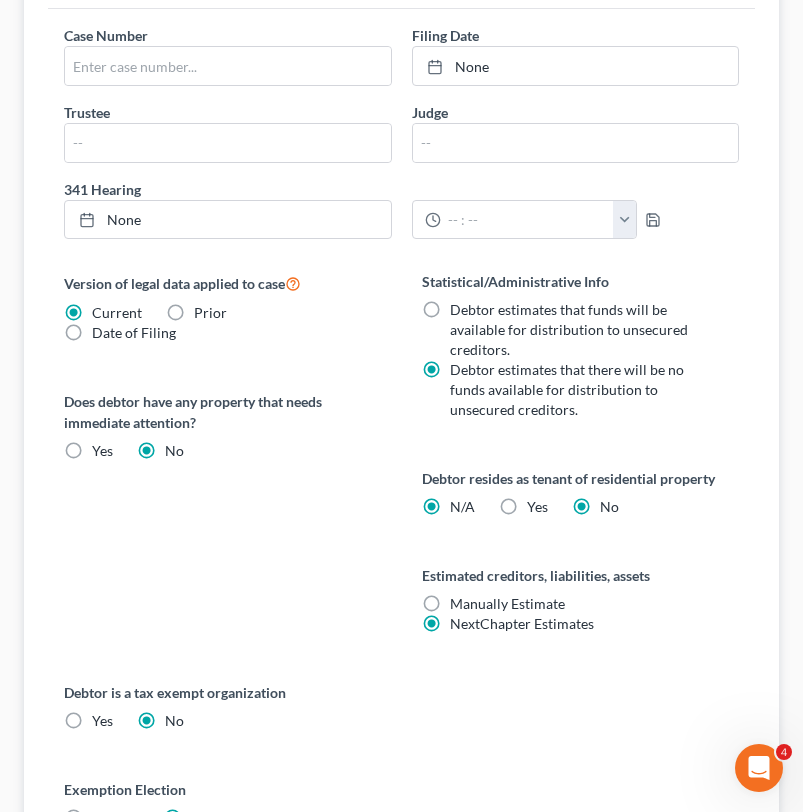 radio on "false" 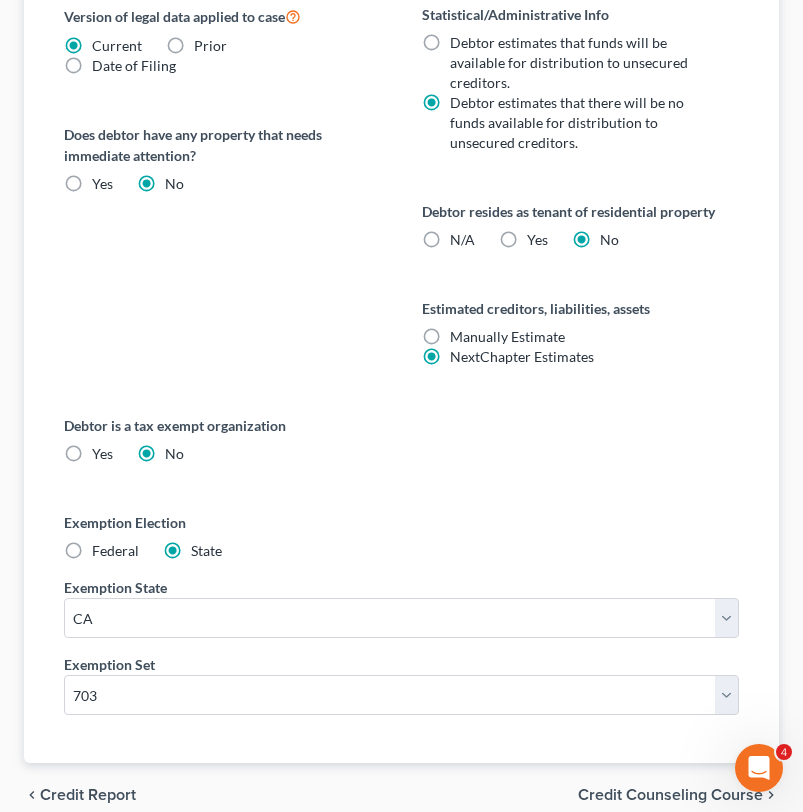 scroll, scrollTop: 1080, scrollLeft: 0, axis: vertical 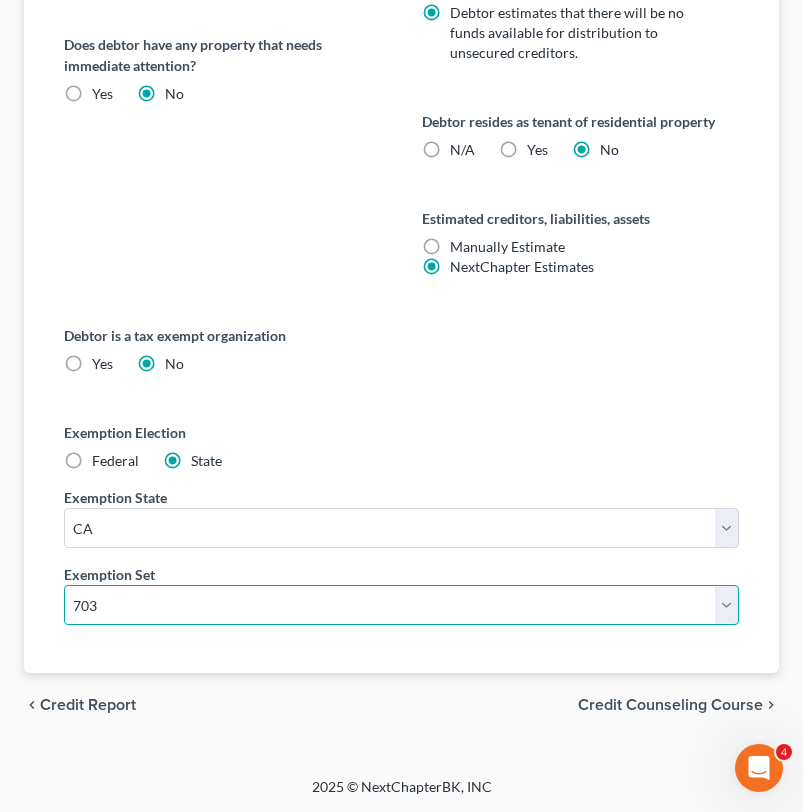 click on "Select 703 704" at bounding box center (401, 605) 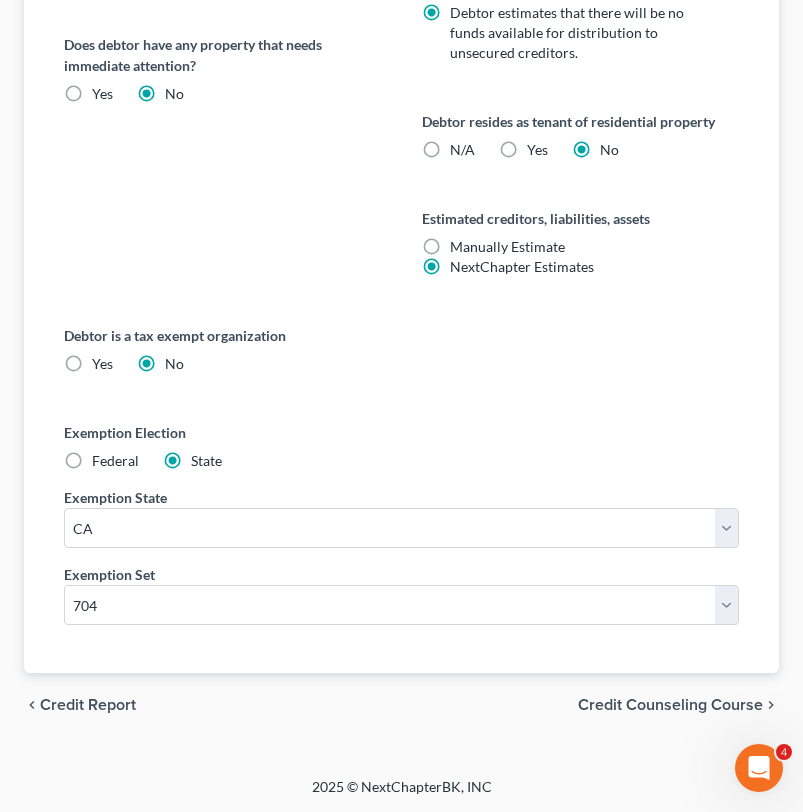 click on "Debtor is a tax exempt organization Yes No Exemption Election Federal State Exemption State State AL AK AR AZ CA CO CT DE DC FL GA GU HI ID IL IN IA KS KY LA ME MD MA MI MN MS MO MT NC ND NE NV NH NJ NM NY OH OK OR PA PR RI SC SD TN TX UT VI VA VT WA WV WI WY Exemption Set Select 703 704" at bounding box center (401, 499) 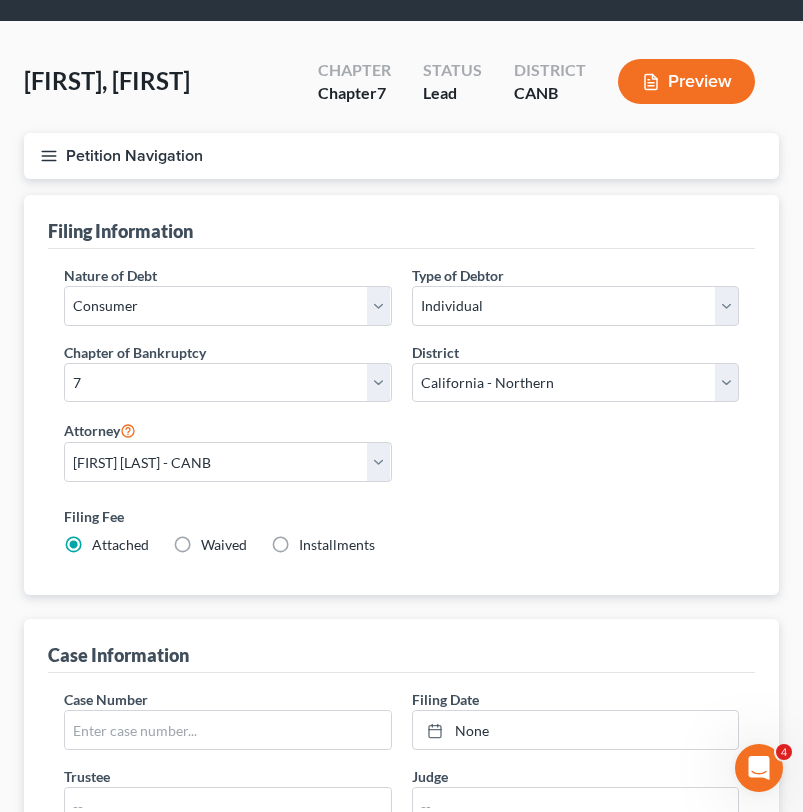 scroll, scrollTop: 0, scrollLeft: 0, axis: both 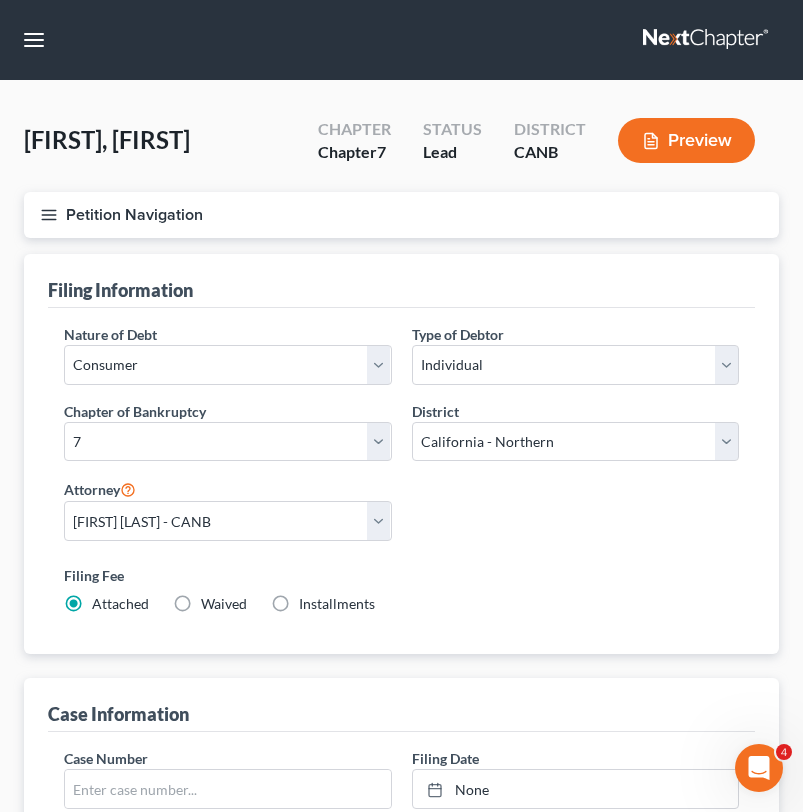 click on "Petition Navigation" at bounding box center (401, 215) 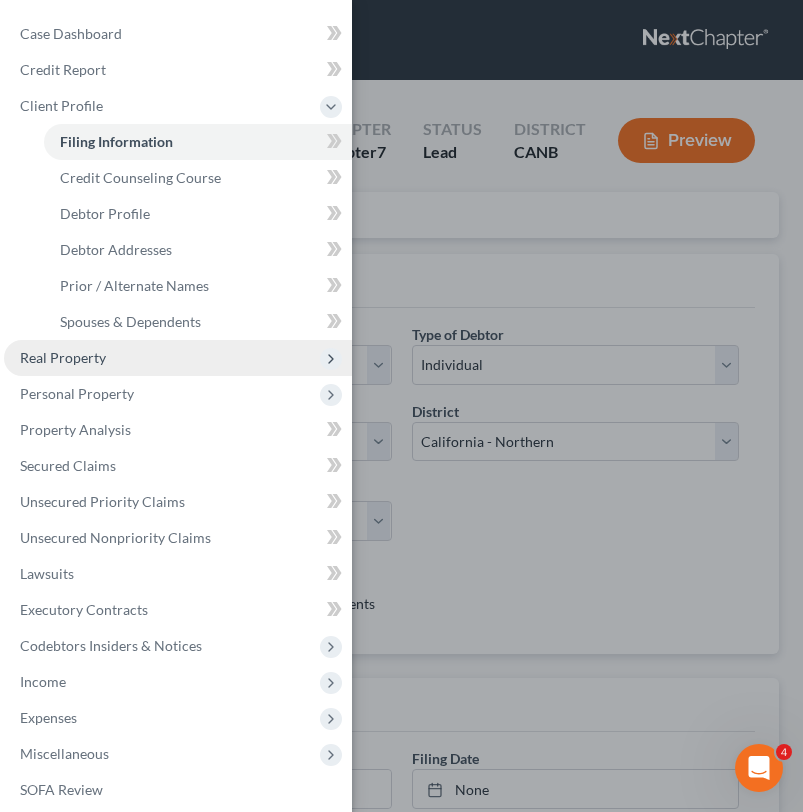 click on "Real Property" at bounding box center (178, 358) 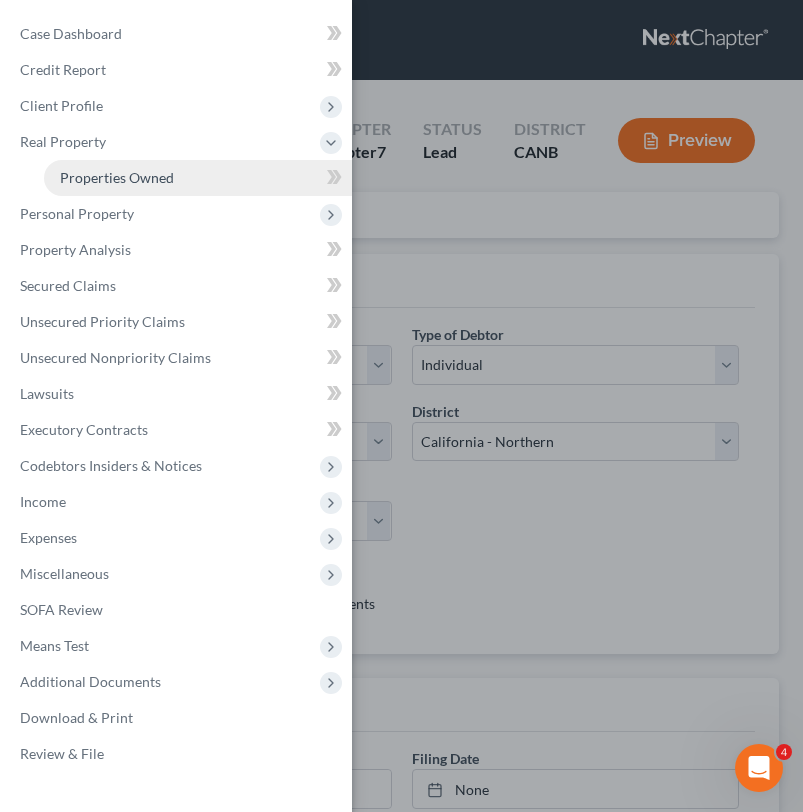 click on "Properties Owned" at bounding box center [117, 177] 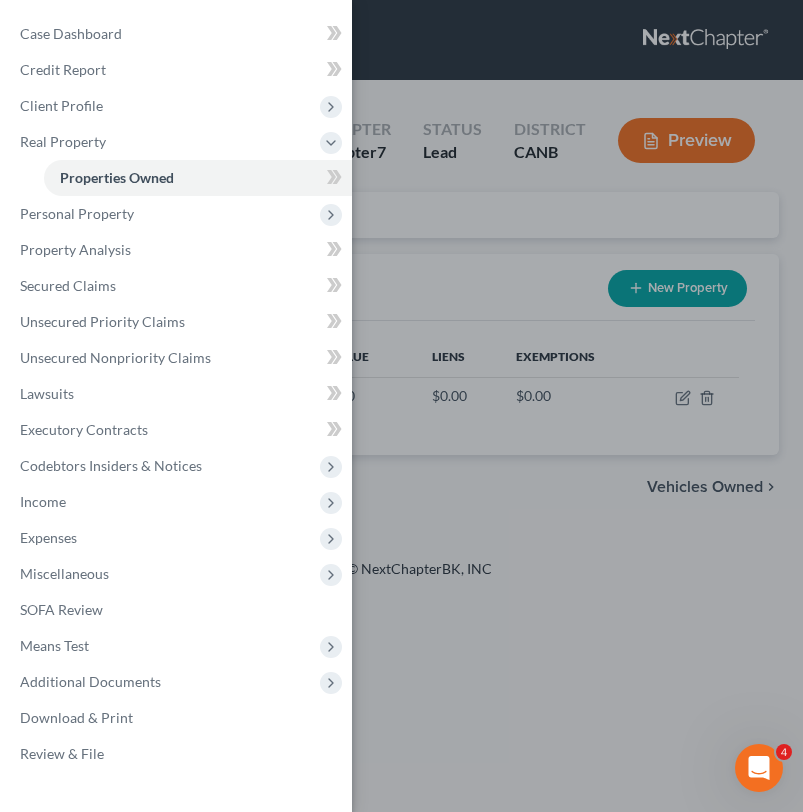 click on "Case Dashboard
Payments
Invoices
Payments
Payments
Credit Report
Client Profile" at bounding box center [401, 406] 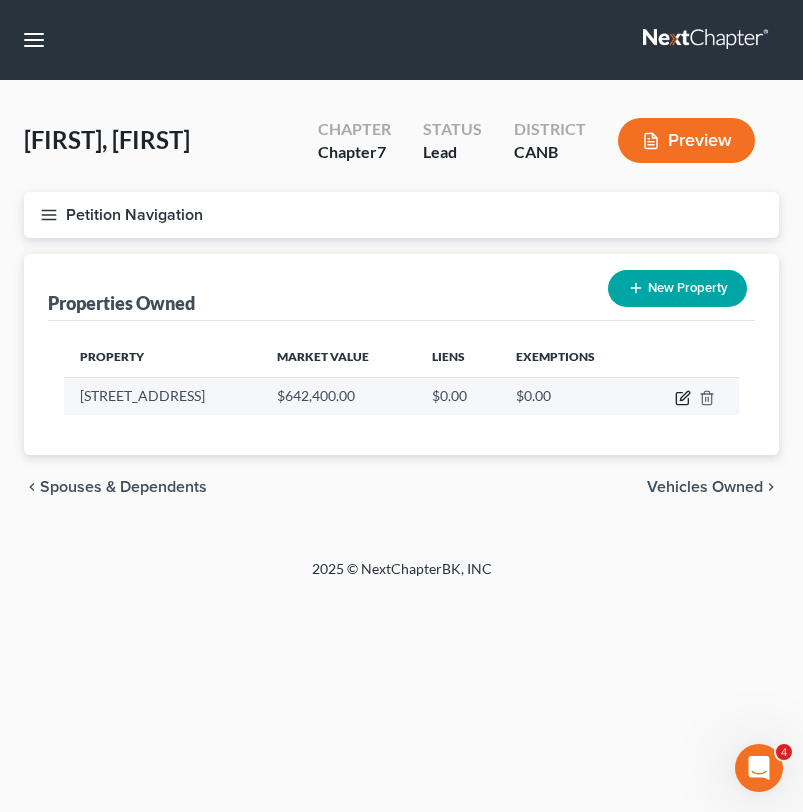 click 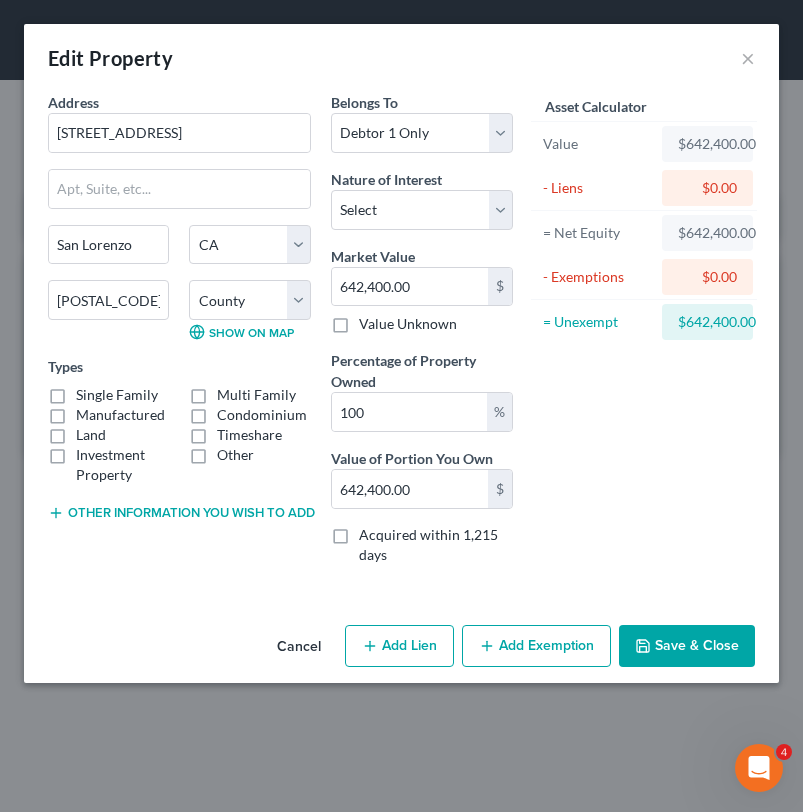 click on "Add Exemption" at bounding box center [536, 646] 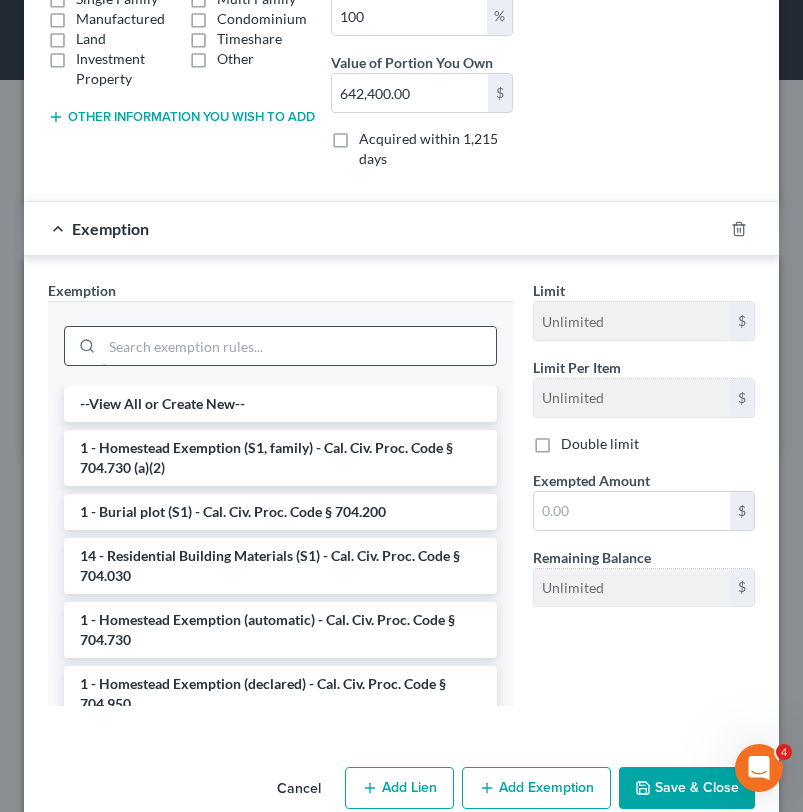 click on "1 - Homestead Exemption (S1, family) - Cal. Civ. Proc. Code § 704.730 (a)(2)" at bounding box center (280, 458) 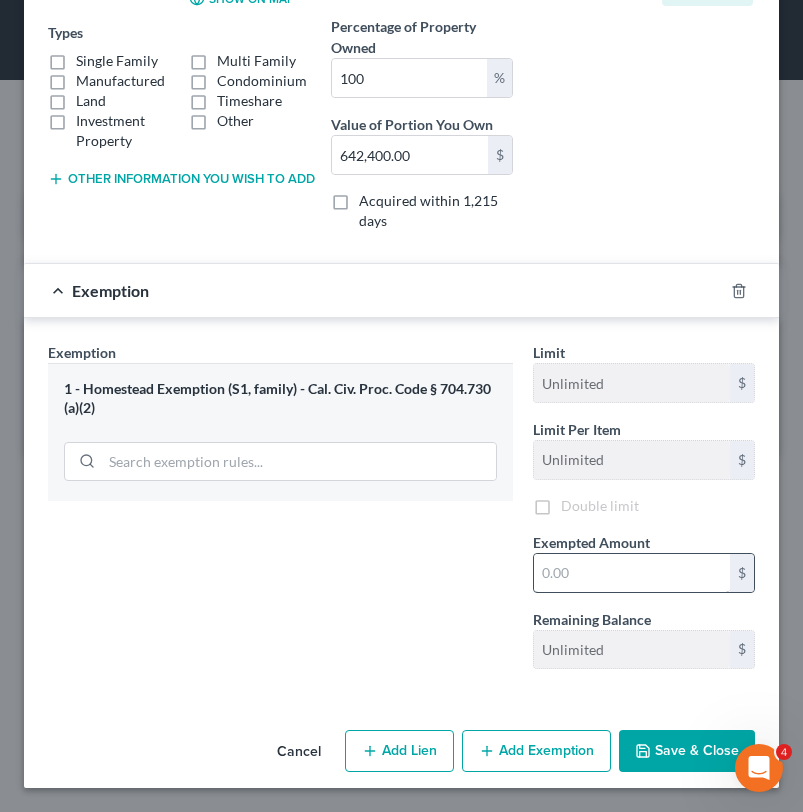 scroll, scrollTop: 337, scrollLeft: 0, axis: vertical 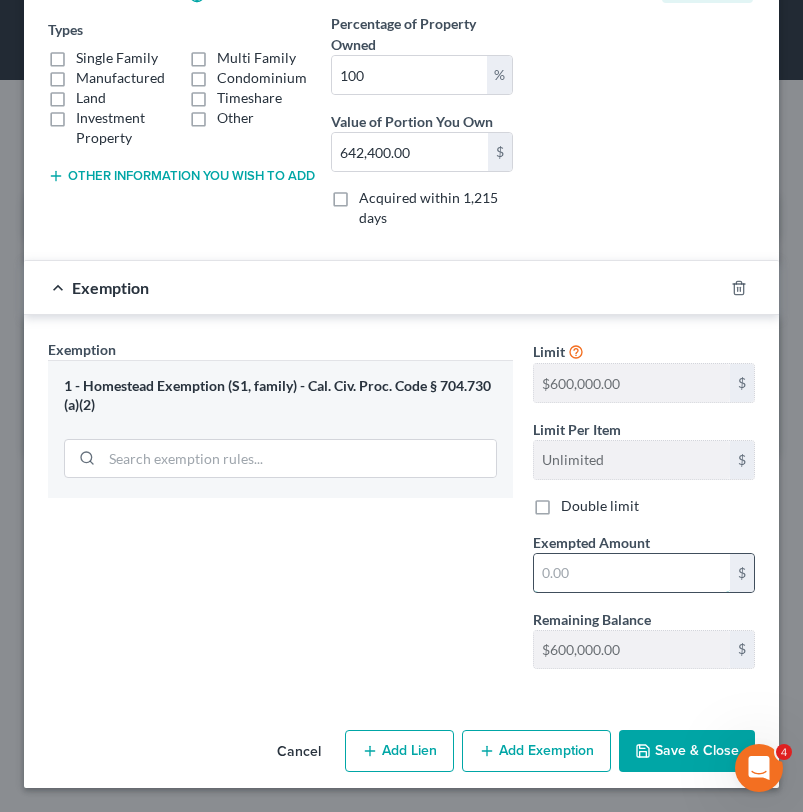 click at bounding box center [632, 573] 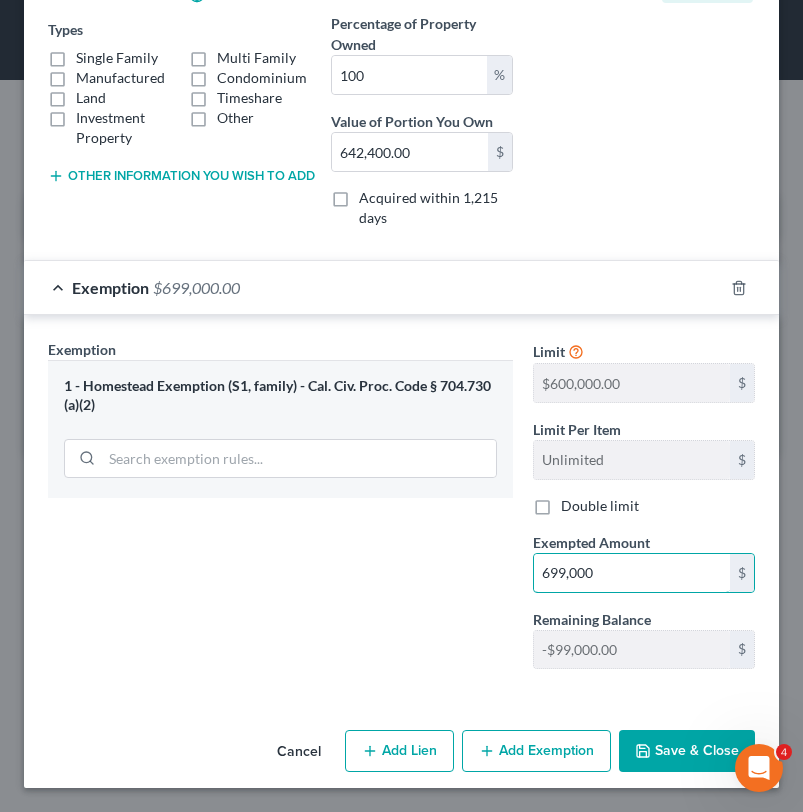 type on "699,000" 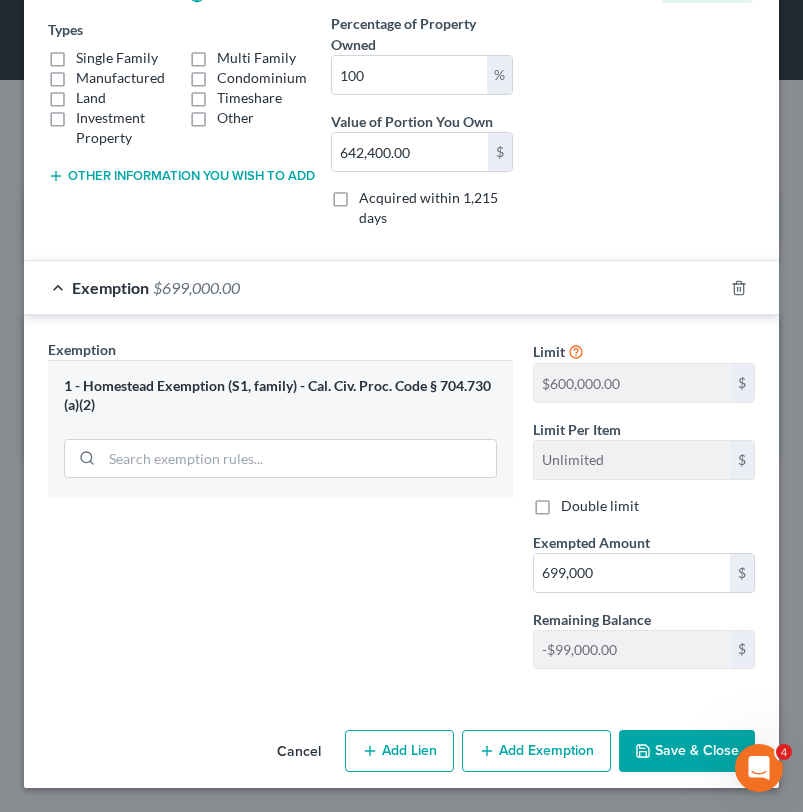 click on "Save & Close" at bounding box center (687, 751) 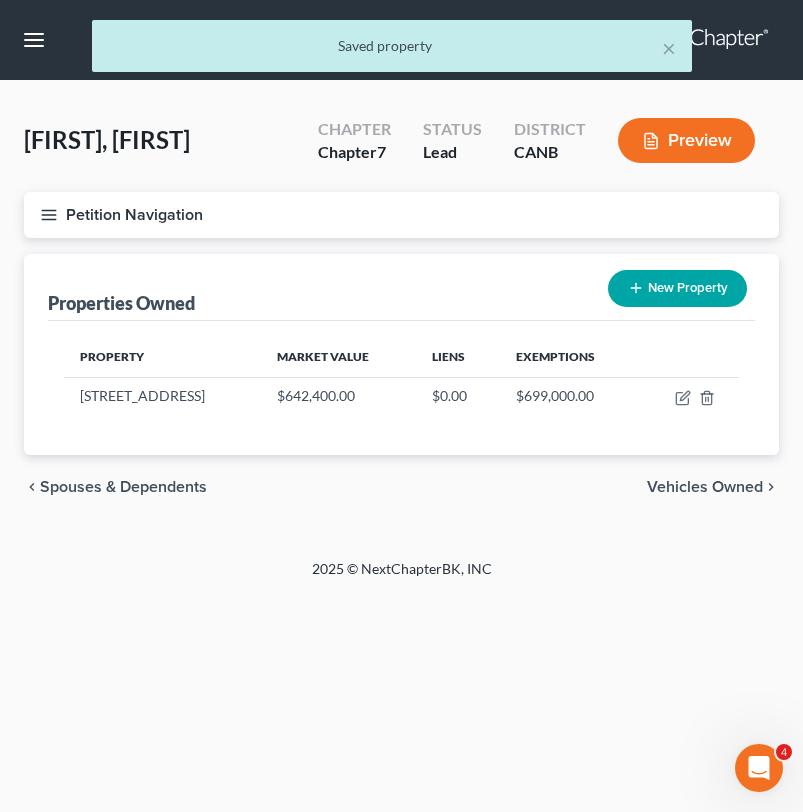 click on "Petition Navigation" at bounding box center (401, 215) 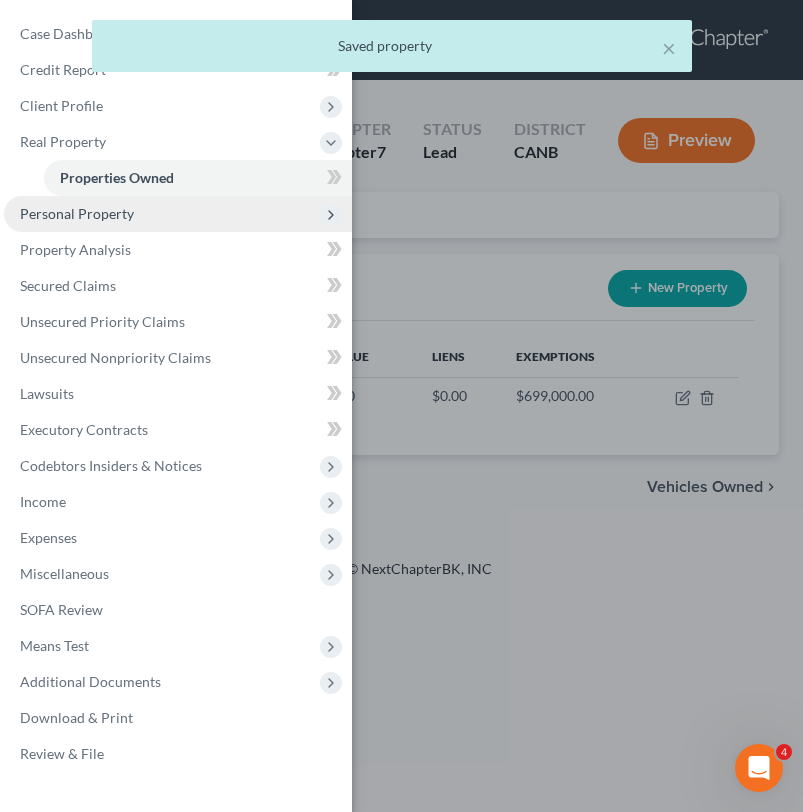 click on "Personal Property" at bounding box center (178, 214) 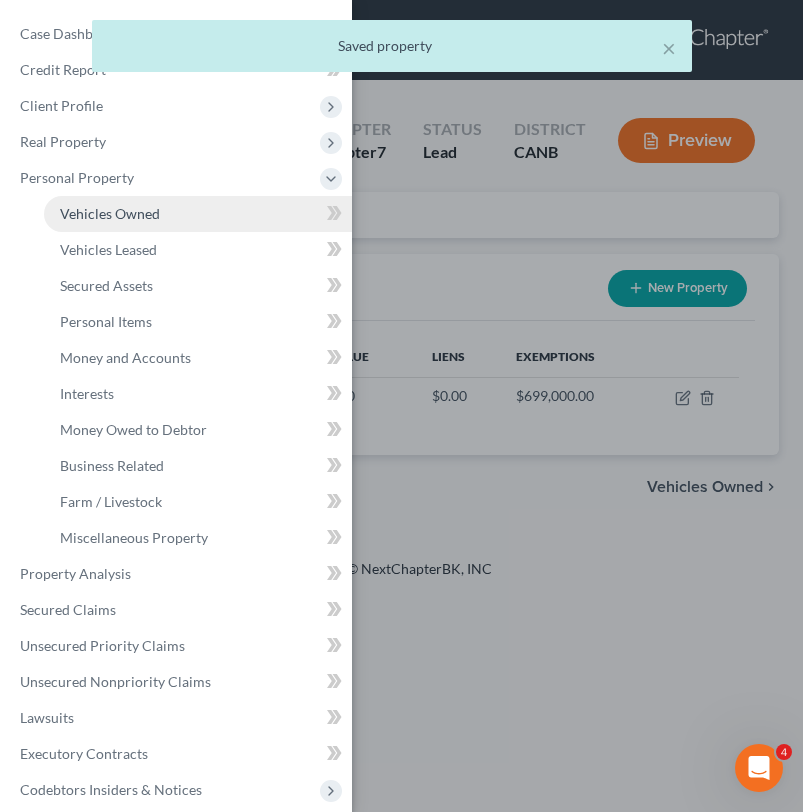 click on "Vehicles Owned" at bounding box center [198, 214] 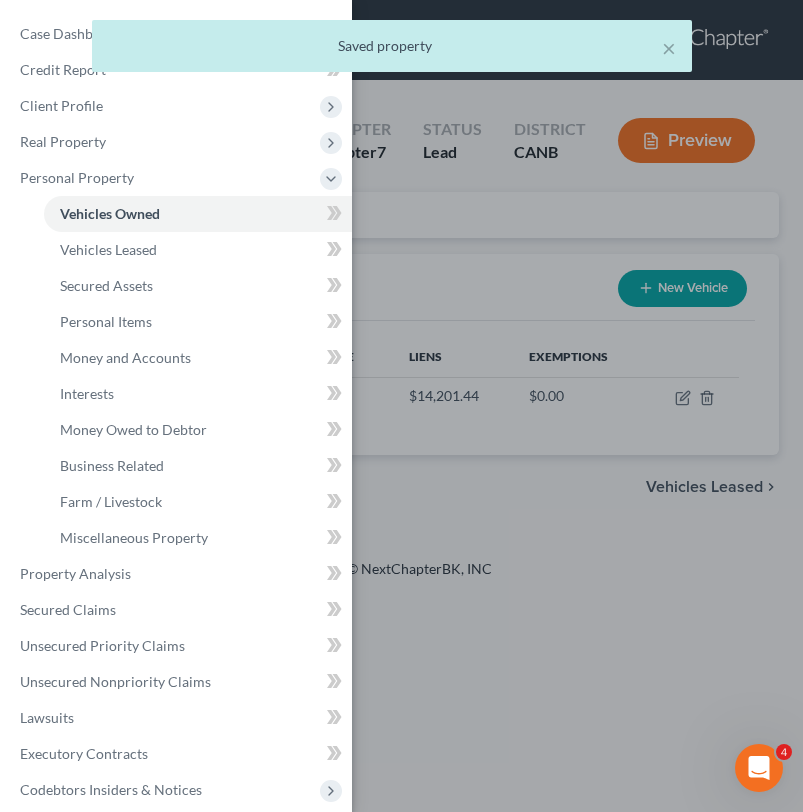 click on "Case Dashboard
Payments
Invoices
Payments
Payments
Credit Report
Client Profile" at bounding box center (401, 406) 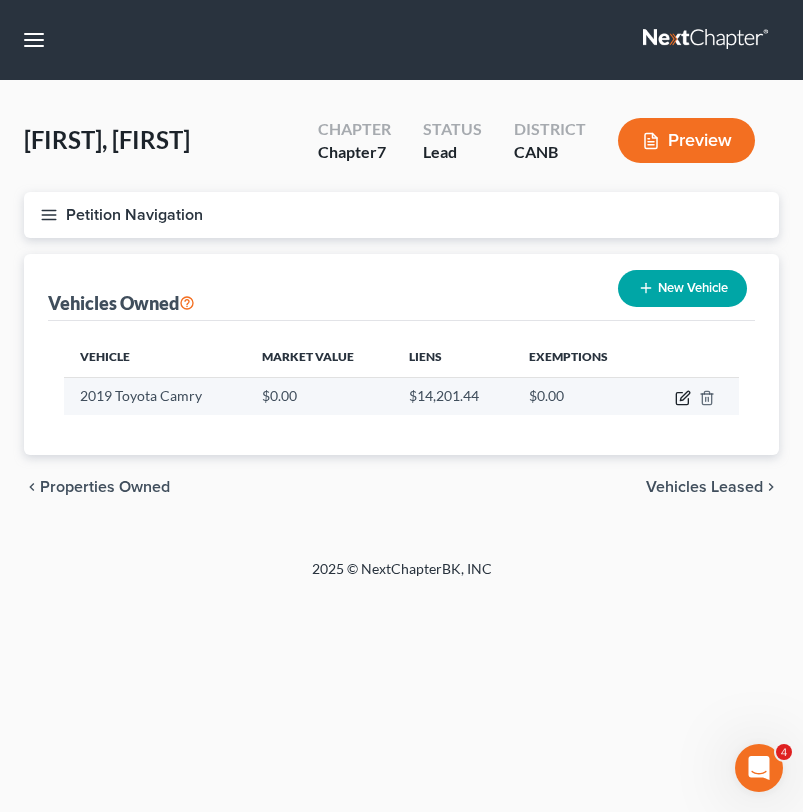 click 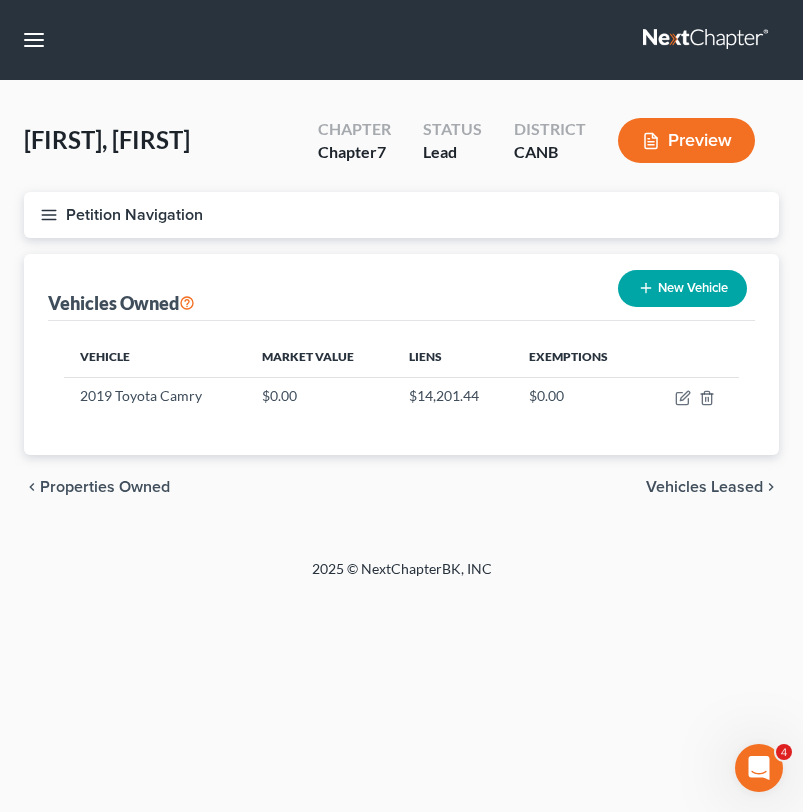select on "0" 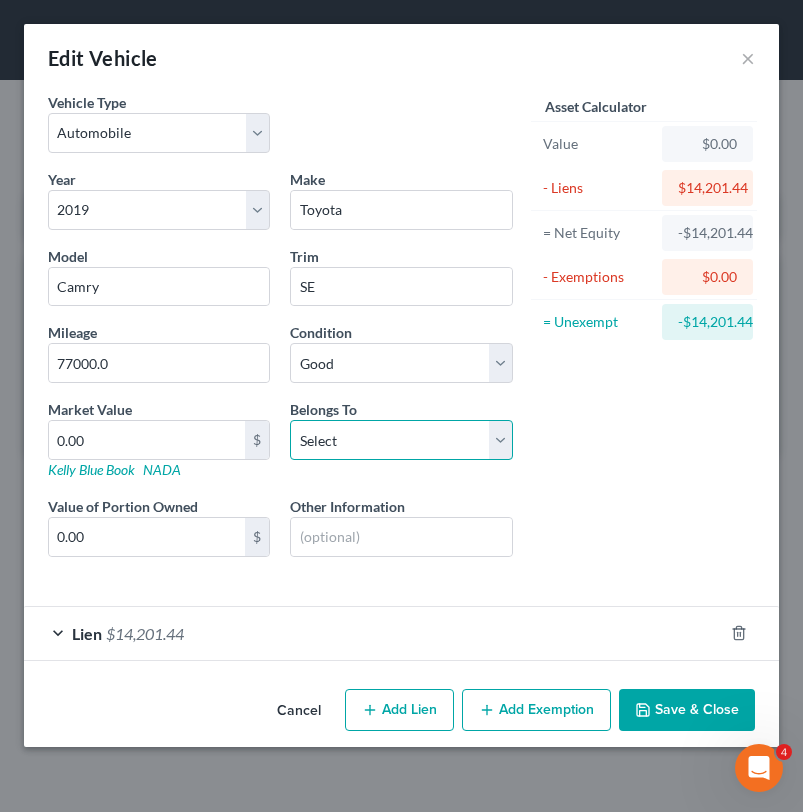 click on "Select Debtor 1 Only Debtor 2 Only Debtor 1 And Debtor 2 Only At Least One Of The Debtors And Another Community Property" at bounding box center [401, 440] 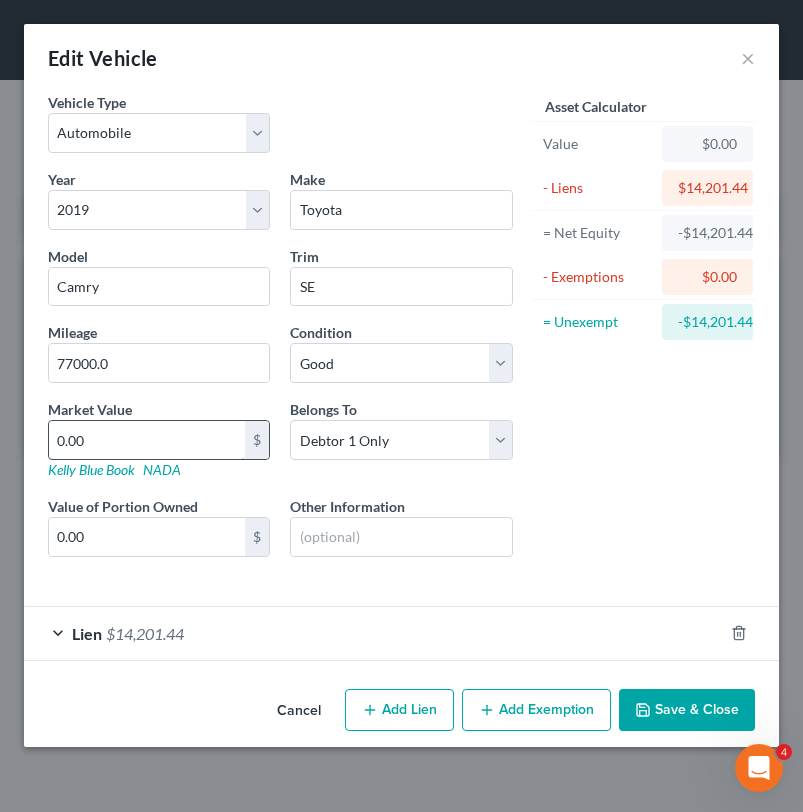 click on "0.00" at bounding box center [147, 440] 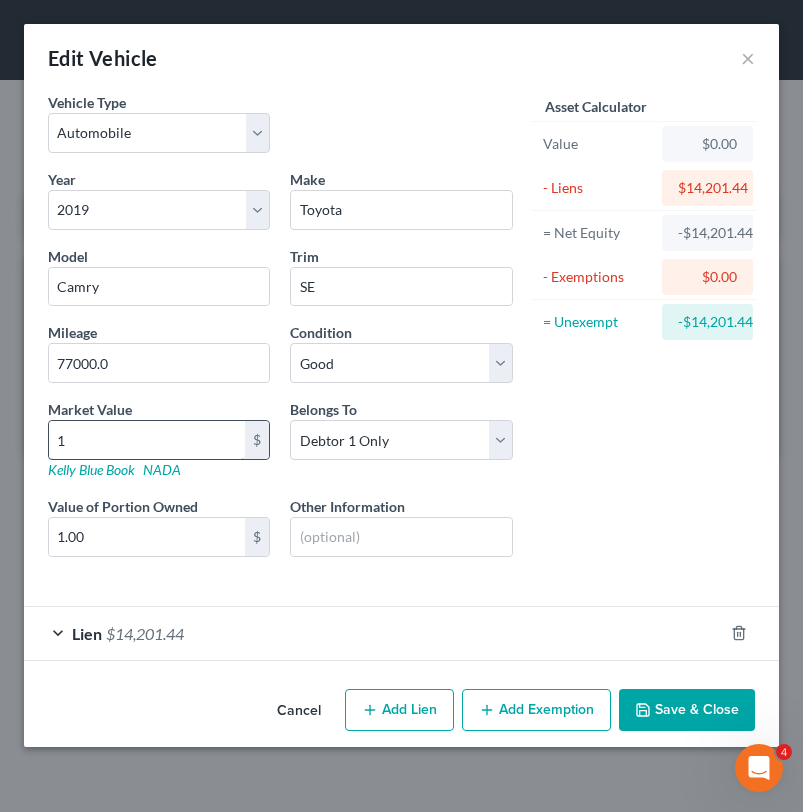 type on "15" 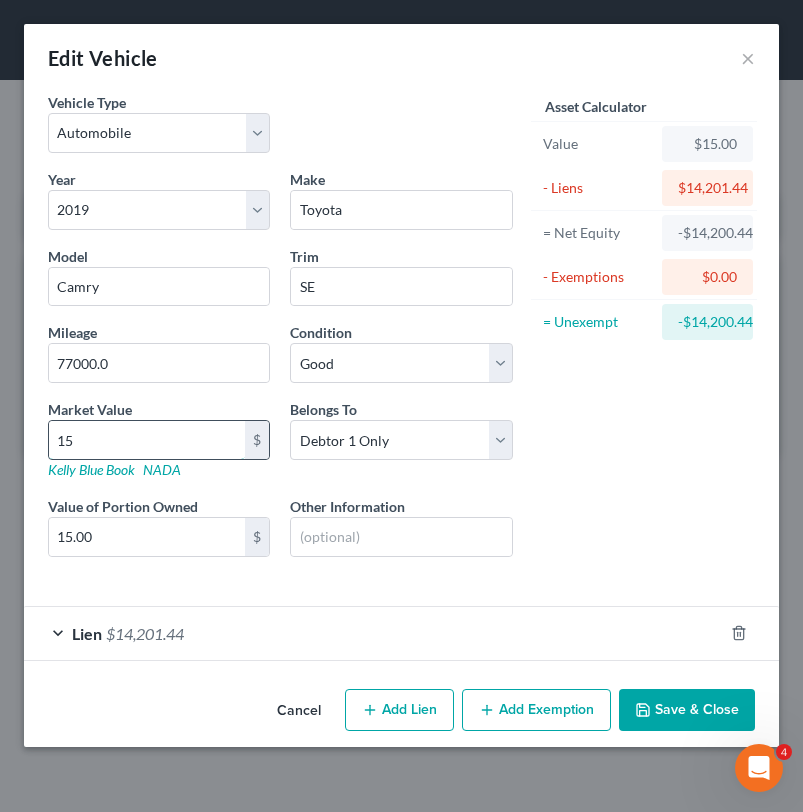 type on "156" 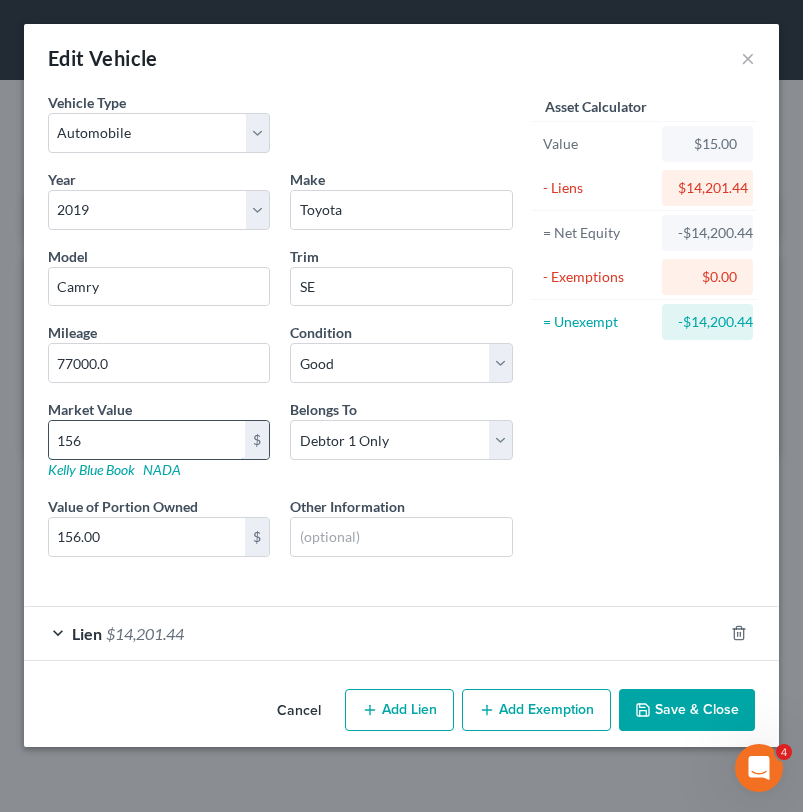 type on "1565" 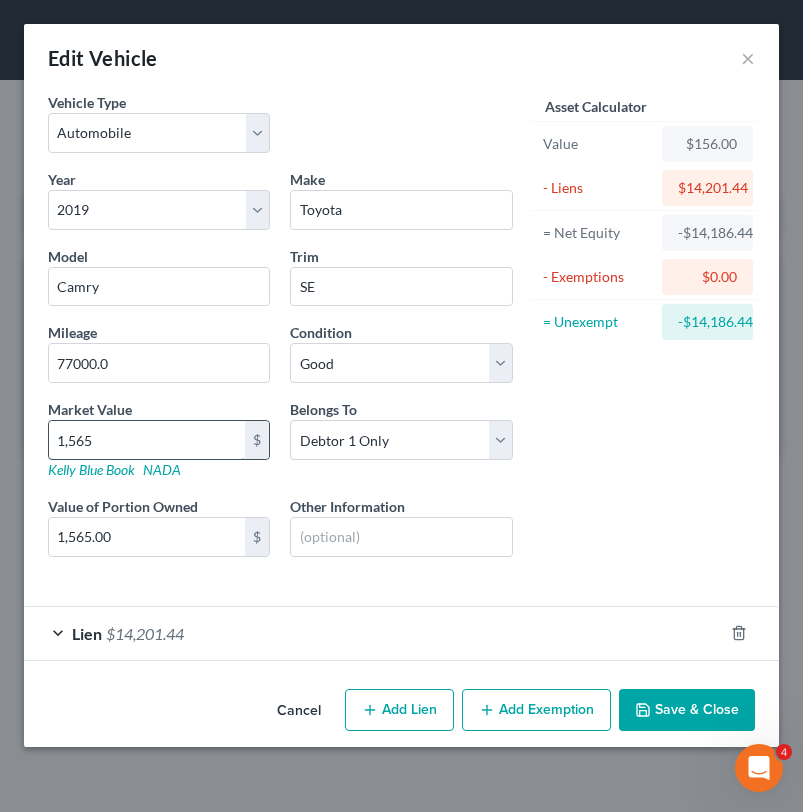 type on "1,5659" 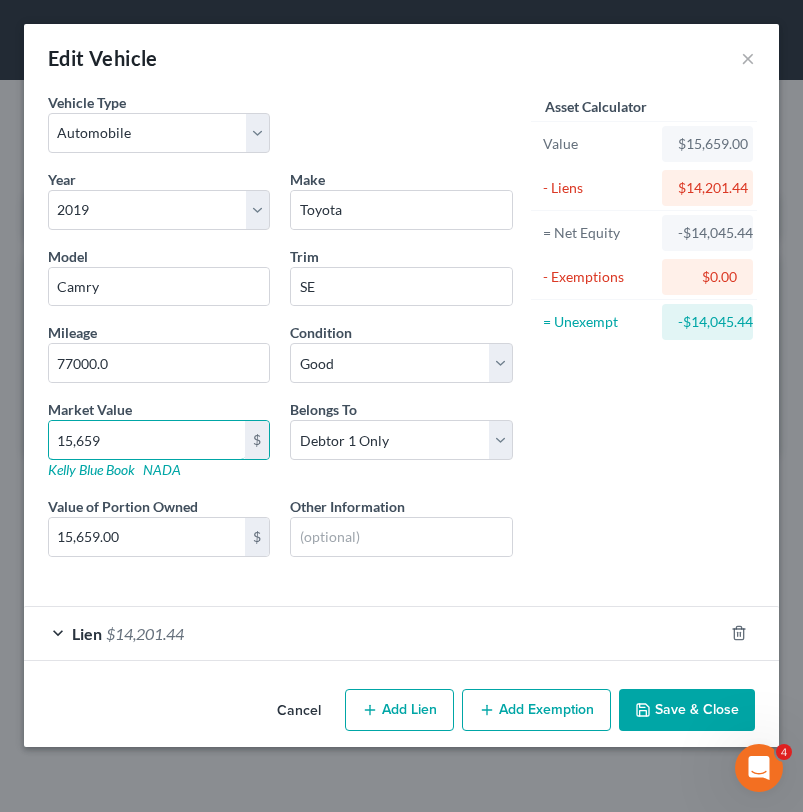 type on "15,659" 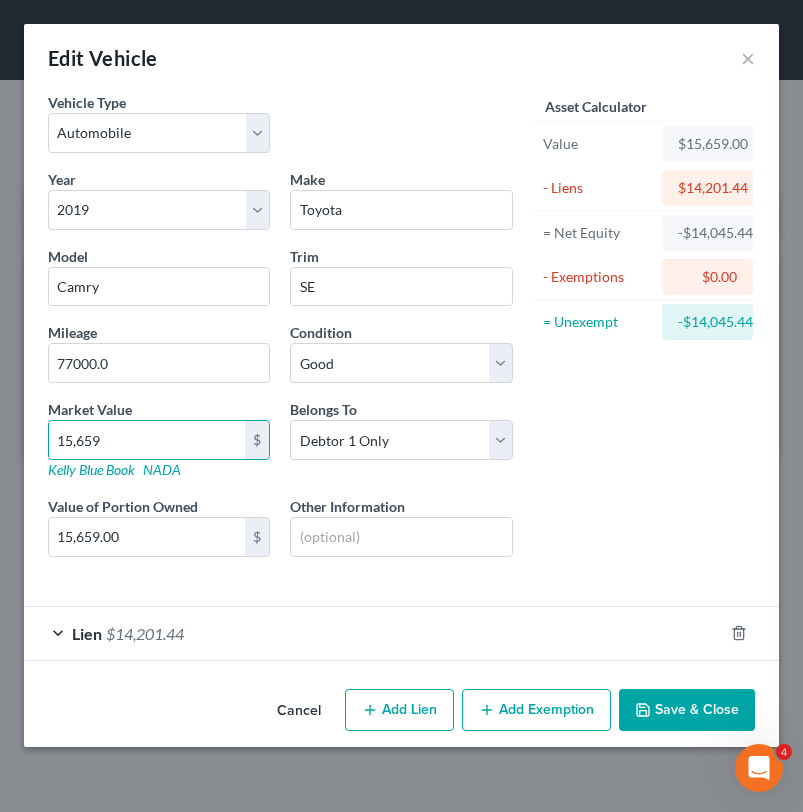 click on "Cancel Add Lien Add Lease Add Exemption Save & Close" at bounding box center (401, 714) 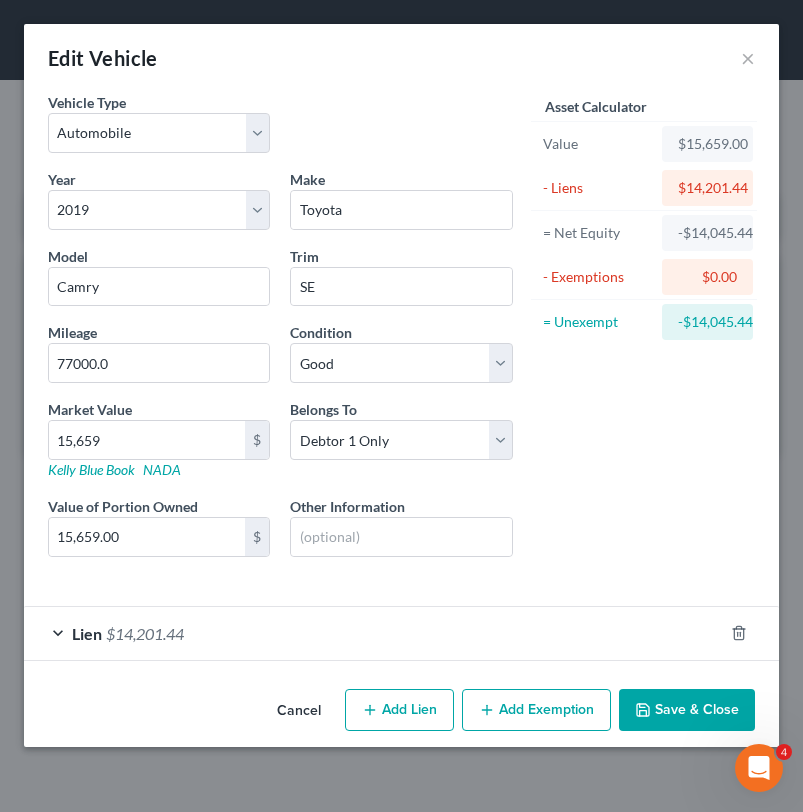 click on "Add Exemption" at bounding box center (536, 710) 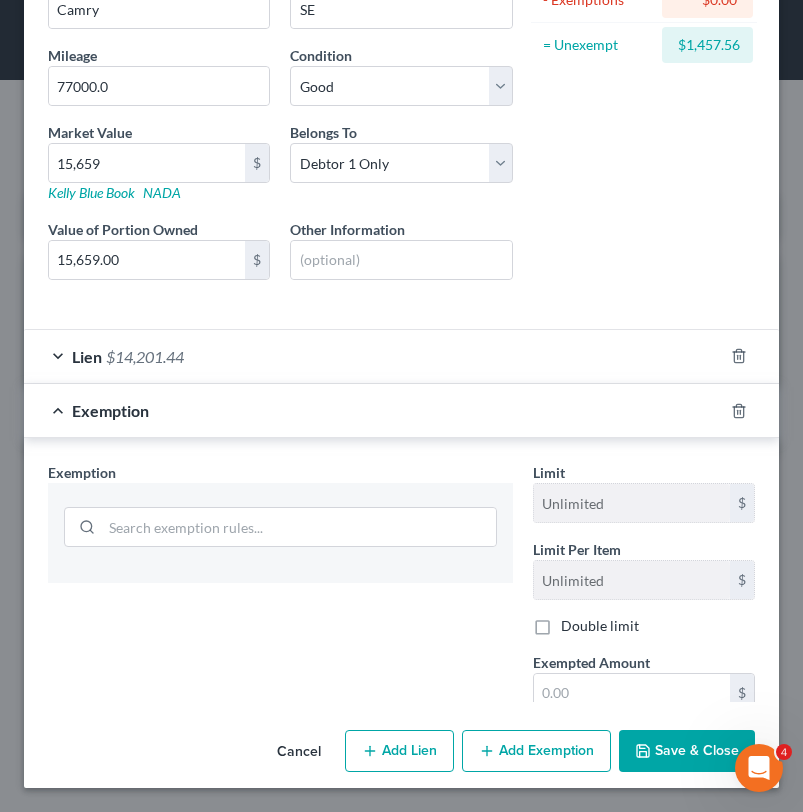 scroll, scrollTop: 291, scrollLeft: 0, axis: vertical 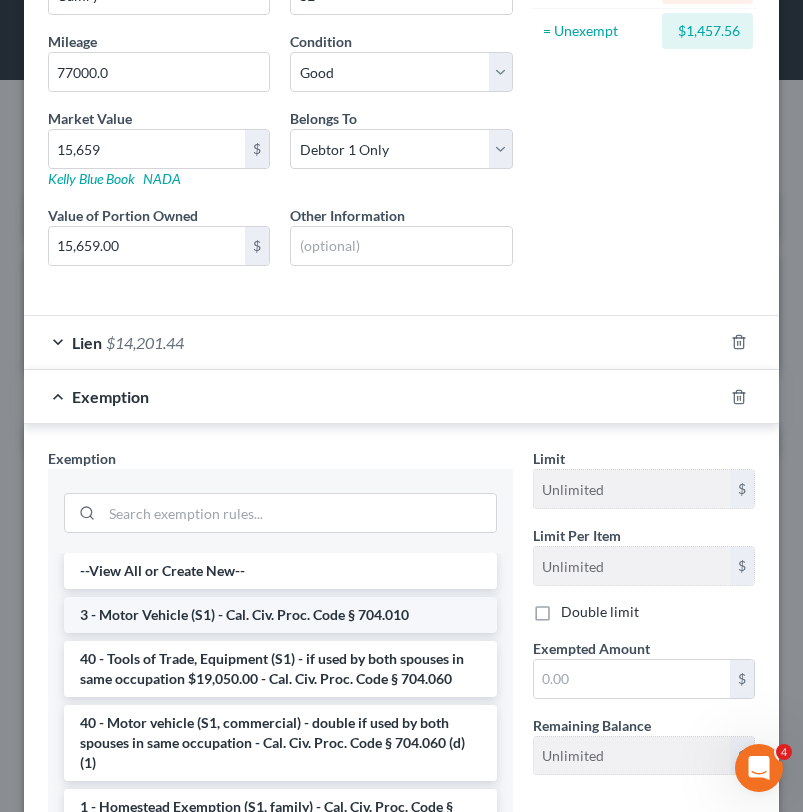 click on "3 - Motor Vehicle (S1)  - Cal. Civ. Proc. Code § 704.010" at bounding box center (280, 615) 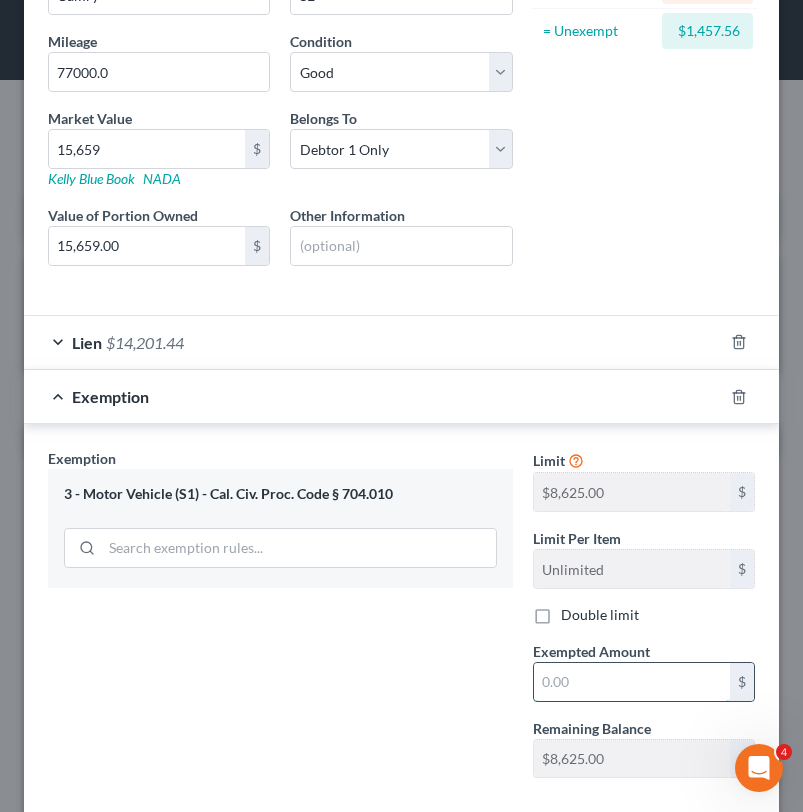 click at bounding box center [632, 682] 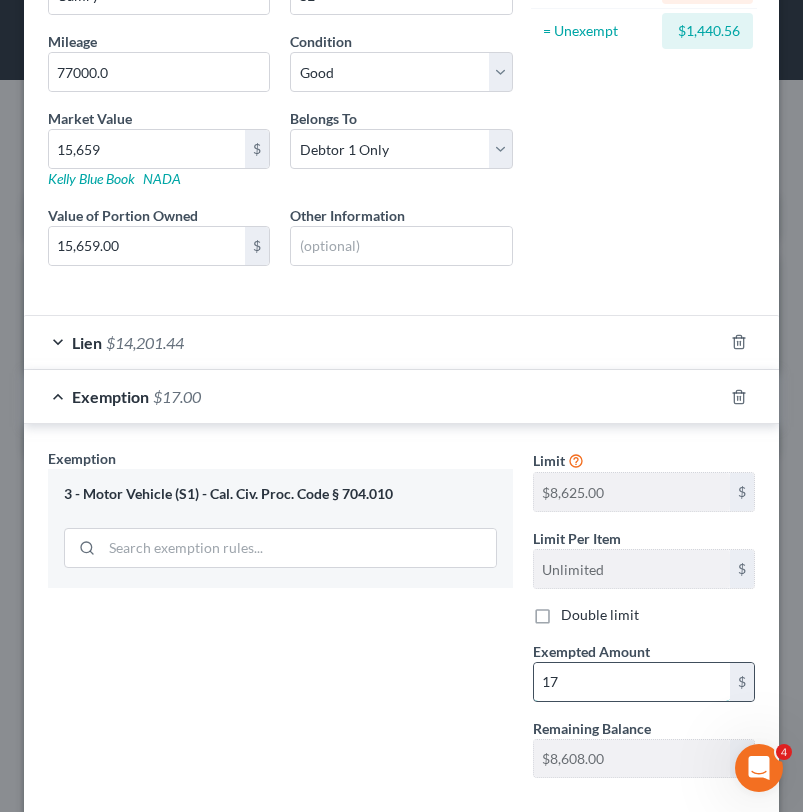type on "1" 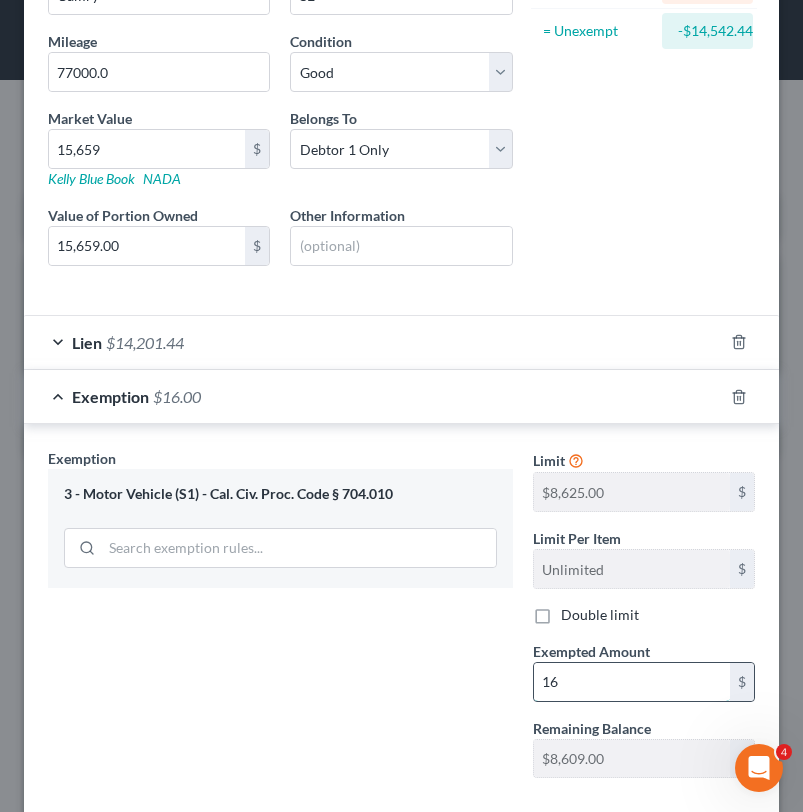 type on "1" 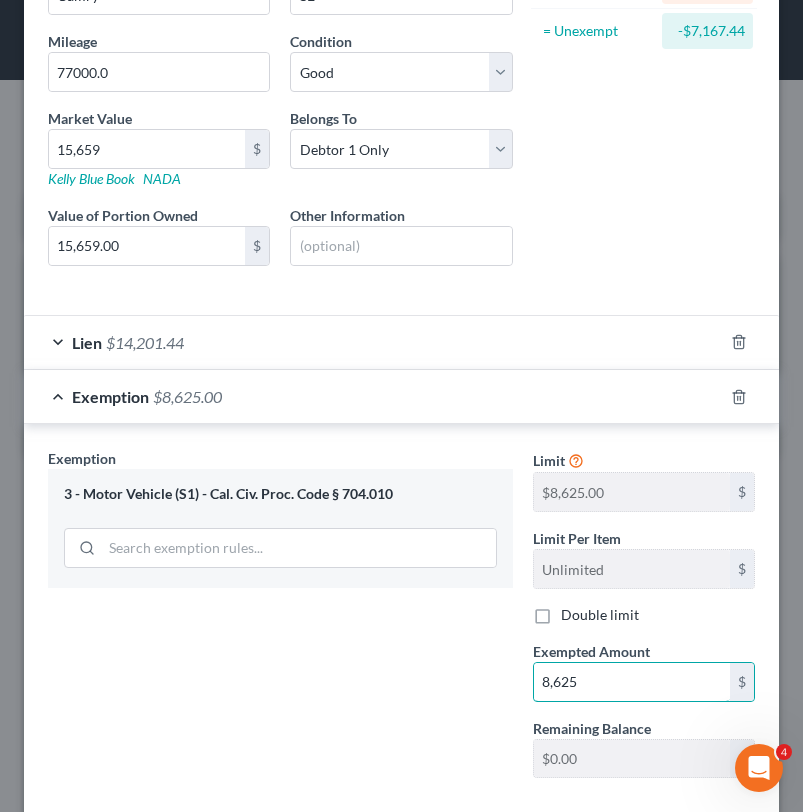 type on "8,625" 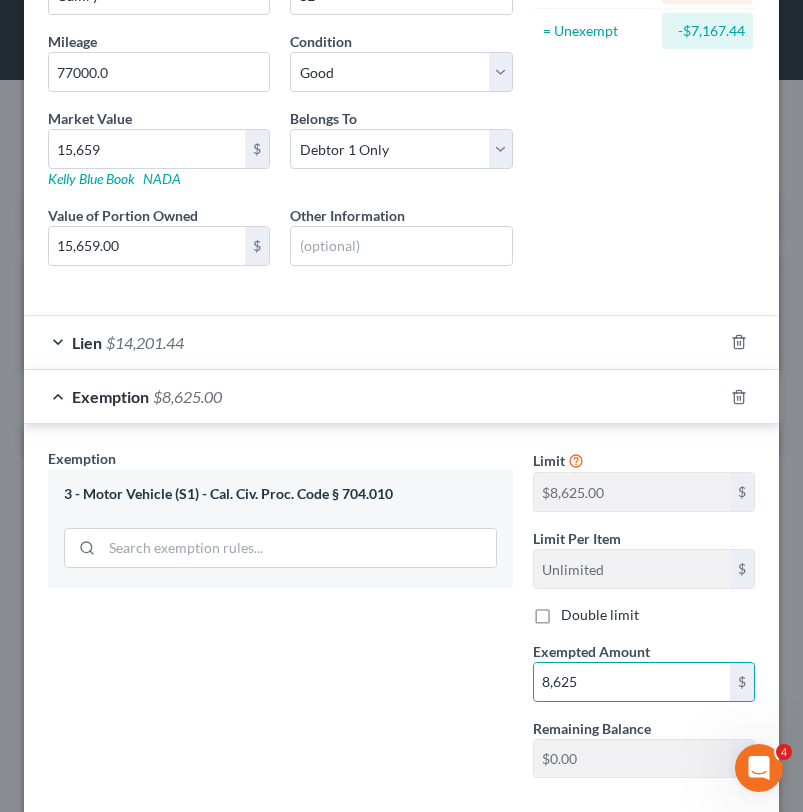click on "Exemption Set must be selected for CA.
Exemption
*
3 - Motor Vehicle (S1)  - Cal. Civ. Proc. Code § 704.010" at bounding box center (280, 621) 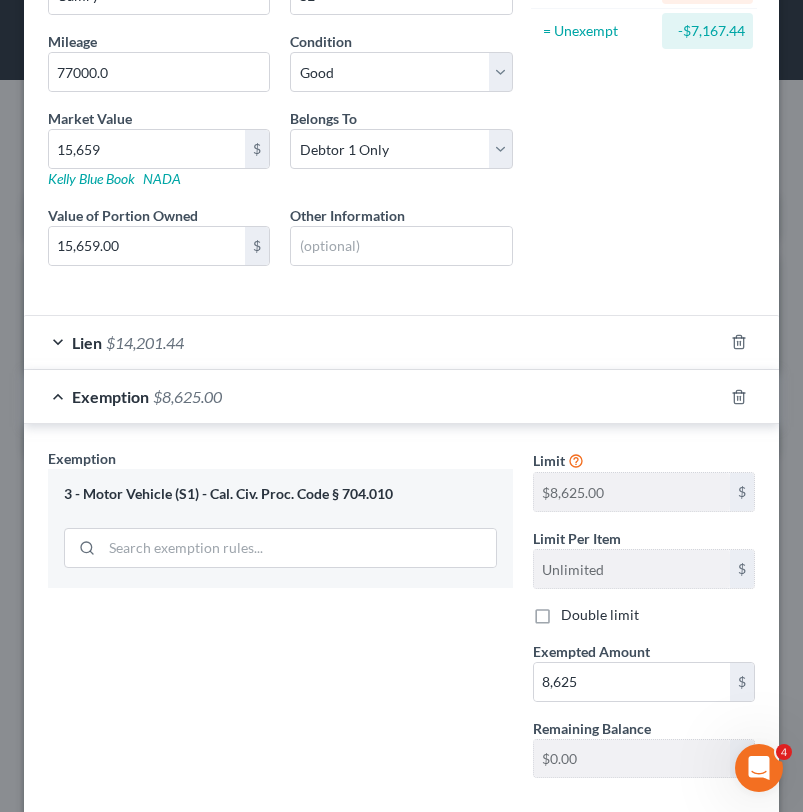 scroll, scrollTop: 400, scrollLeft: 0, axis: vertical 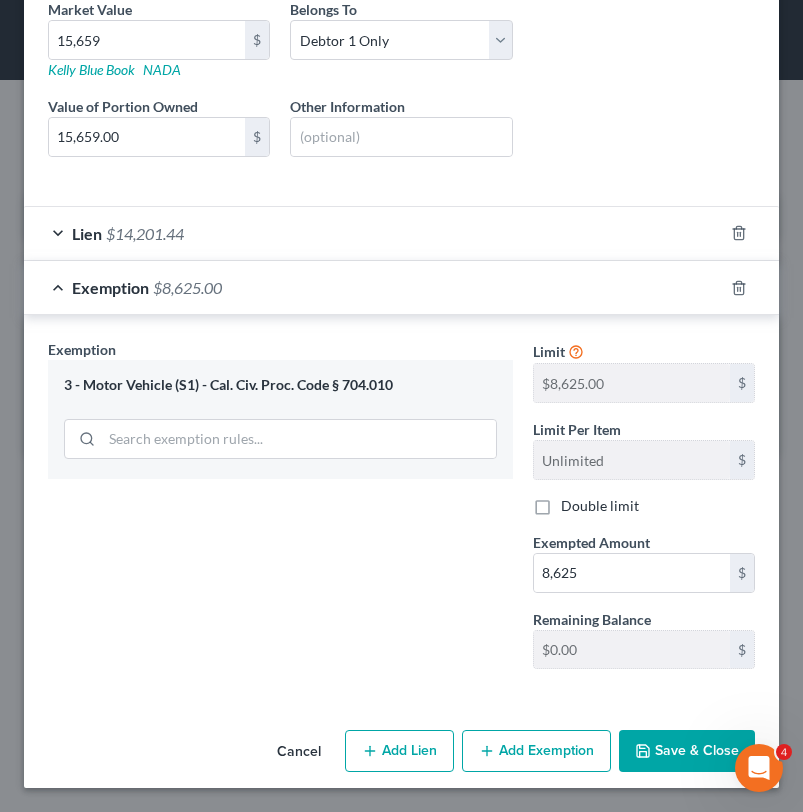 click 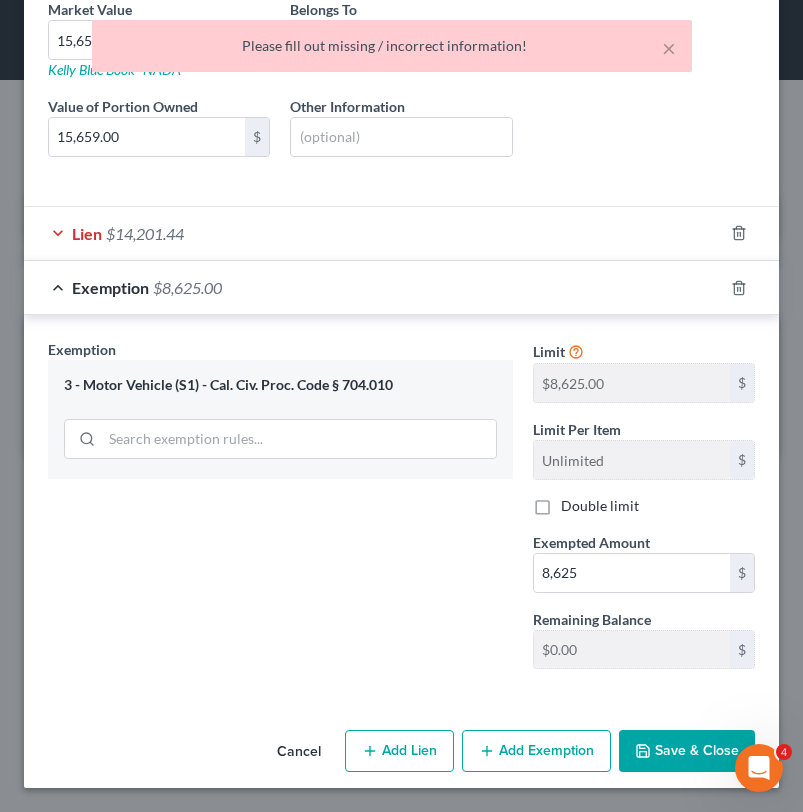 click on "Lien $14,201.44" at bounding box center (373, 233) 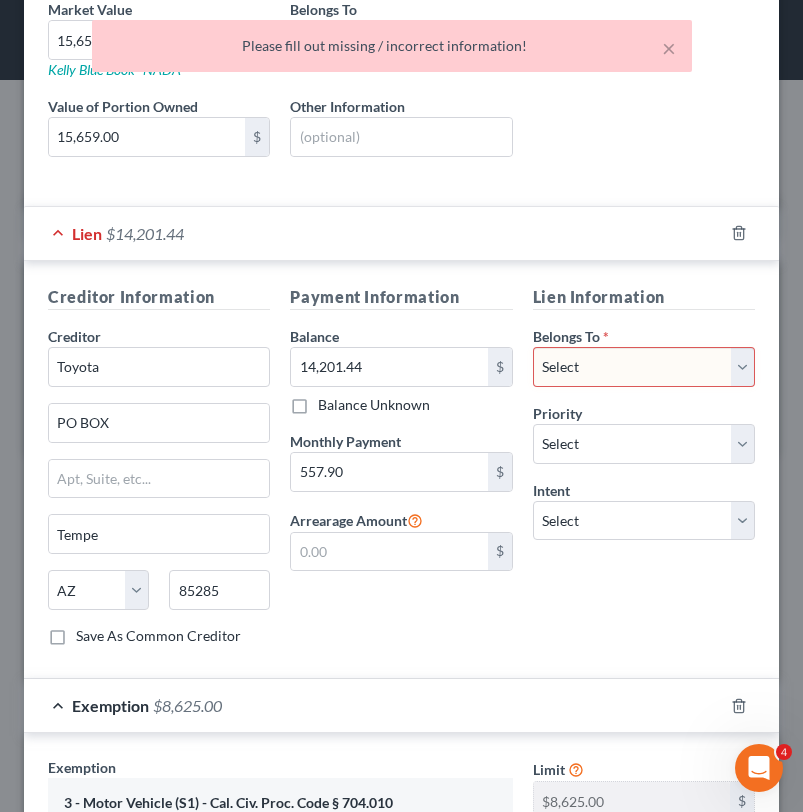 click on "Select Debtor 1 Only Debtor 2 Only Debtor 1 And Debtor 2 Only At Least One Of The Debtors And Another Community Property" at bounding box center (644, 367) 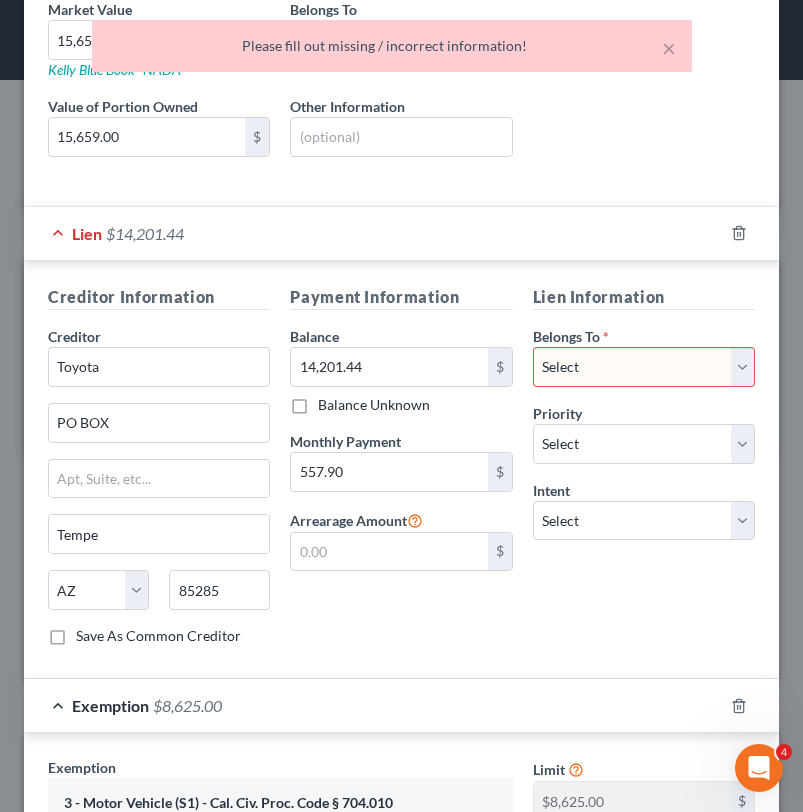 select on "0" 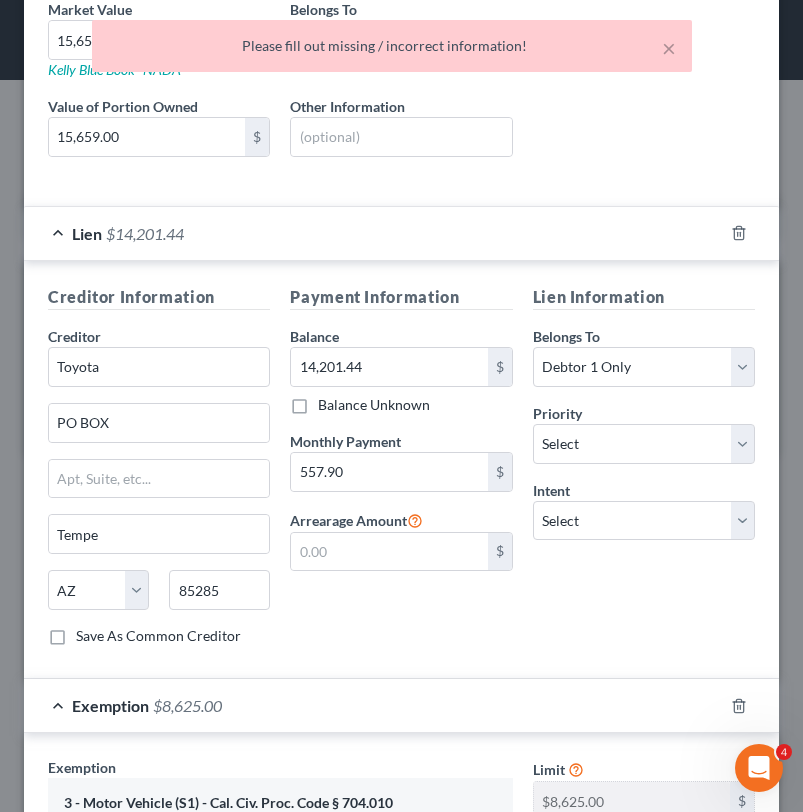 click on "Asset Calculator Value $15,659.00 - Liens $14,201.44 = Net Equity $1,457.56 - Exemptions $8,625.00 = Unexempt -$7,167.44" at bounding box center (644, -59) 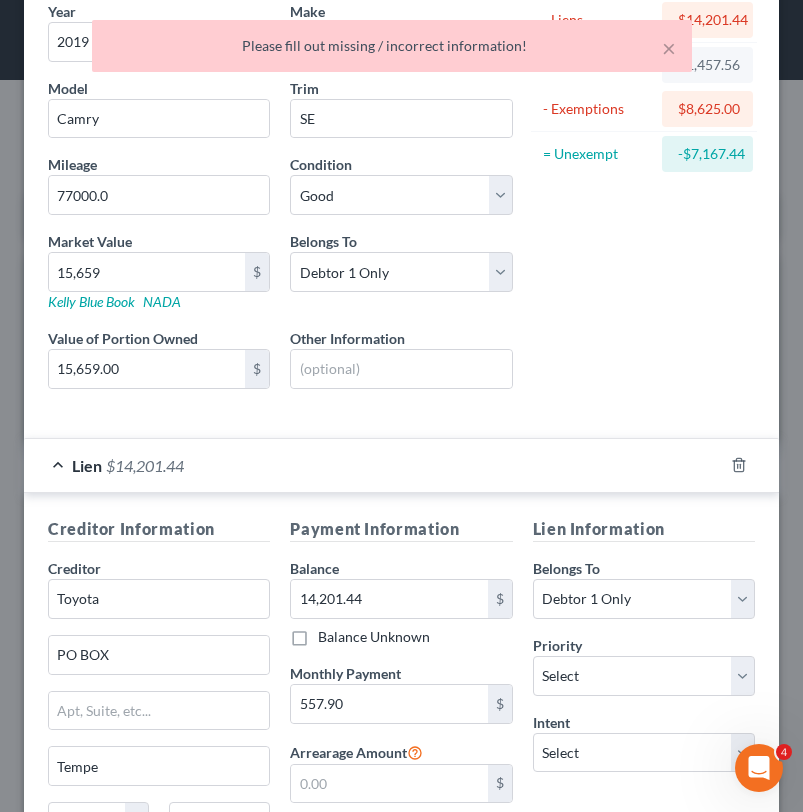 scroll, scrollTop: 173, scrollLeft: 0, axis: vertical 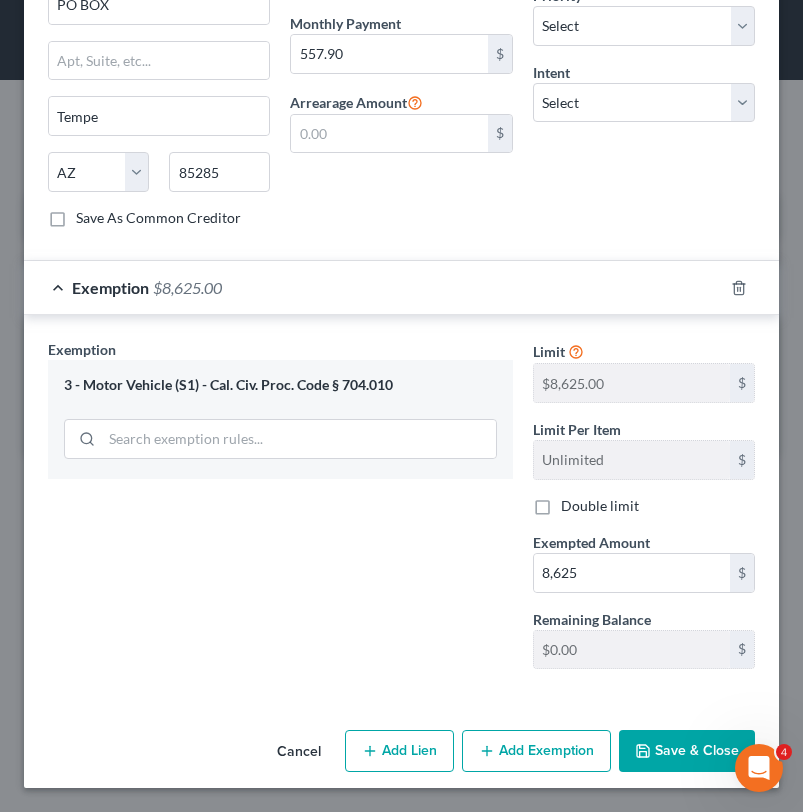 click on "Save & Close" at bounding box center (687, 751) 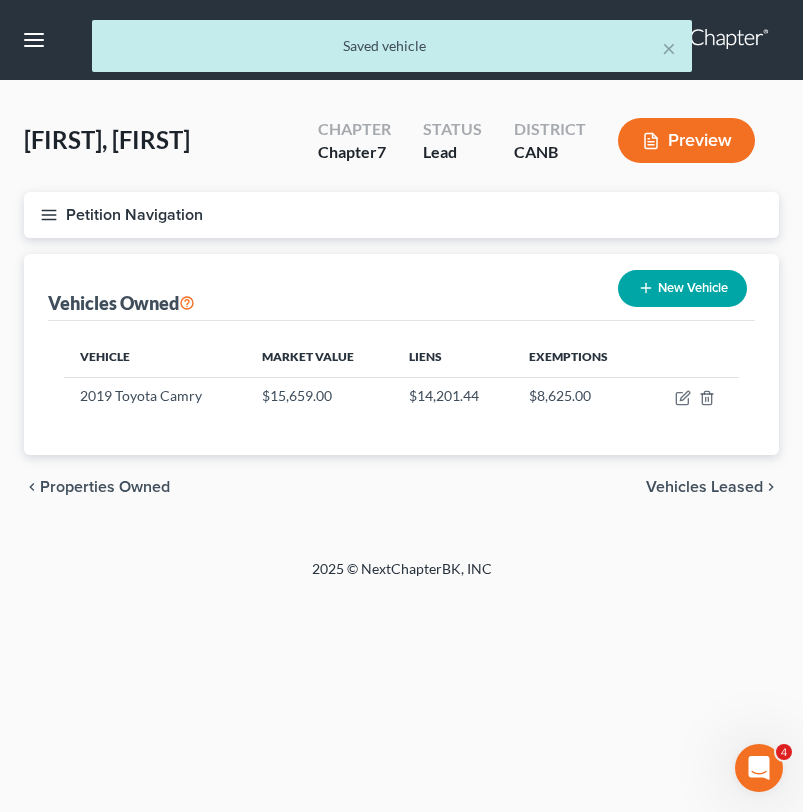 click on "Petition Navigation" at bounding box center (401, 215) 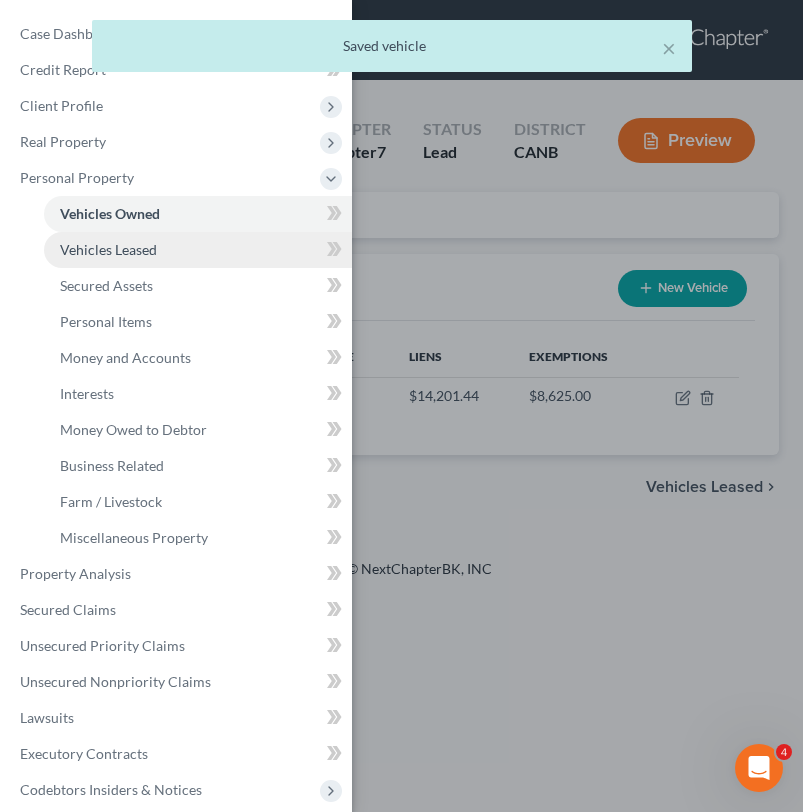 click on "Vehicles Leased" at bounding box center (108, 249) 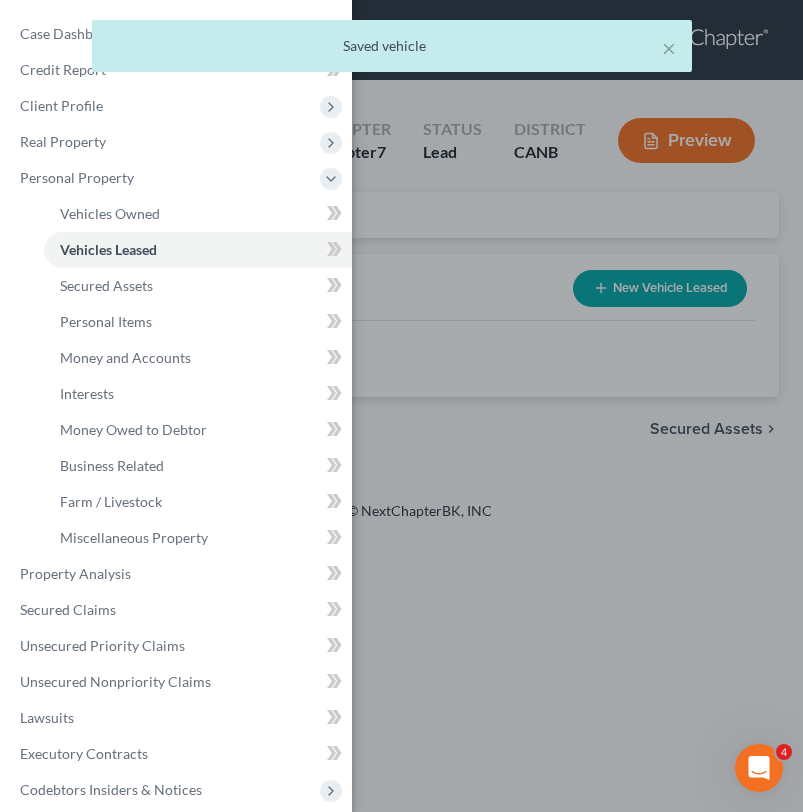 click on "Case Dashboard
Payments
Invoices
Payments
Payments
Credit Report
Client Profile" at bounding box center (401, 406) 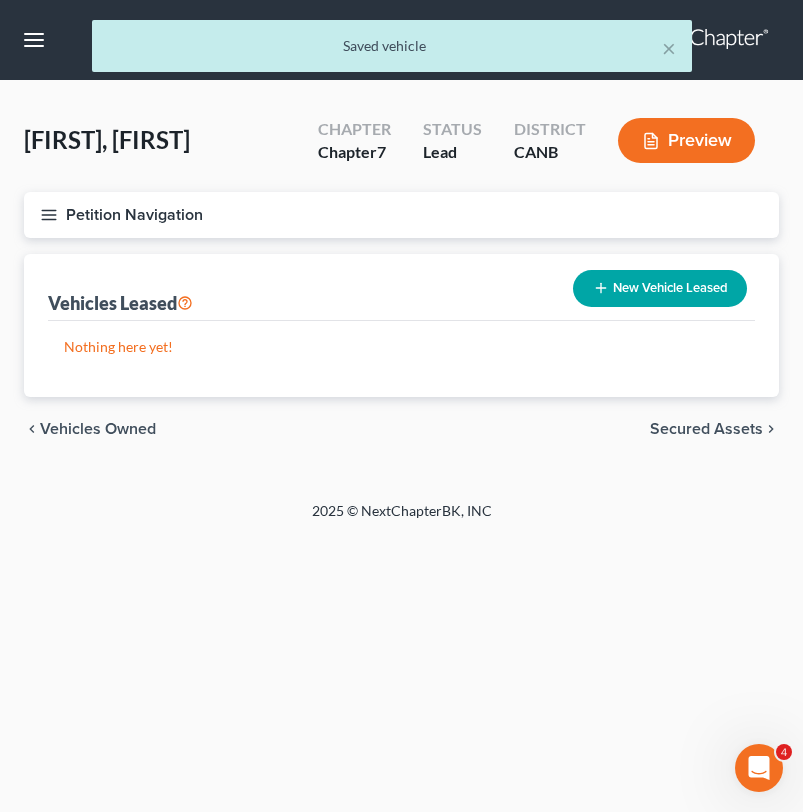 click on "Petition Navigation" at bounding box center [401, 215] 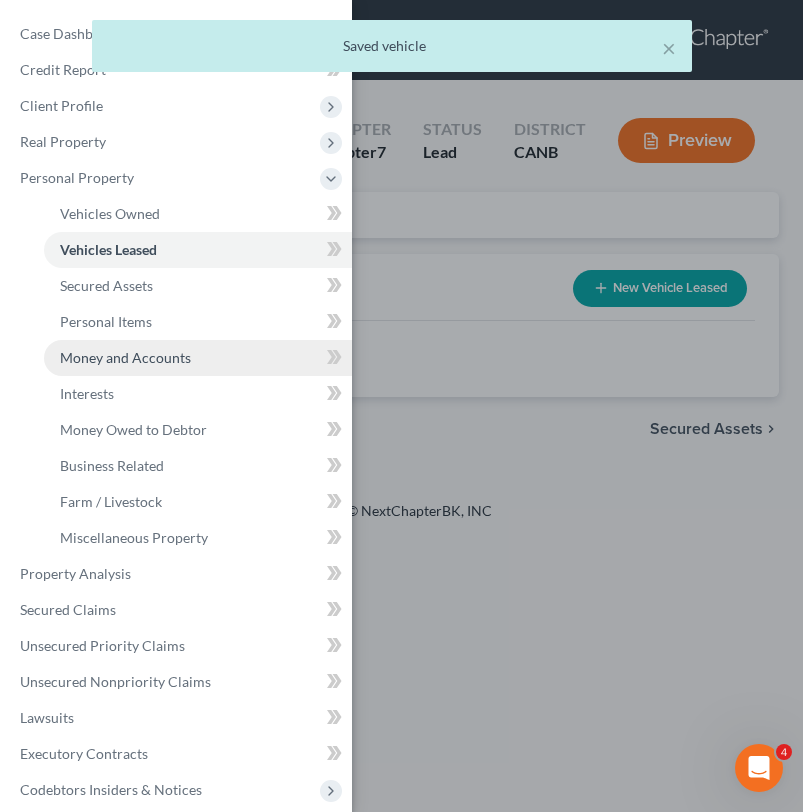 click on "Money and Accounts" at bounding box center (125, 357) 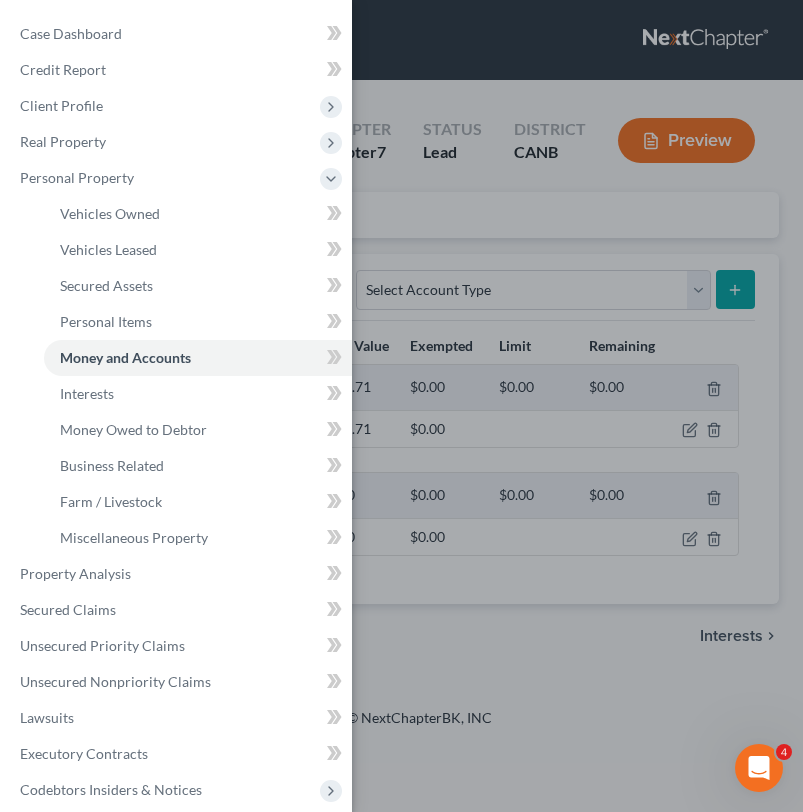 click on "Case Dashboard
Payments
Invoices
Payments
Payments
Credit Report
Client Profile" at bounding box center (401, 406) 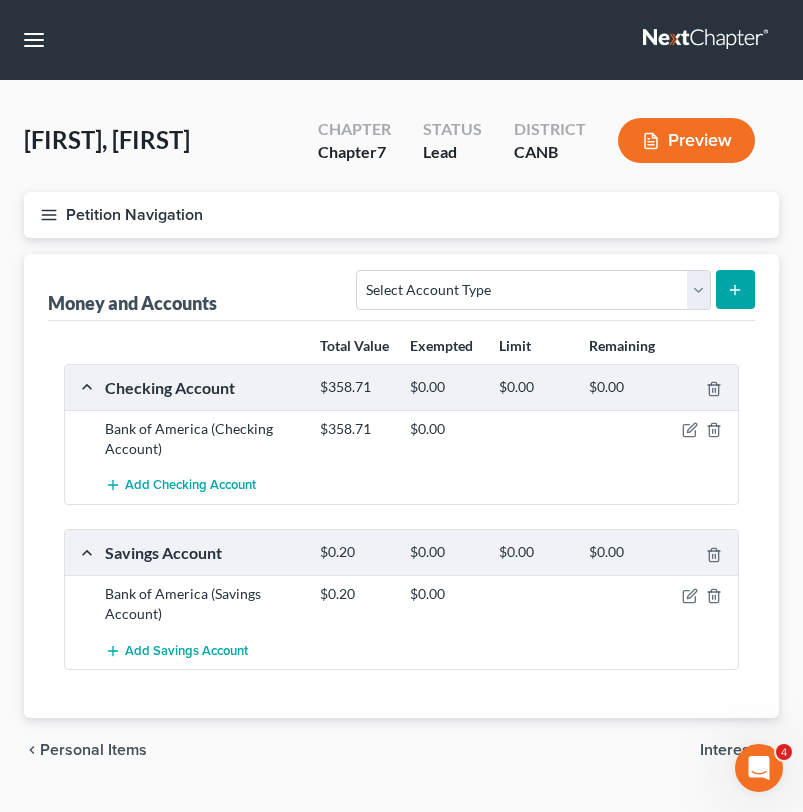 click at bounding box center [704, 429] 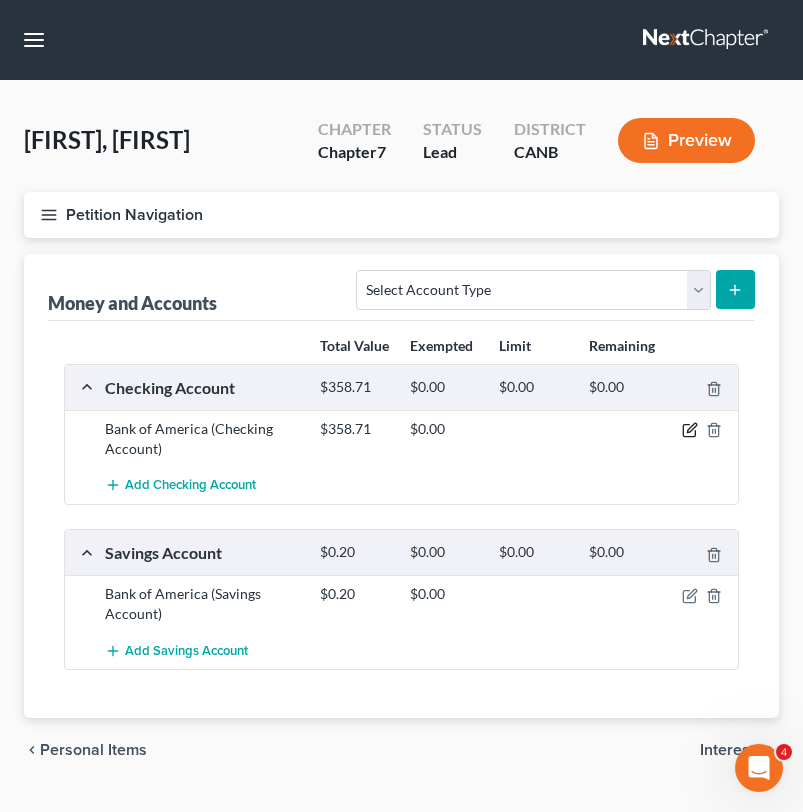 click 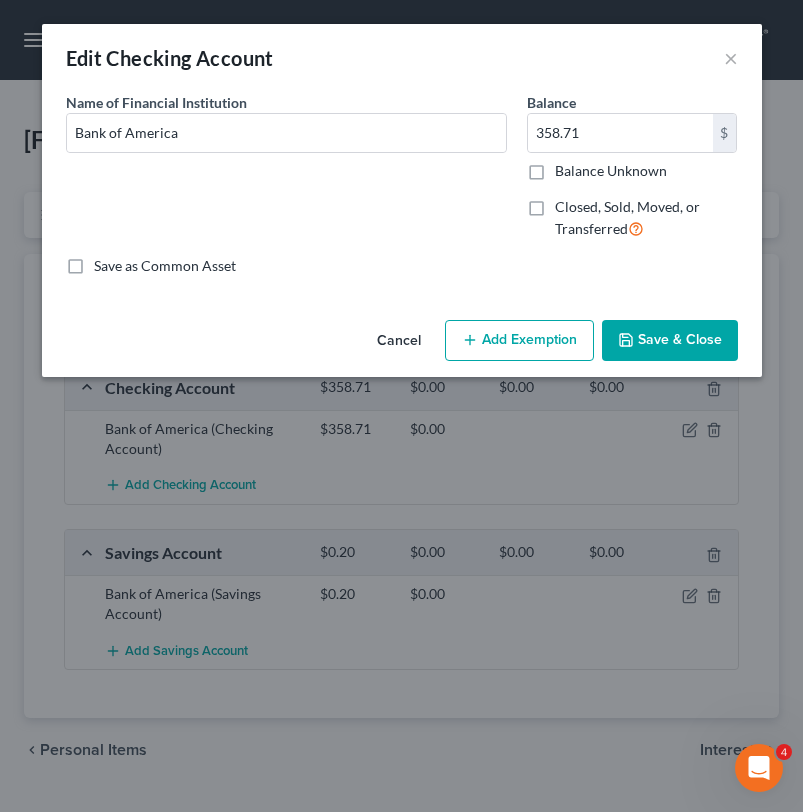 click on "Add Exemption" at bounding box center [519, 341] 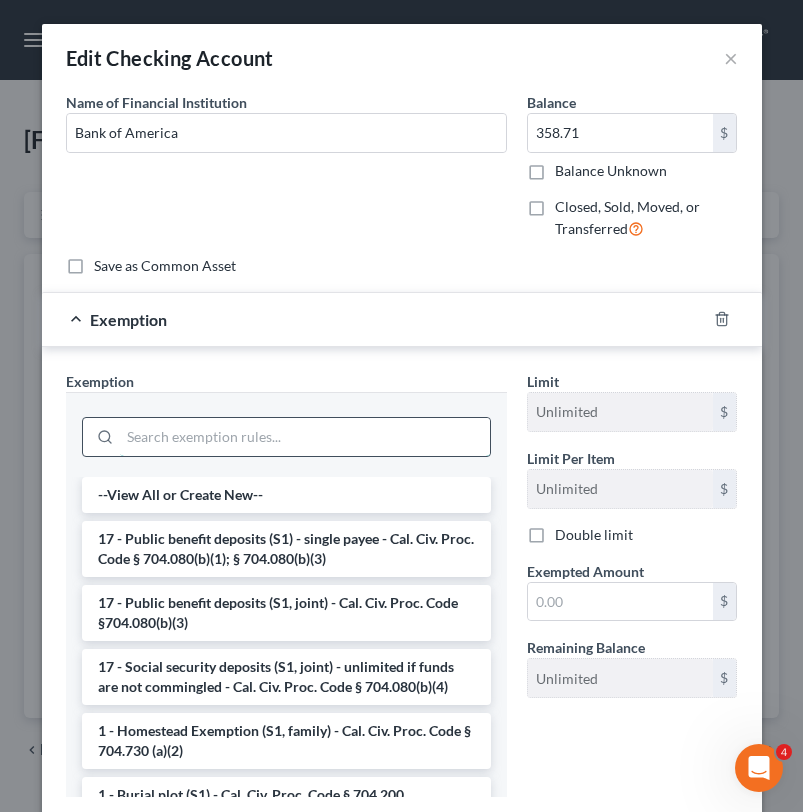 click at bounding box center [305, 437] 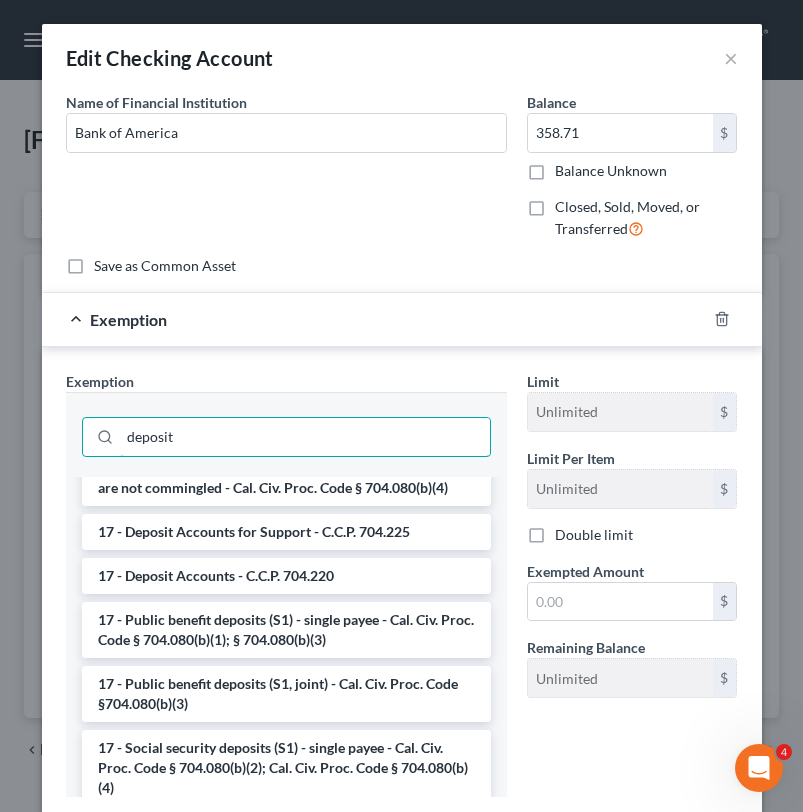 scroll, scrollTop: 162, scrollLeft: 0, axis: vertical 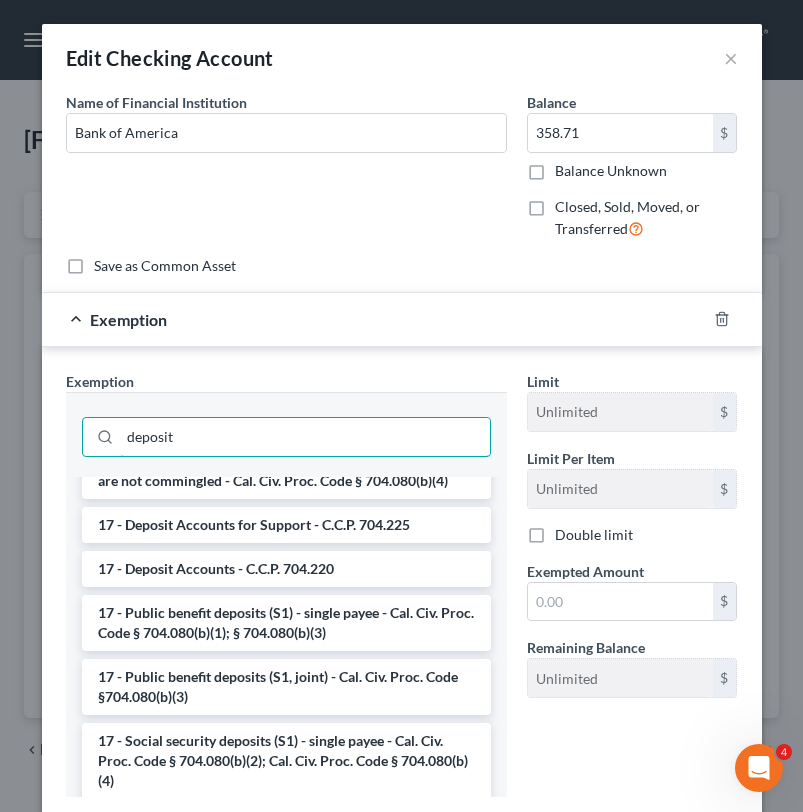 type on "deposit" 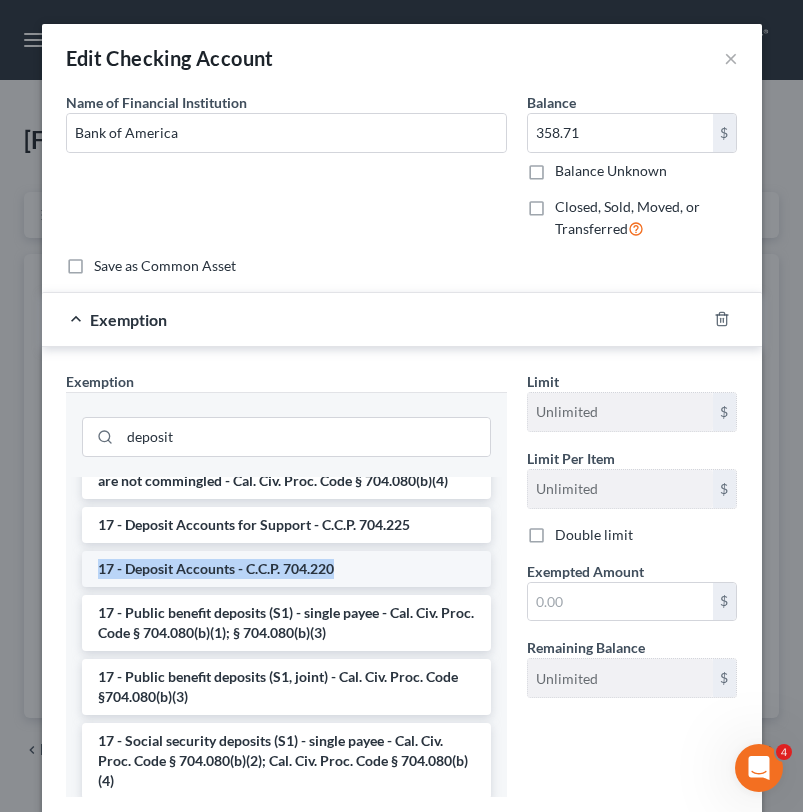 drag, startPoint x: 336, startPoint y: 547, endPoint x: 339, endPoint y: 563, distance: 16.27882 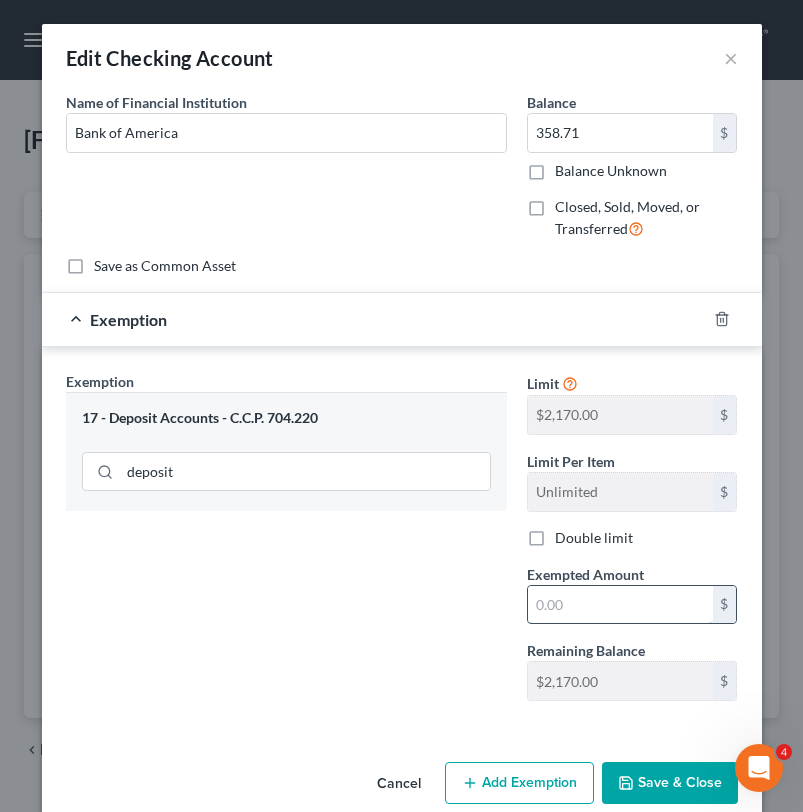click at bounding box center (620, 605) 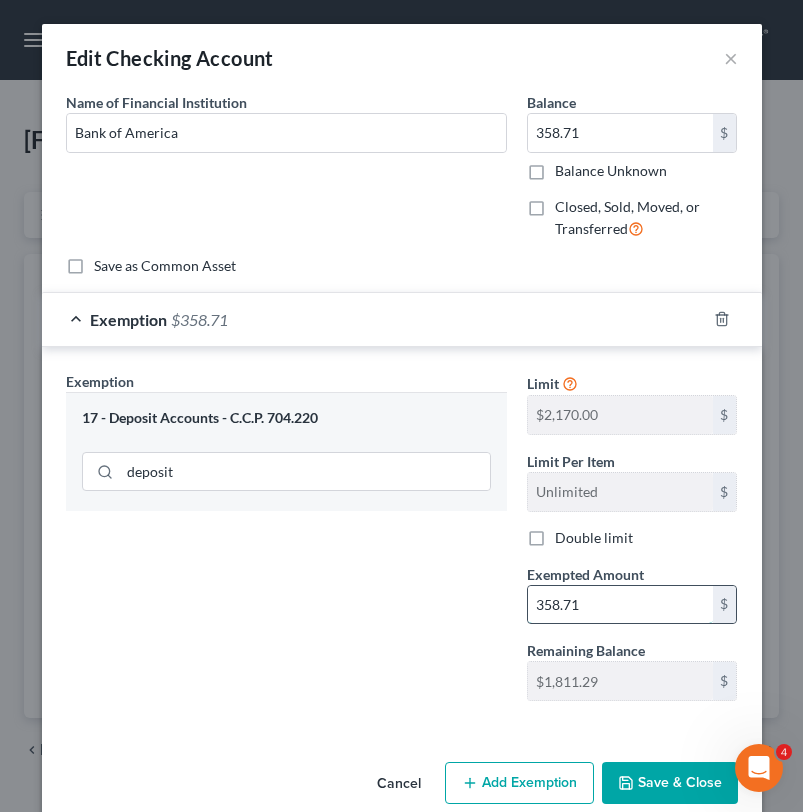 scroll, scrollTop: 32, scrollLeft: 0, axis: vertical 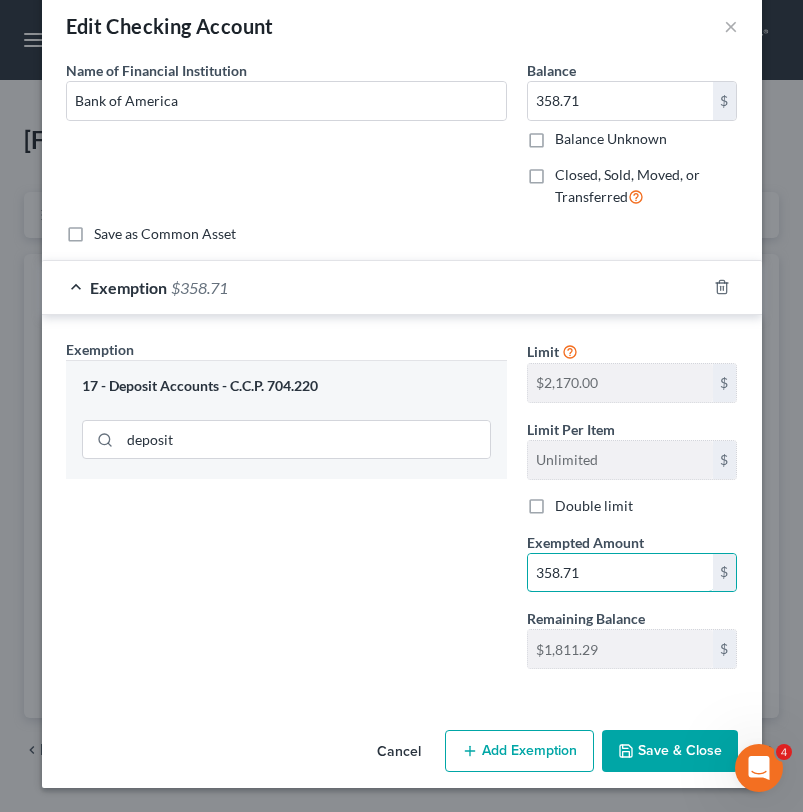 type on "358.71" 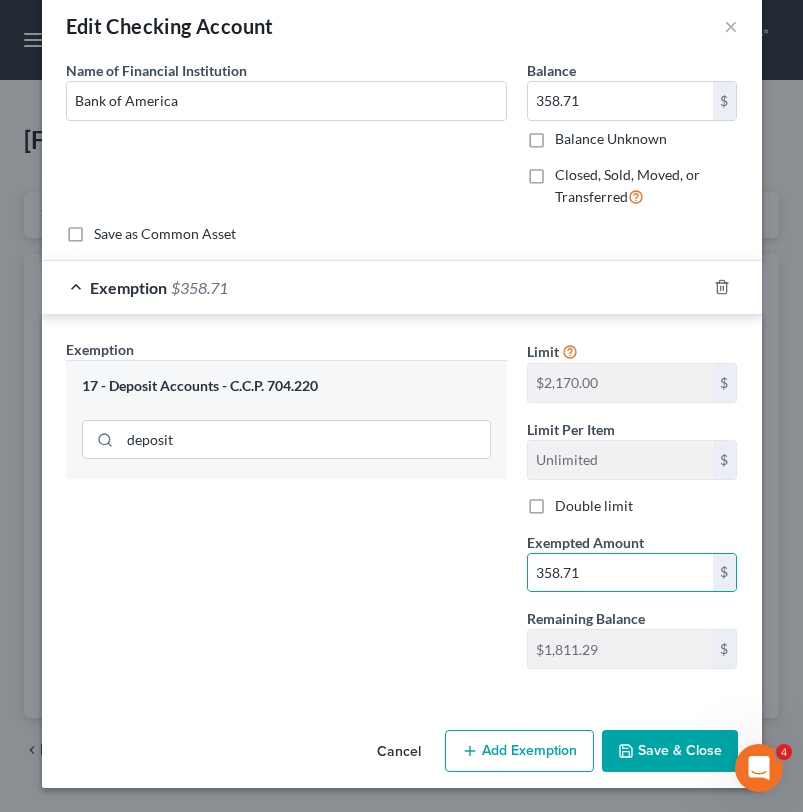 click on "Save & Close" at bounding box center [670, 751] 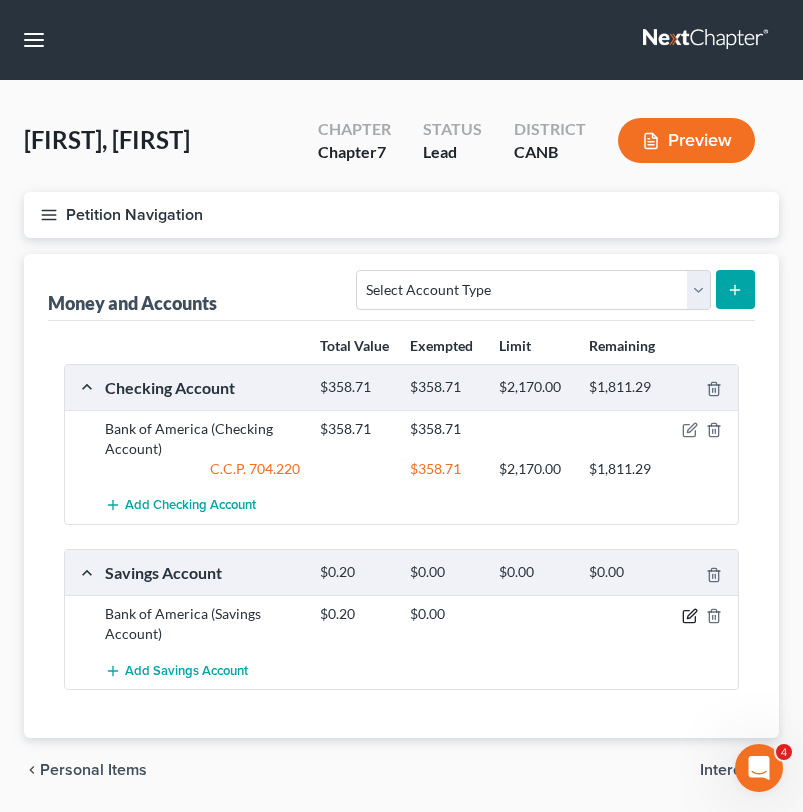 click 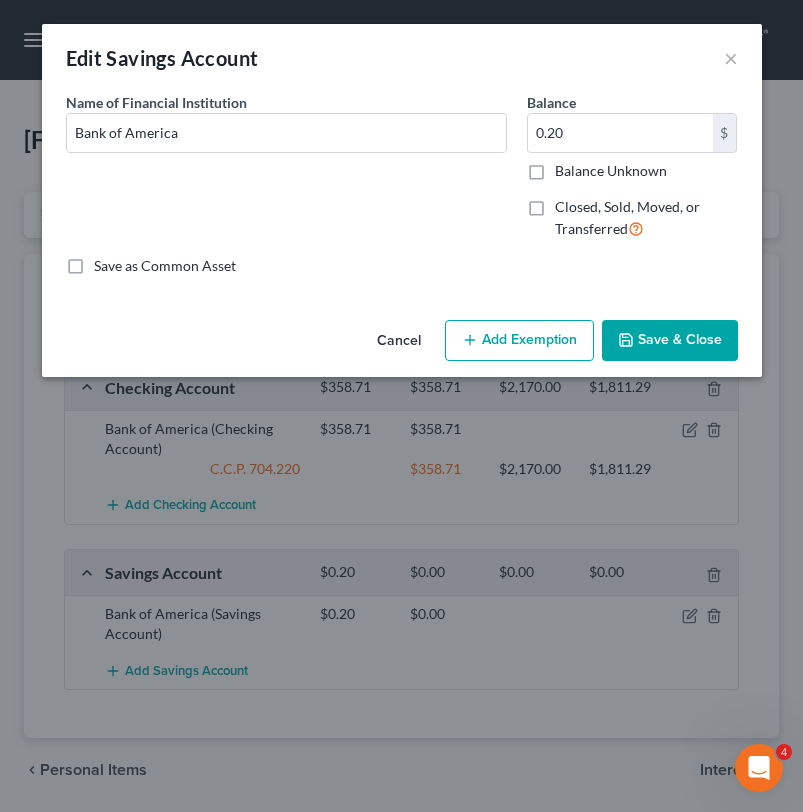 click on "Add Exemption" at bounding box center (519, 341) 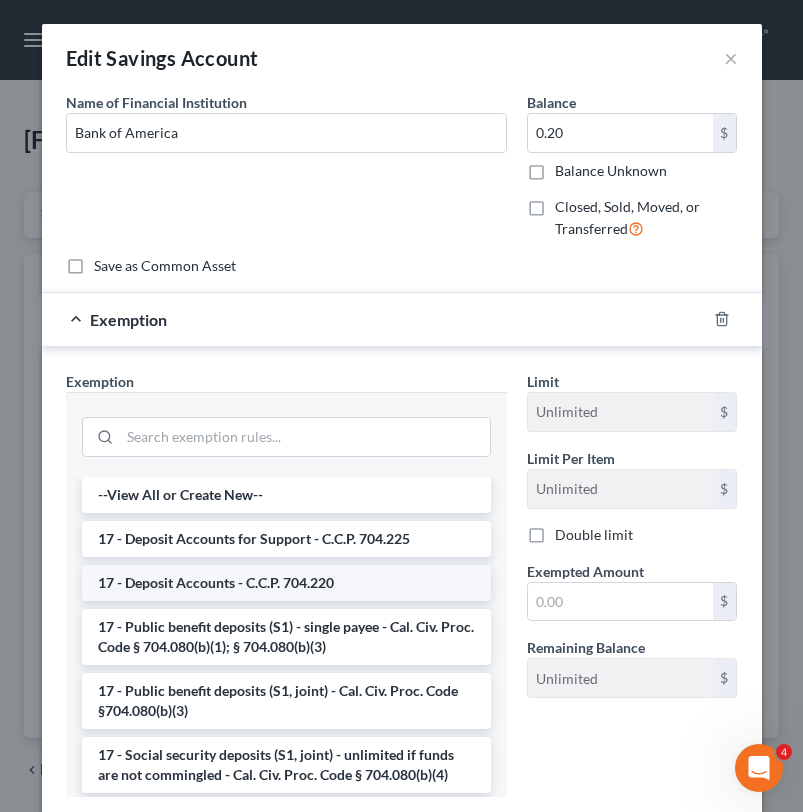click on "17 - Deposit Accounts - C.C.P. 704.220" at bounding box center [286, 583] 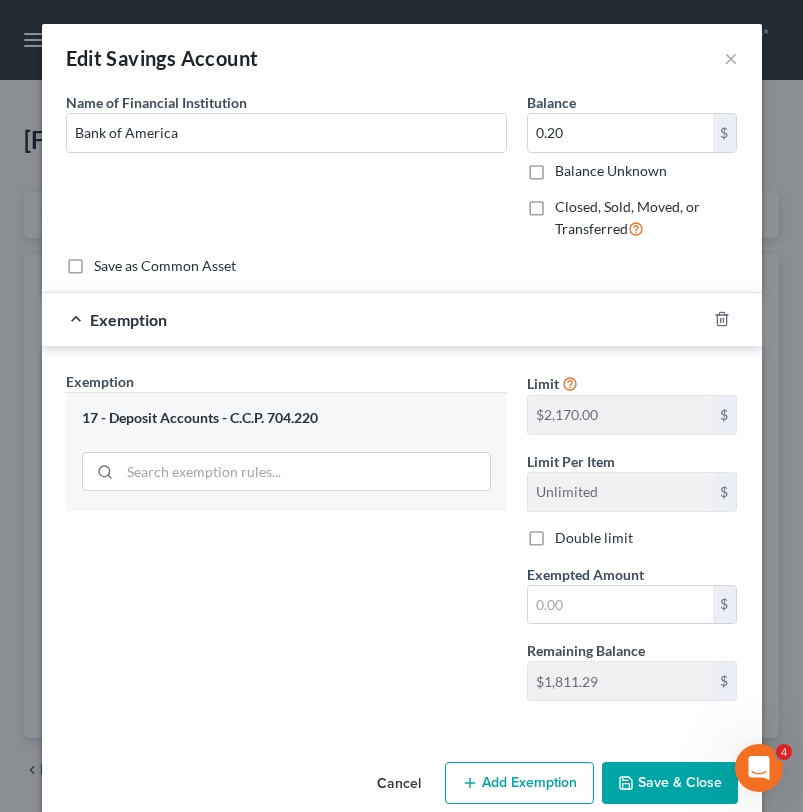click on "Limit     $2,170.00 $ Limit Per Item Unlimited $ Double limit
Exempted Amount
*
$ Remaining Balance $1,811.29 $" at bounding box center (632, 544) 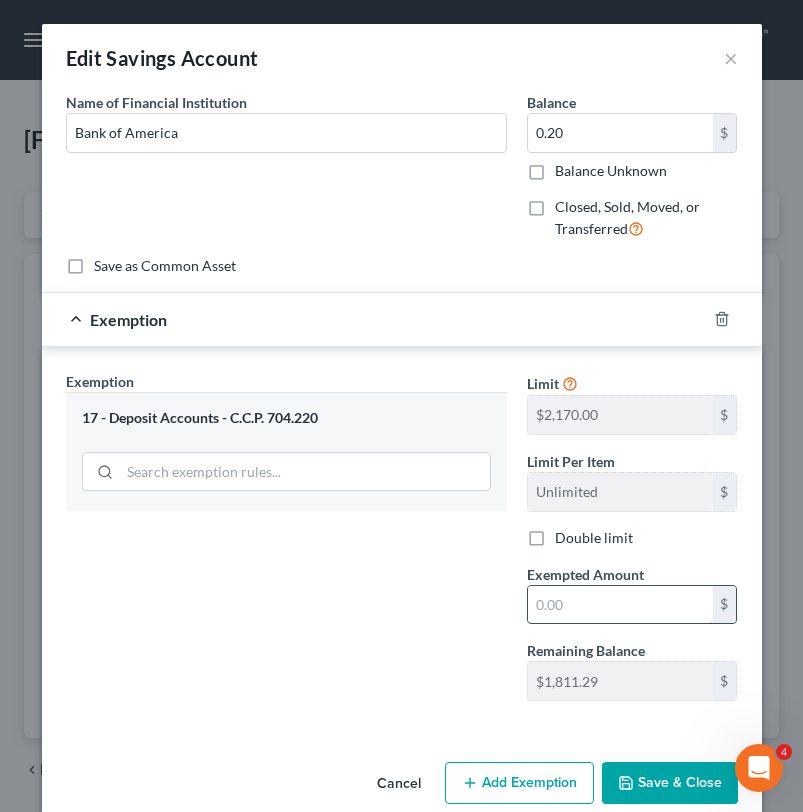 click at bounding box center [620, 605] 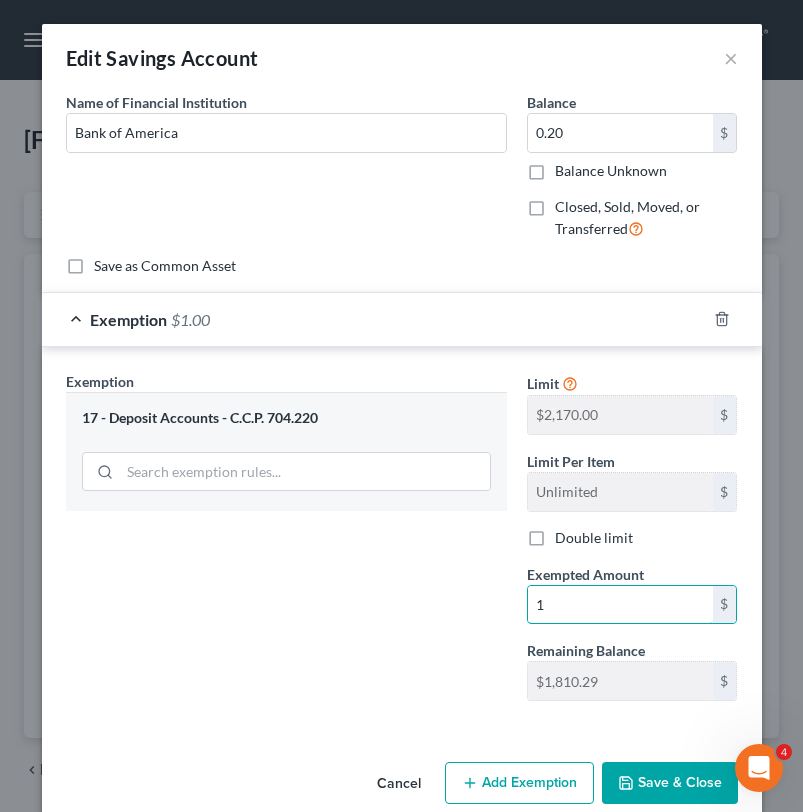 type on "1" 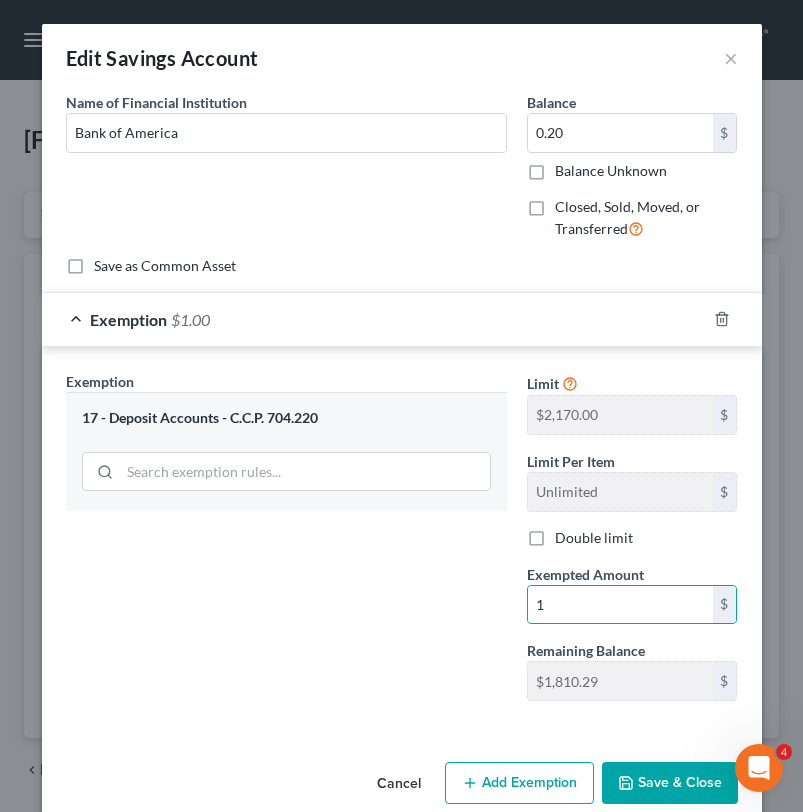 drag, startPoint x: 306, startPoint y: 653, endPoint x: 396, endPoint y: 661, distance: 90.35486 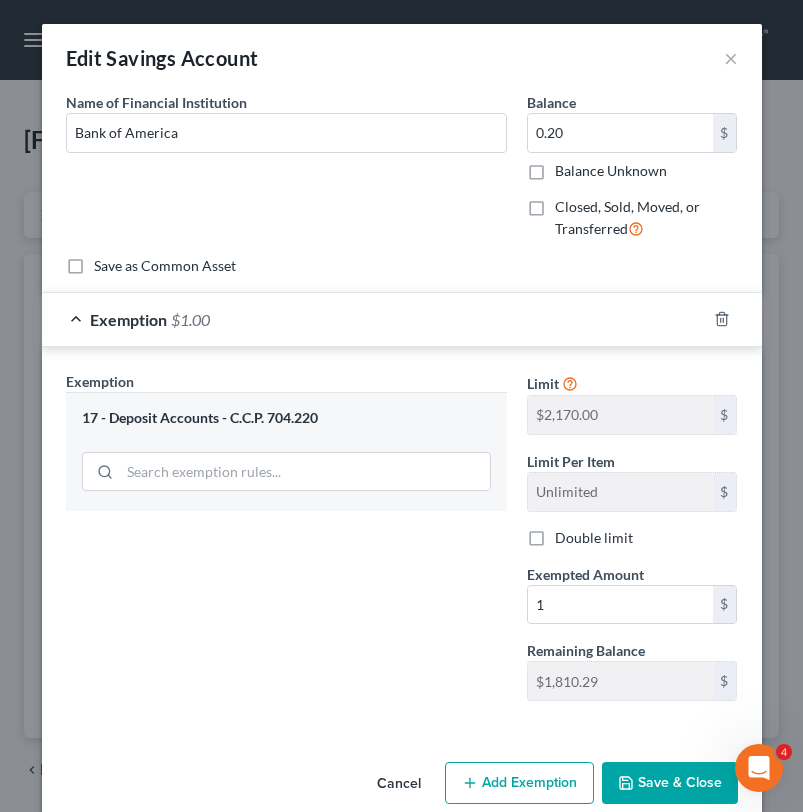 click on "Save & Close" at bounding box center [670, 783] 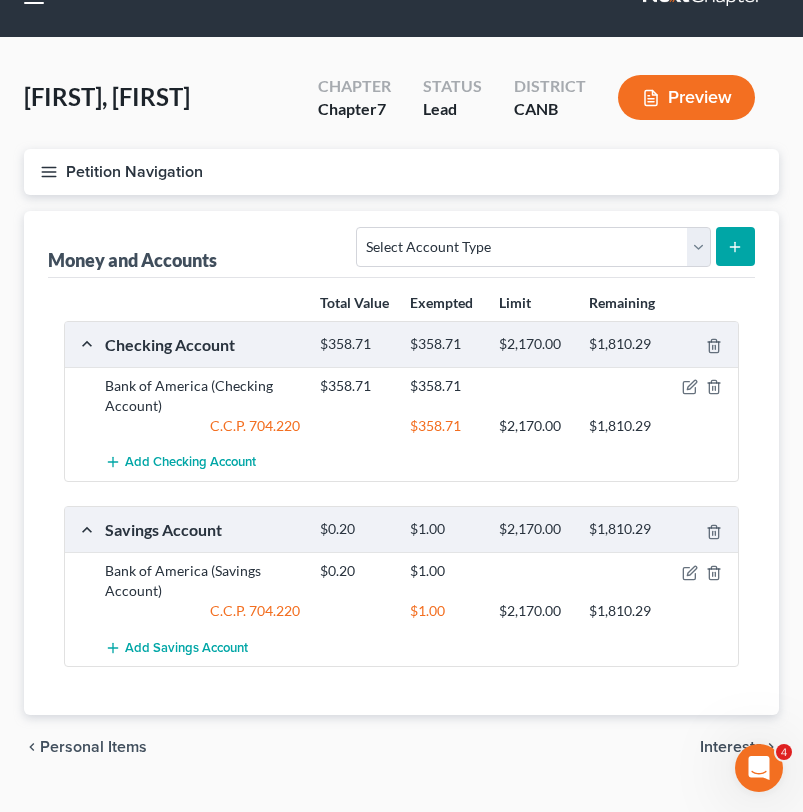 scroll, scrollTop: 52, scrollLeft: 0, axis: vertical 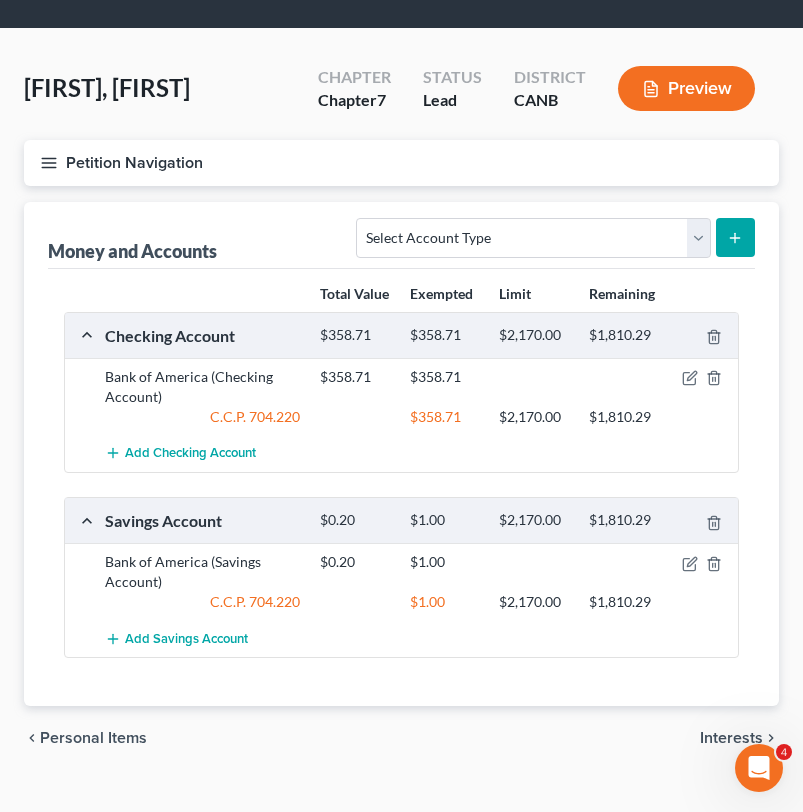 click on "Petition Navigation" at bounding box center (401, 163) 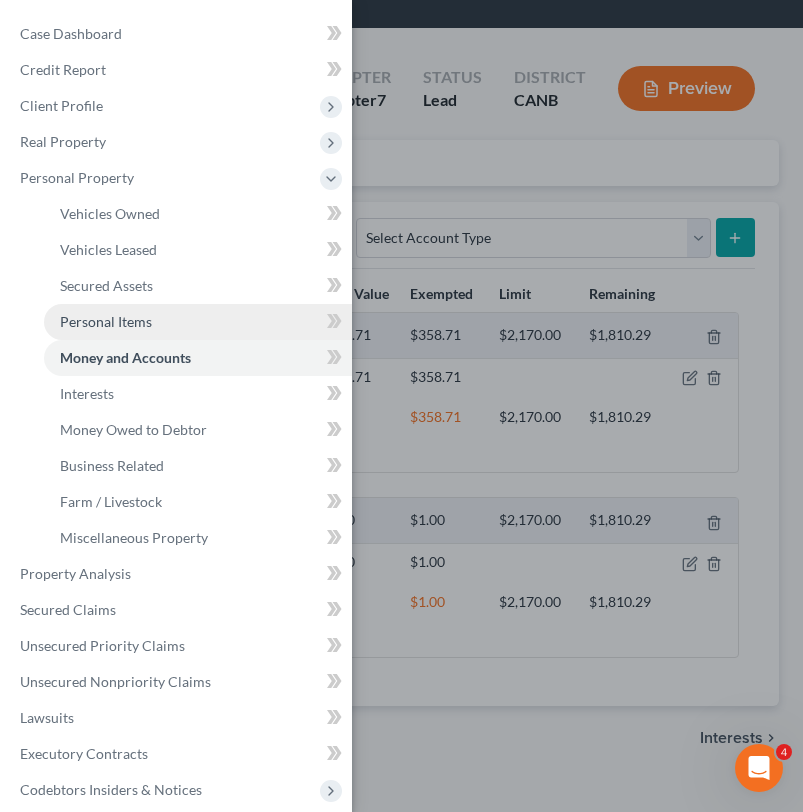 click on "Personal Items" at bounding box center (198, 322) 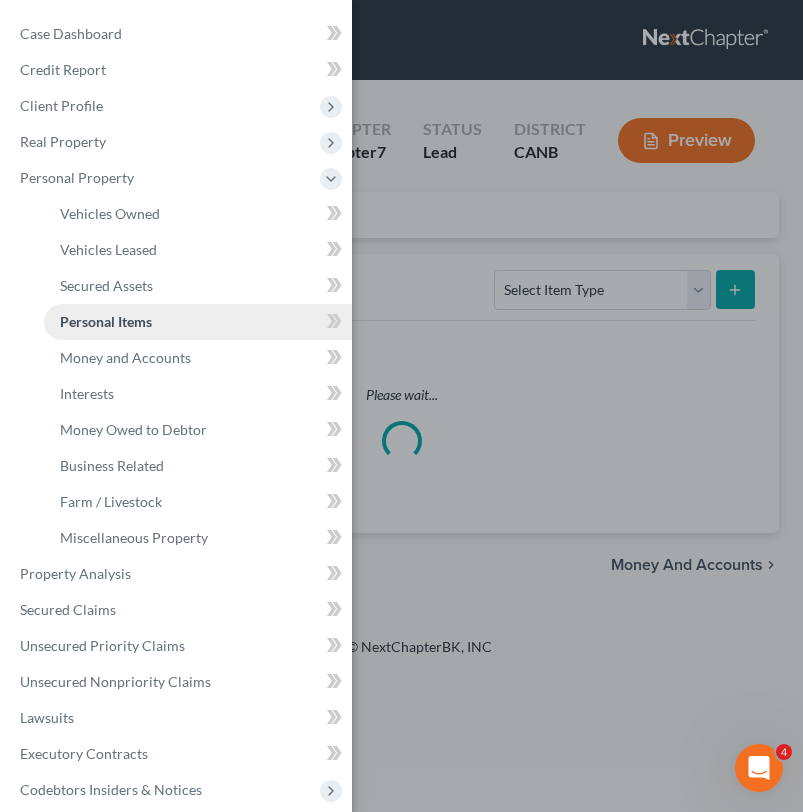 scroll, scrollTop: 0, scrollLeft: 0, axis: both 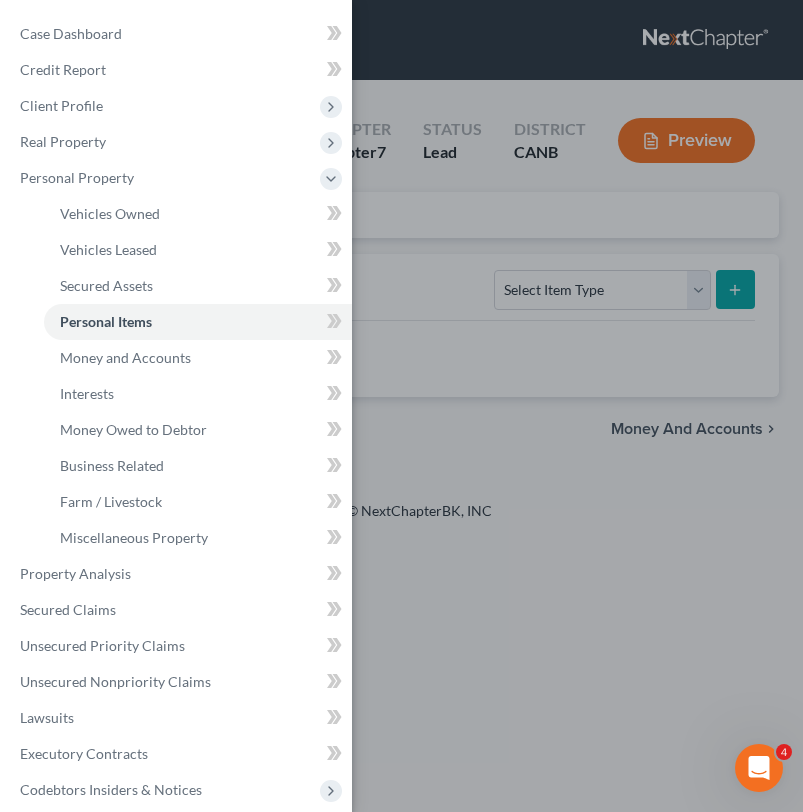 click on "Case Dashboard
Payments
Invoices
Payments
Payments
Credit Report
Client Profile" at bounding box center [401, 406] 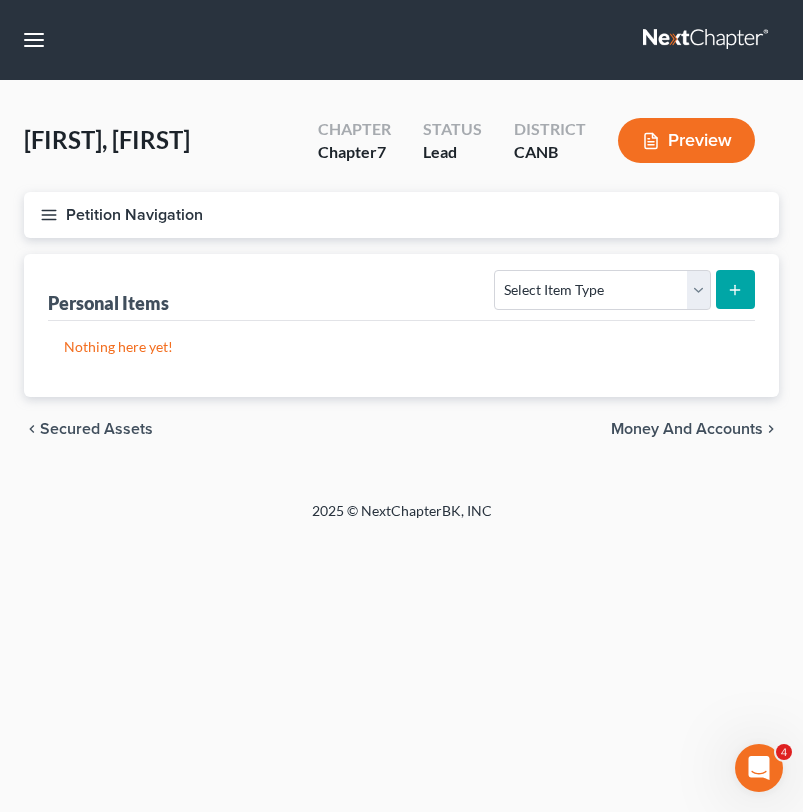 click on "Petition Navigation" at bounding box center [401, 215] 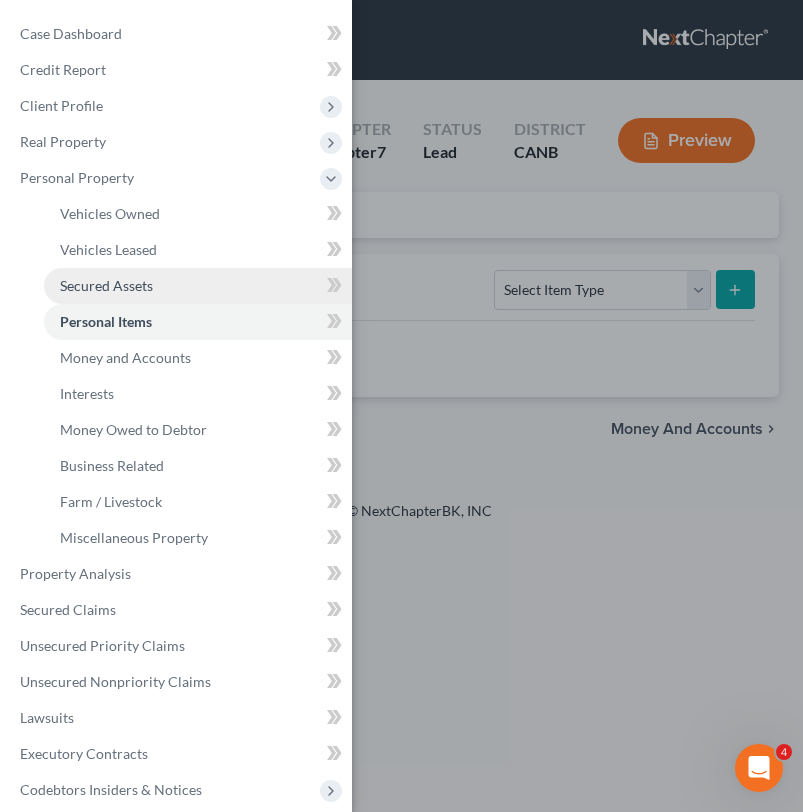click on "Secured Assets" at bounding box center [198, 286] 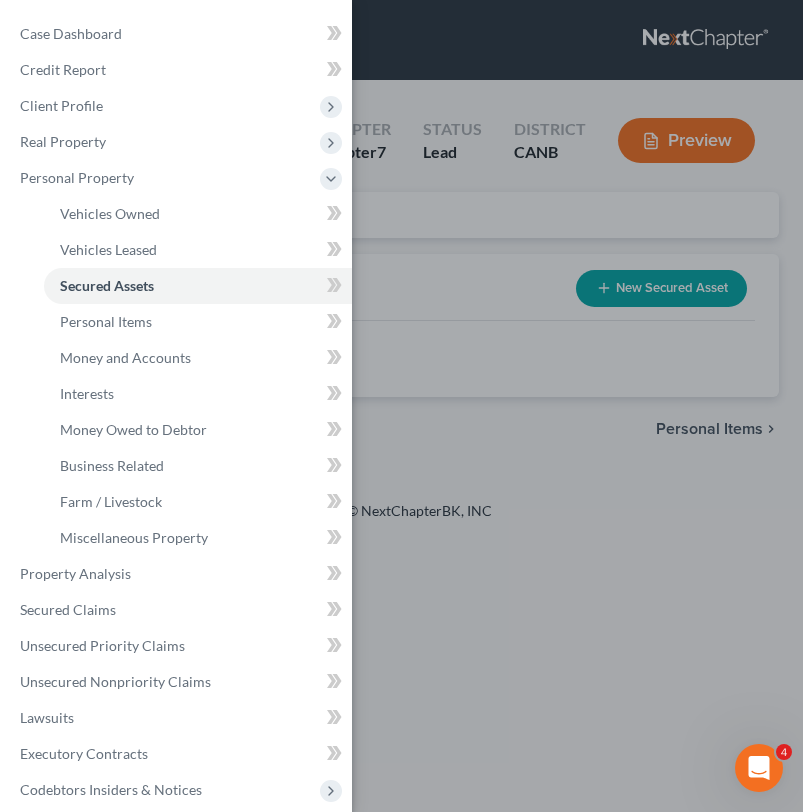 click on "Case Dashboard
Payments
Invoices
Payments
Payments
Credit Report
Client Profile" at bounding box center [401, 406] 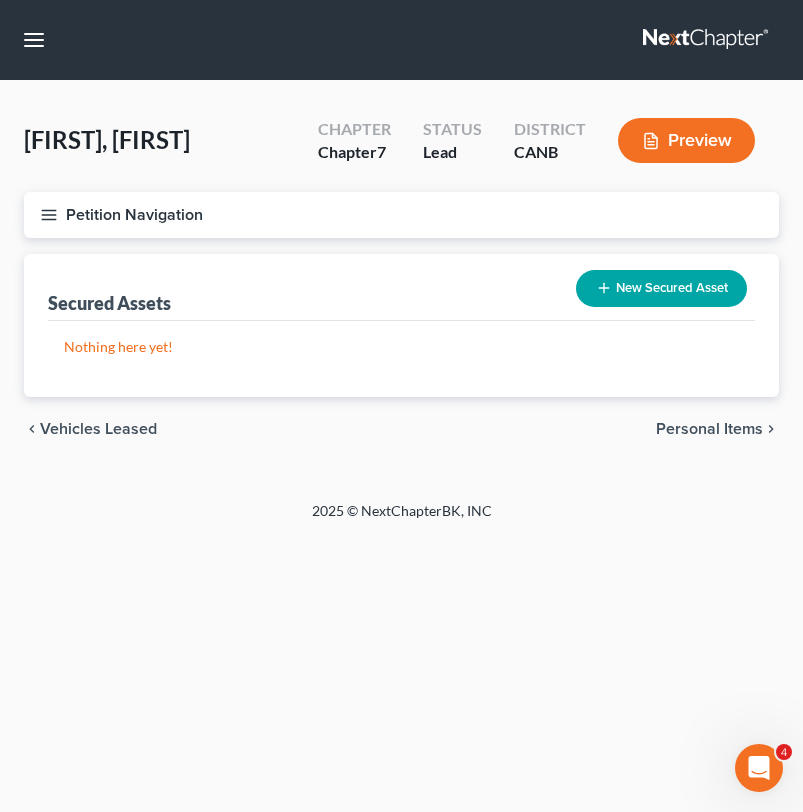 click on "Petition Navigation" at bounding box center [401, 215] 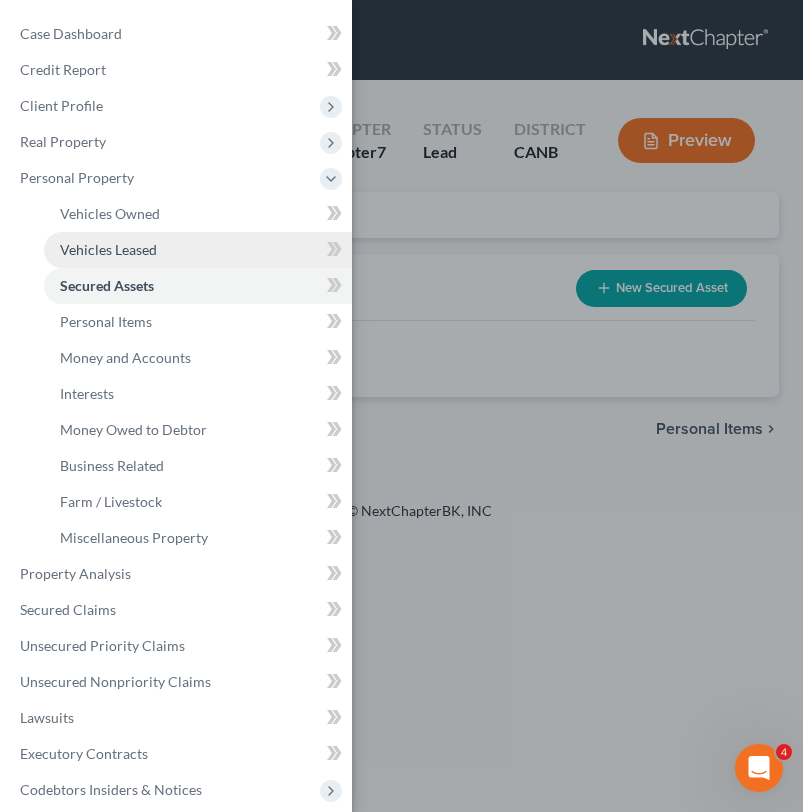 click on "Vehicles Leased" at bounding box center (198, 250) 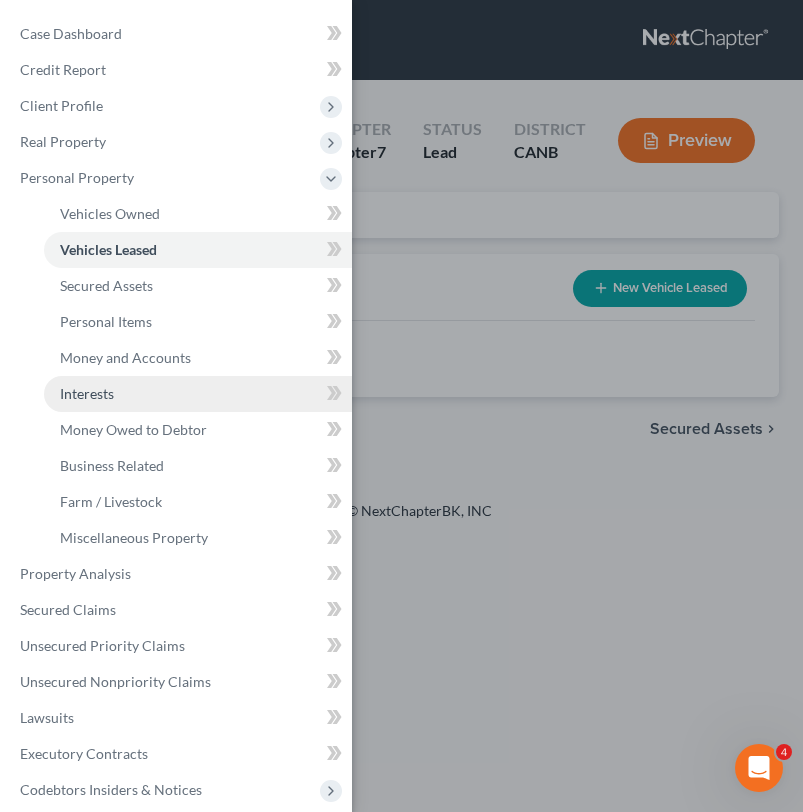 click on "Interests" at bounding box center (198, 394) 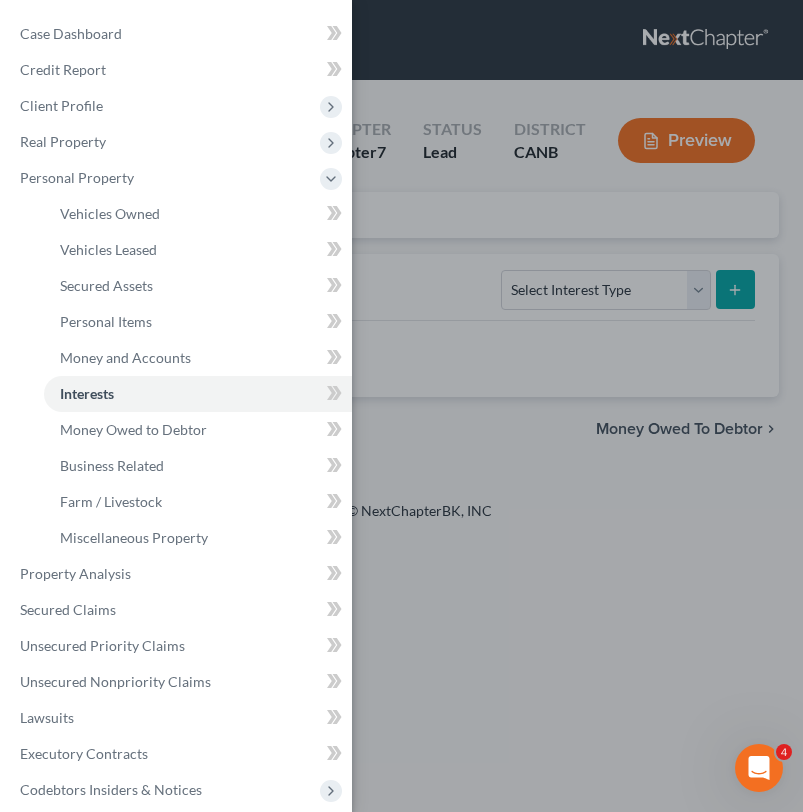 click on "Case Dashboard
Payments
Invoices
Payments
Payments
Credit Report
Client Profile" at bounding box center [401, 406] 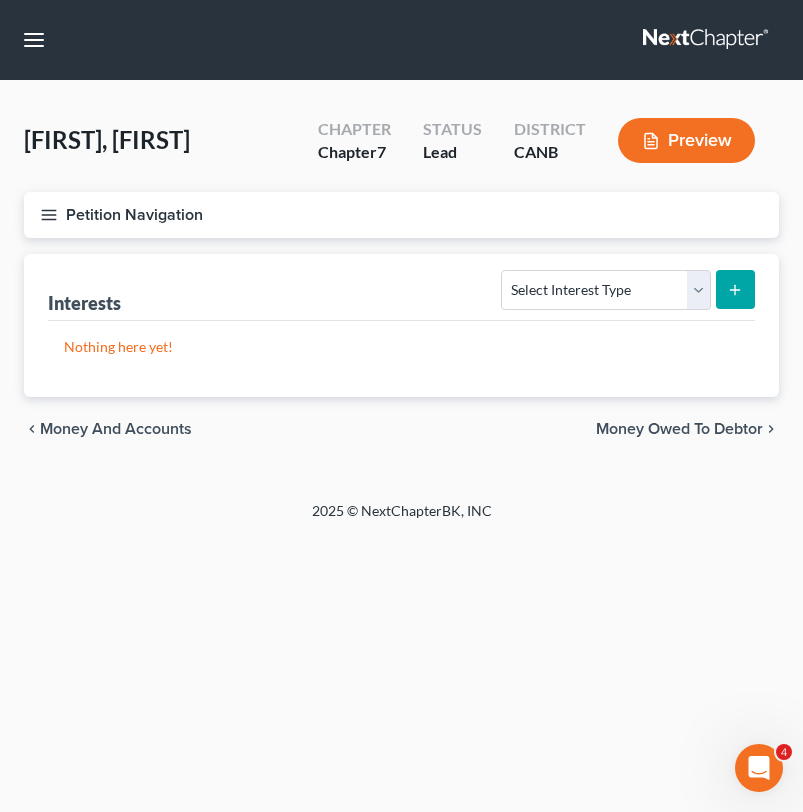 click on "Money Owed to Debtor" at bounding box center (679, 429) 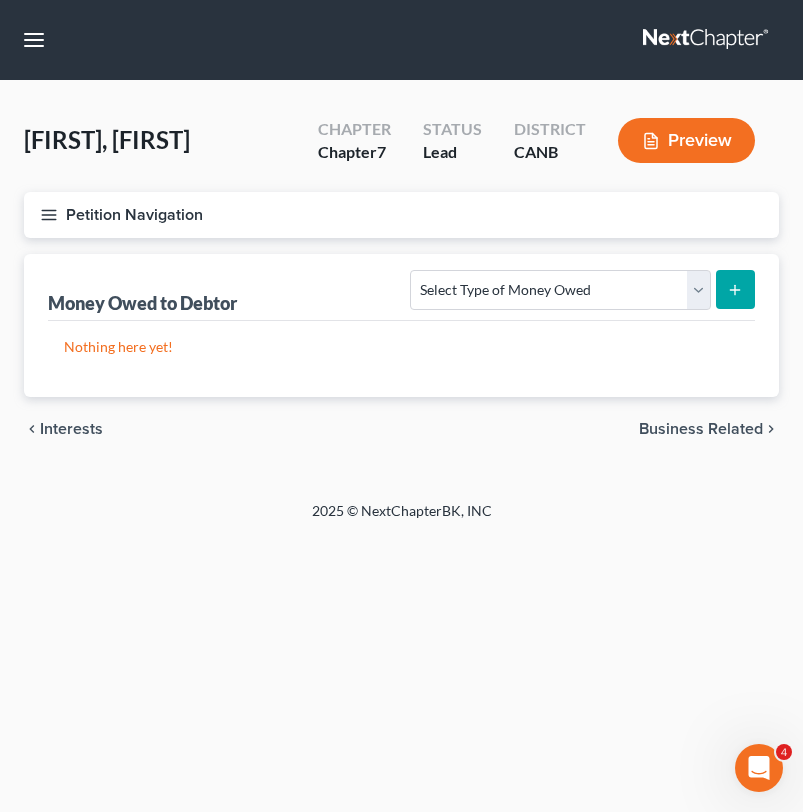 click on "Business Related" at bounding box center [701, 429] 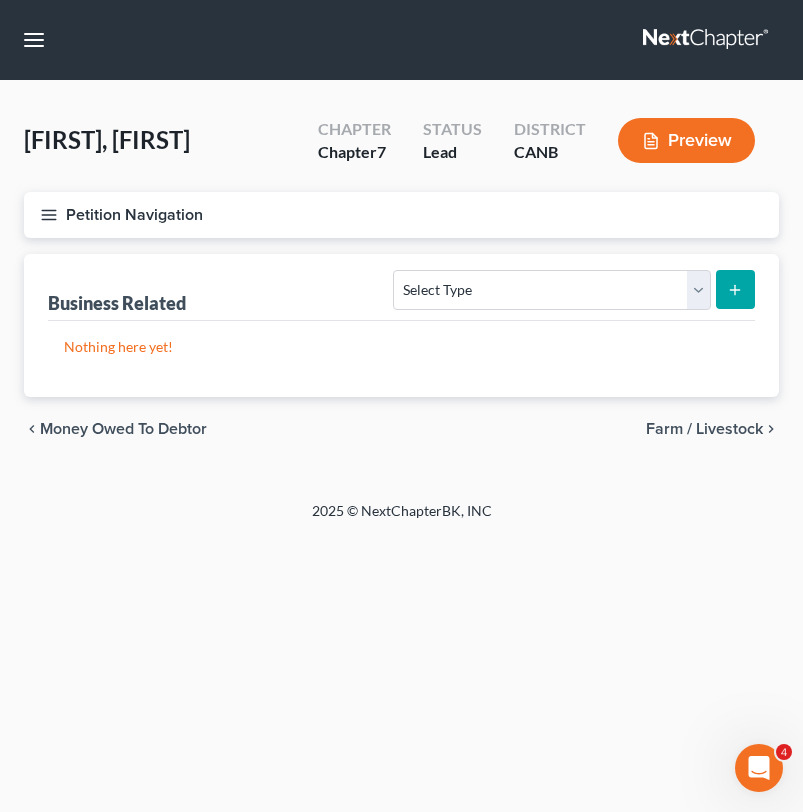 click on "Farm / Livestock" at bounding box center [704, 429] 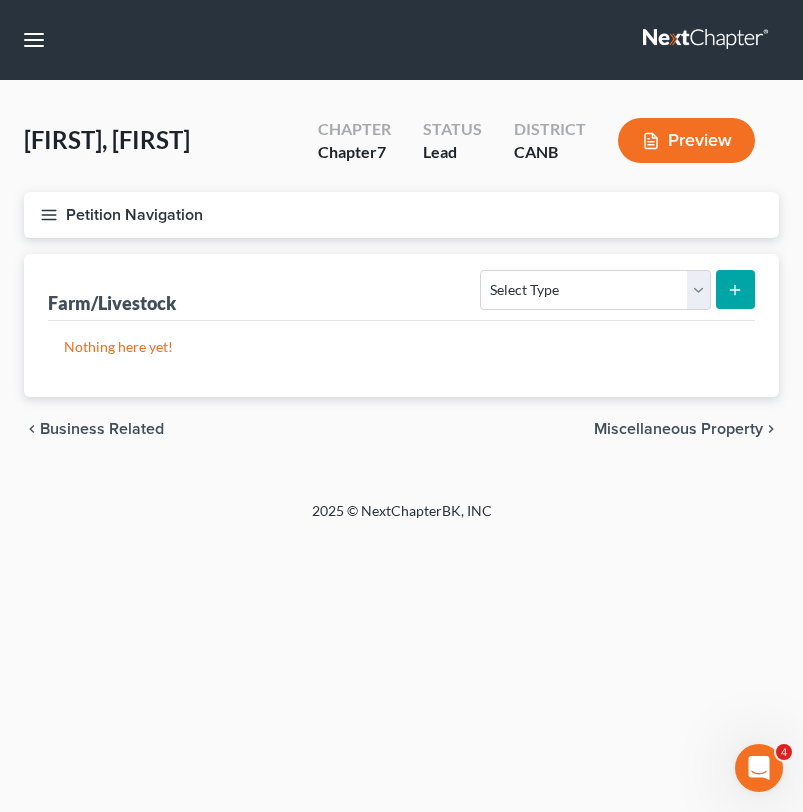 click on "Petition Navigation" at bounding box center (401, 215) 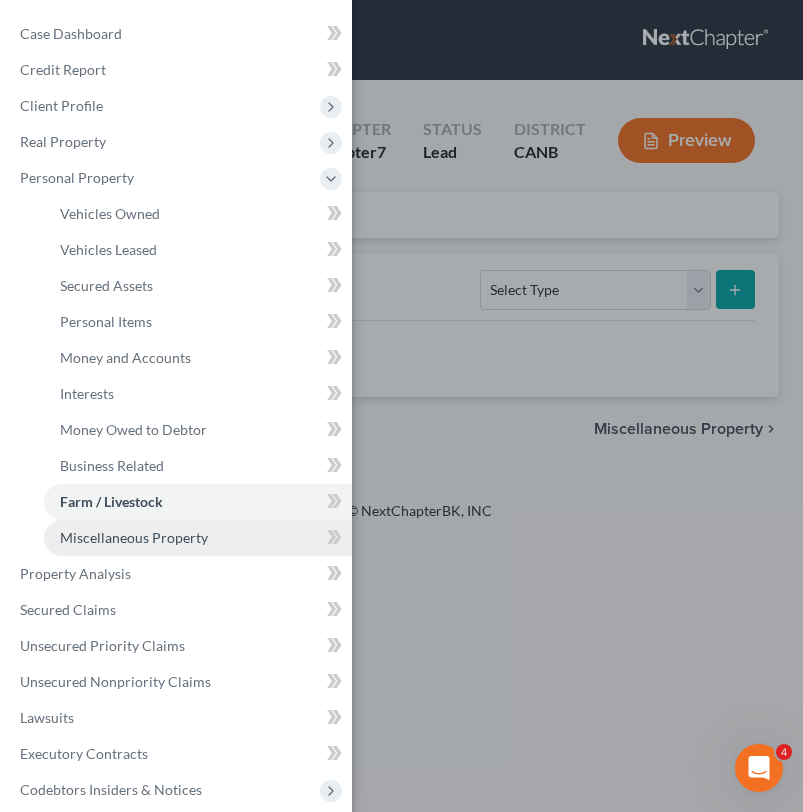 click on "Miscellaneous Property" at bounding box center (198, 538) 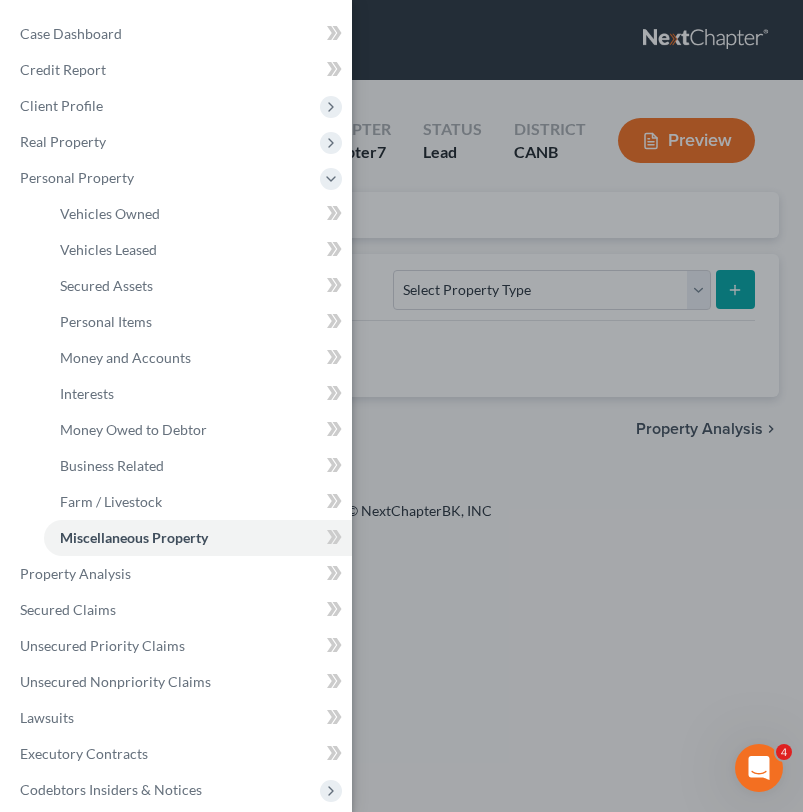 click on "Case Dashboard
Payments
Invoices
Payments
Payments
Credit Report
Client Profile" at bounding box center [401, 406] 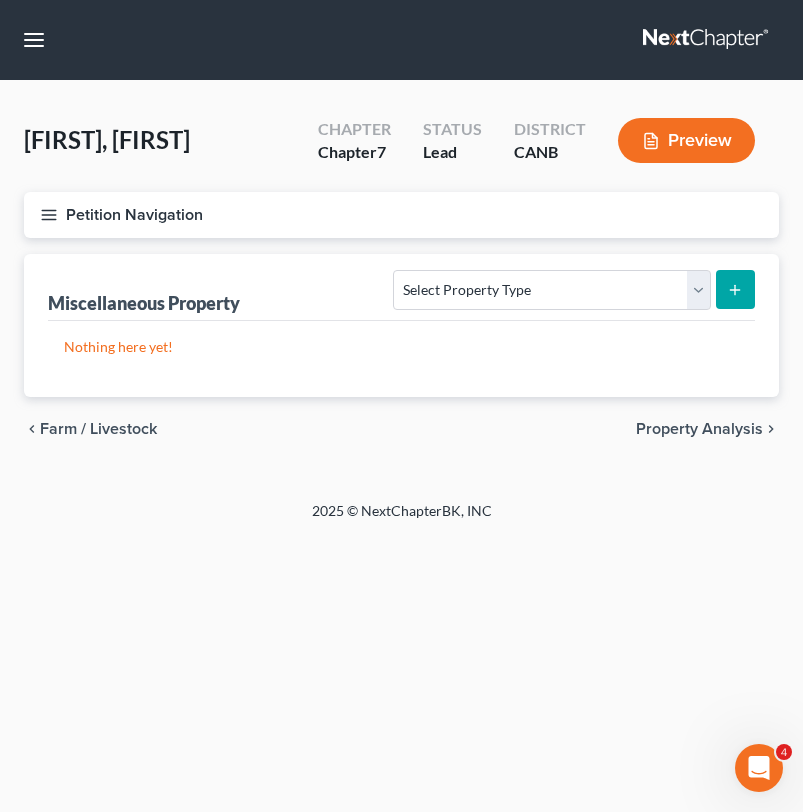 click on "Petition Navigation" at bounding box center (401, 215) 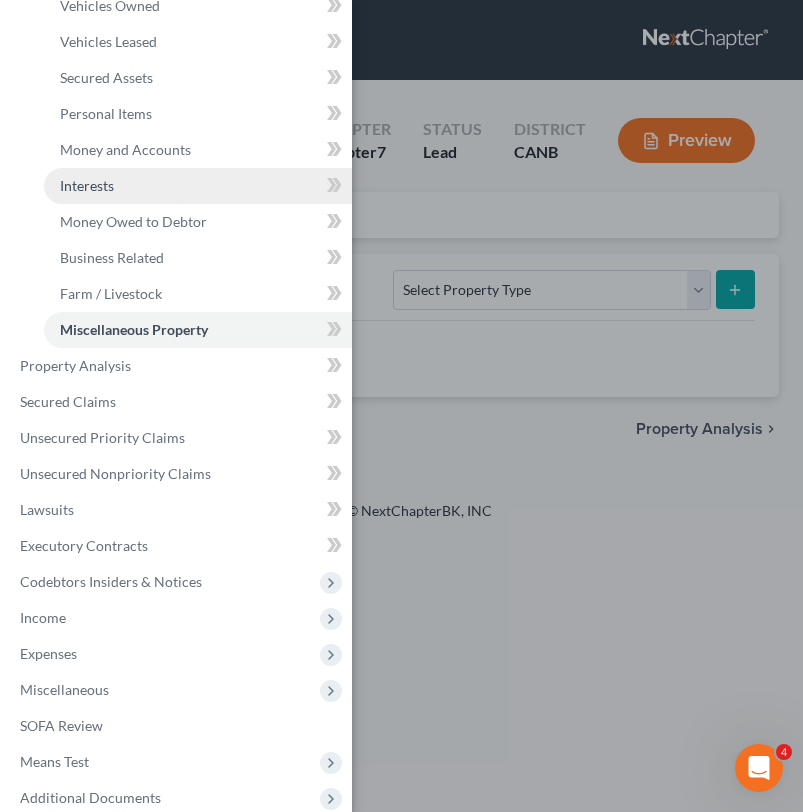 scroll, scrollTop: 238, scrollLeft: 0, axis: vertical 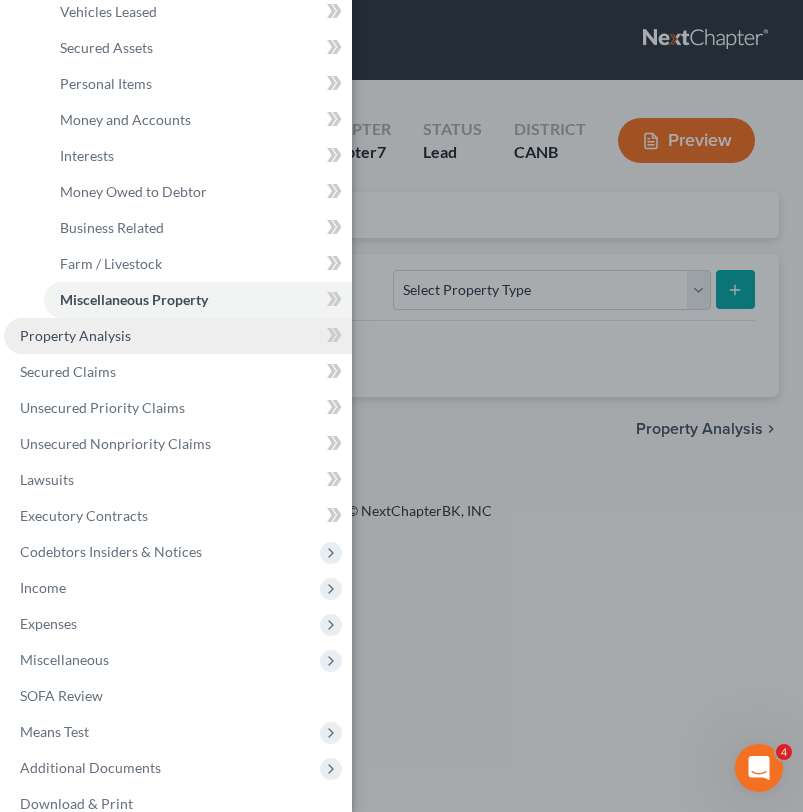 click on "Property Analysis" at bounding box center (75, 335) 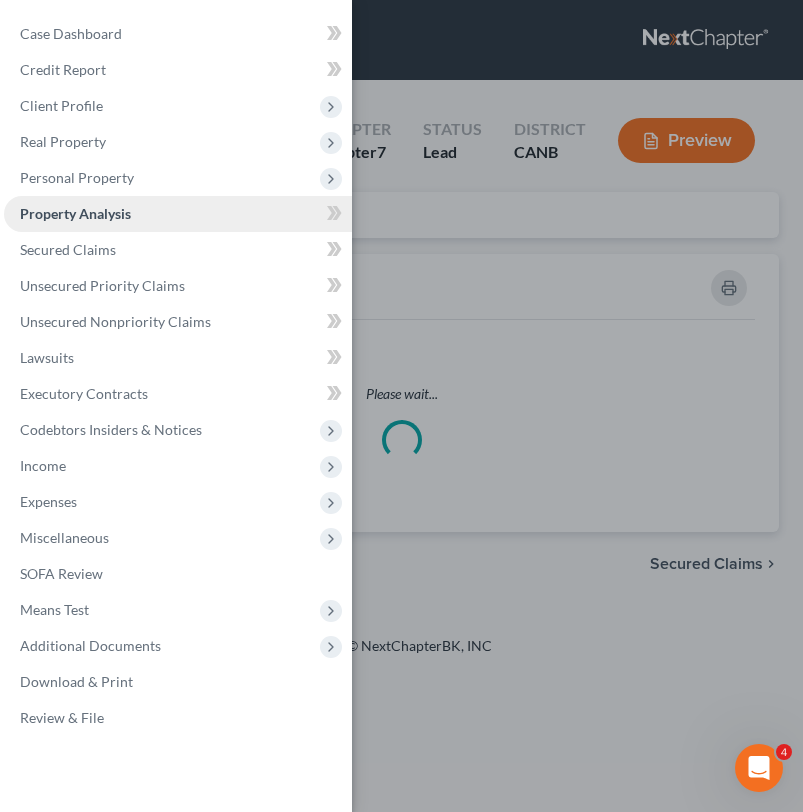 scroll, scrollTop: 0, scrollLeft: 0, axis: both 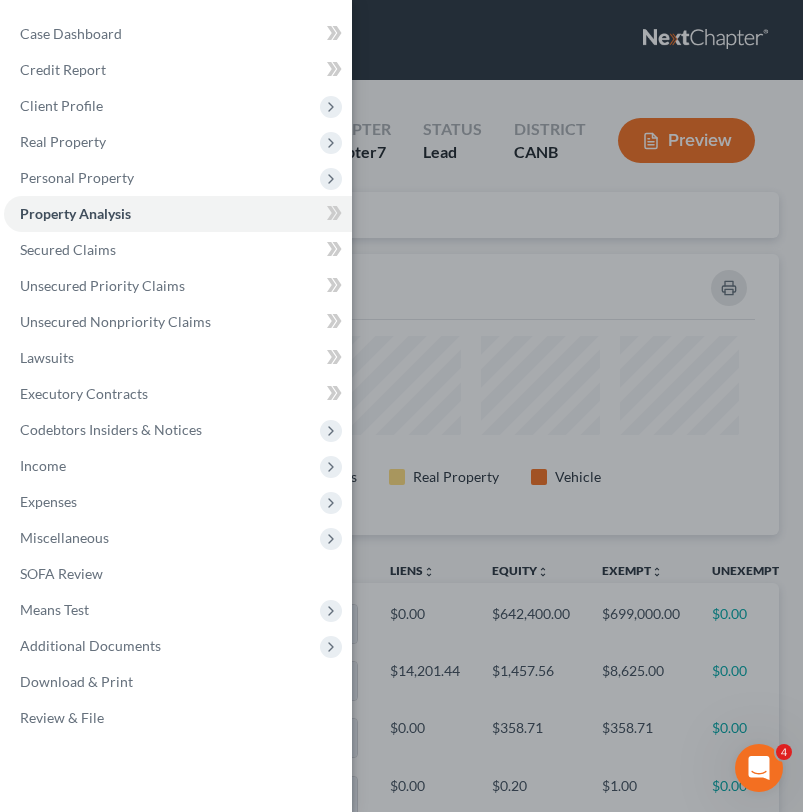 click on "Case Dashboard
Payments
Invoices
Payments
Payments
Credit Report
Client Profile" at bounding box center [401, 406] 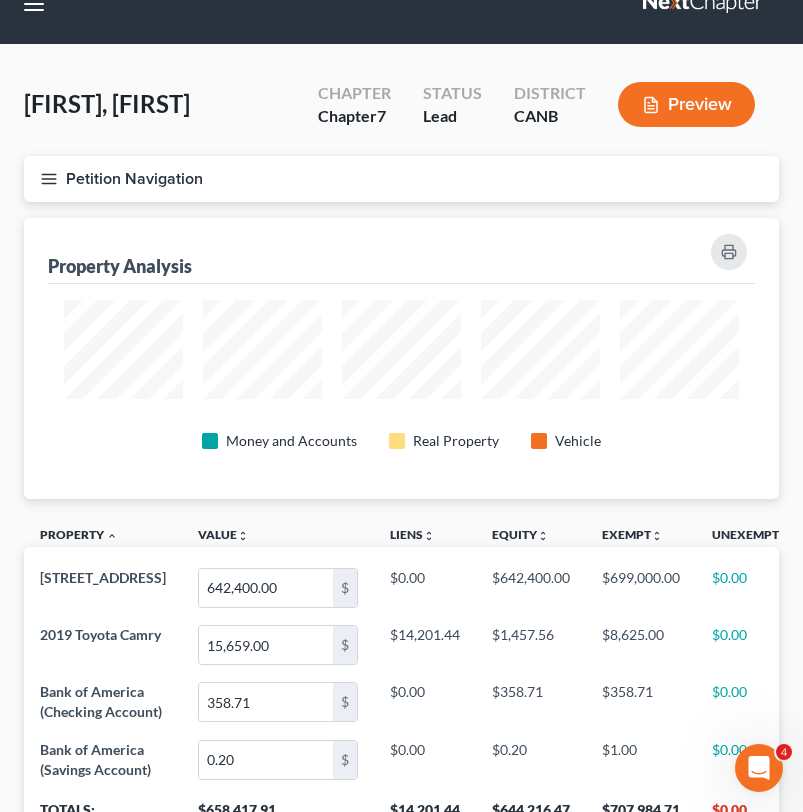 scroll, scrollTop: 0, scrollLeft: 0, axis: both 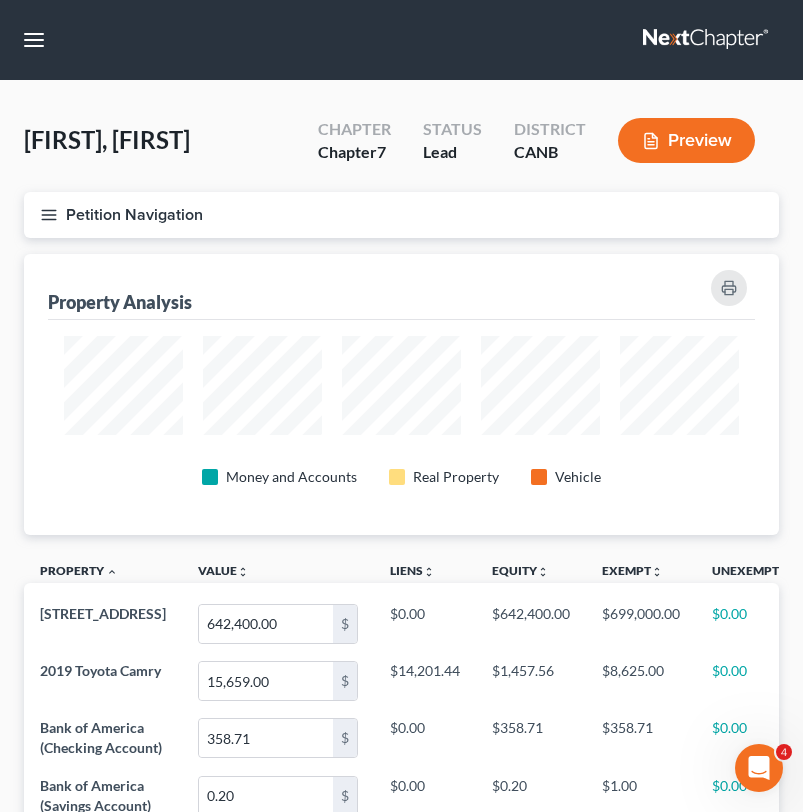 click on "Petition Navigation" at bounding box center [401, 215] 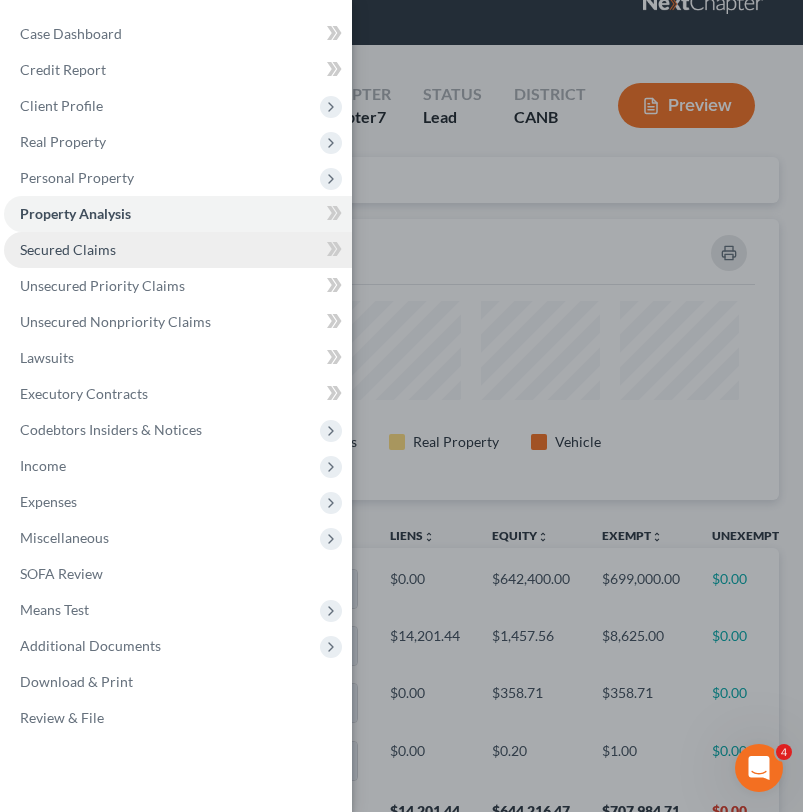 scroll, scrollTop: 51, scrollLeft: 0, axis: vertical 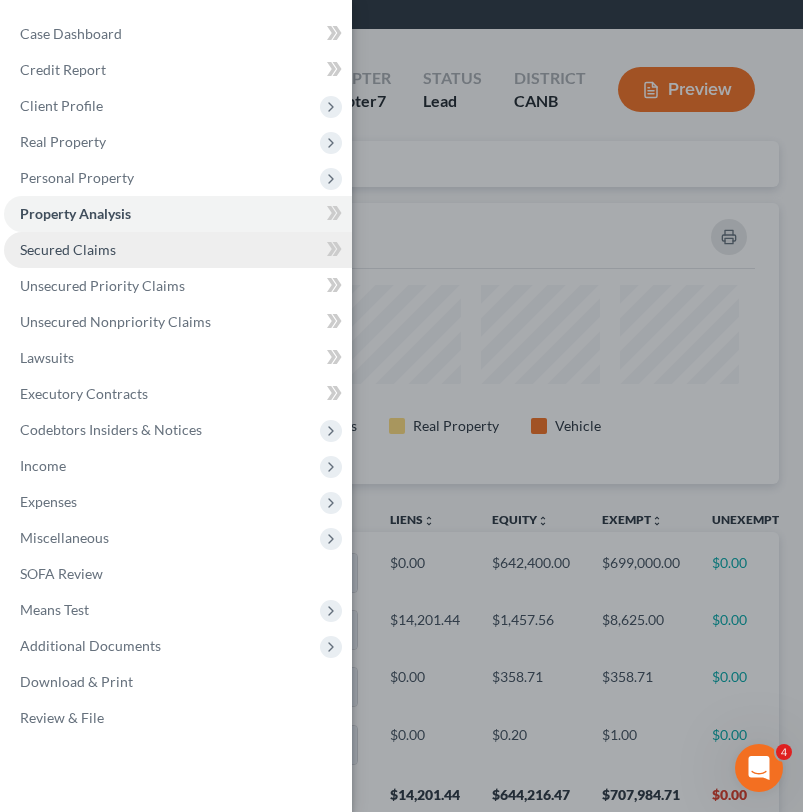 click on "Secured Claims" at bounding box center (178, 250) 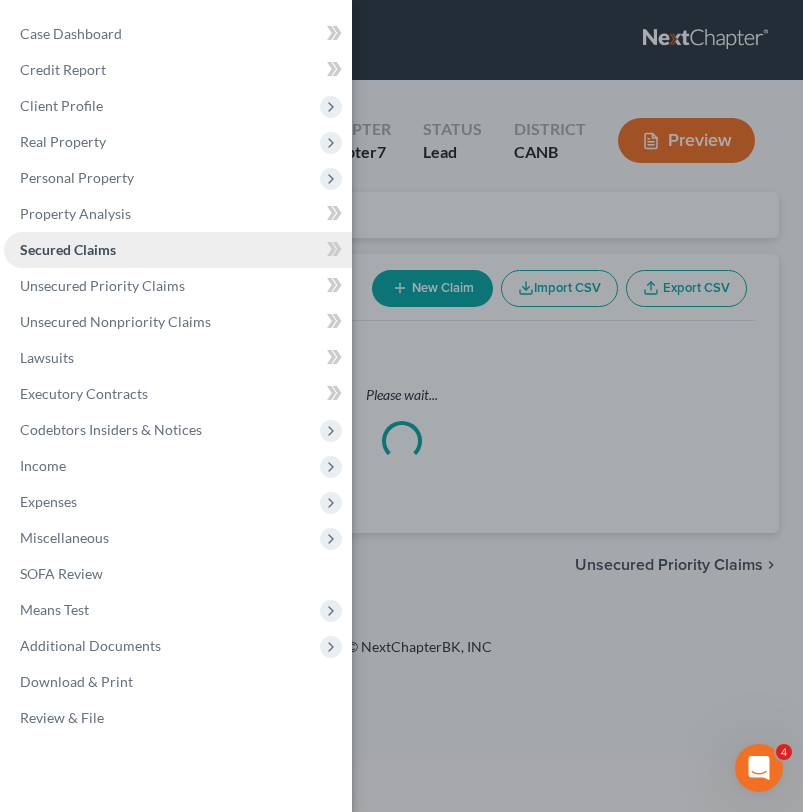 scroll, scrollTop: 0, scrollLeft: 0, axis: both 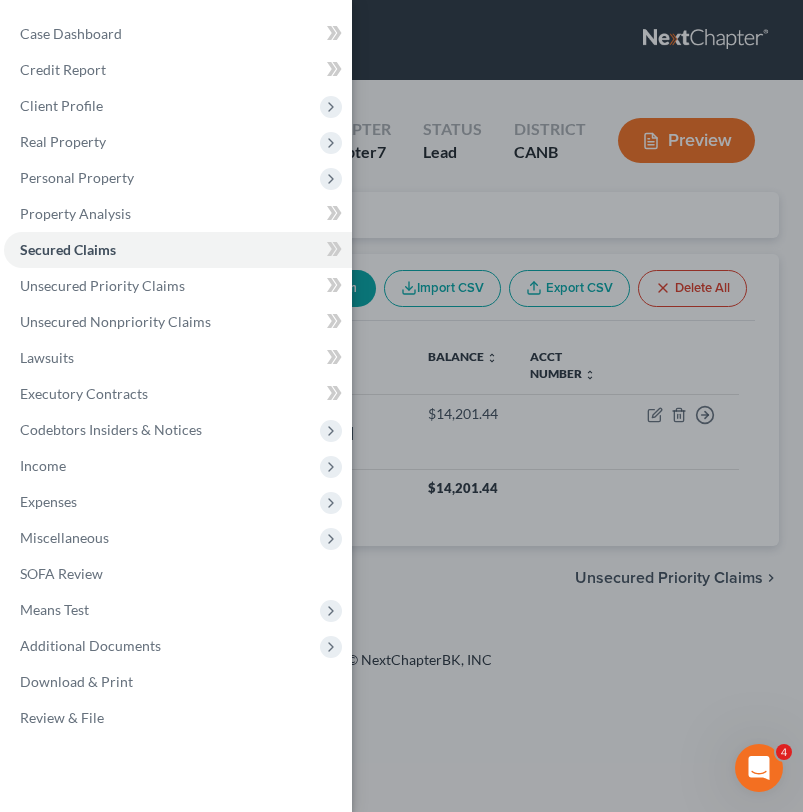 click on "Case Dashboard
Payments
Invoices
Payments
Payments
Credit Report
Client Profile" at bounding box center [401, 406] 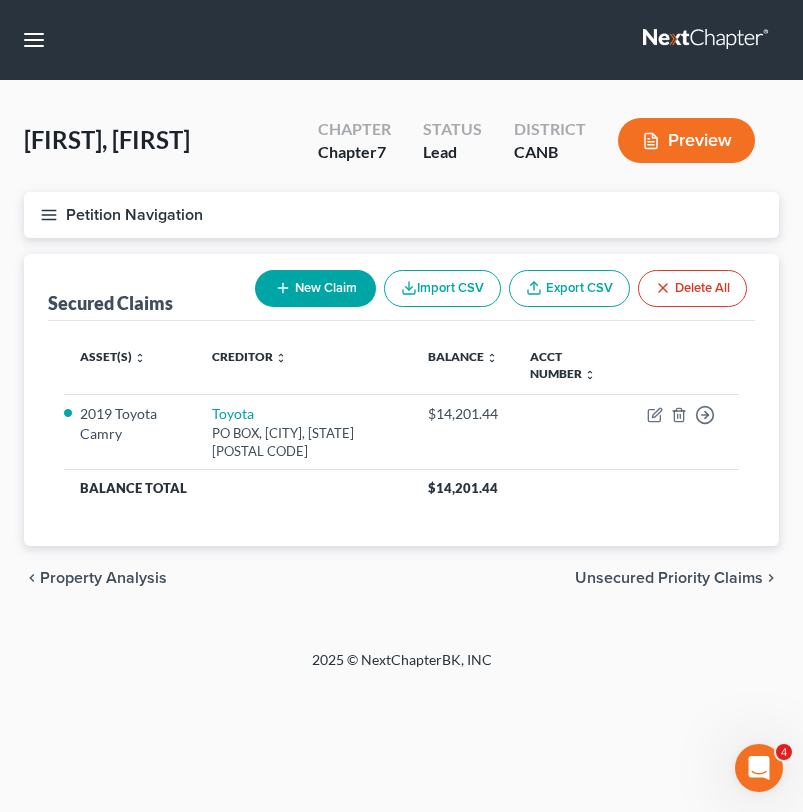 click on "Petition Navigation" at bounding box center [401, 215] 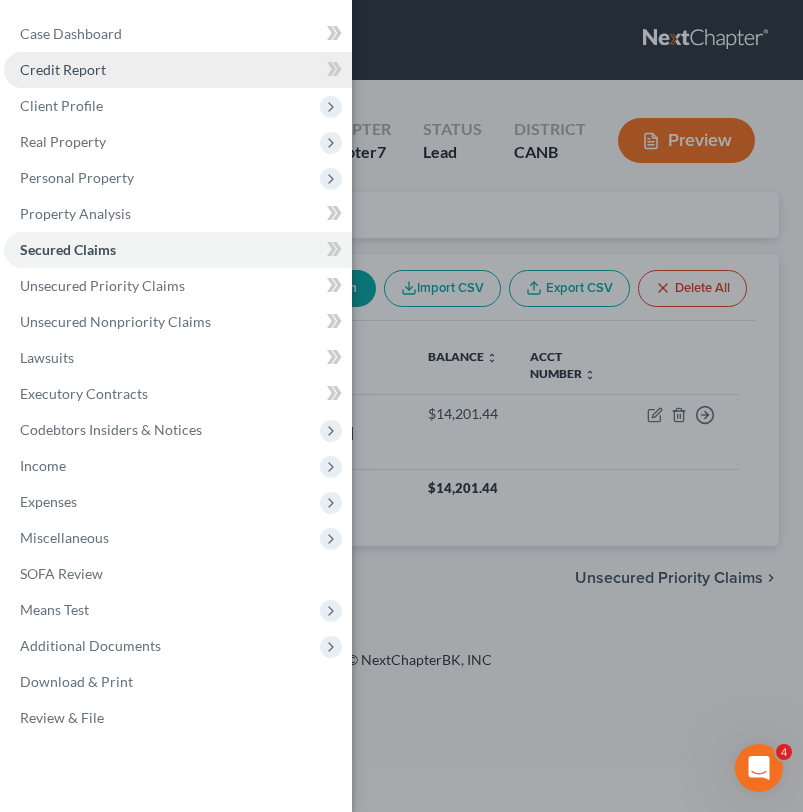 click on "Credit Report" at bounding box center [178, 70] 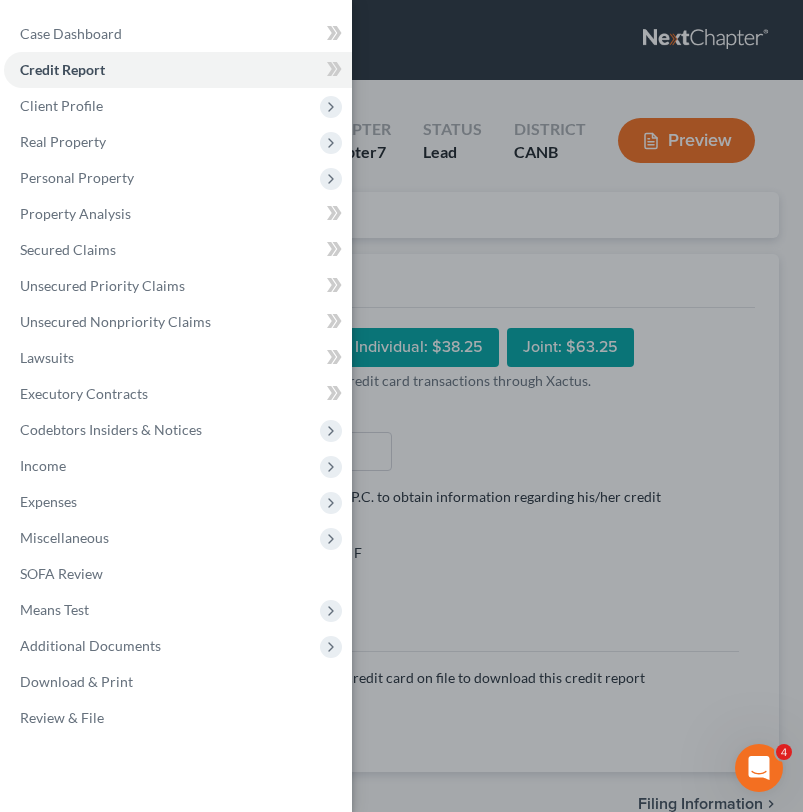 click on "Case Dashboard
Payments
Invoices
Payments
Payments
Credit Report
Client Profile" at bounding box center [401, 406] 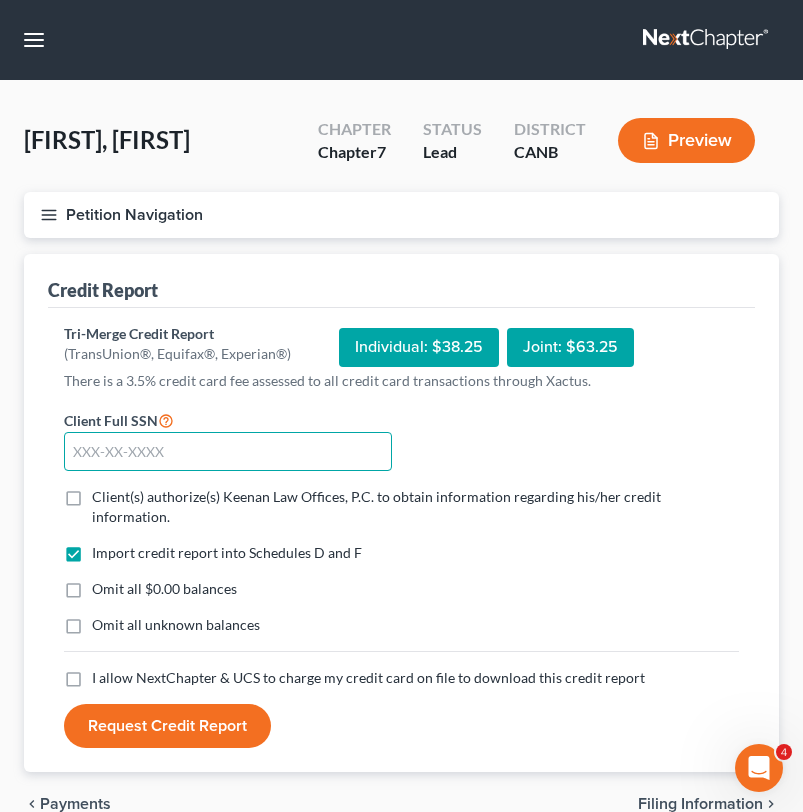 click at bounding box center [228, 452] 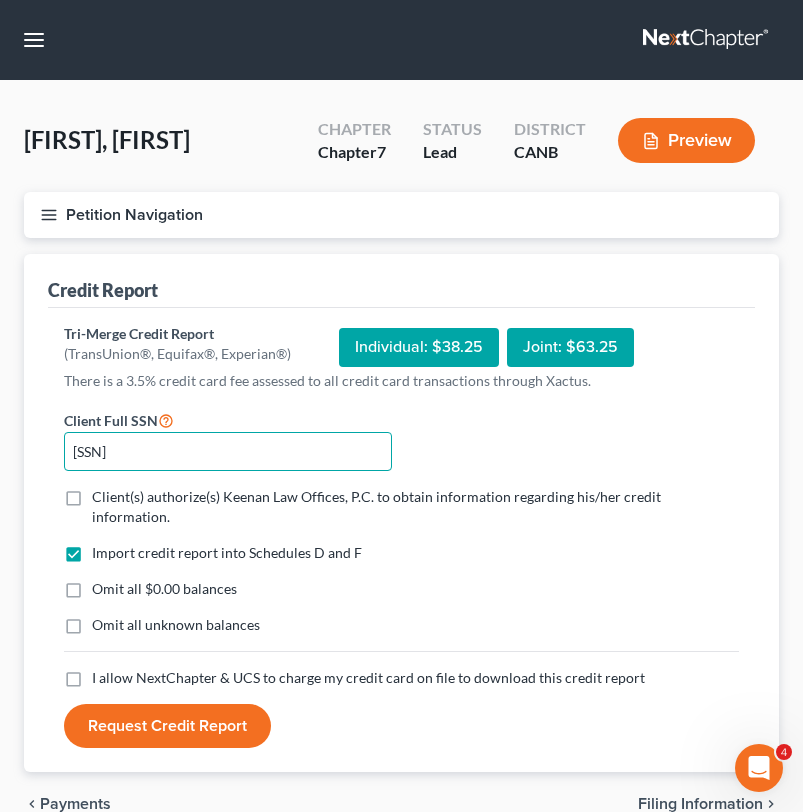 type on "568-49-2137" 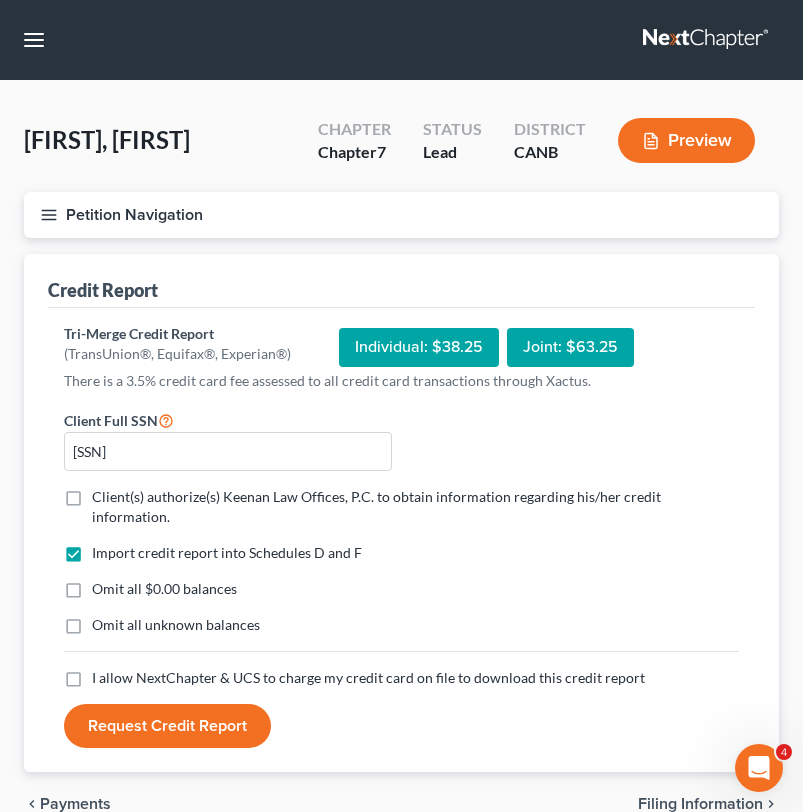 click on "Tri-Merge Credit Report (TransUnion®, Equifax®, Experian®) Individual: $38.25 Joint: $63.25 There is a 3.5% credit card fee assessed to all credit card transactions through Xactus.
Client Full SSN
*
568-49-2137
Client(s) authorize(s) Keenan Law Offices, P.C. to obtain information regarding his/her credit information.
*
Import credit report into Schedules D and F Omit all $0.00 balances Omit all unknown balances
I allow NextChapter & UCS to charge my credit card on file to download this credit report
*
Request Credit Report" at bounding box center (401, 536) 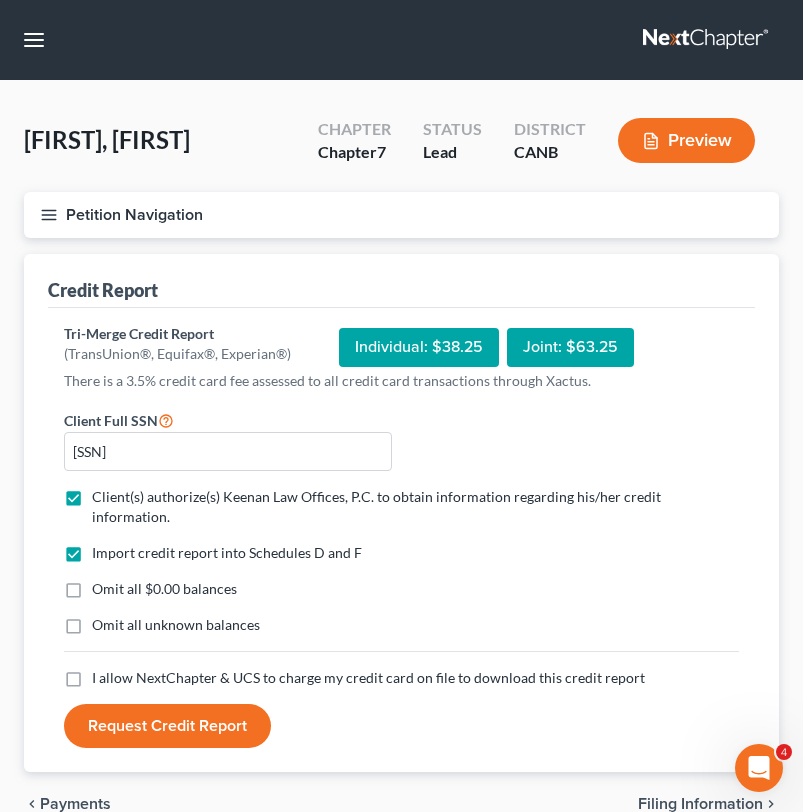 click on "Omit all $0.00 balances" at bounding box center [164, 588] 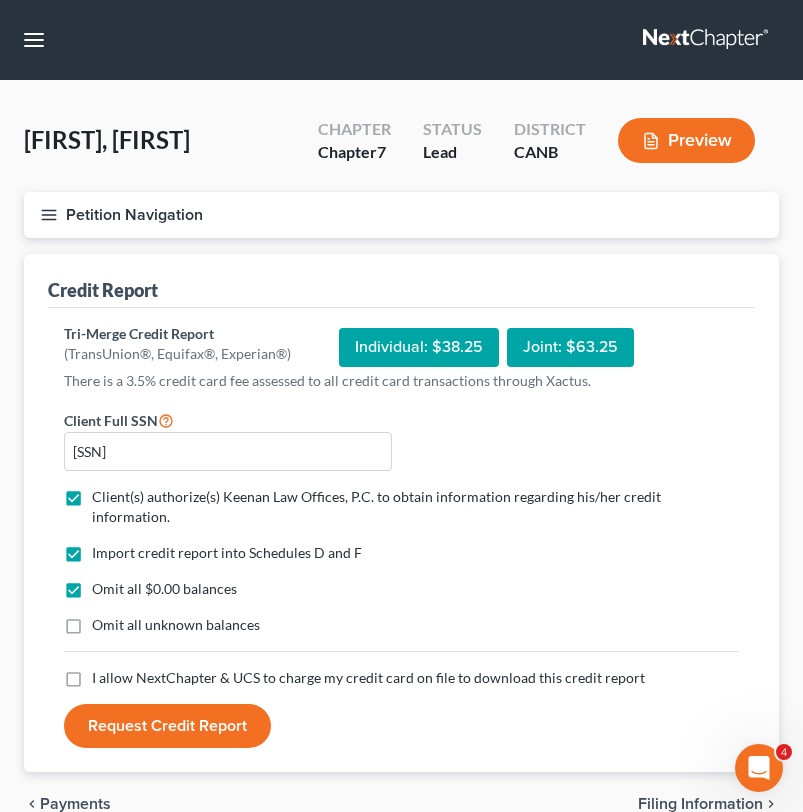 click on "I allow NextChapter & UCS to charge my credit card on file to download this credit report" at bounding box center (368, 677) 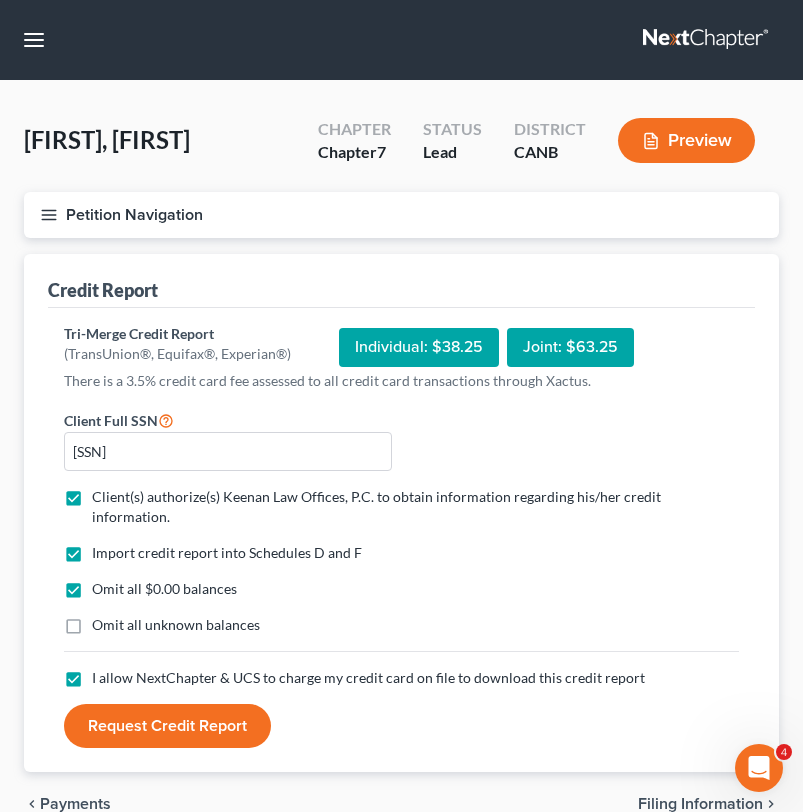 click on "Request Credit Report" at bounding box center [167, 726] 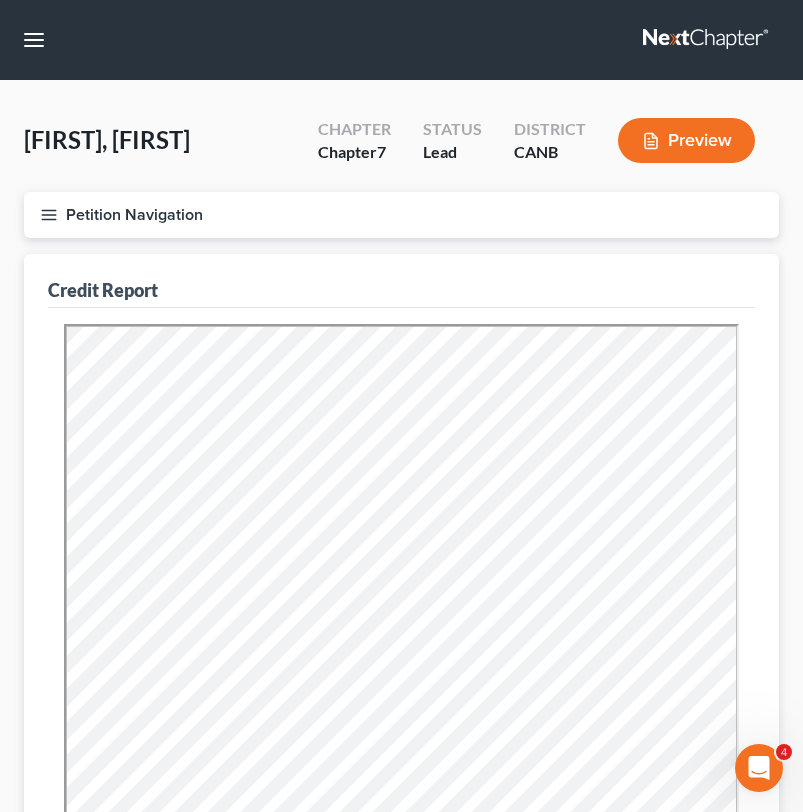 scroll, scrollTop: 0, scrollLeft: 0, axis: both 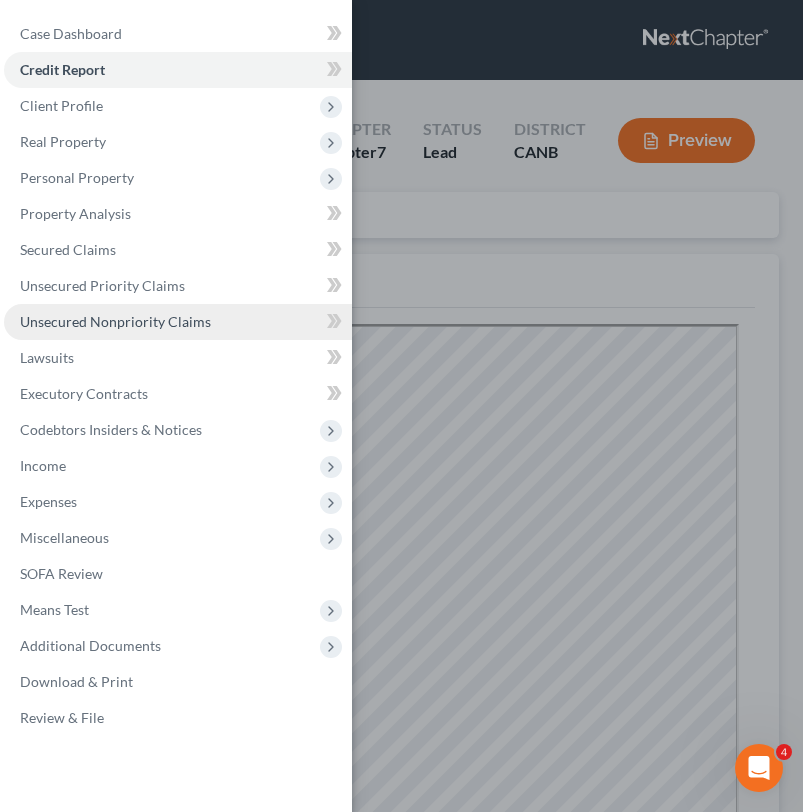 click on "Unsecured Nonpriority Claims" at bounding box center (178, 322) 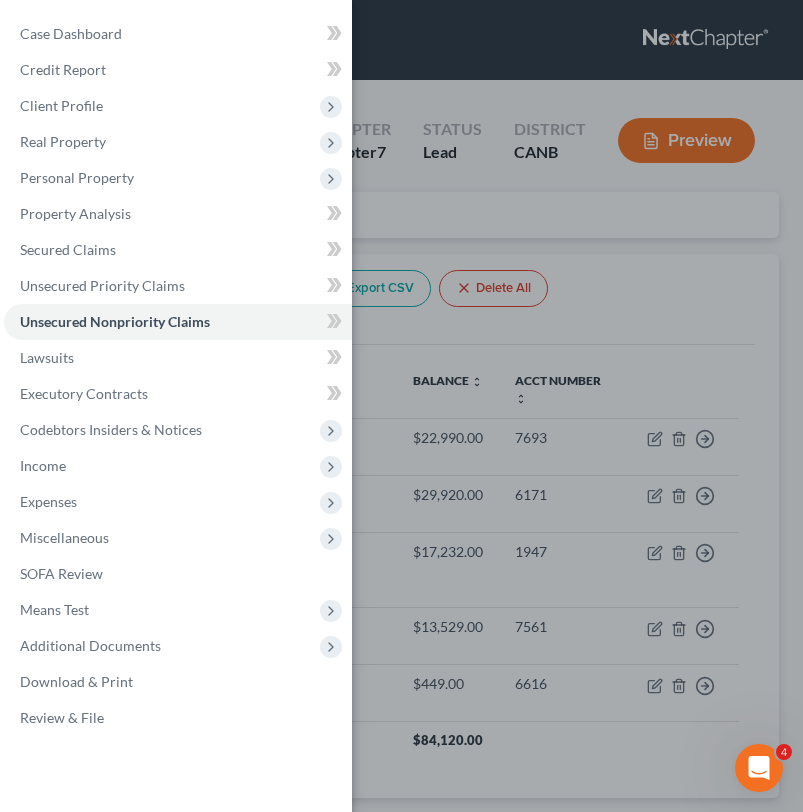 click on "Case Dashboard
Payments
Invoices
Payments
Payments
Credit Report
Client Profile" at bounding box center [401, 406] 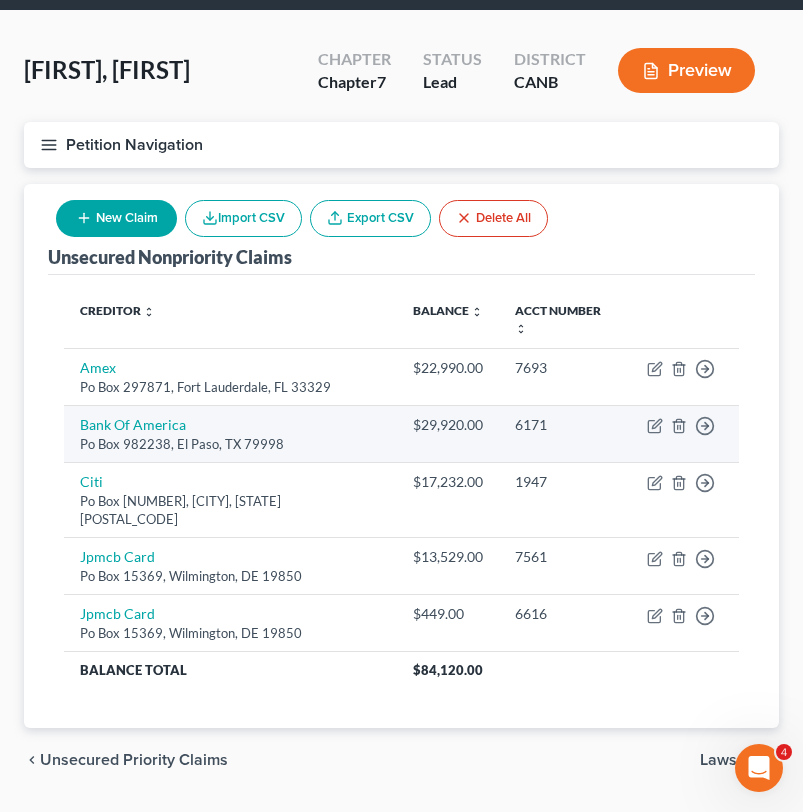 scroll, scrollTop: 89, scrollLeft: 0, axis: vertical 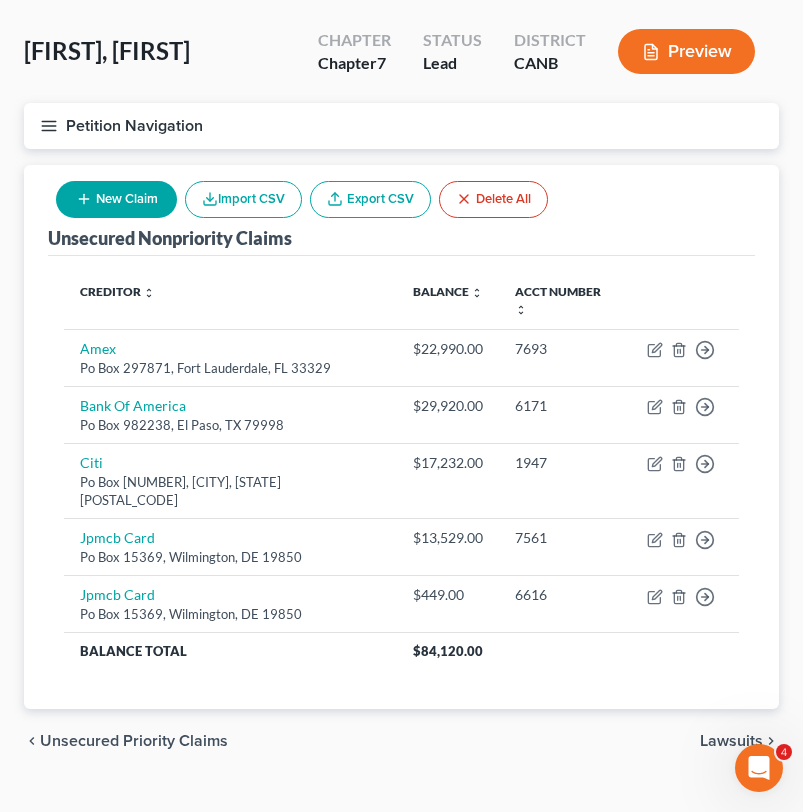 click on "Petition Navigation" at bounding box center [401, 126] 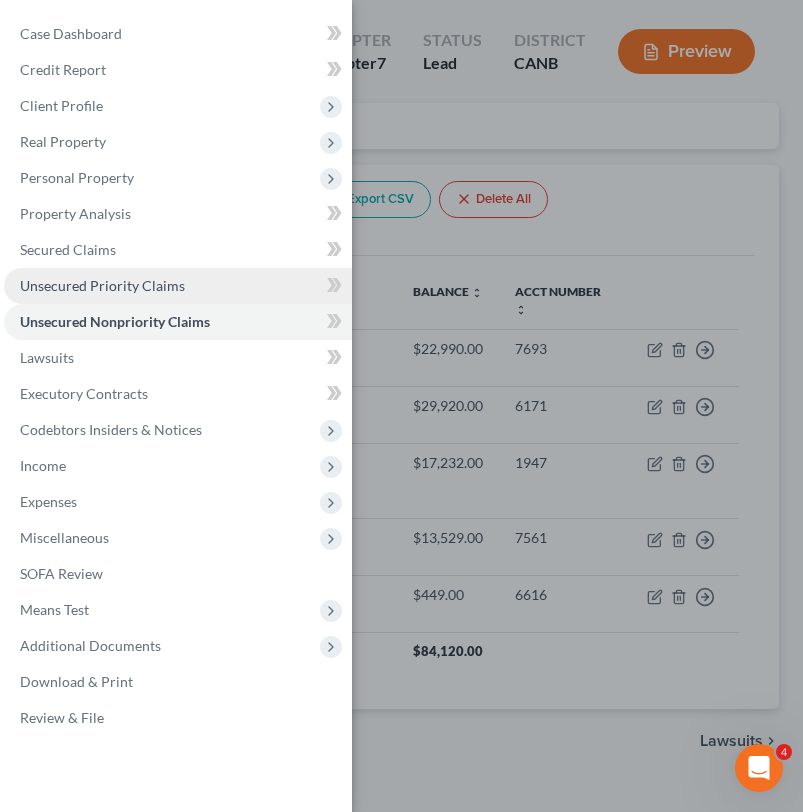 click on "Unsecured Priority Claims" at bounding box center [102, 285] 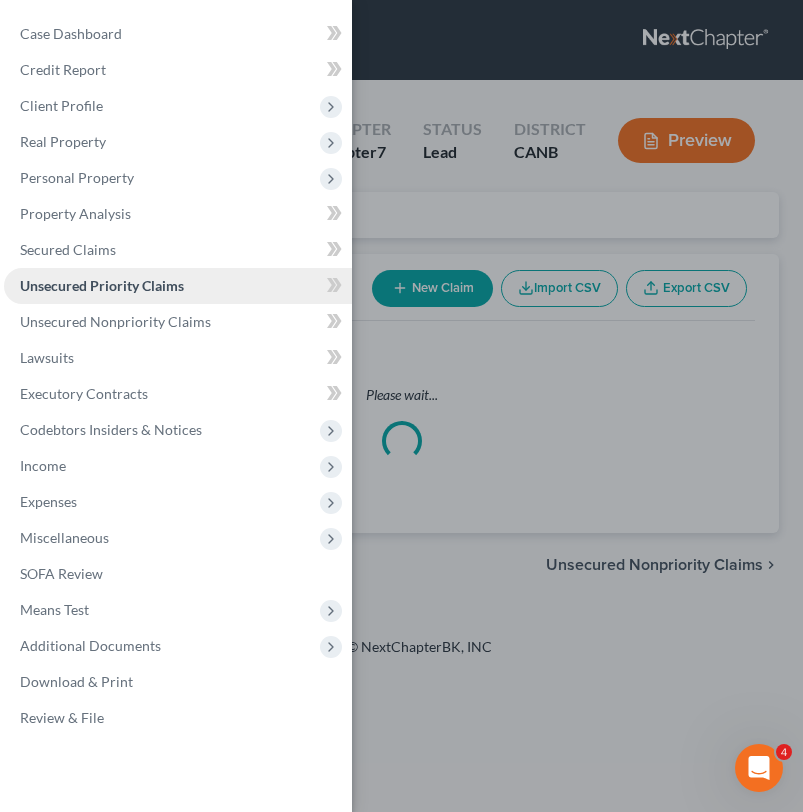 scroll, scrollTop: 0, scrollLeft: 0, axis: both 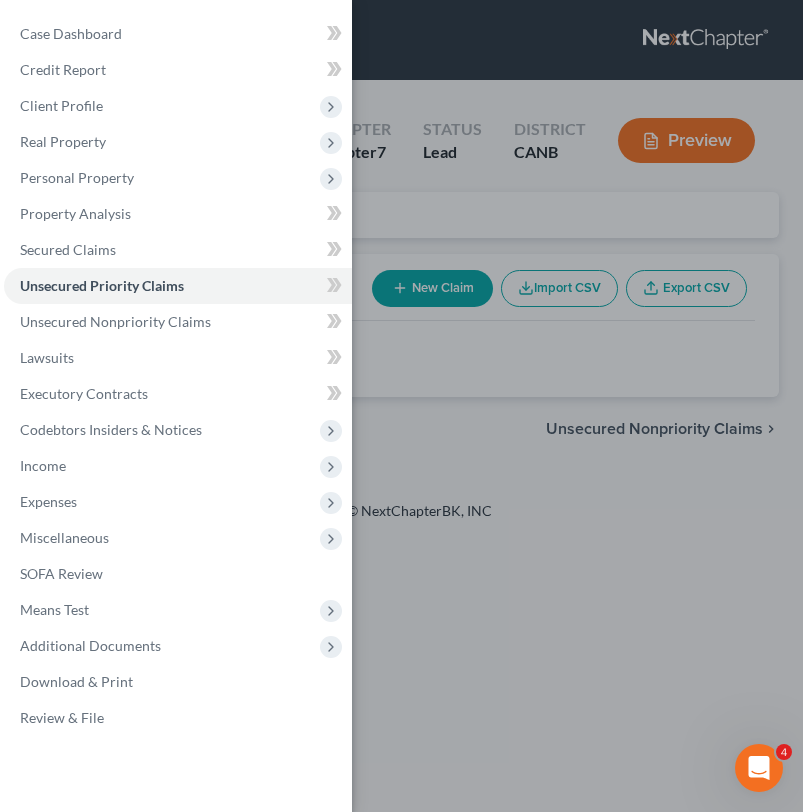 click on "Case Dashboard
Payments
Invoices
Payments
Payments
Credit Report
Client Profile" at bounding box center (401, 406) 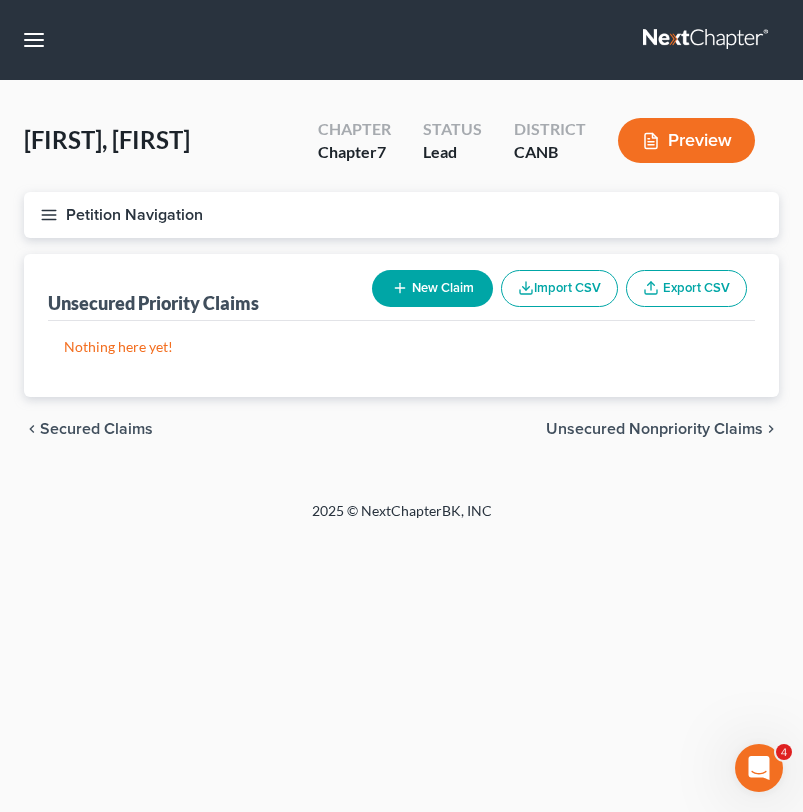 click on "Petition Navigation" at bounding box center (401, 215) 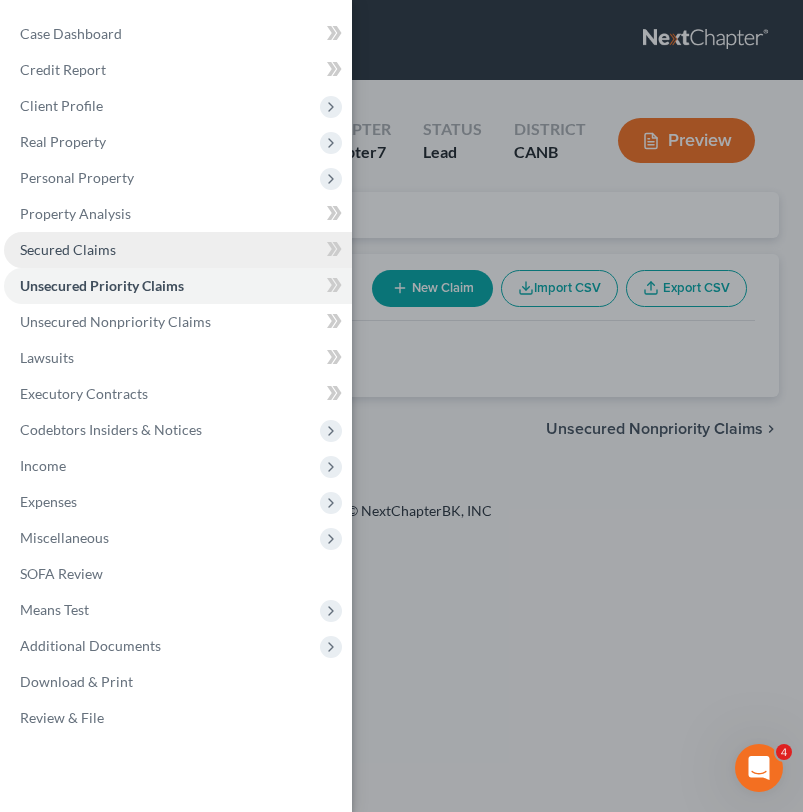 click on "Secured Claims" at bounding box center [178, 250] 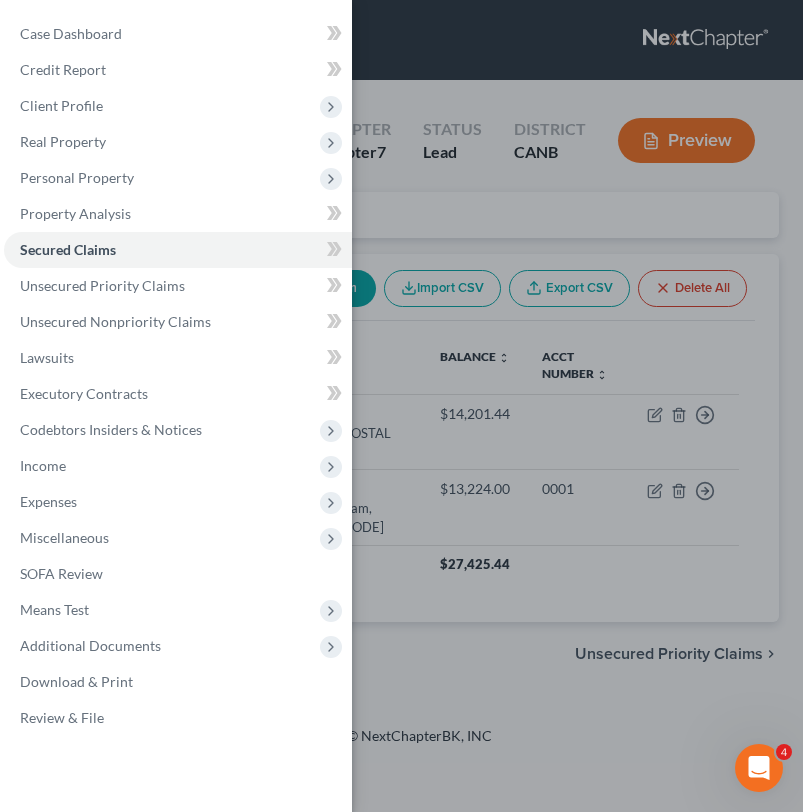 click on "Case Dashboard
Payments
Invoices
Payments
Payments
Credit Report
Client Profile" at bounding box center [401, 406] 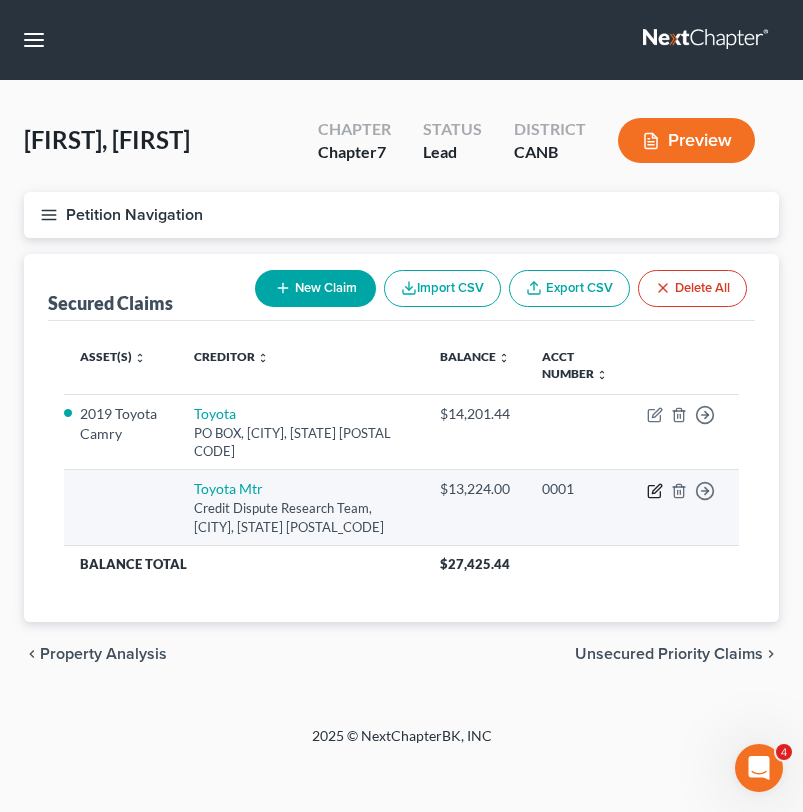 click 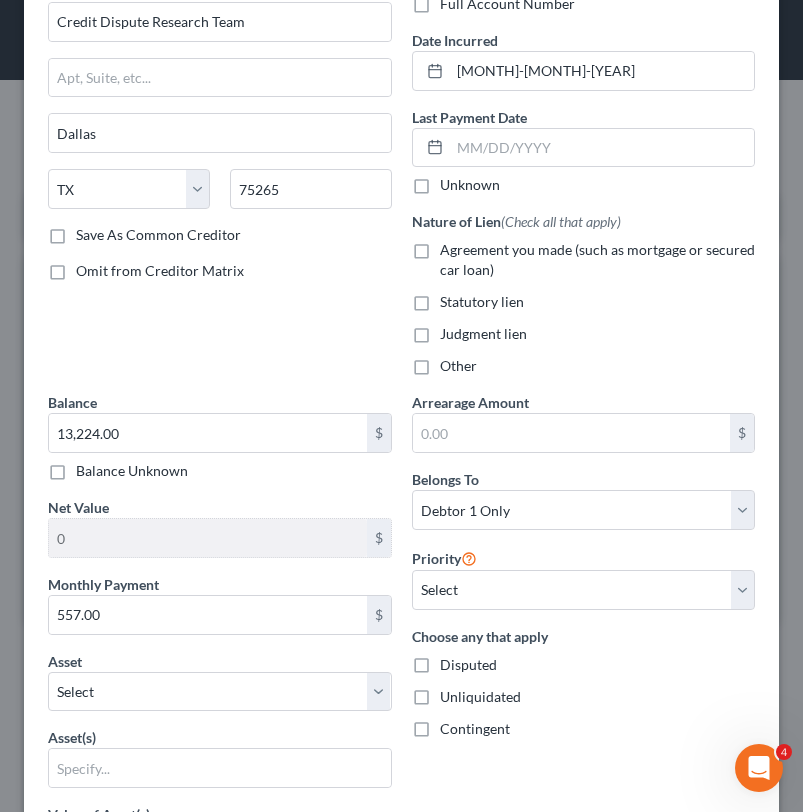 scroll, scrollTop: 190, scrollLeft: 0, axis: vertical 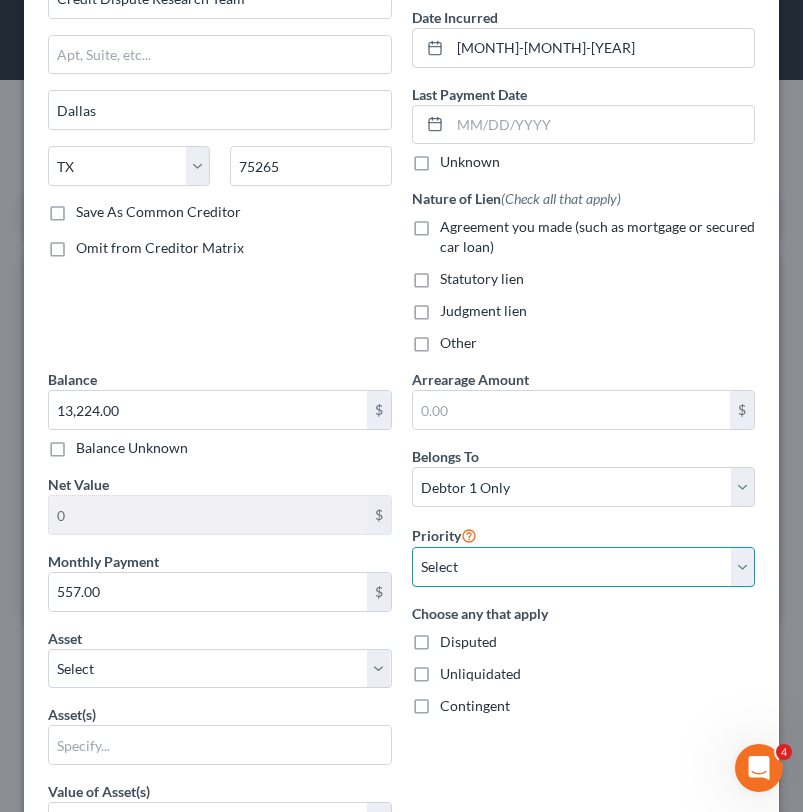 click on "Select 1st 2nd 3rd 4th 5th 6th 7th 8th 9th 10th 11th 12th 13th 14th 15th 16th 17th 18th 19th 20th 21th 22th 23th 24th 25th 26th 27th 28th 29th 30th" at bounding box center [584, 567] 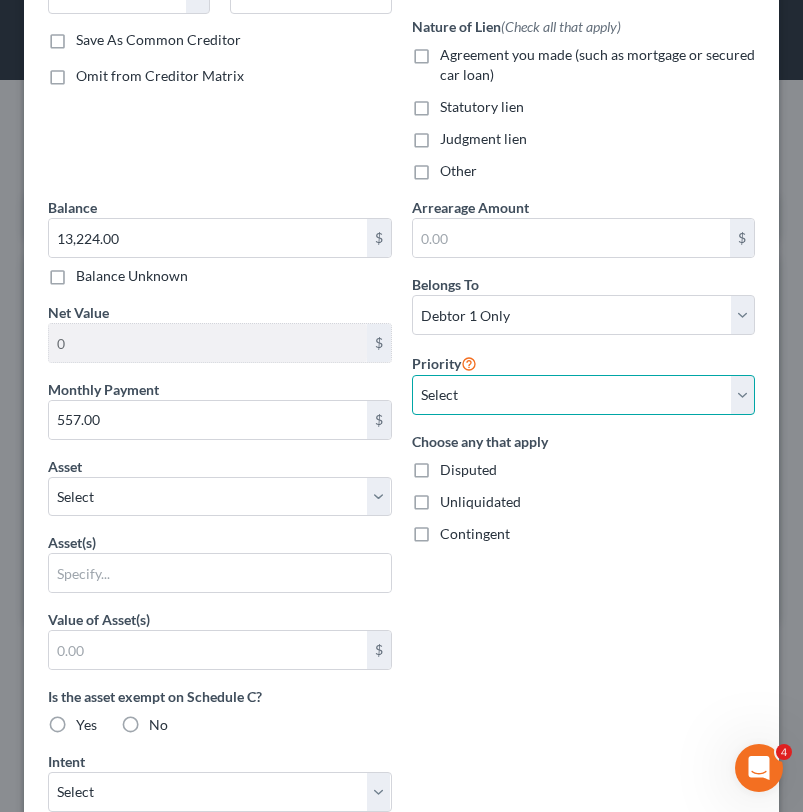 scroll, scrollTop: 422, scrollLeft: 0, axis: vertical 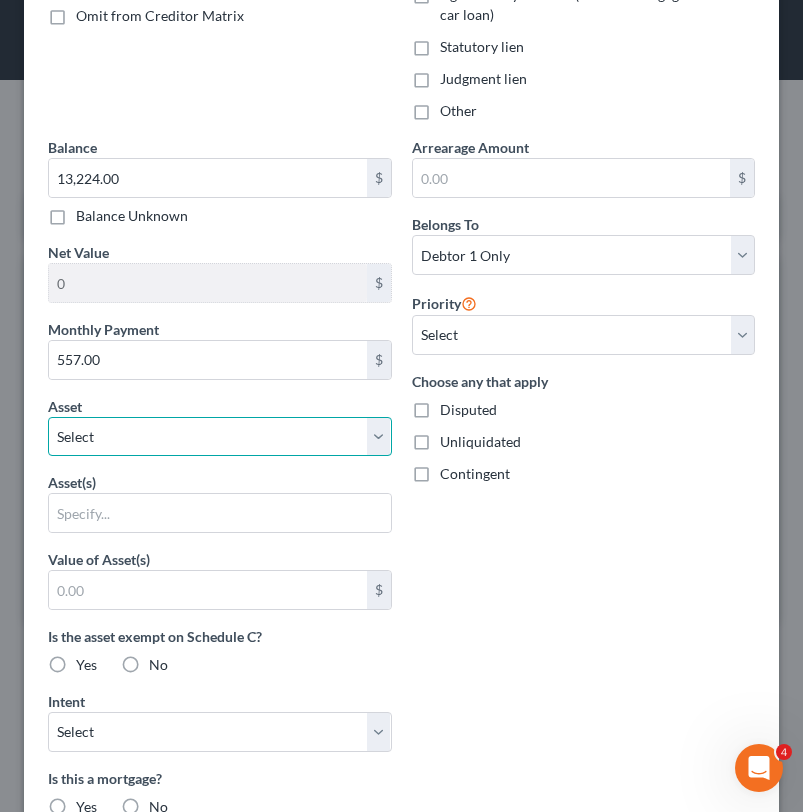 click on "Select Other Multiple Assets Bank of America (Savings Account) - $0.2 15913 Via Alamitos - $642400.0 2019 Toyota Camry - $15659.0 Bank of America (Checking Account) - $358.71" at bounding box center [220, 437] 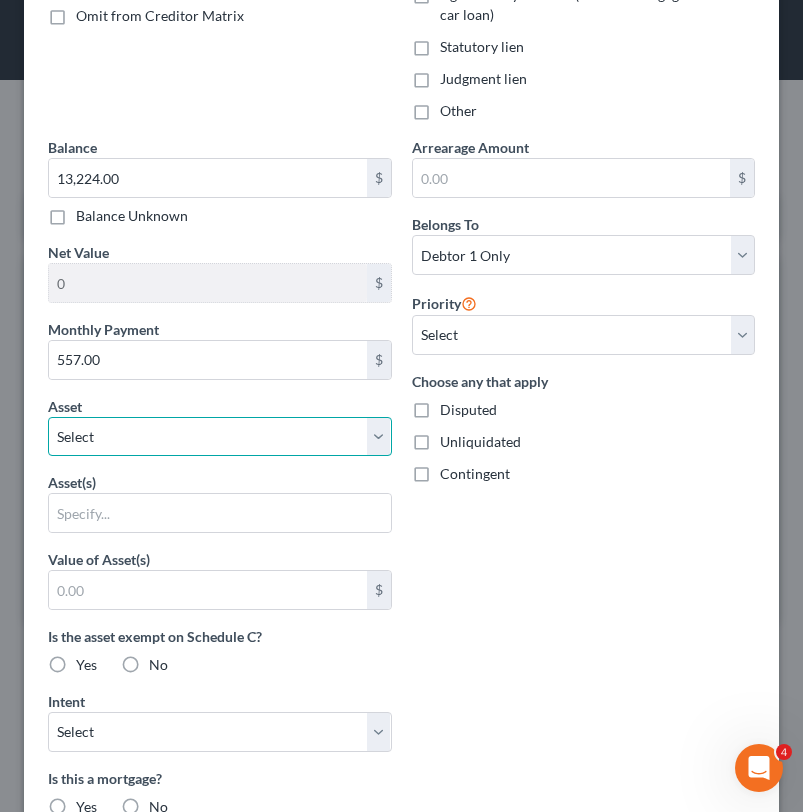 select on "4" 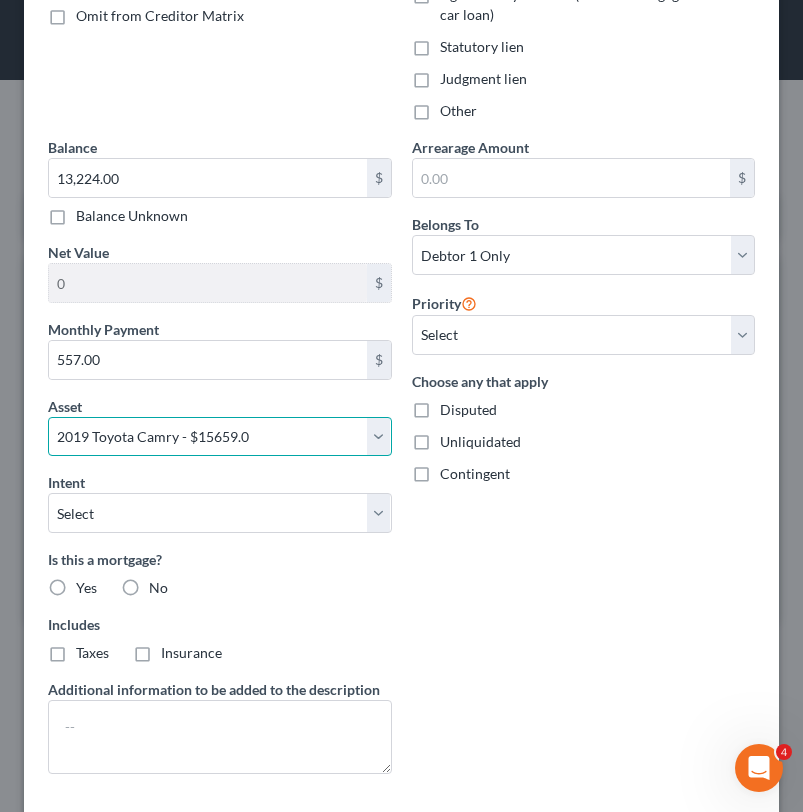 scroll, scrollTop: 583, scrollLeft: 0, axis: vertical 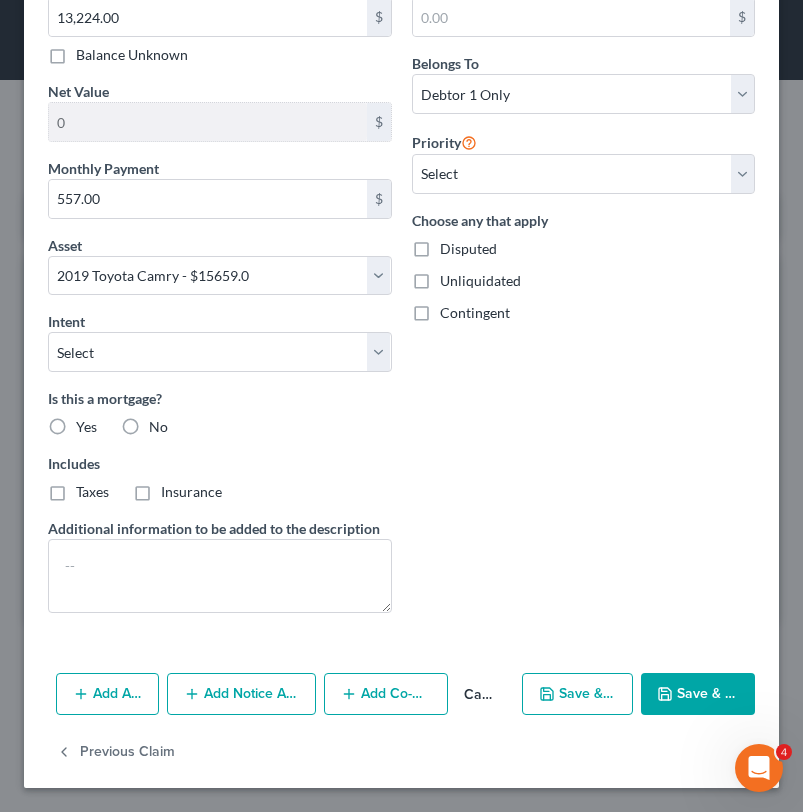 click on "Save & Close" at bounding box center [698, 694] 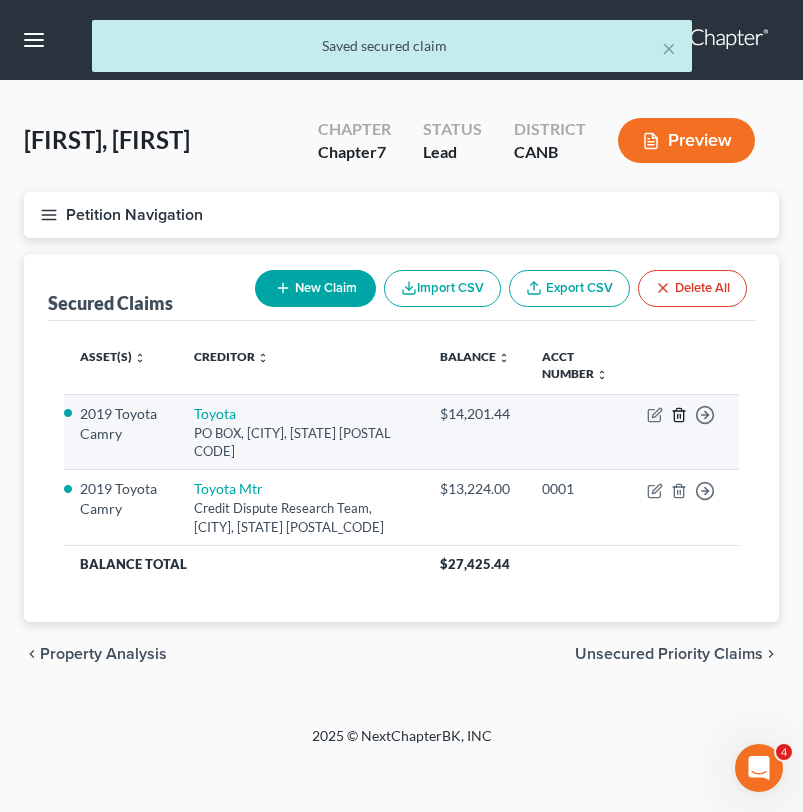 click 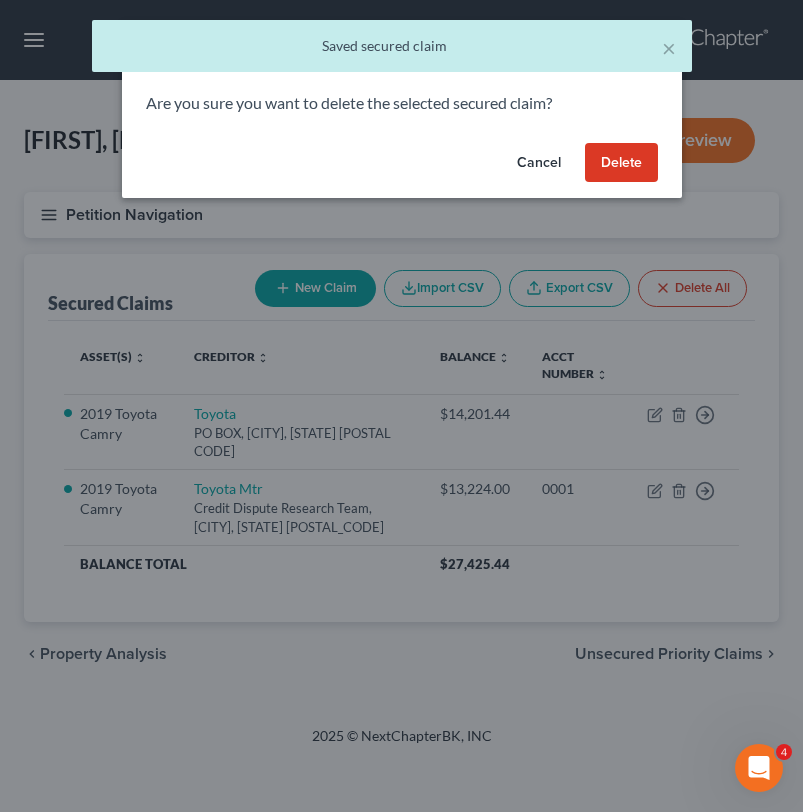 click on "Delete" at bounding box center (621, 163) 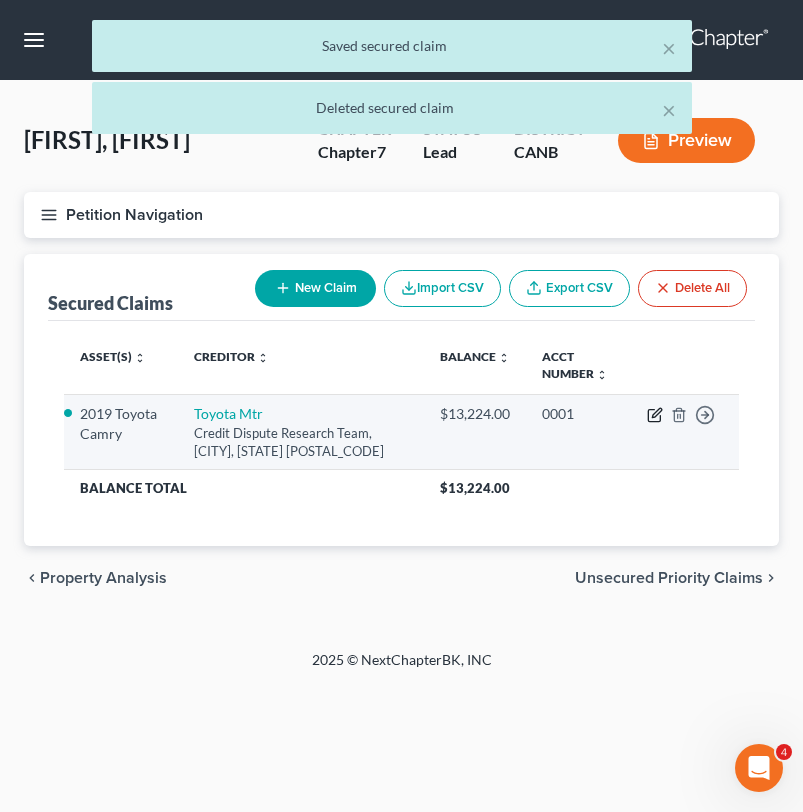 click 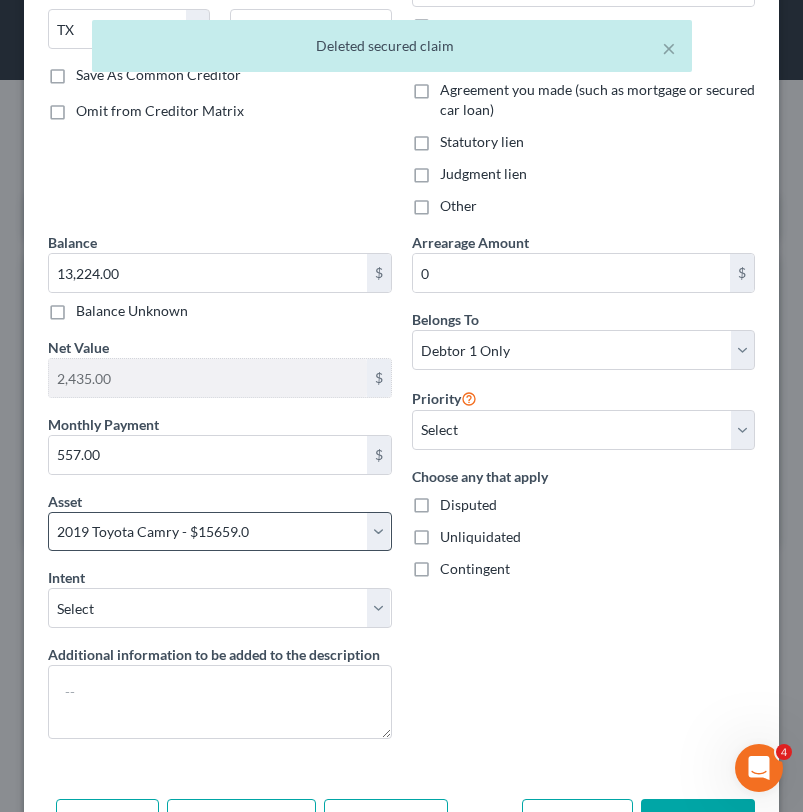 scroll, scrollTop: 332, scrollLeft: 0, axis: vertical 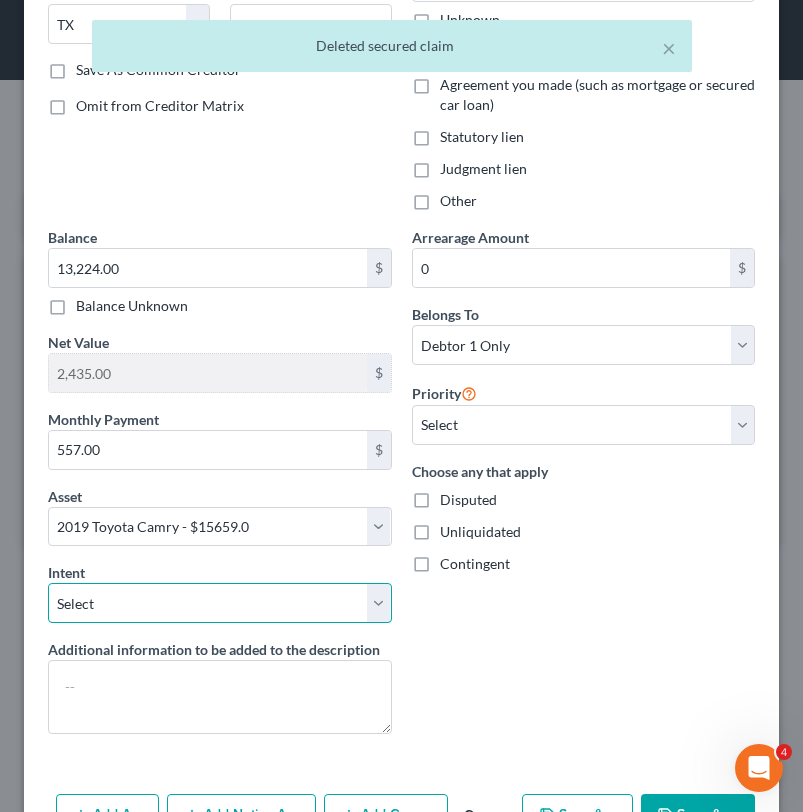 click on "Select Surrender Redeem Reaffirm Avoid Other" at bounding box center (220, 603) 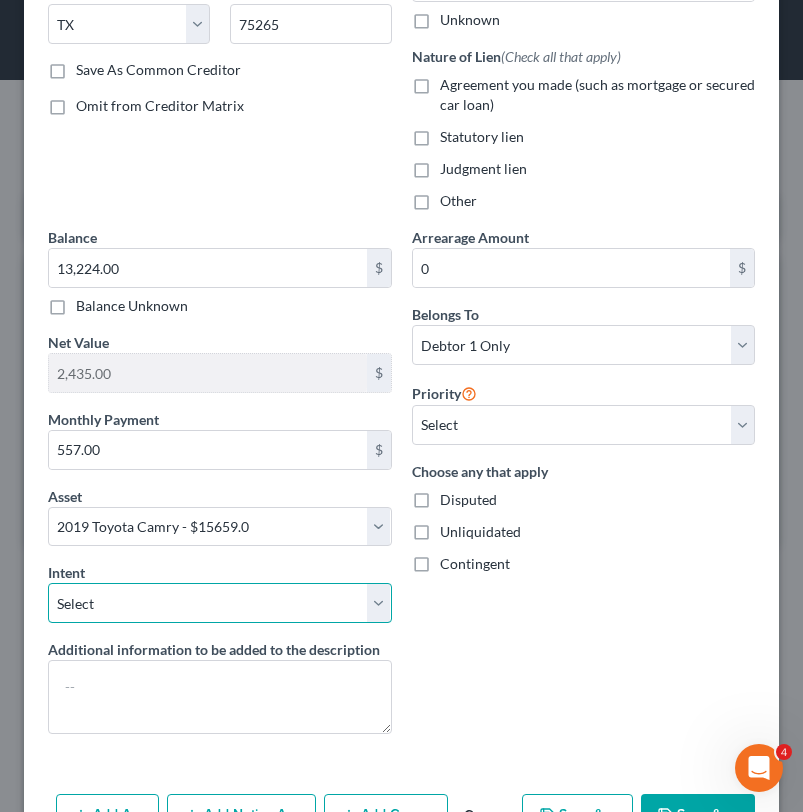 select on "2" 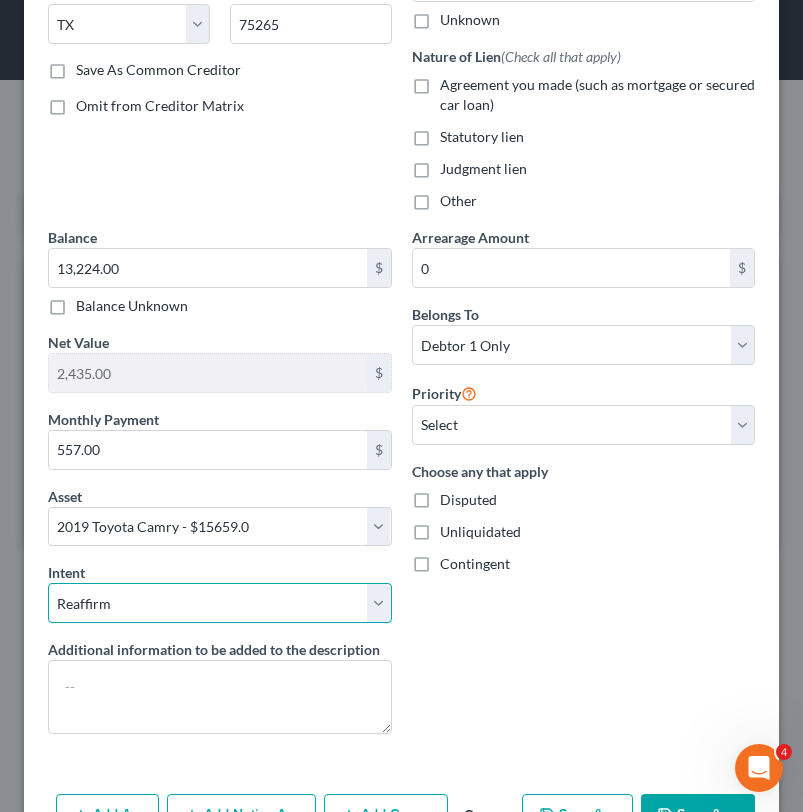 scroll, scrollTop: 412, scrollLeft: 0, axis: vertical 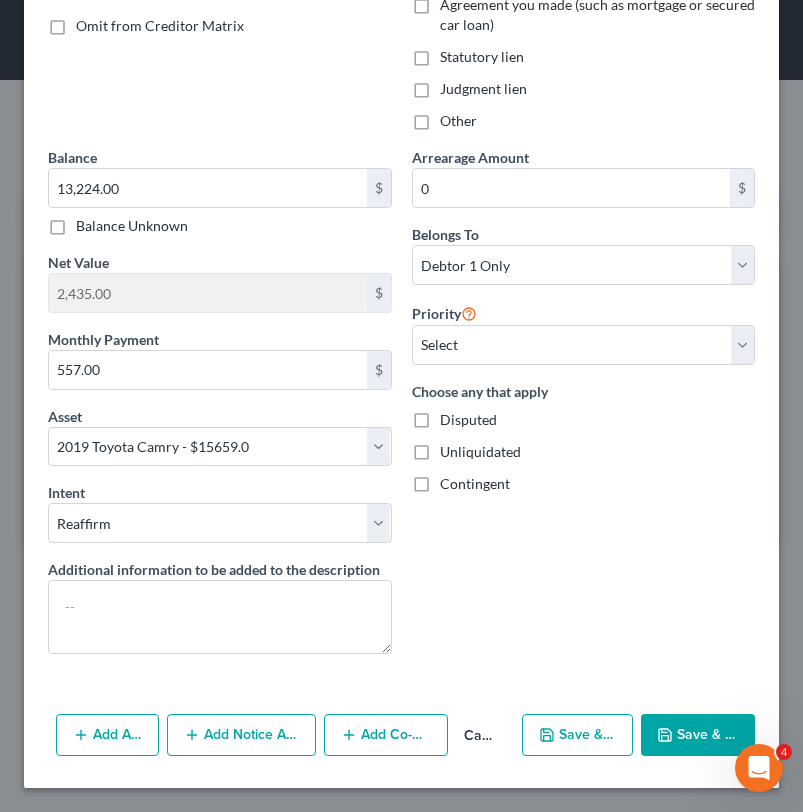 click on "Save & Close" at bounding box center [698, 735] 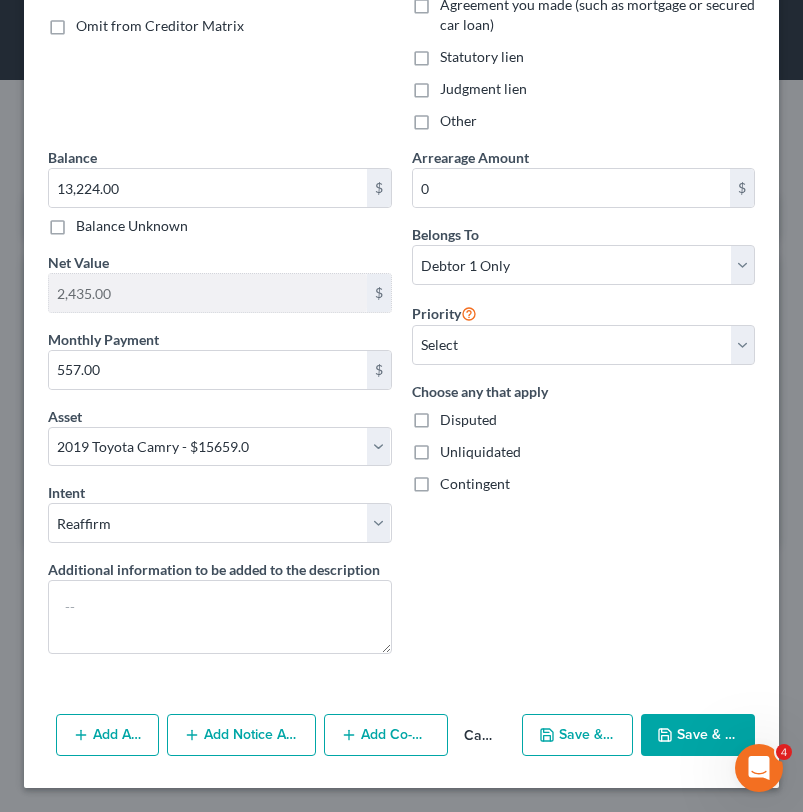 select 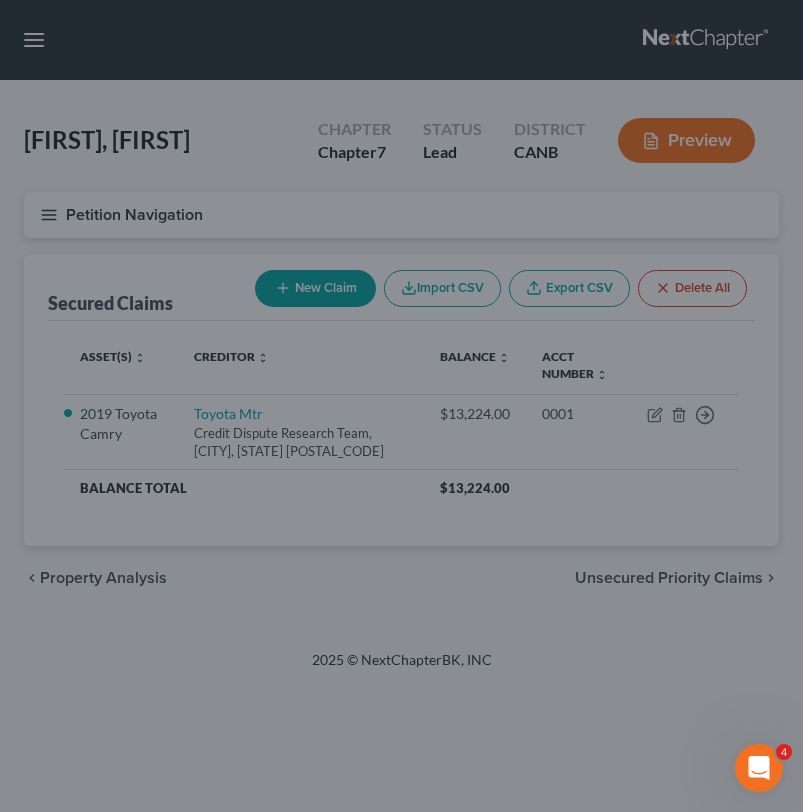 scroll, scrollTop: 0, scrollLeft: 0, axis: both 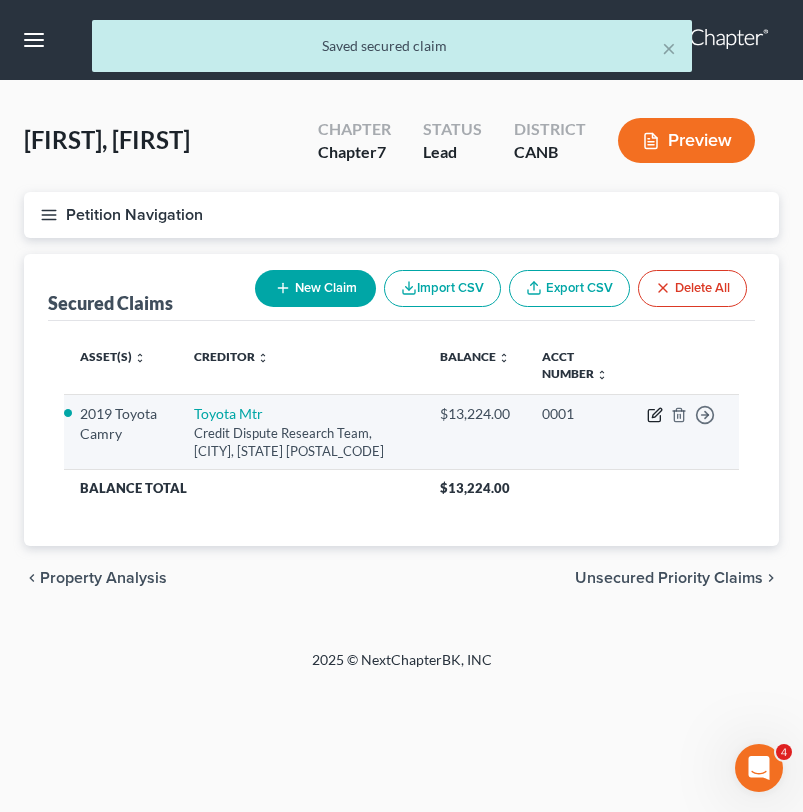 click 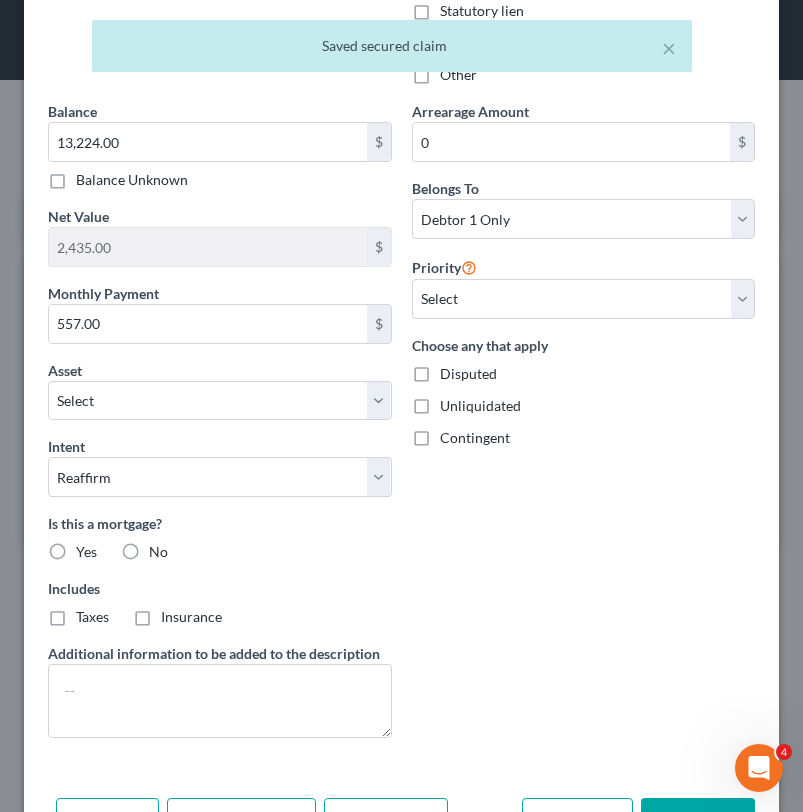 scroll, scrollTop: 542, scrollLeft: 0, axis: vertical 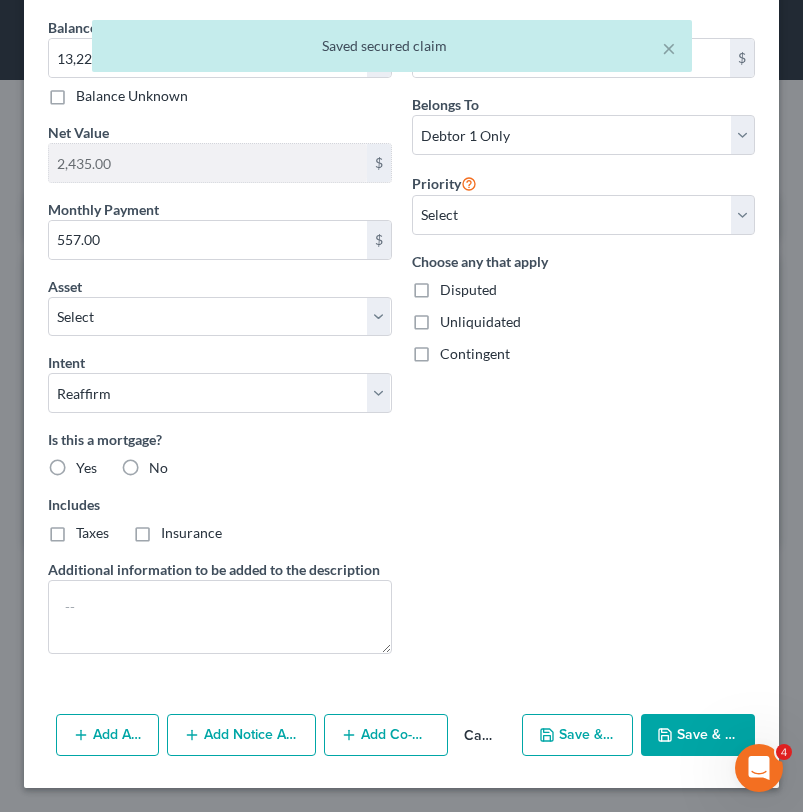 click on "No" at bounding box center (158, 468) 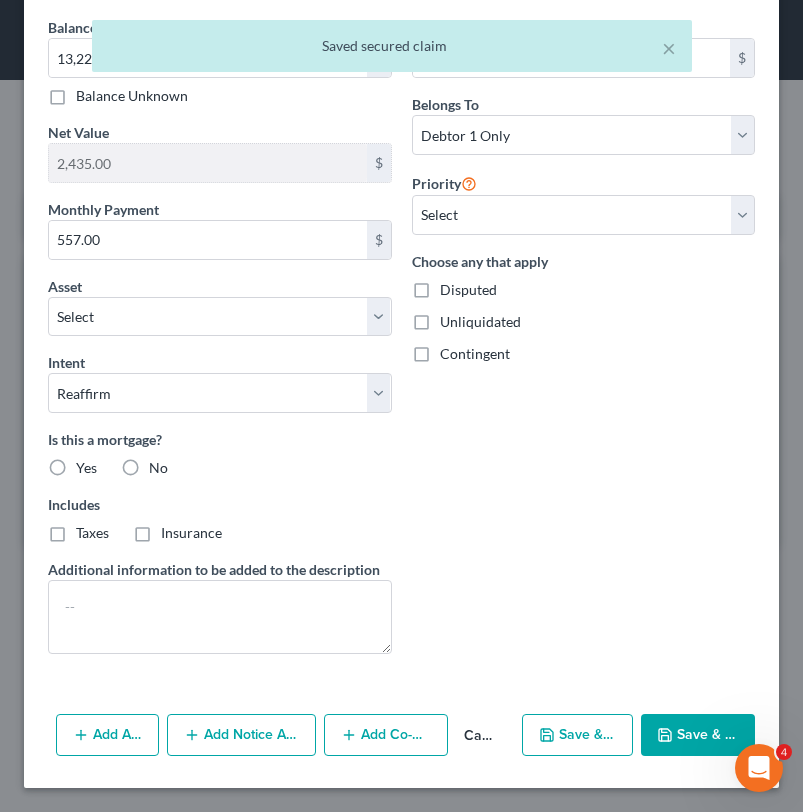 click on "No" at bounding box center [163, 464] 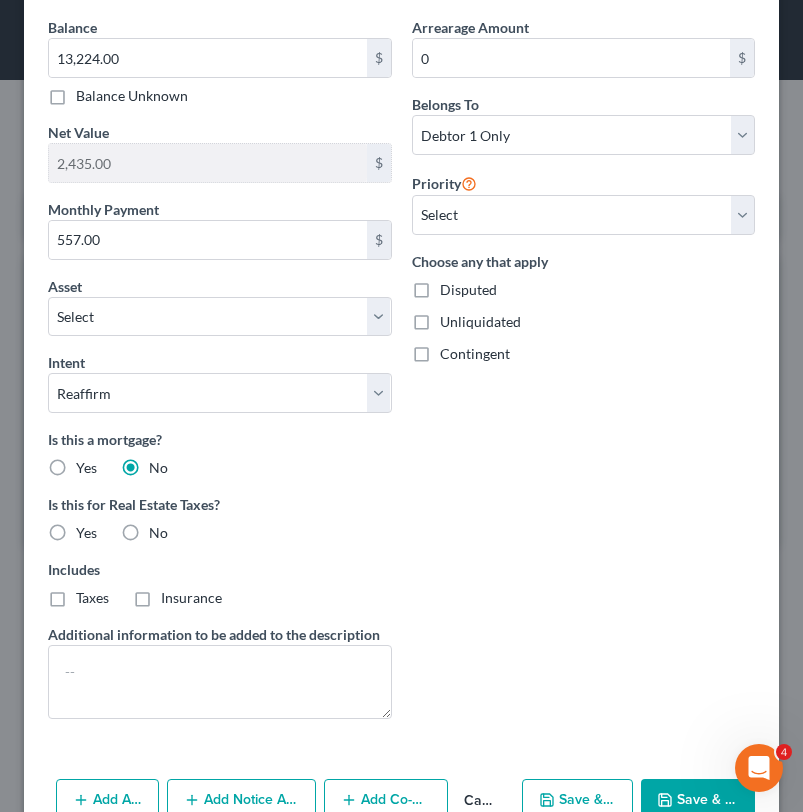 click on "No" at bounding box center (158, 533) 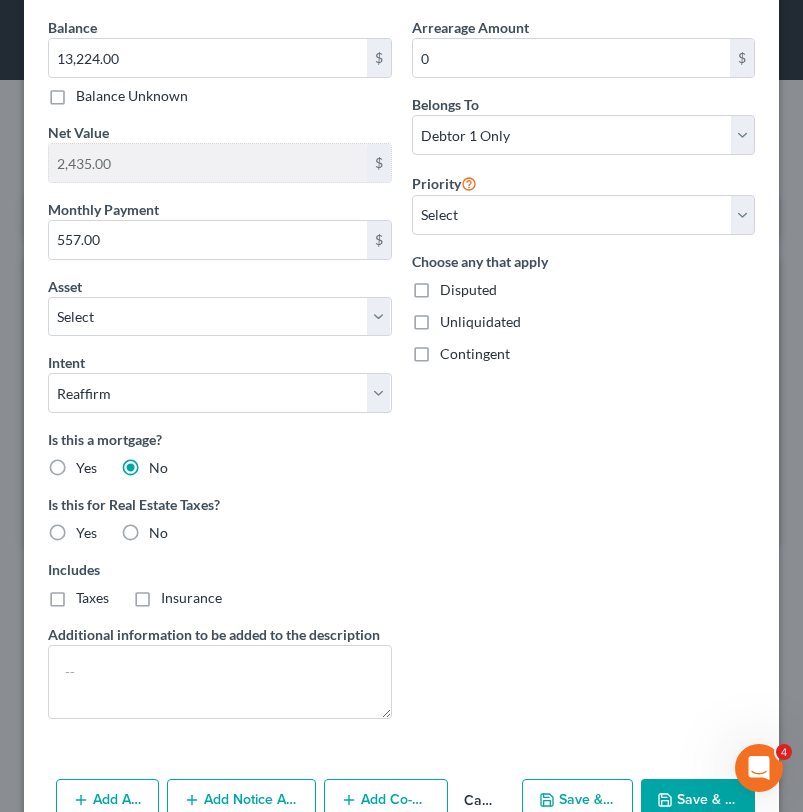 click on "No" at bounding box center (163, 529) 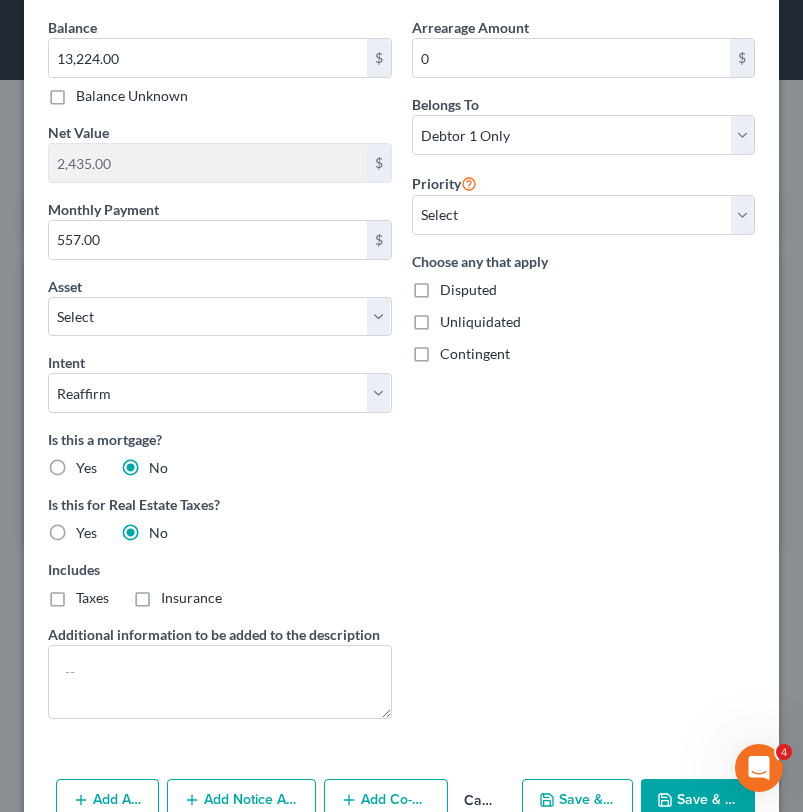 scroll, scrollTop: 607, scrollLeft: 0, axis: vertical 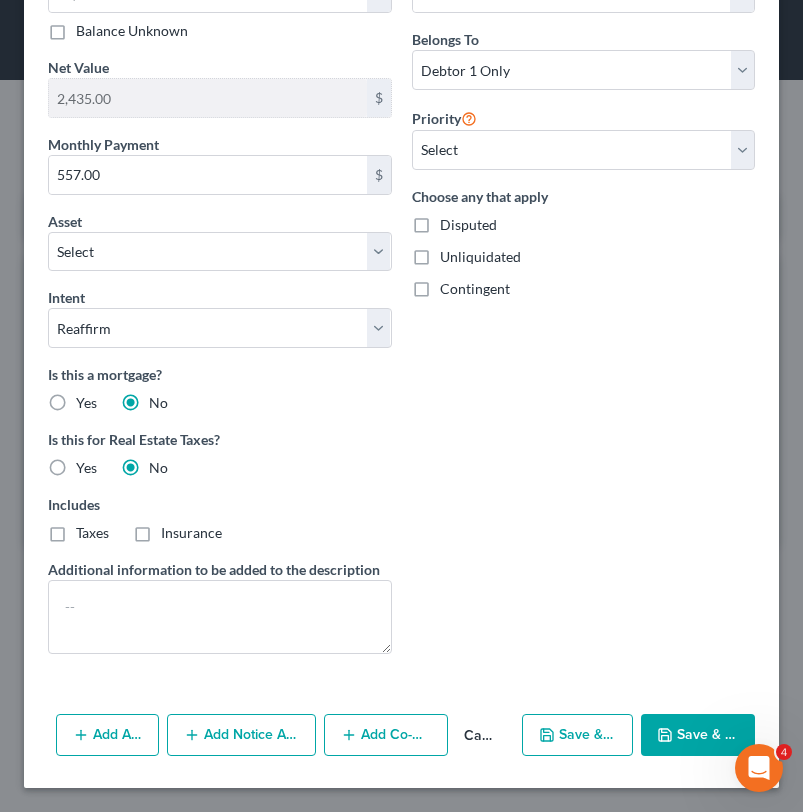 click on "Save & Close" at bounding box center (698, 735) 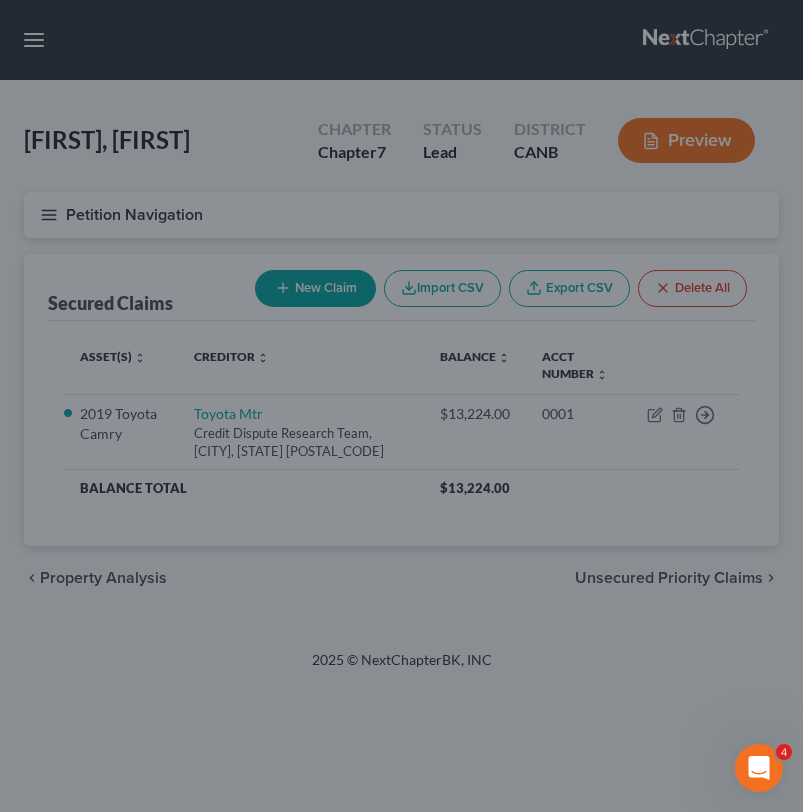 select on "4" 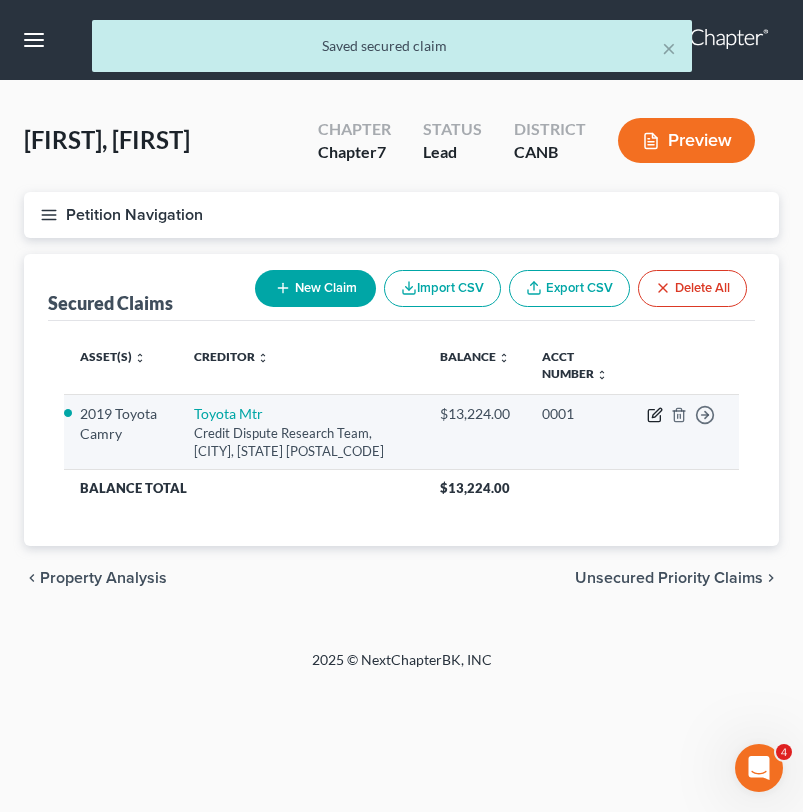 click 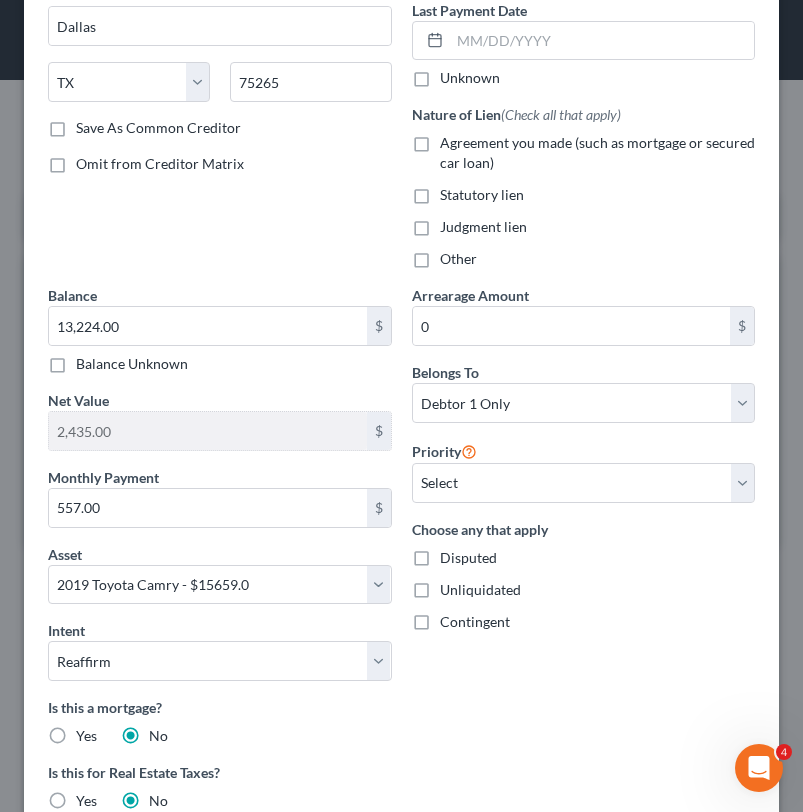 scroll, scrollTop: 607, scrollLeft: 0, axis: vertical 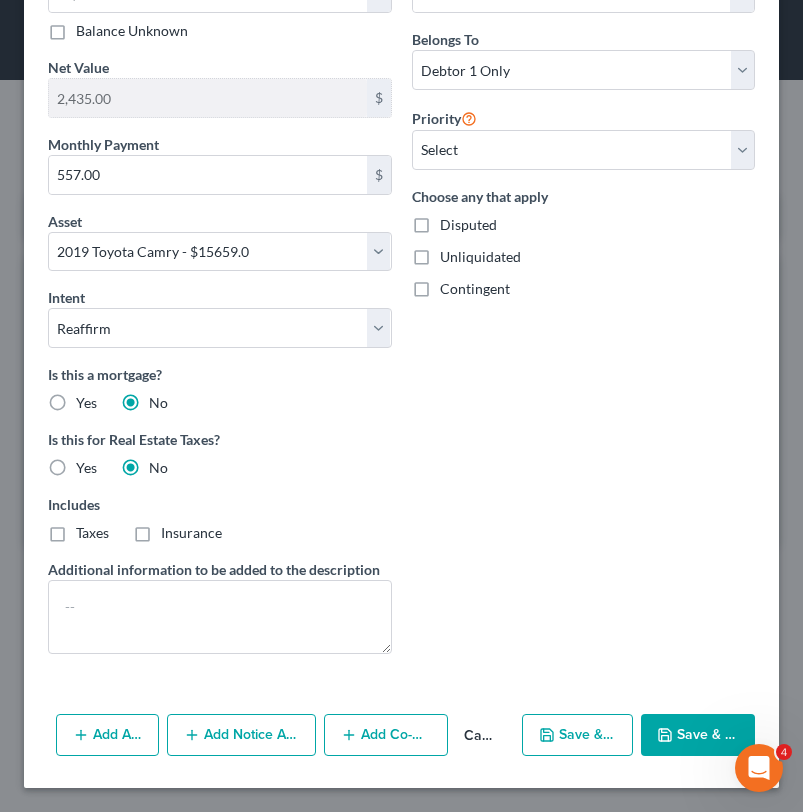 click 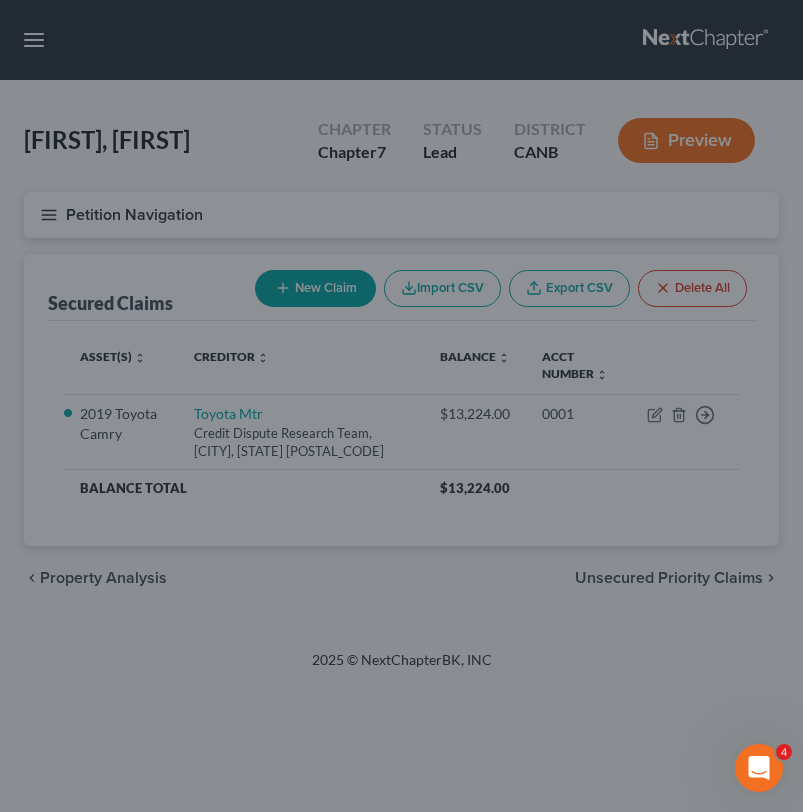 select on "4" 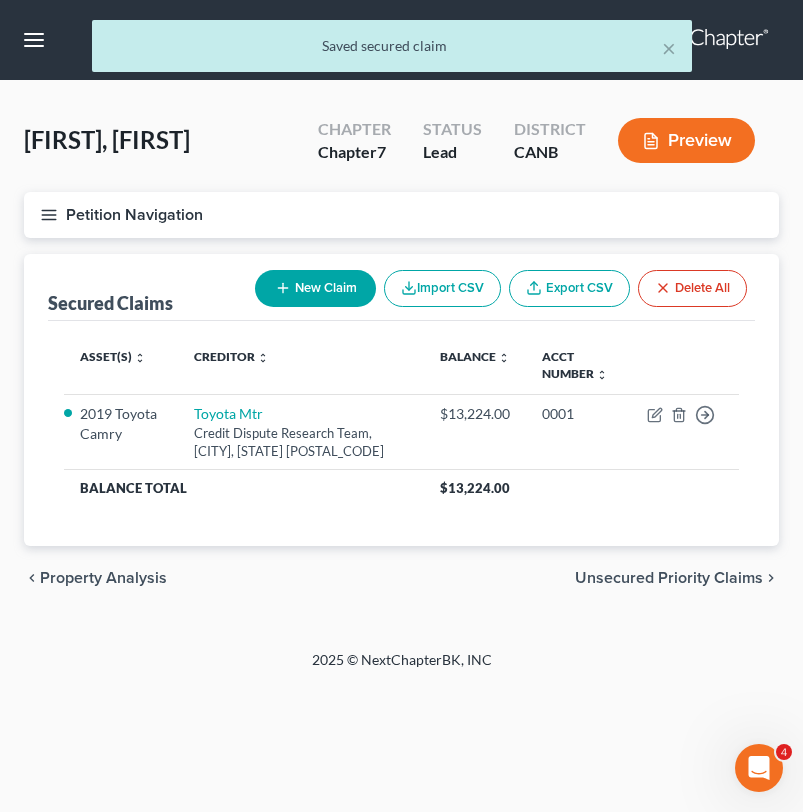 click on "Petition Navigation" at bounding box center (401, 215) 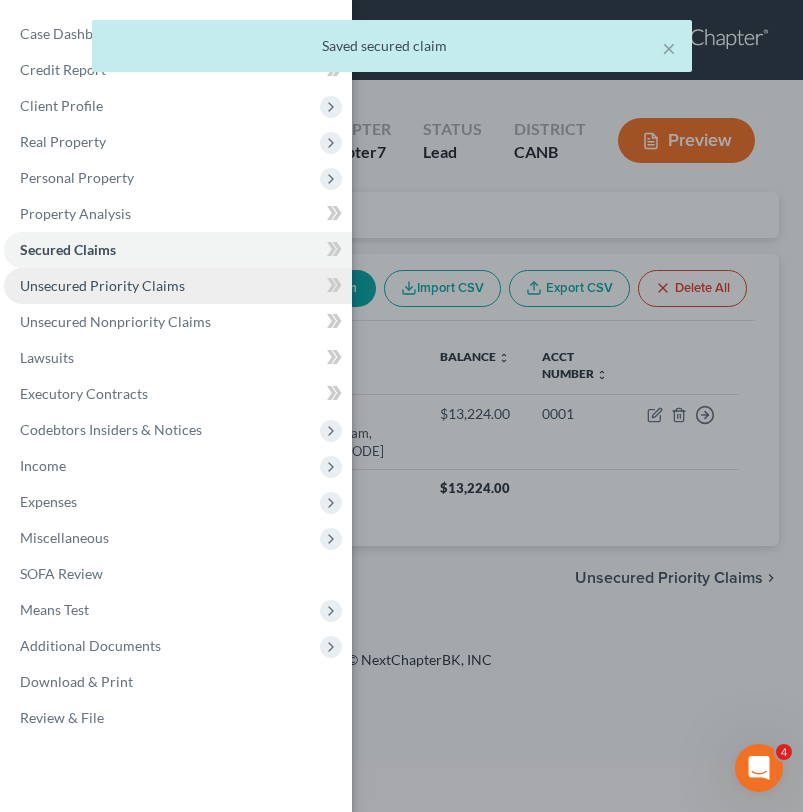 click on "Unsecured Priority Claims" at bounding box center (102, 285) 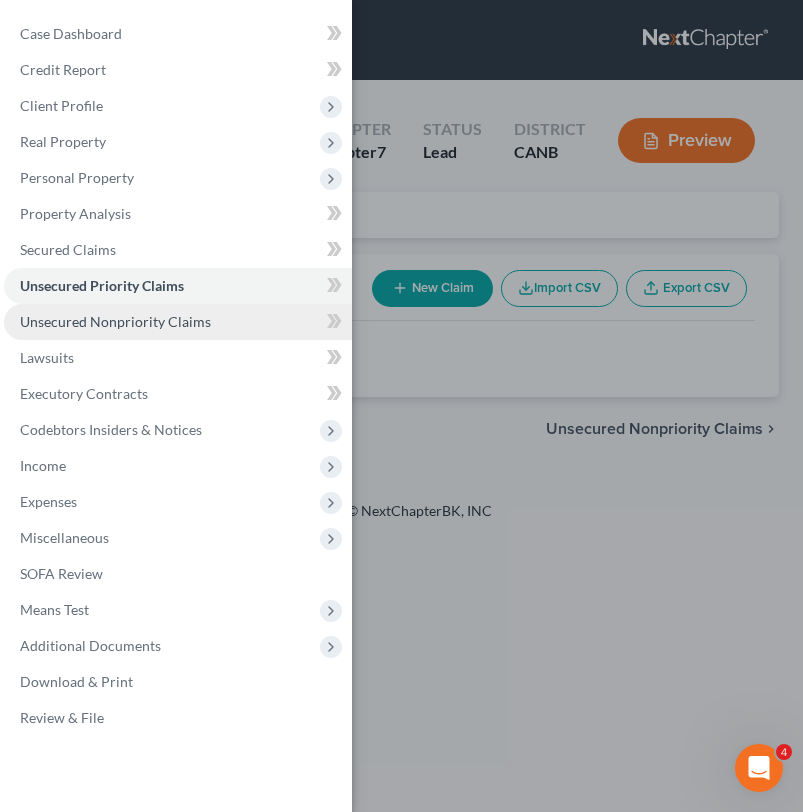 click on "Unsecured Nonpriority Claims" at bounding box center [115, 321] 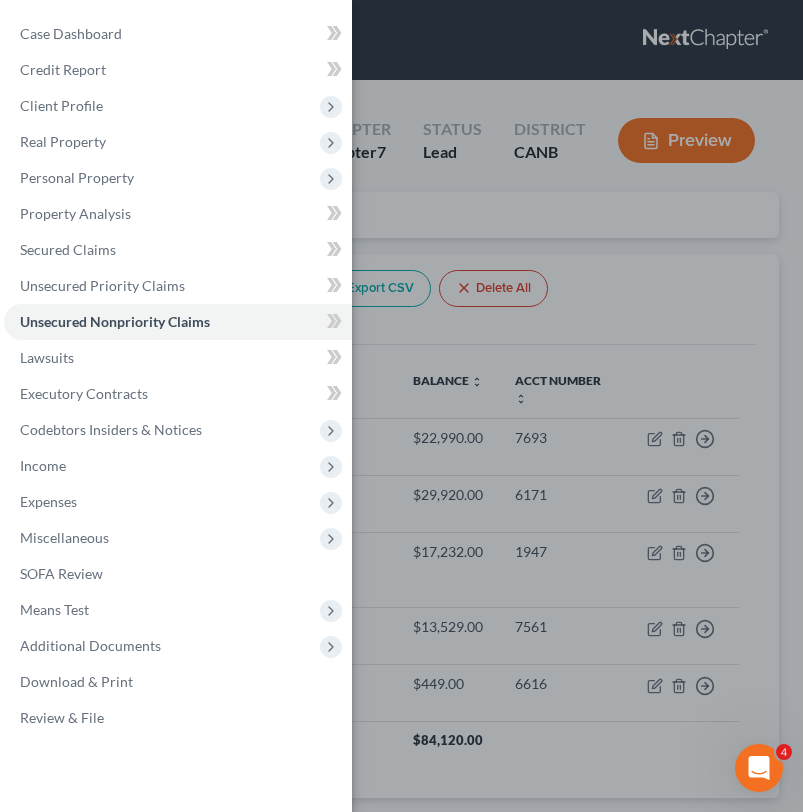 click on "Case Dashboard
Payments
Invoices
Payments
Payments
Credit Report
Client Profile" at bounding box center (401, 406) 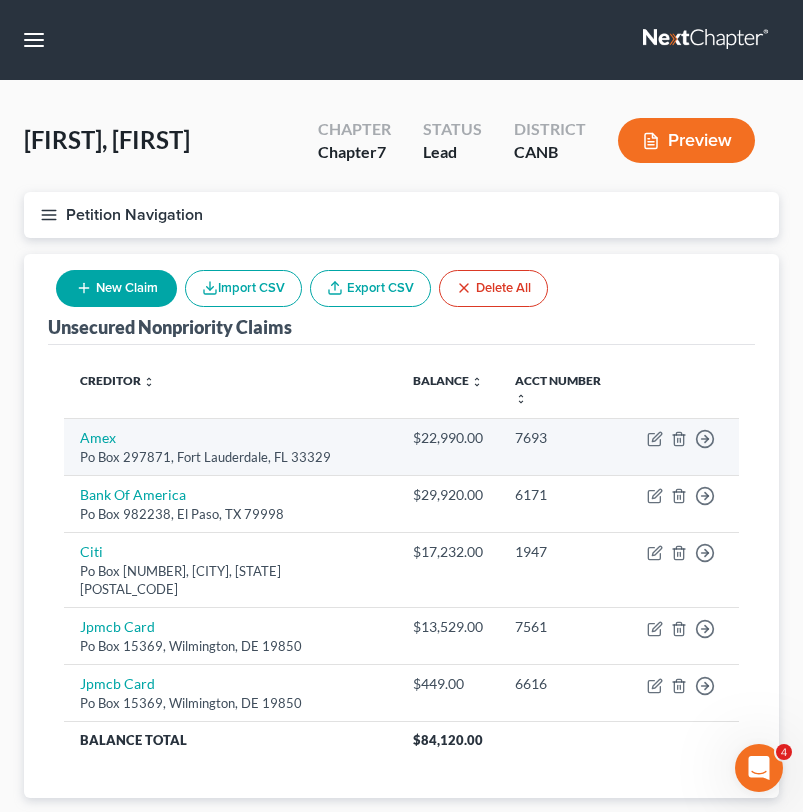 scroll, scrollTop: 65, scrollLeft: 0, axis: vertical 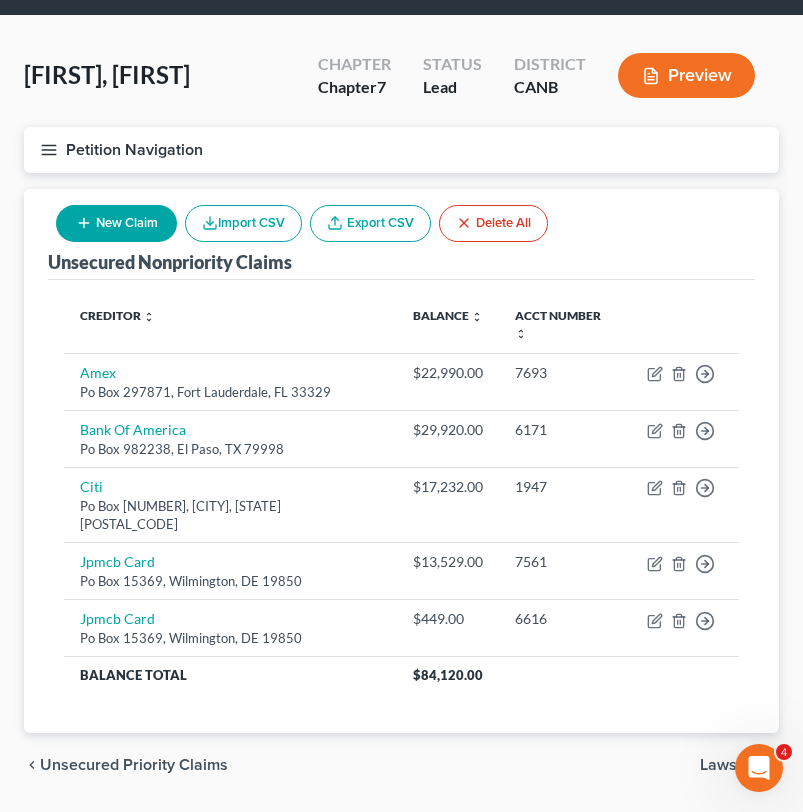 click on "Petition Navigation" at bounding box center [401, 150] 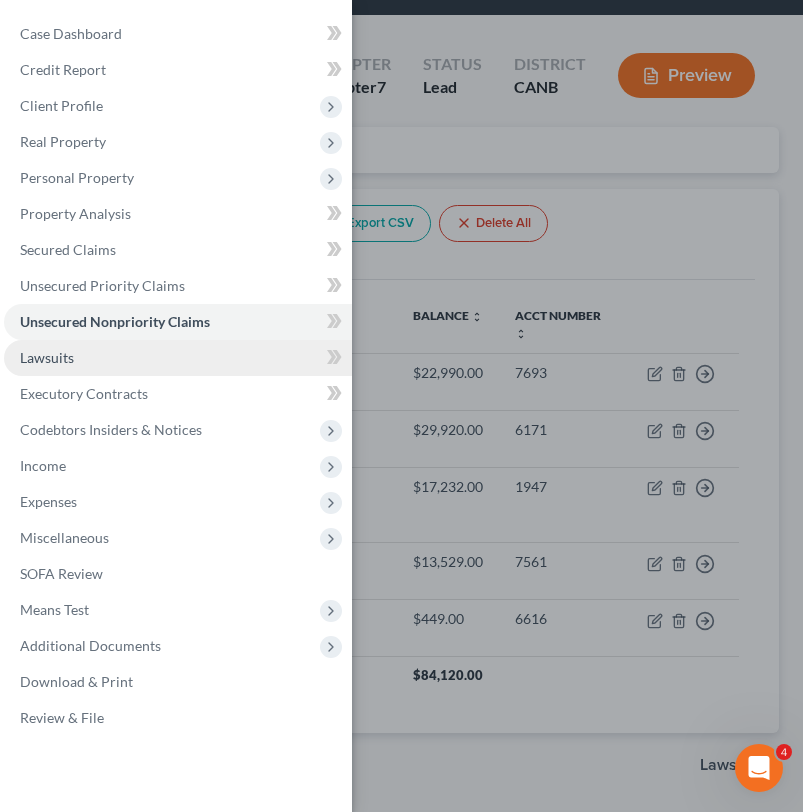 click on "Lawsuits" at bounding box center [178, 358] 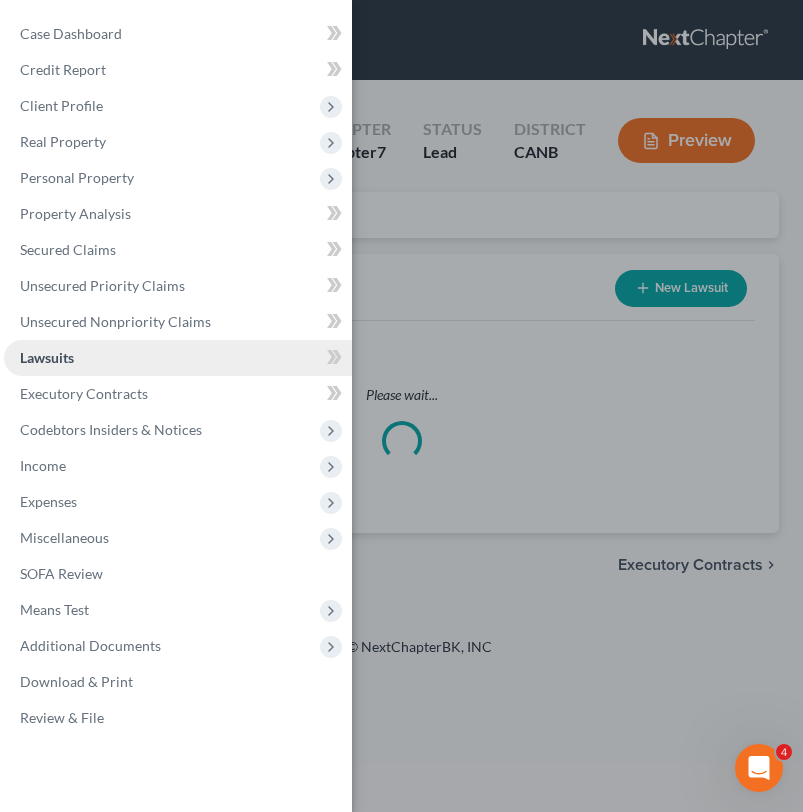 scroll, scrollTop: 0, scrollLeft: 0, axis: both 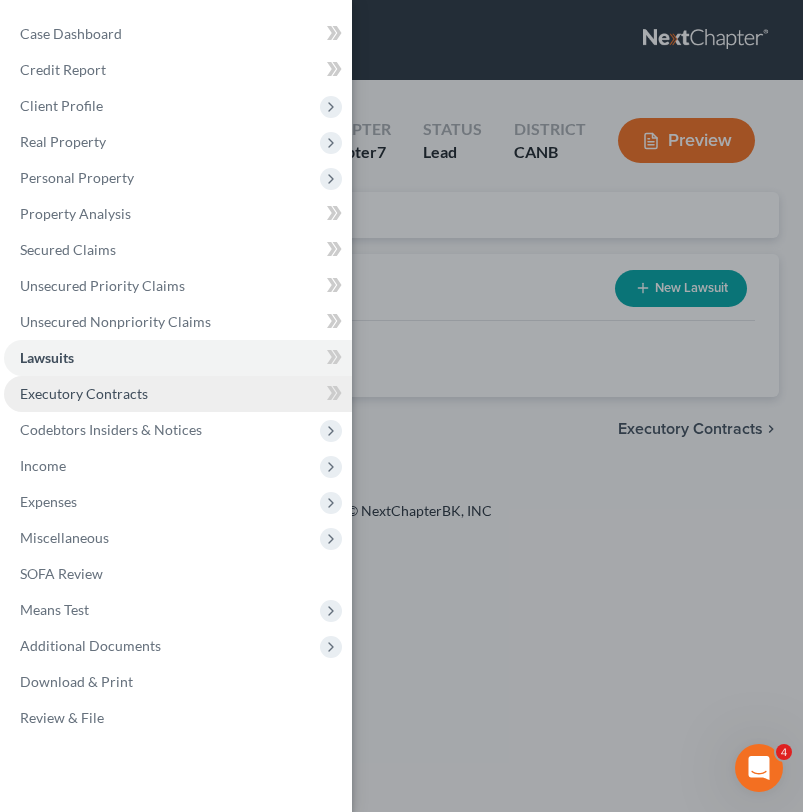 click on "Executory Contracts" at bounding box center [178, 394] 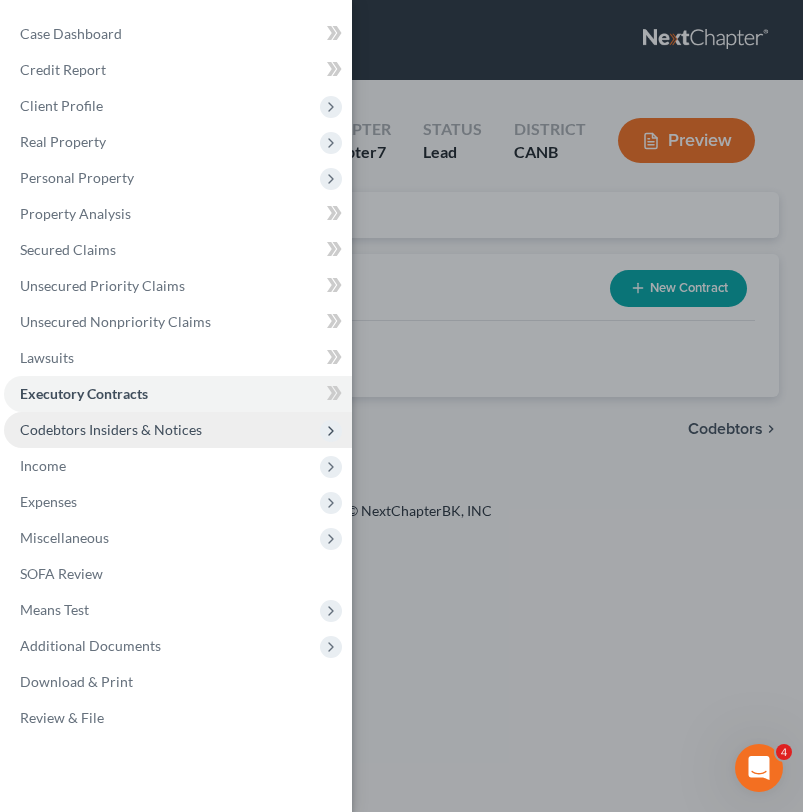 click on "Codebtors Insiders & Notices" at bounding box center (178, 430) 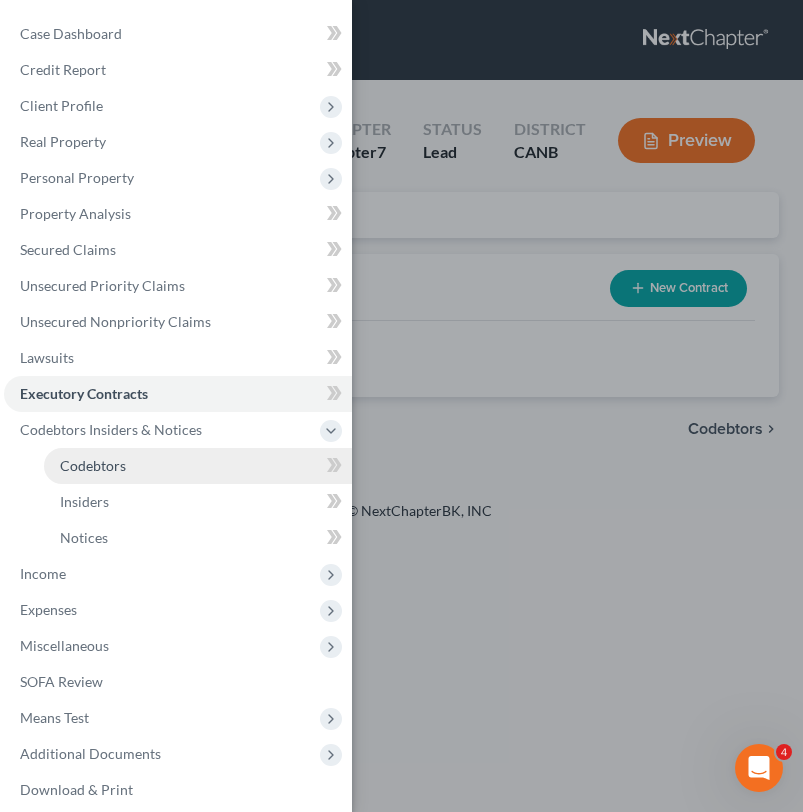 click on "Codebtors" at bounding box center [198, 466] 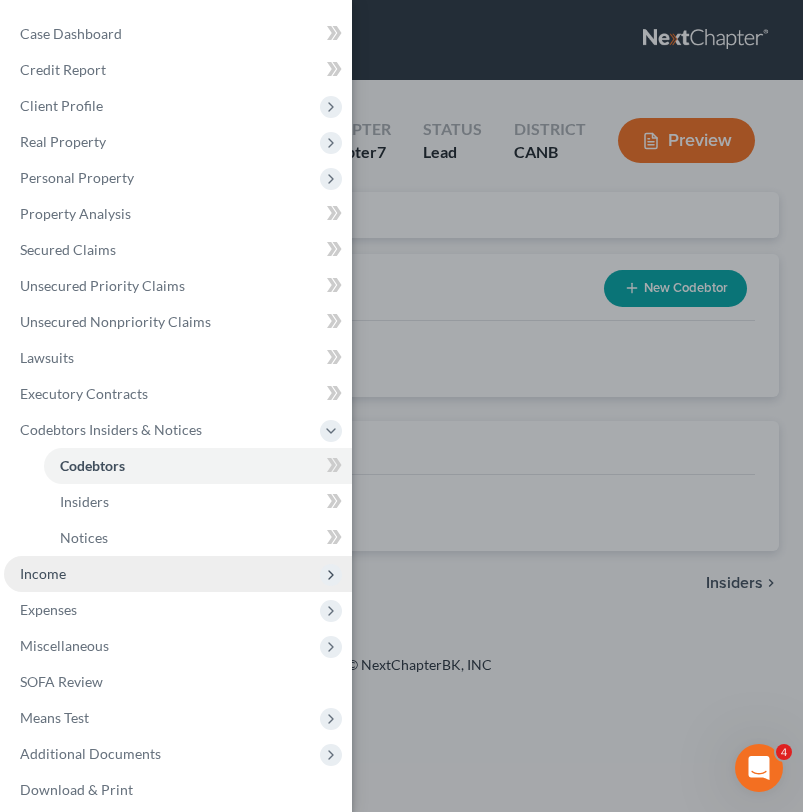 click on "Income" at bounding box center (178, 574) 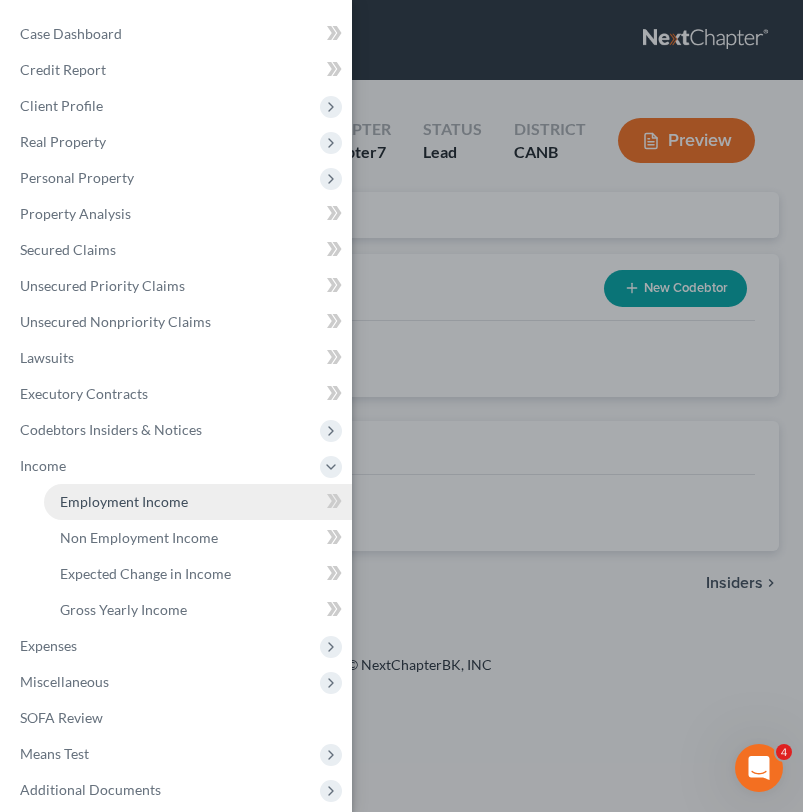 click on "Employment Income" at bounding box center [124, 501] 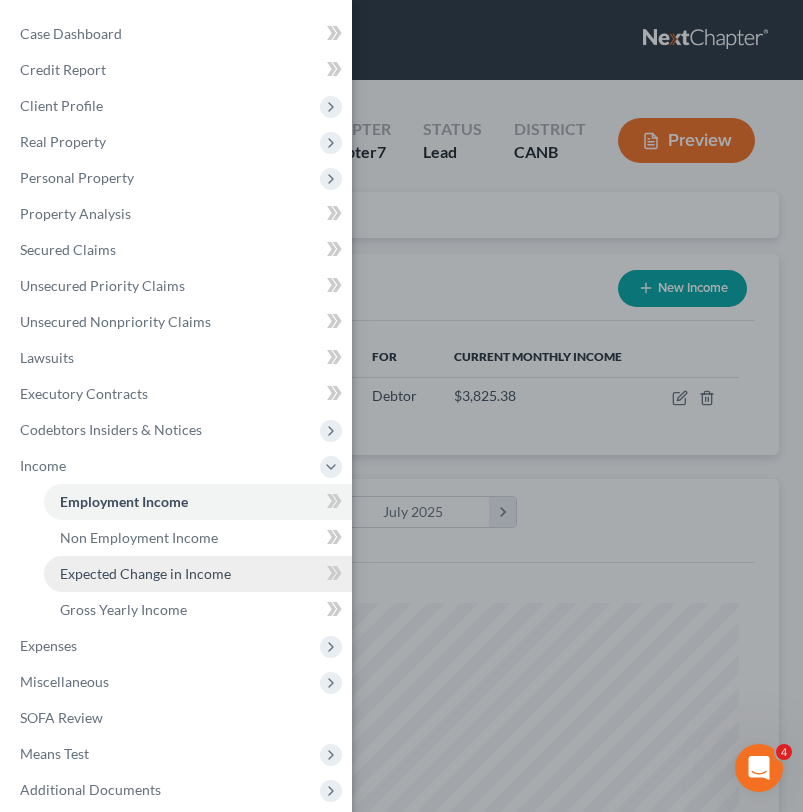 scroll, scrollTop: 999663, scrollLeft: 999285, axis: both 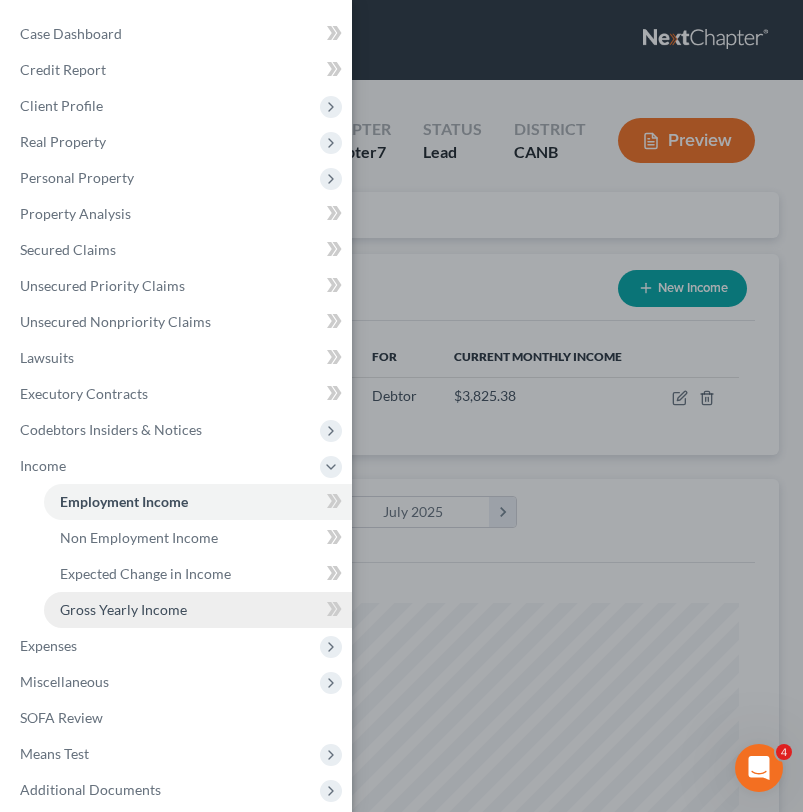 click on "Gross Yearly Income" at bounding box center (123, 609) 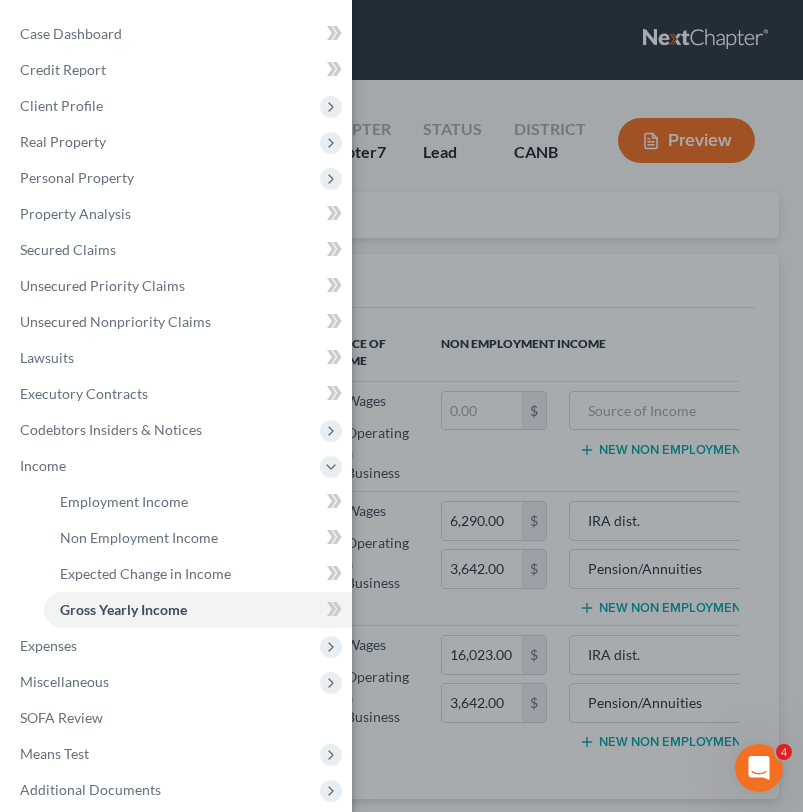 click on "Case Dashboard
Payments
Invoices
Payments
Payments
Credit Report
Client Profile" at bounding box center [401, 406] 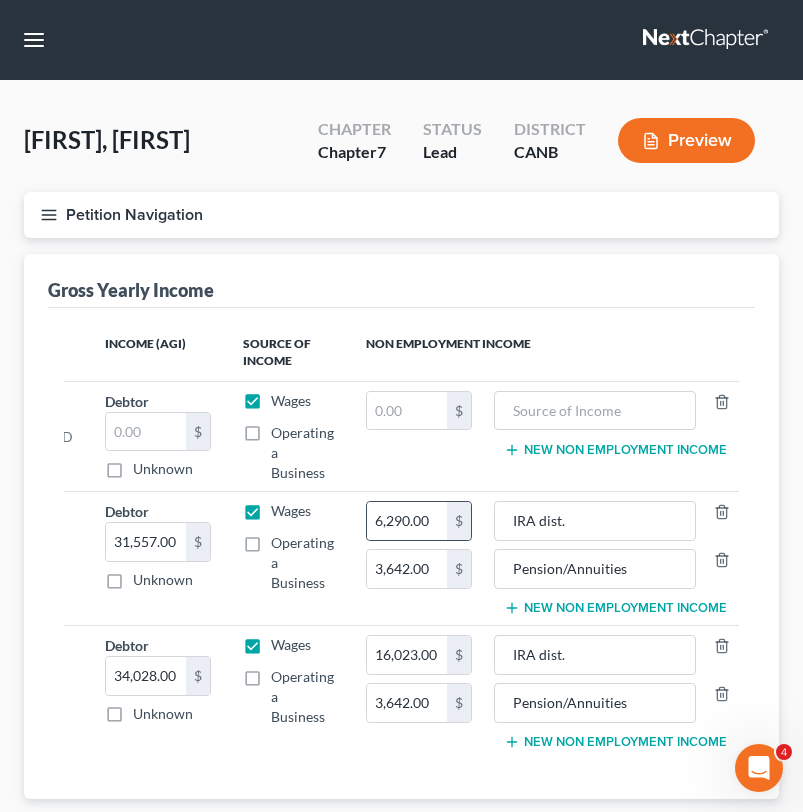 scroll, scrollTop: 0, scrollLeft: 78, axis: horizontal 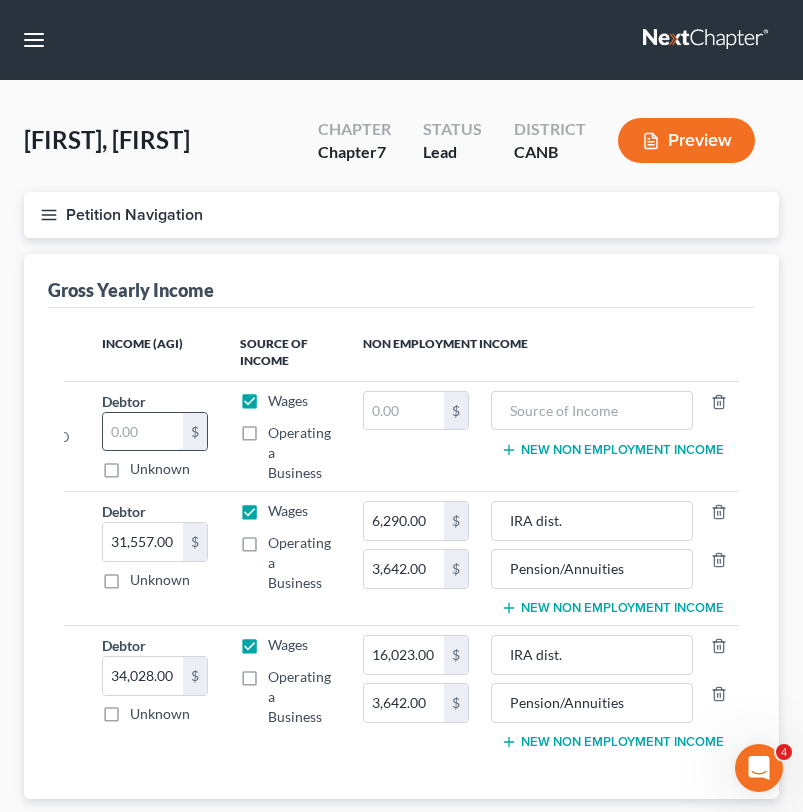 click at bounding box center (143, 432) 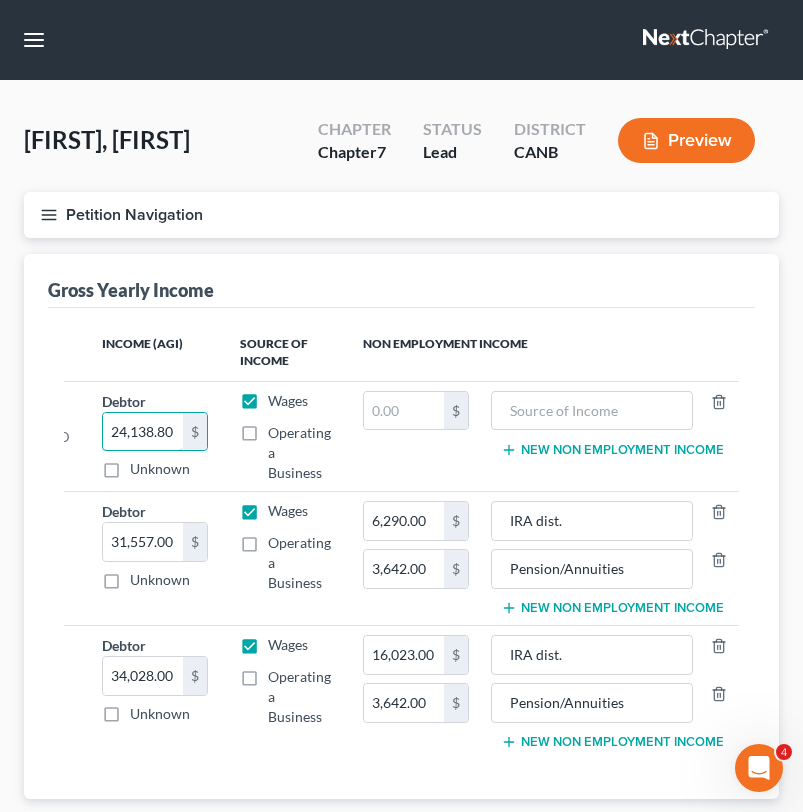 type on "24,138.80" 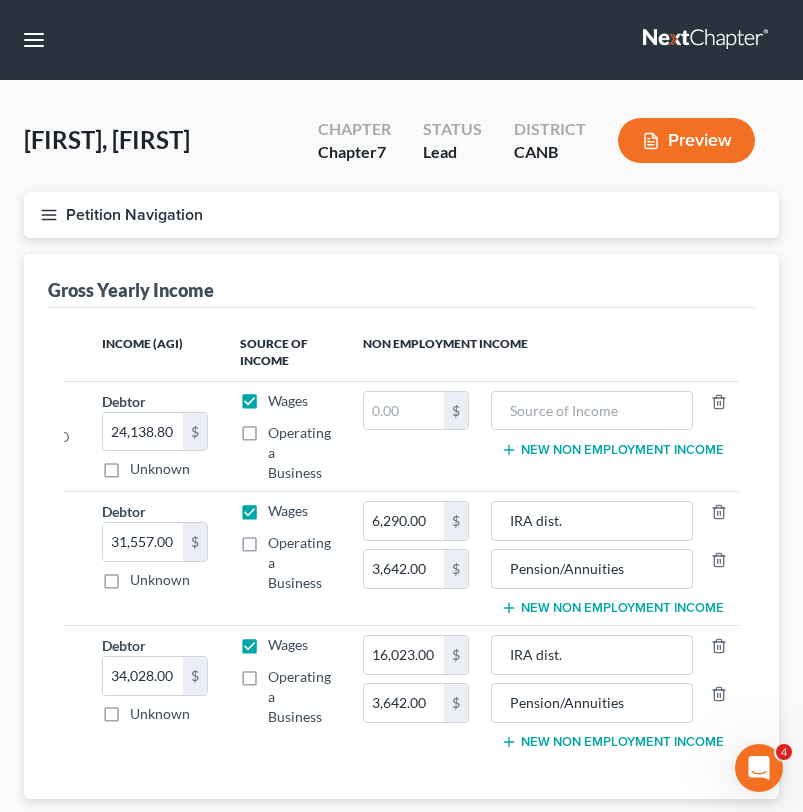 click on "Income (AGI)" at bounding box center (155, 353) 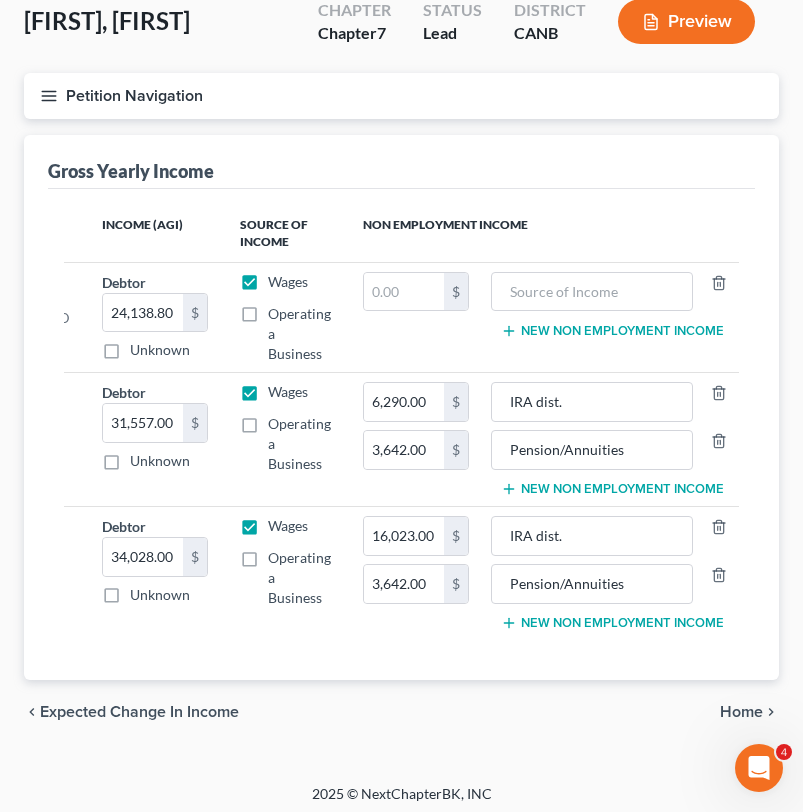 scroll, scrollTop: 120, scrollLeft: 0, axis: vertical 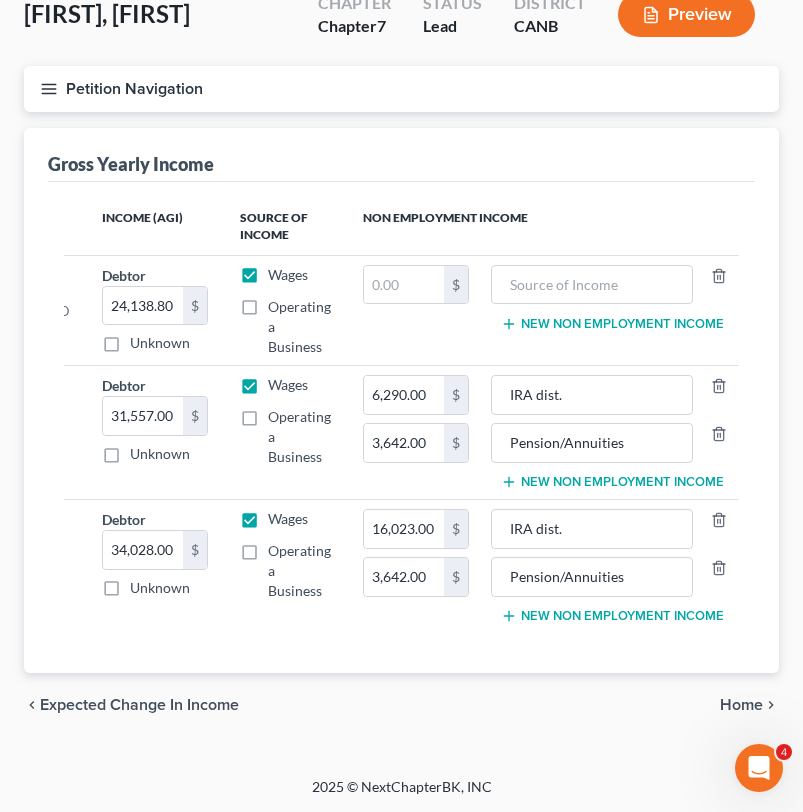 click on "Home" at bounding box center [741, 705] 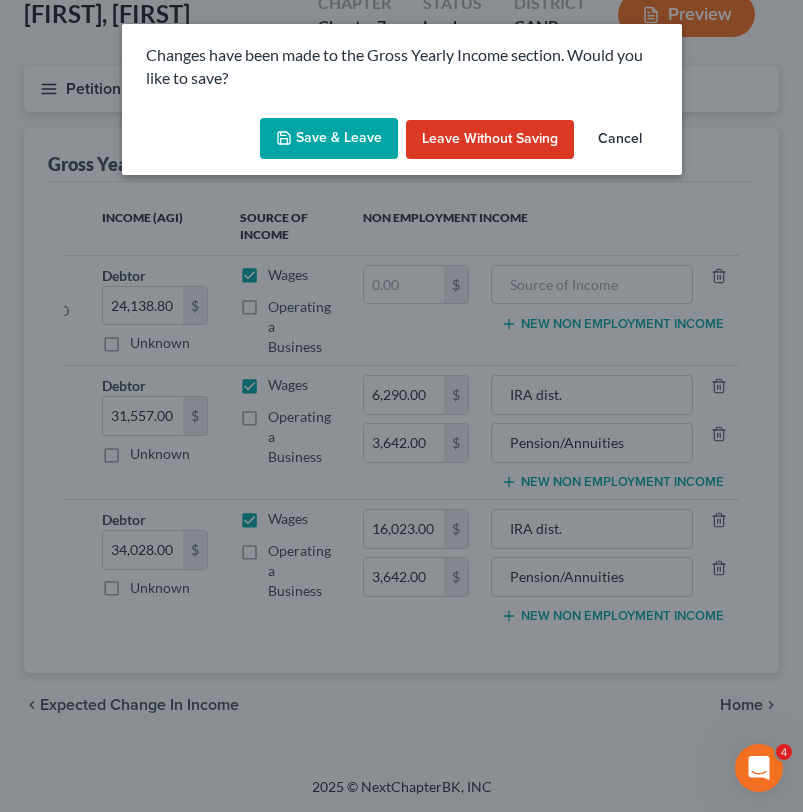 click on "Save & Leave" at bounding box center (329, 139) 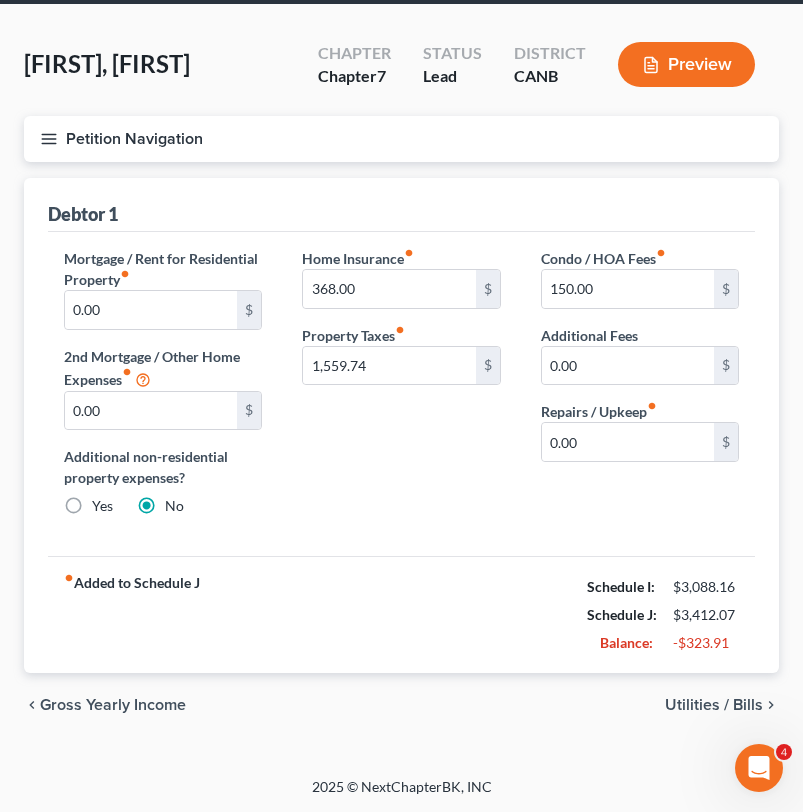 scroll, scrollTop: 48, scrollLeft: 0, axis: vertical 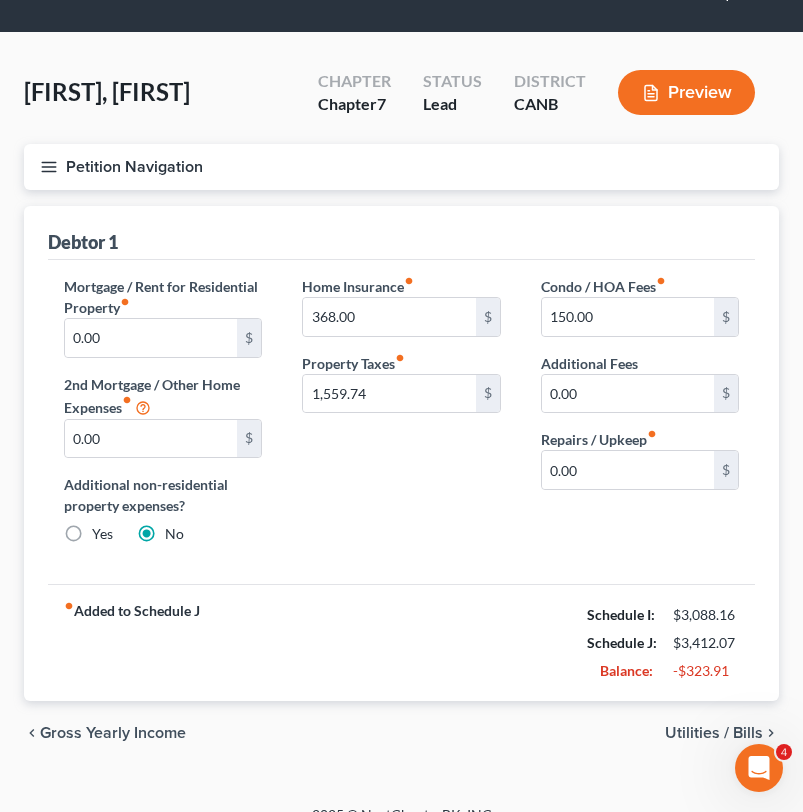 click on "Utilities / Bills" at bounding box center [714, 733] 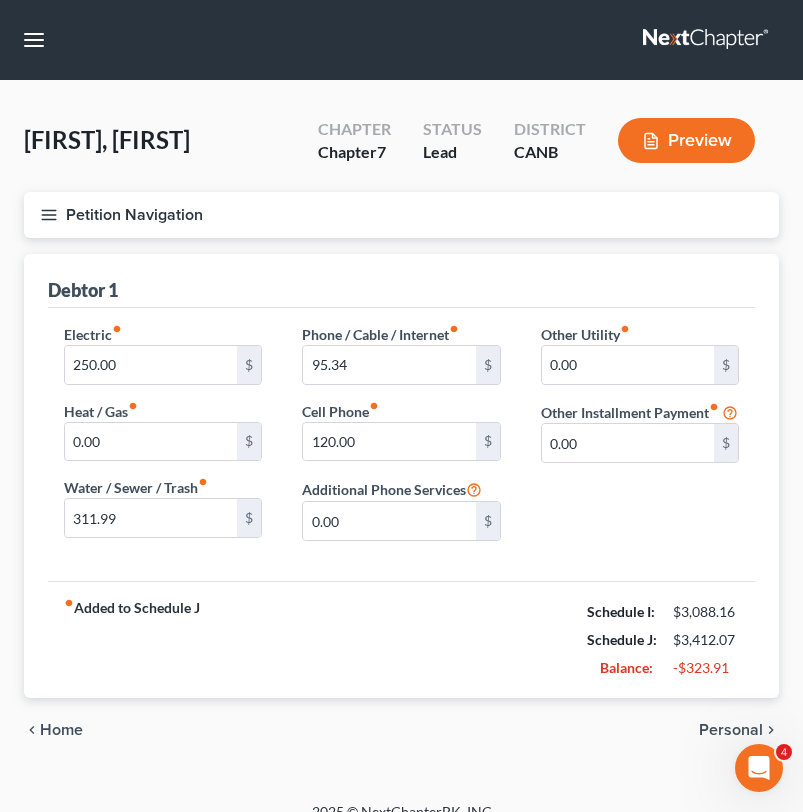 scroll, scrollTop: 25, scrollLeft: 0, axis: vertical 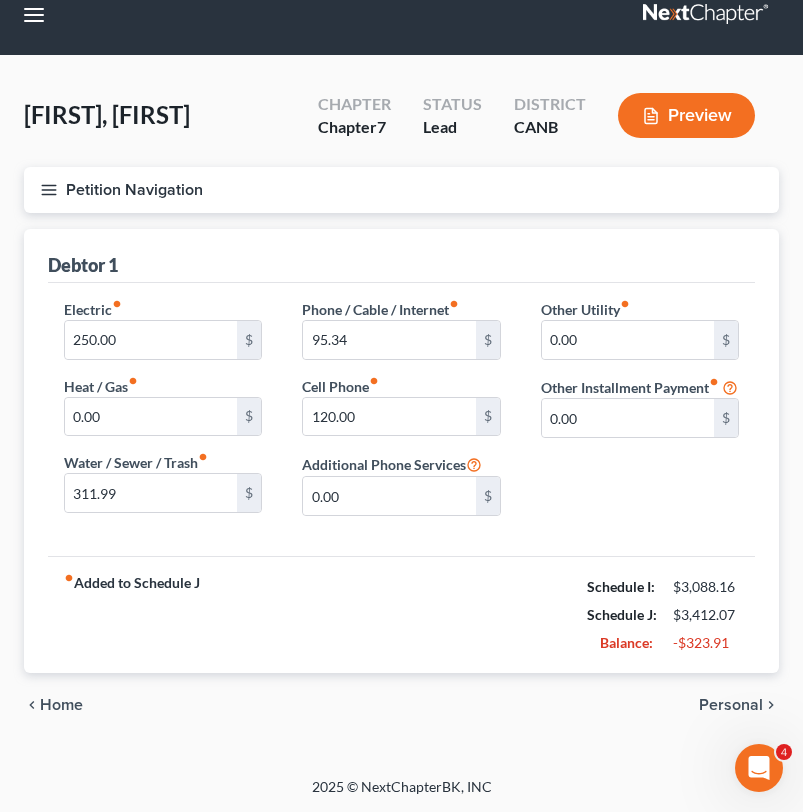 click on "Home" at bounding box center (61, 705) 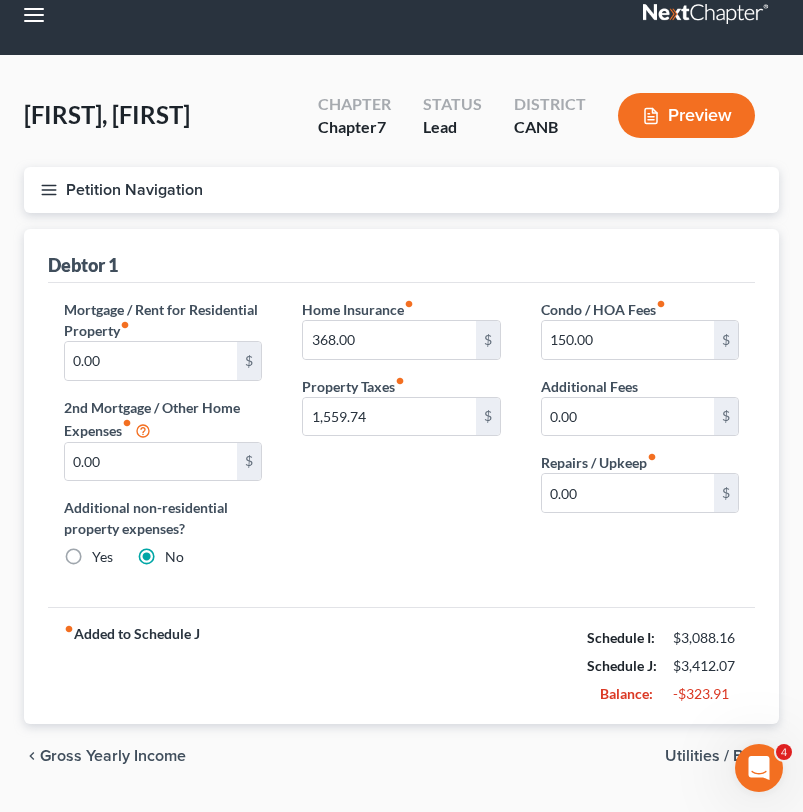 scroll, scrollTop: 0, scrollLeft: 0, axis: both 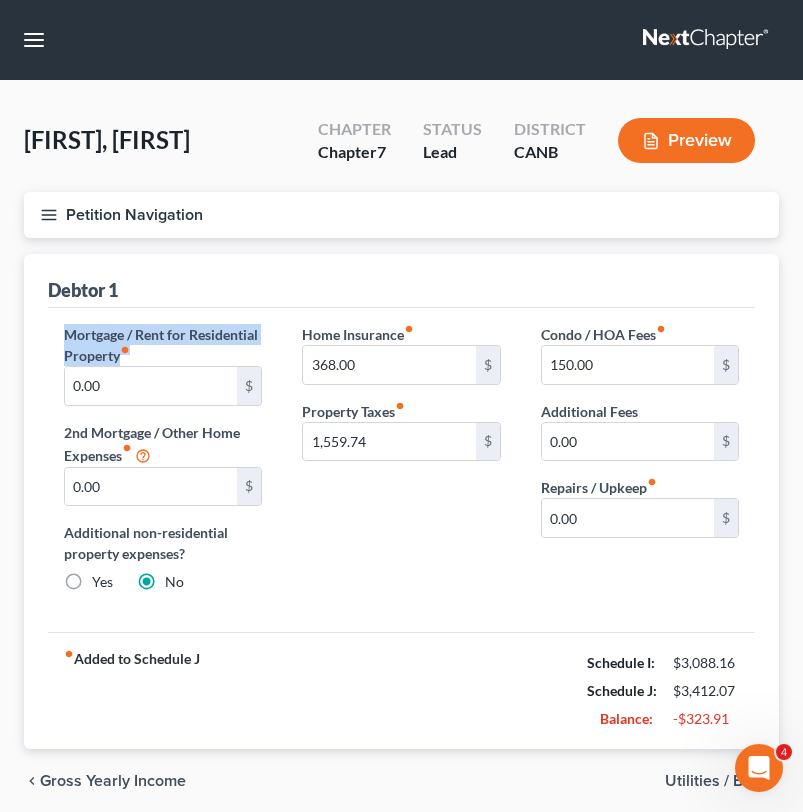 drag, startPoint x: 59, startPoint y: 330, endPoint x: 145, endPoint y: 354, distance: 89.28606 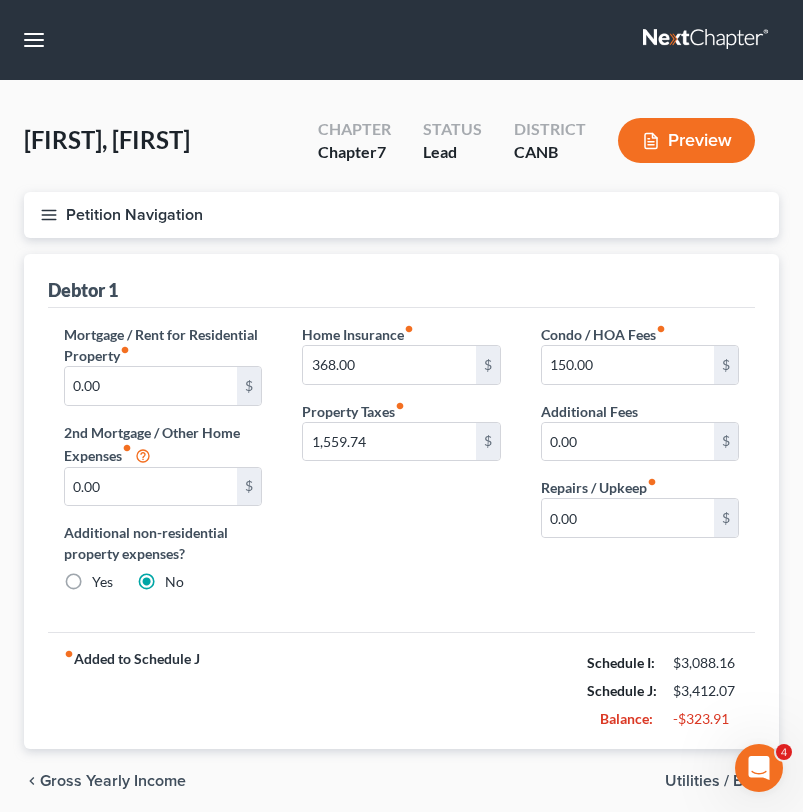click on "Mortgage / Rent for Residential Property  fiber_manual_record" at bounding box center [163, 345] 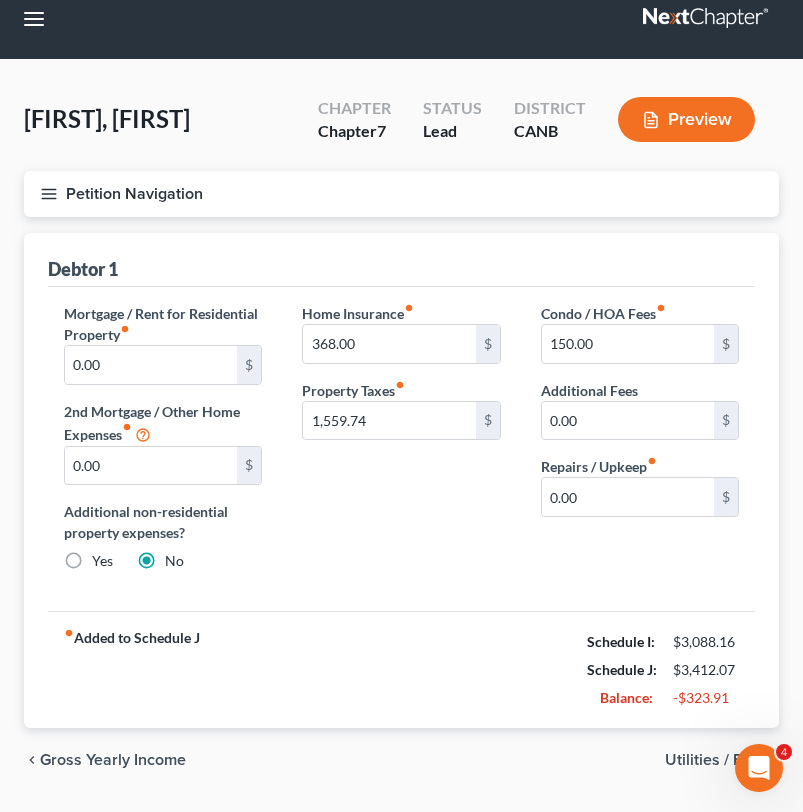 scroll, scrollTop: 23, scrollLeft: 0, axis: vertical 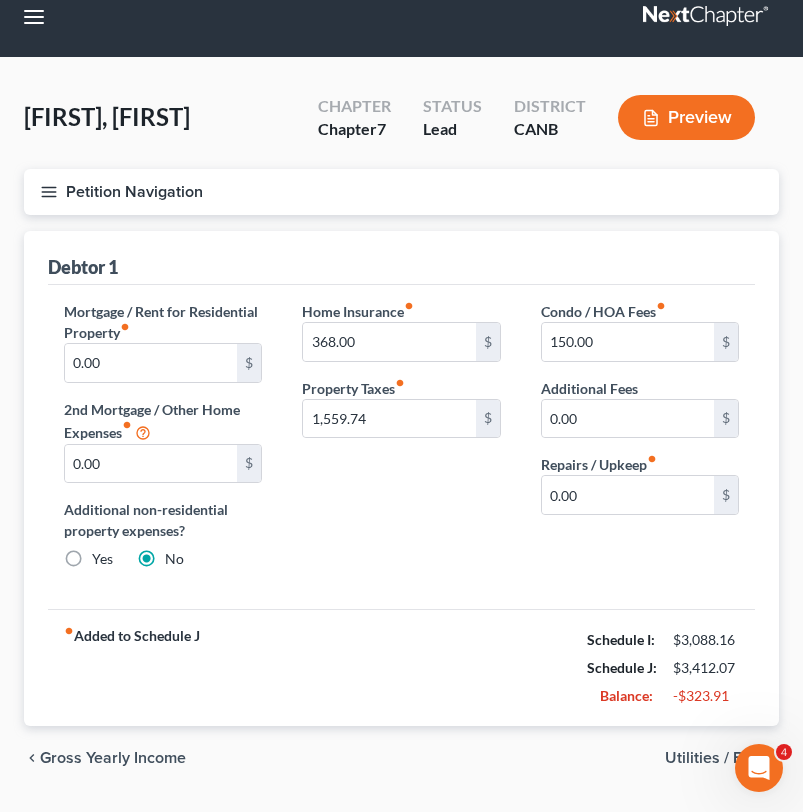 click on "Petition Navigation" at bounding box center [401, 192] 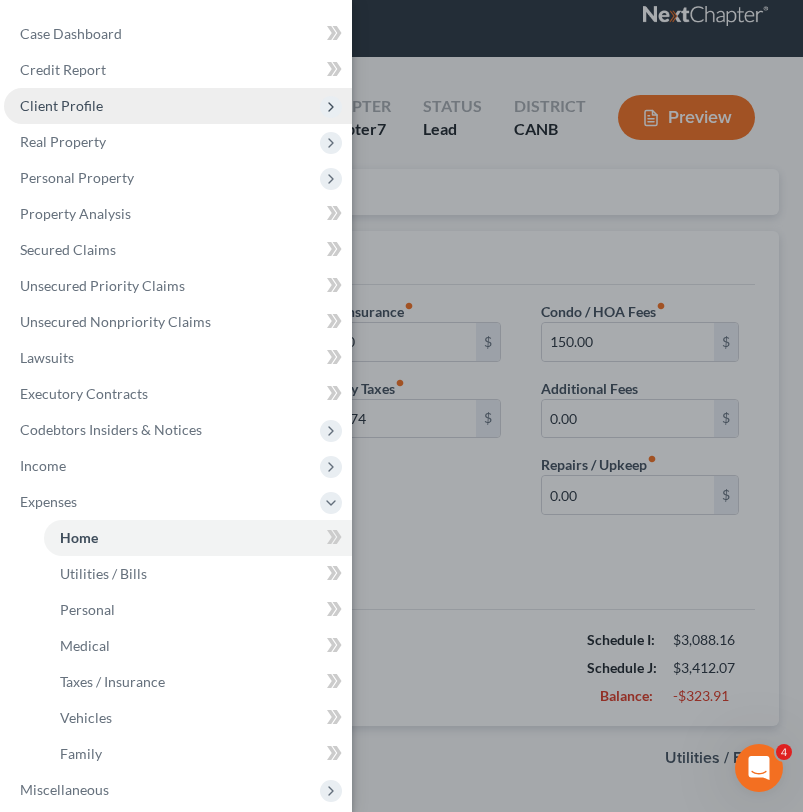 click on "Client Profile" at bounding box center (178, 106) 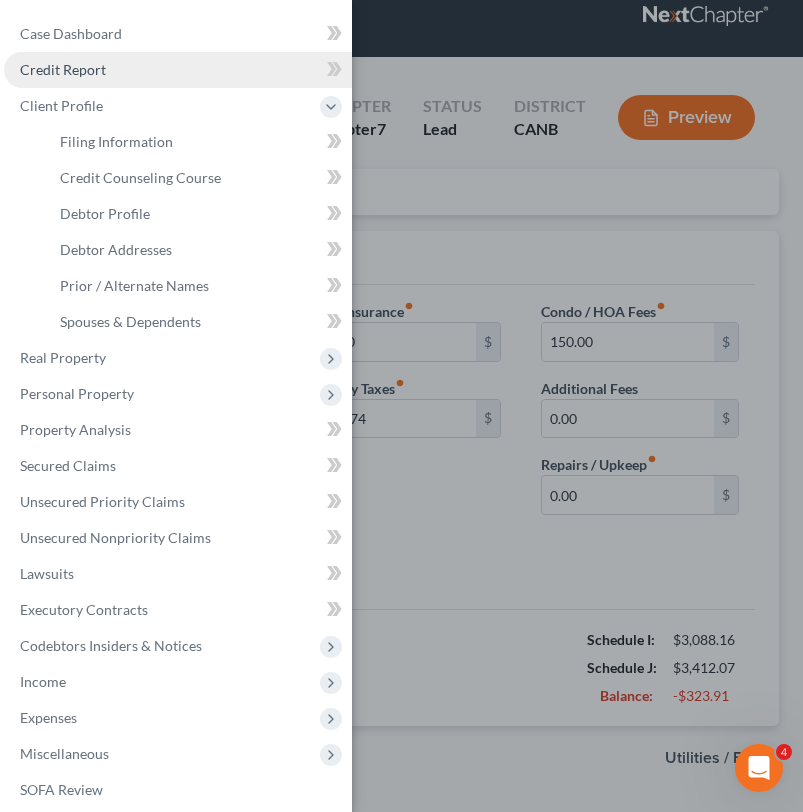 click on "Credit Report" at bounding box center (178, 70) 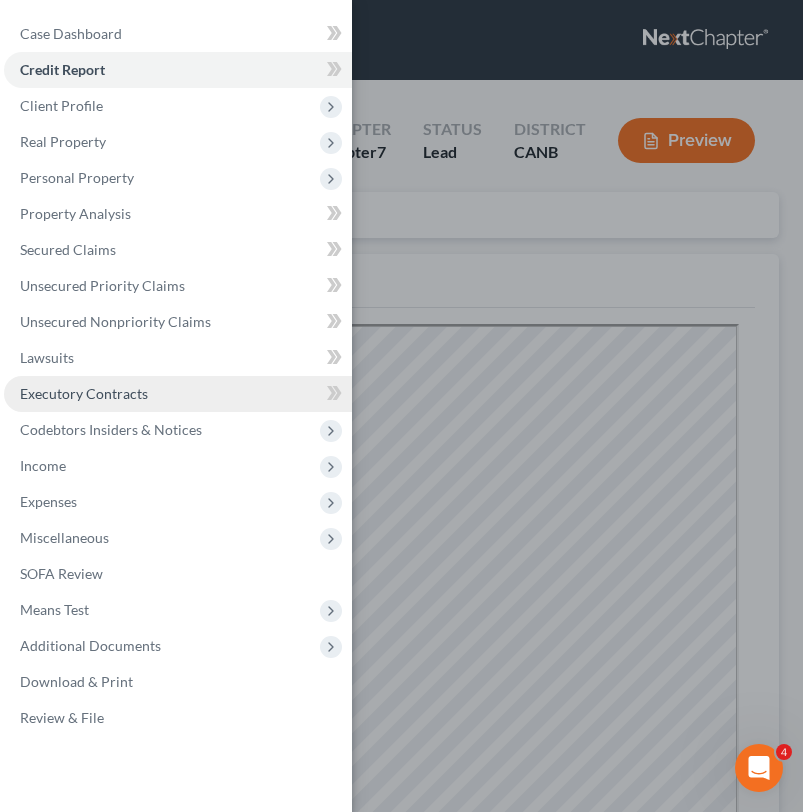 scroll, scrollTop: 0, scrollLeft: 0, axis: both 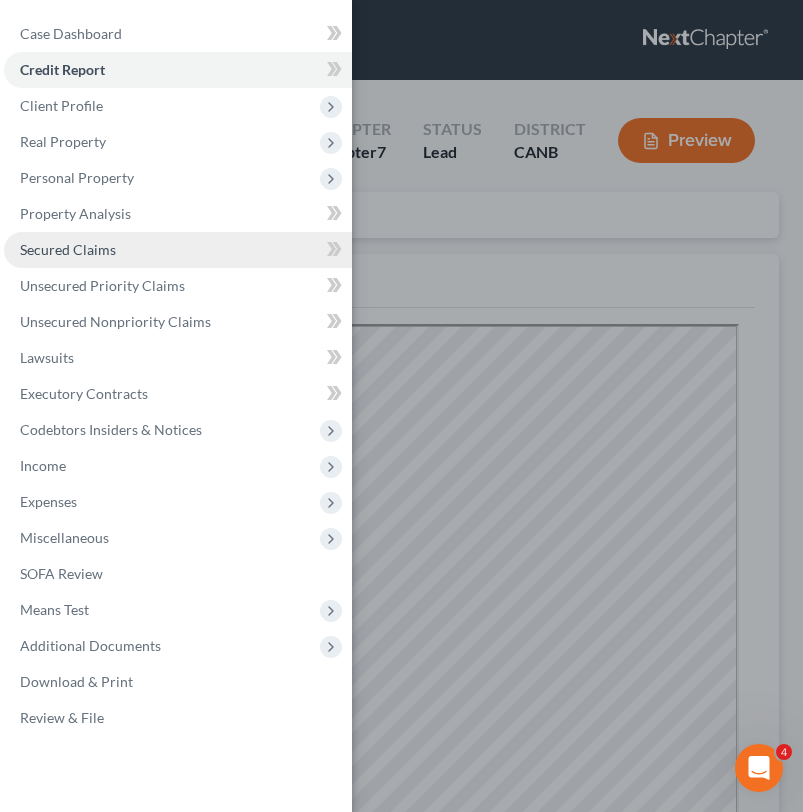 click on "Secured Claims" at bounding box center (178, 250) 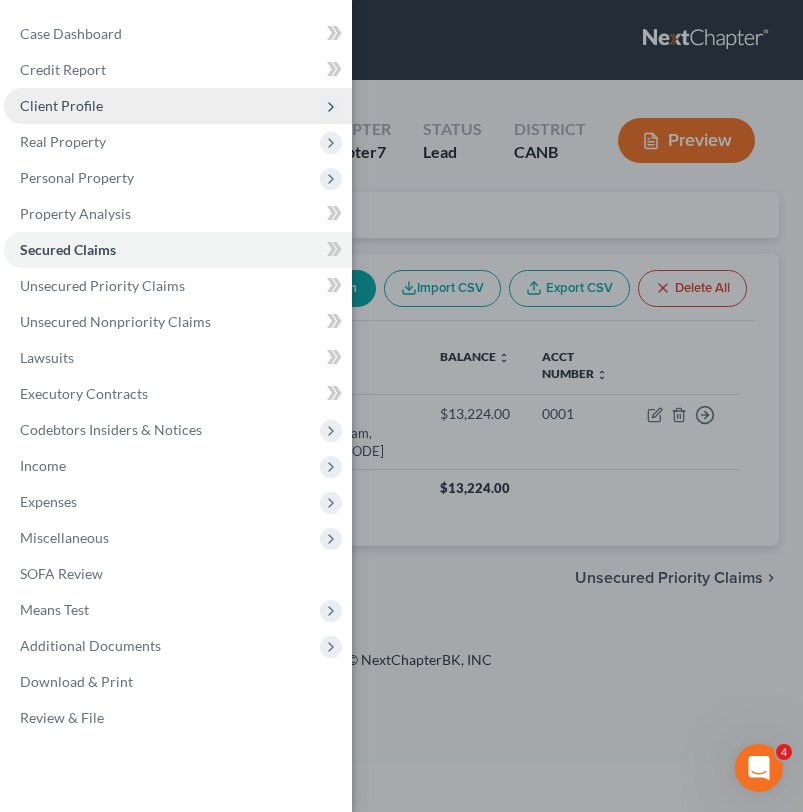 click on "Client Profile" at bounding box center (178, 106) 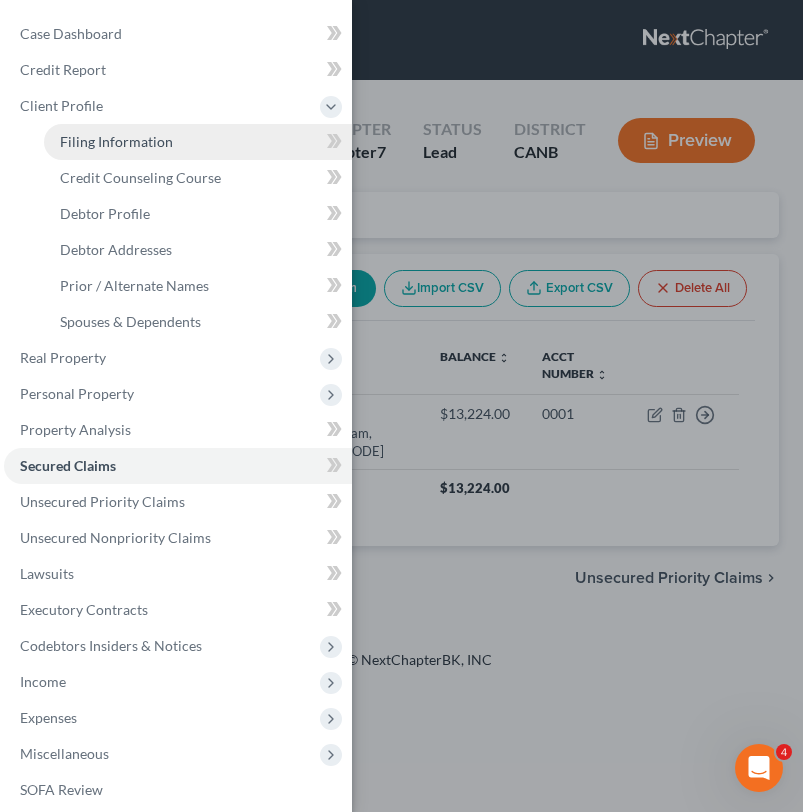 click on "Filing Information" at bounding box center (198, 142) 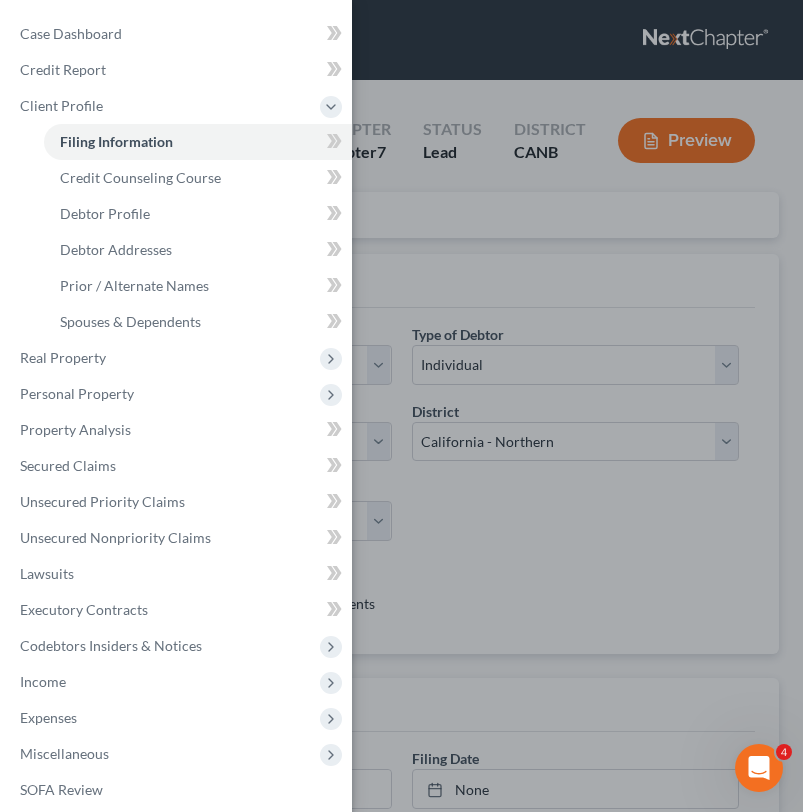 click on "Case Dashboard
Payments
Invoices
Payments
Payments
Credit Report
Client Profile" at bounding box center (401, 406) 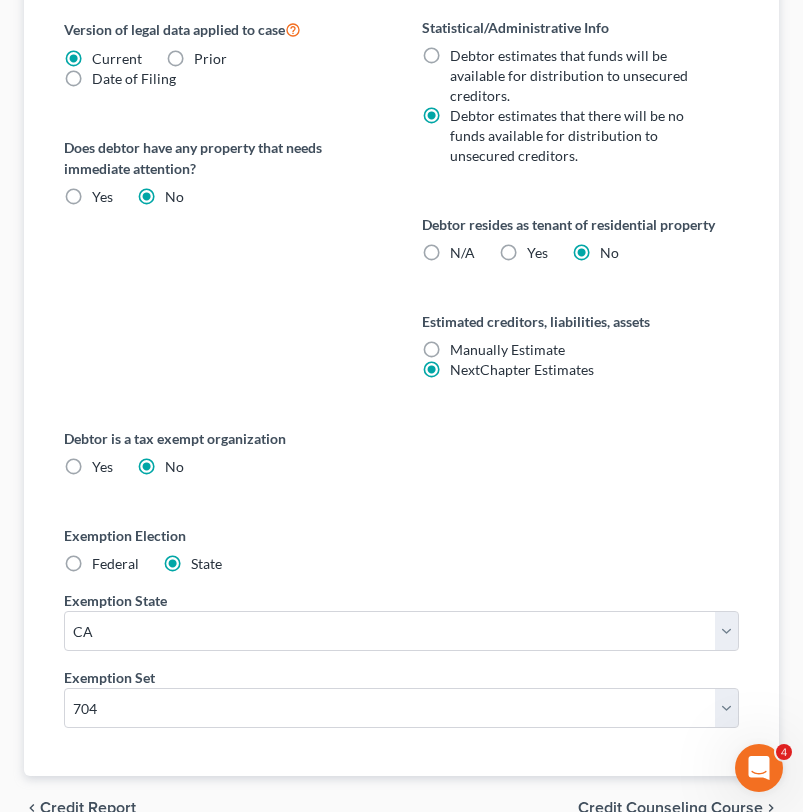 scroll, scrollTop: 981, scrollLeft: 0, axis: vertical 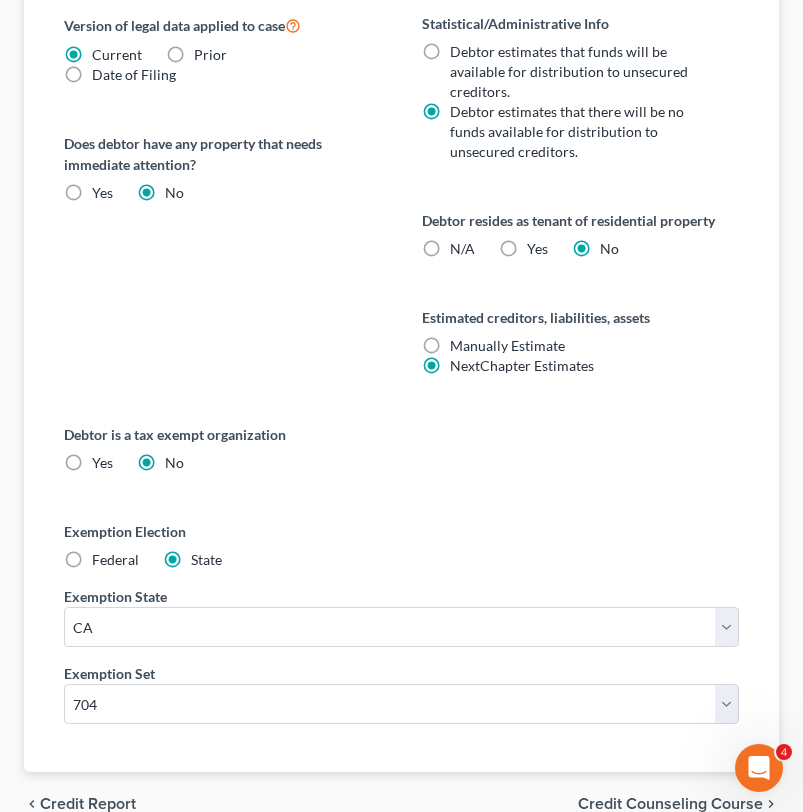click on "N/A" at bounding box center (448, 249) 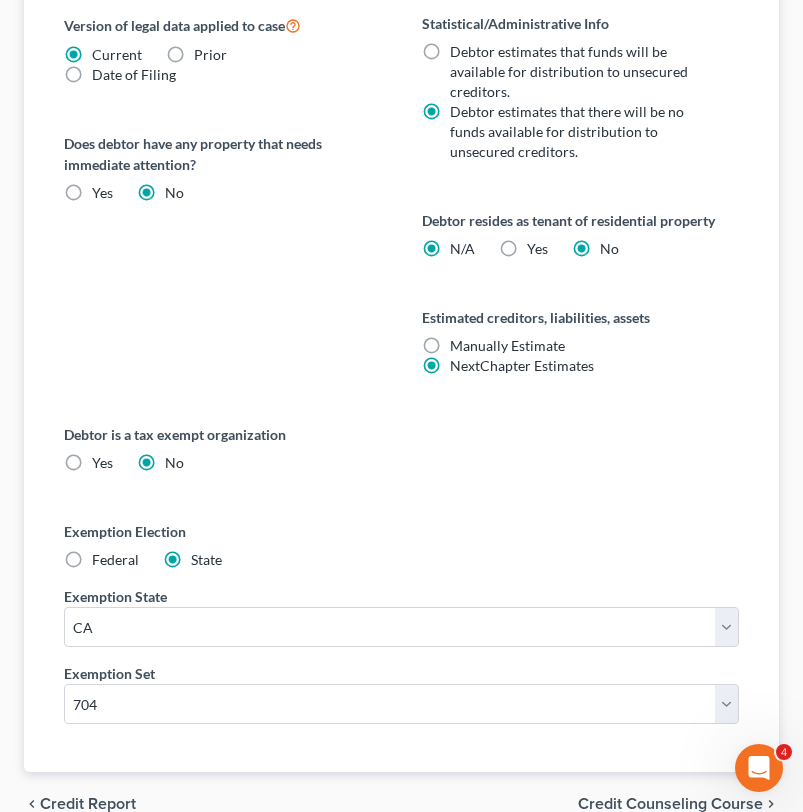 radio on "false" 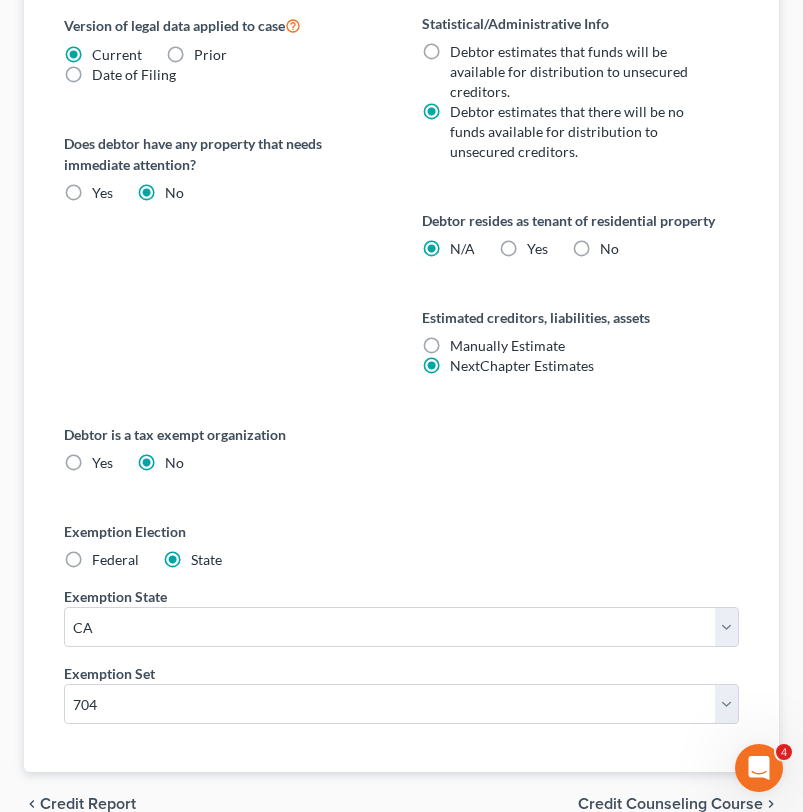 scroll, scrollTop: 1080, scrollLeft: 0, axis: vertical 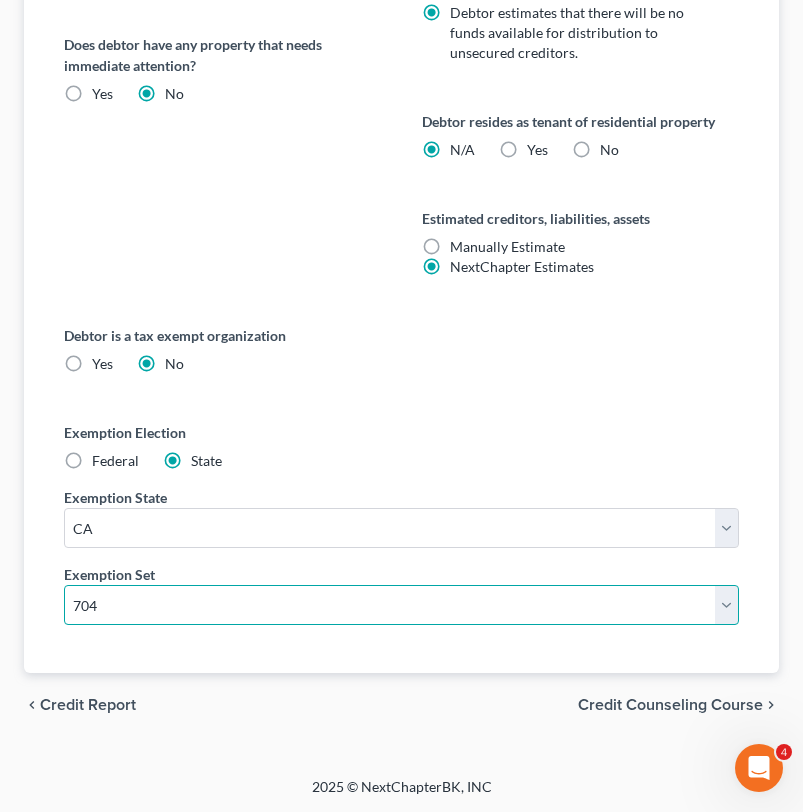 click on "Select 703 704" at bounding box center [401, 605] 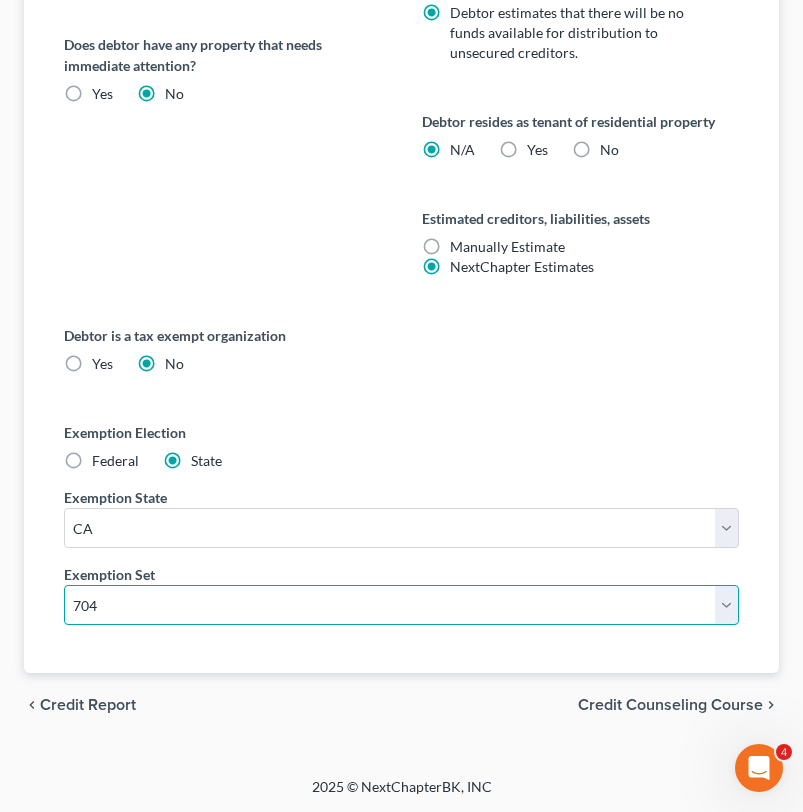 select on "0" 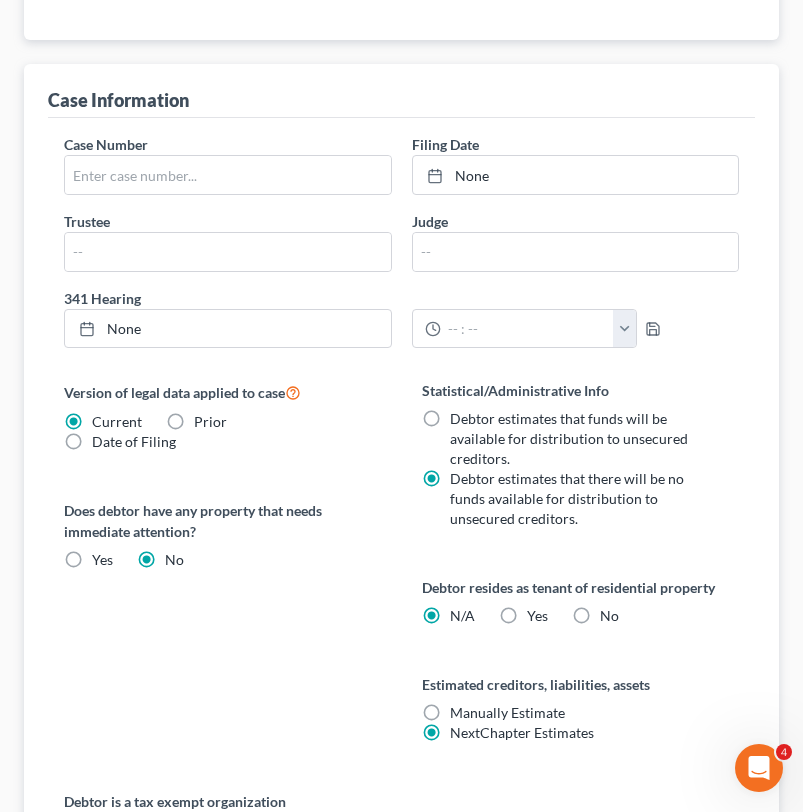 scroll, scrollTop: 0, scrollLeft: 0, axis: both 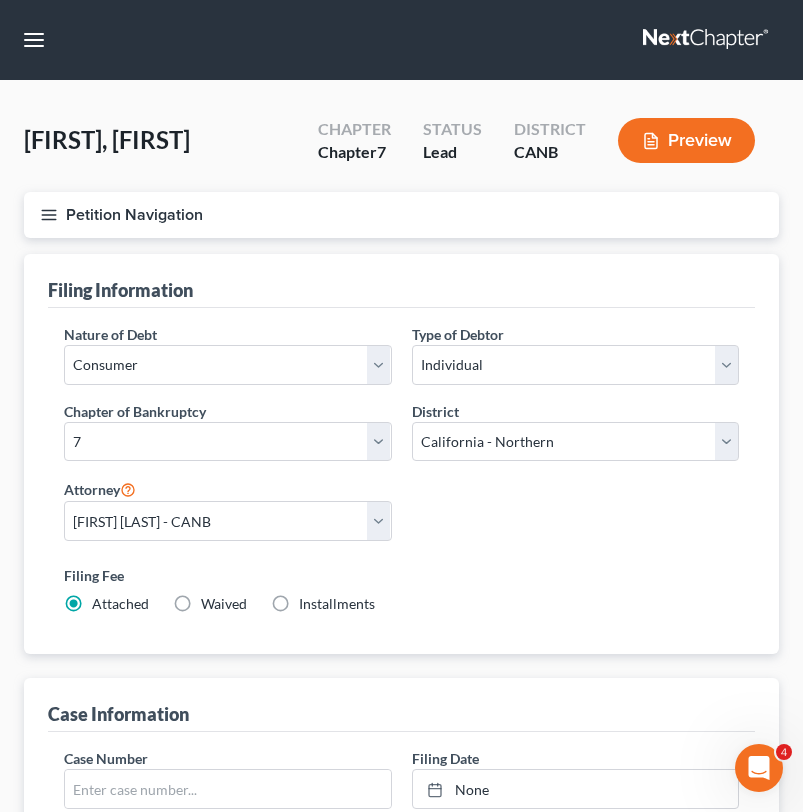 click 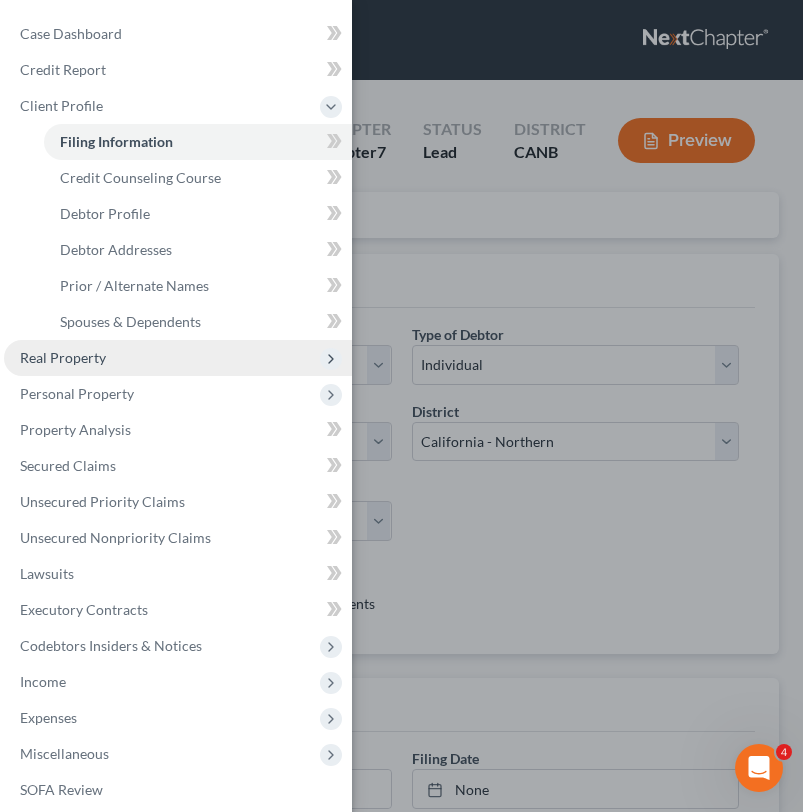 click on "Real Property" at bounding box center (63, 357) 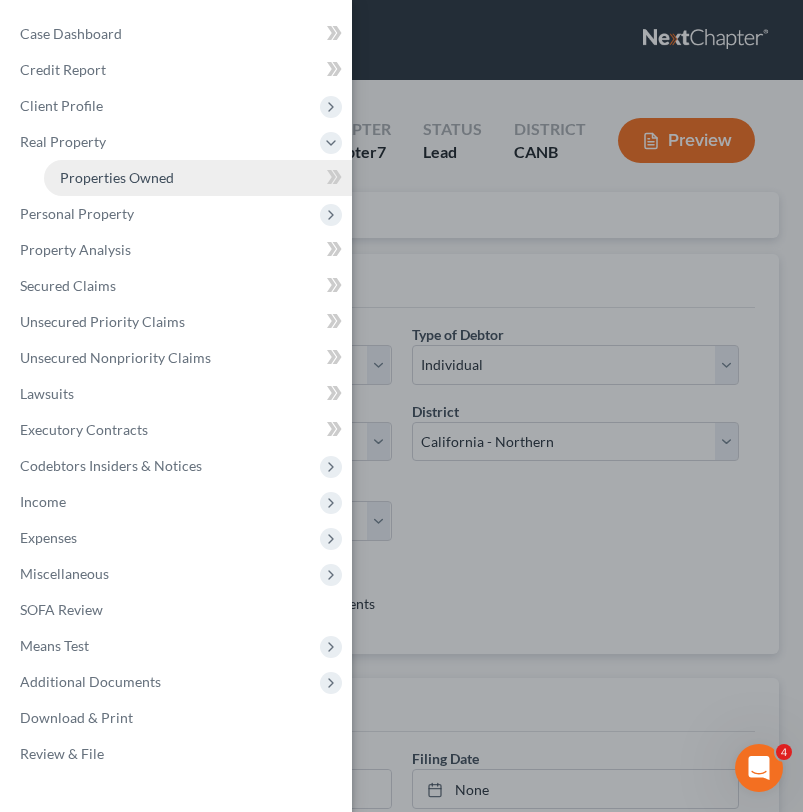click on "Properties Owned" at bounding box center [117, 177] 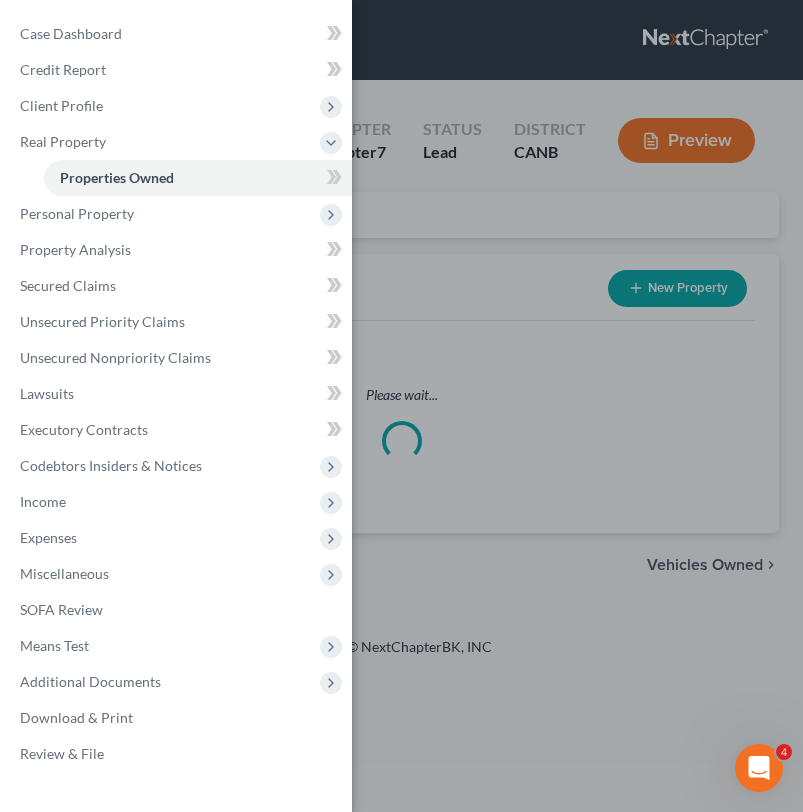 click on "Case Dashboard
Payments
Invoices
Payments
Payments
Credit Report
Client Profile" at bounding box center (401, 406) 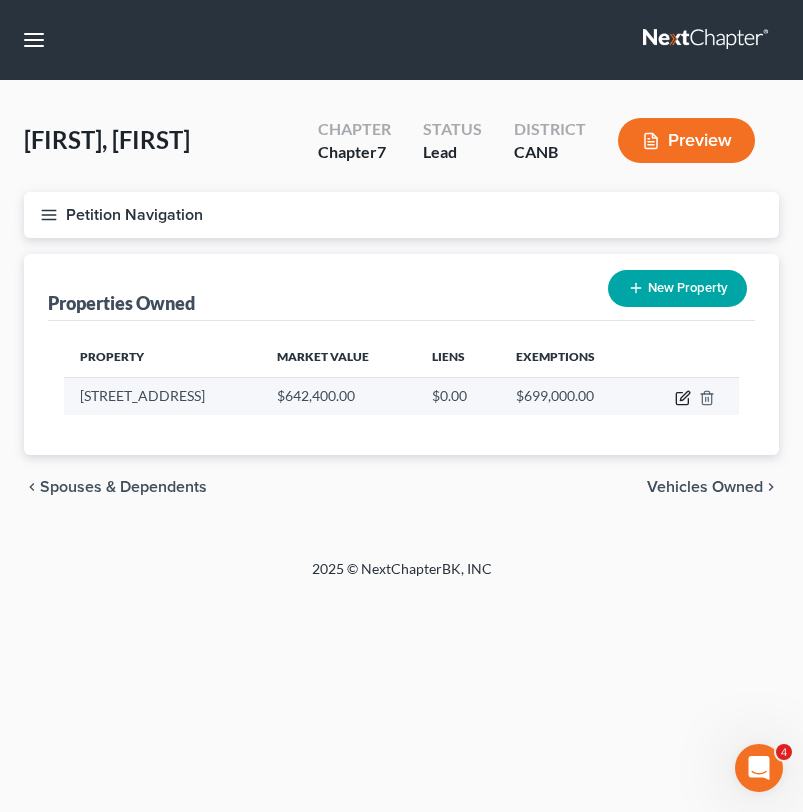 click 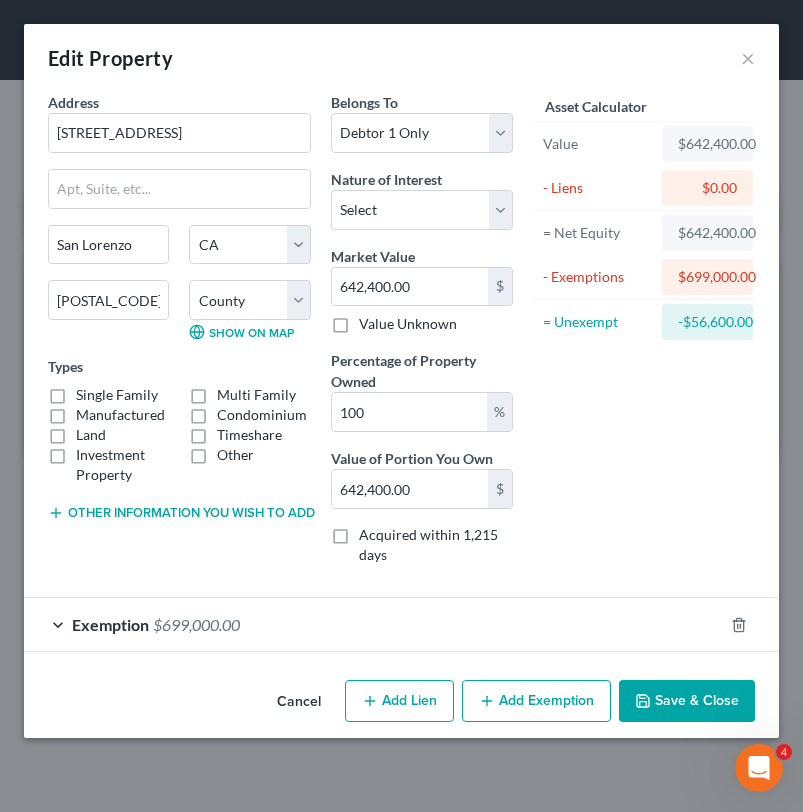 click at bounding box center [751, 625] 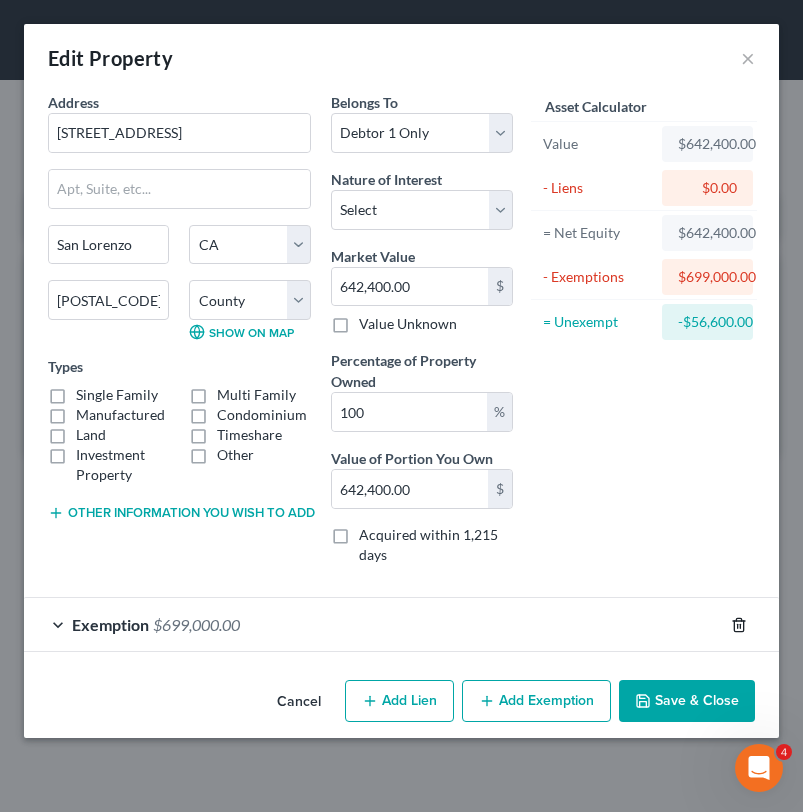 click 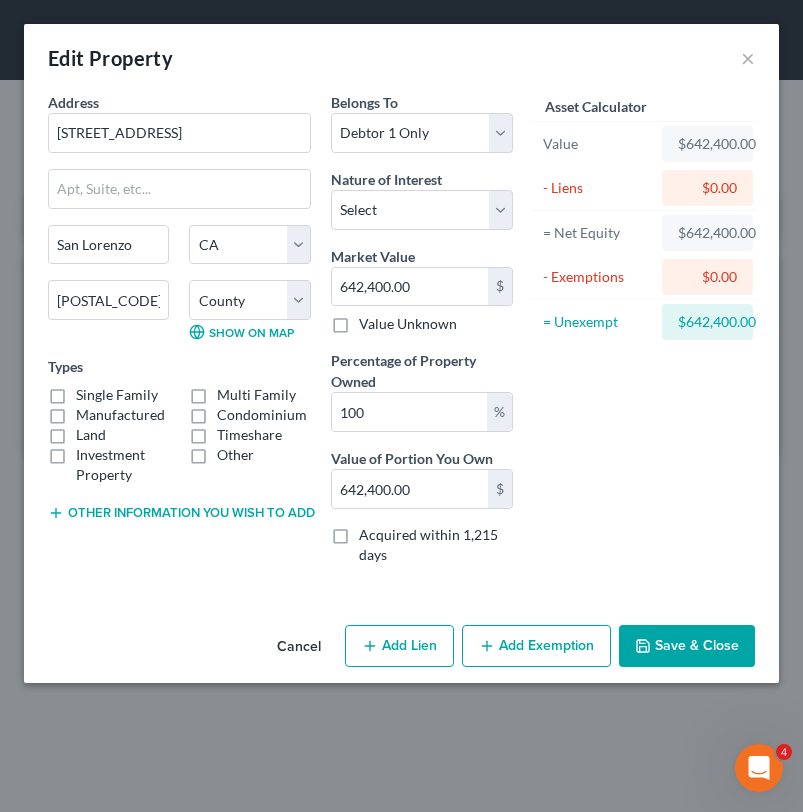 click on "Save & Close" at bounding box center [687, 646] 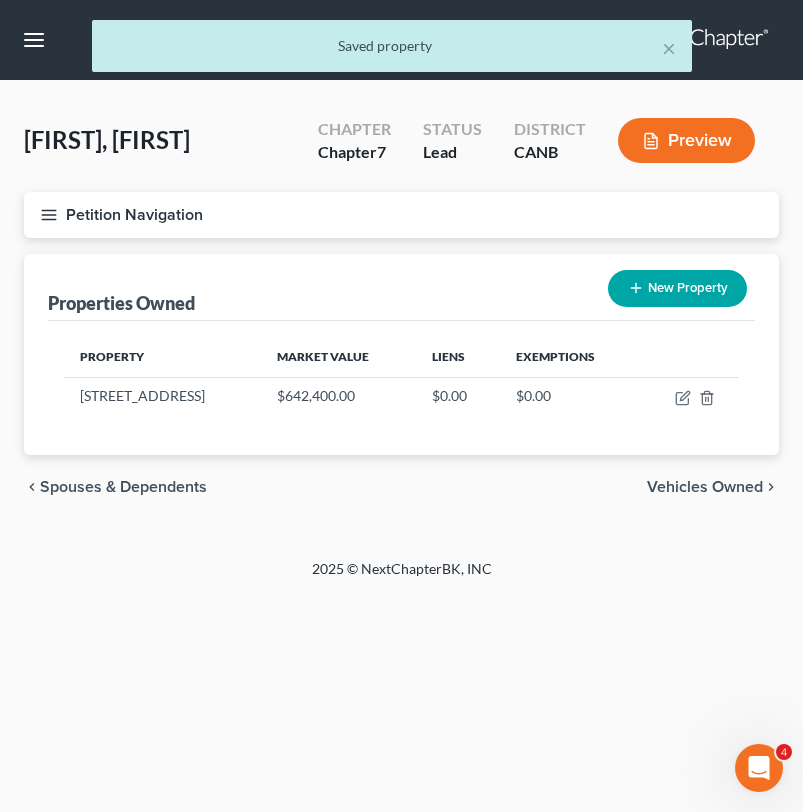 click on "Petition Navigation" at bounding box center [401, 215] 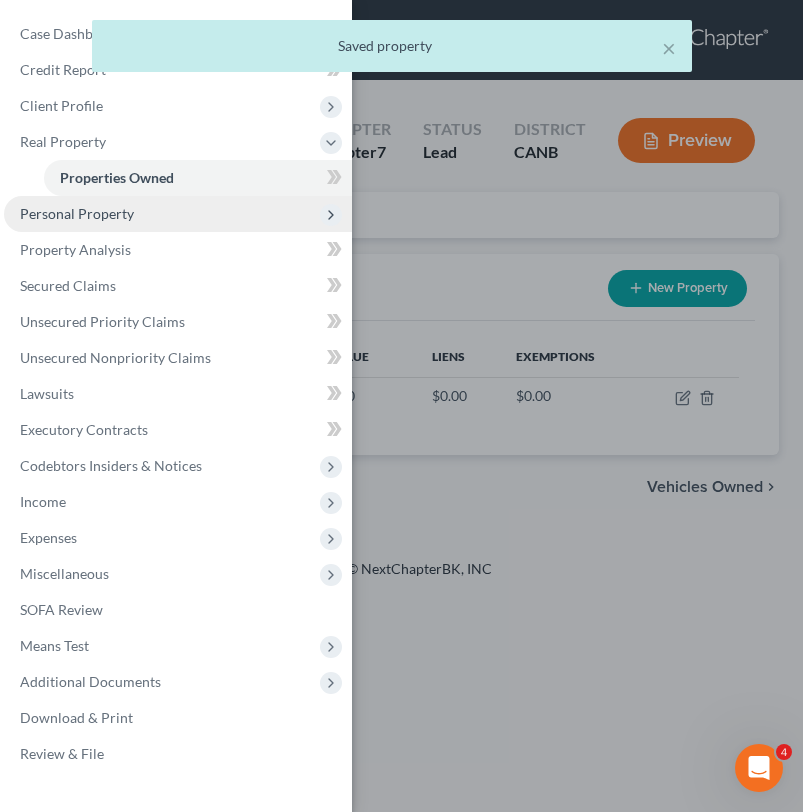 click on "Personal Property" at bounding box center [77, 213] 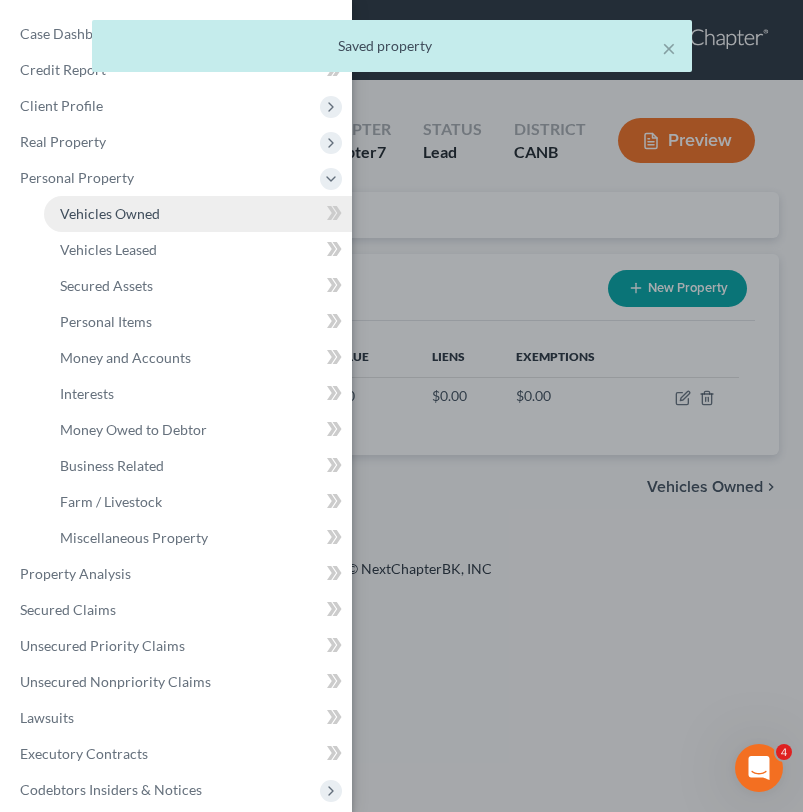 click on "Vehicles Owned" at bounding box center (110, 213) 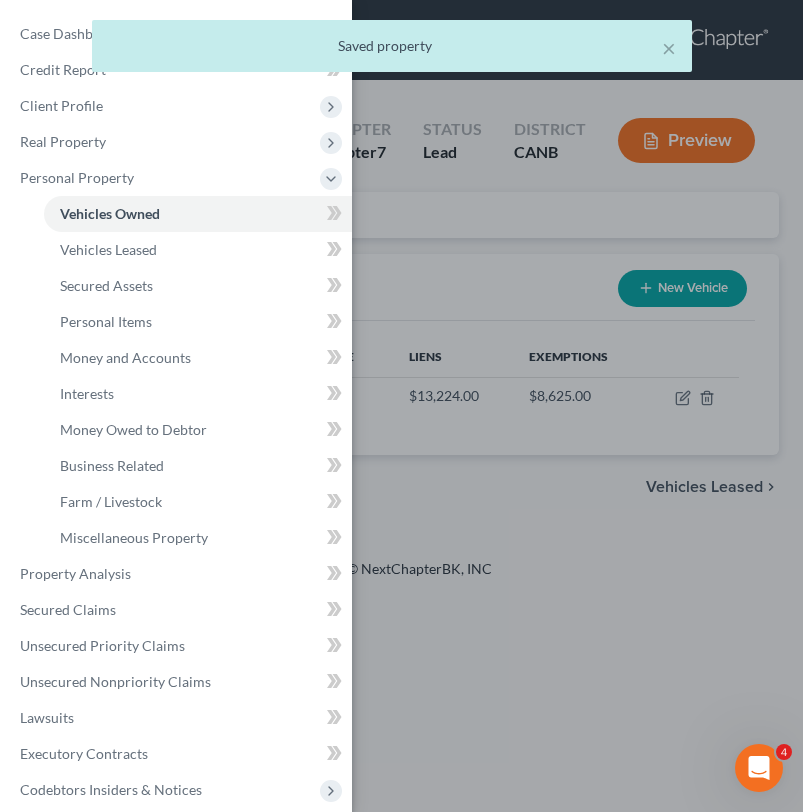 click on "Case Dashboard
Payments
Invoices
Payments
Payments
Credit Report
Client Profile" at bounding box center (401, 406) 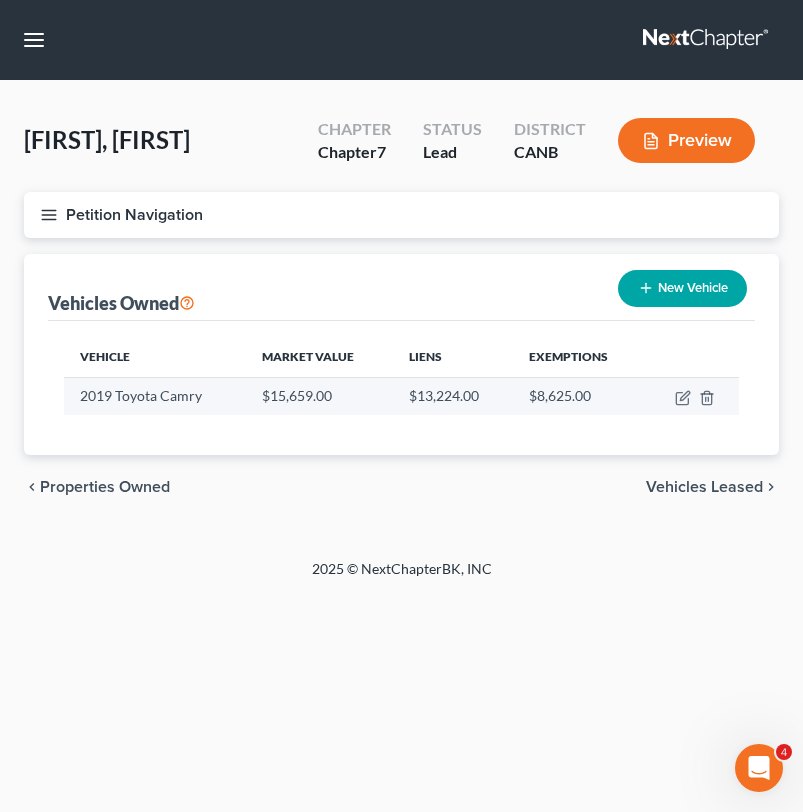 click at bounding box center (691, 396) 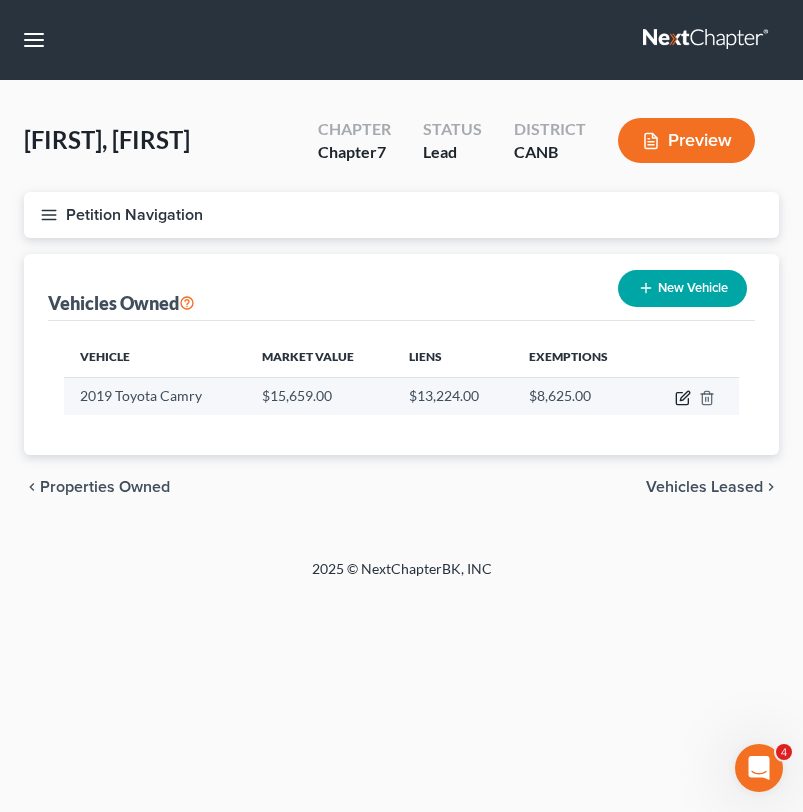 click 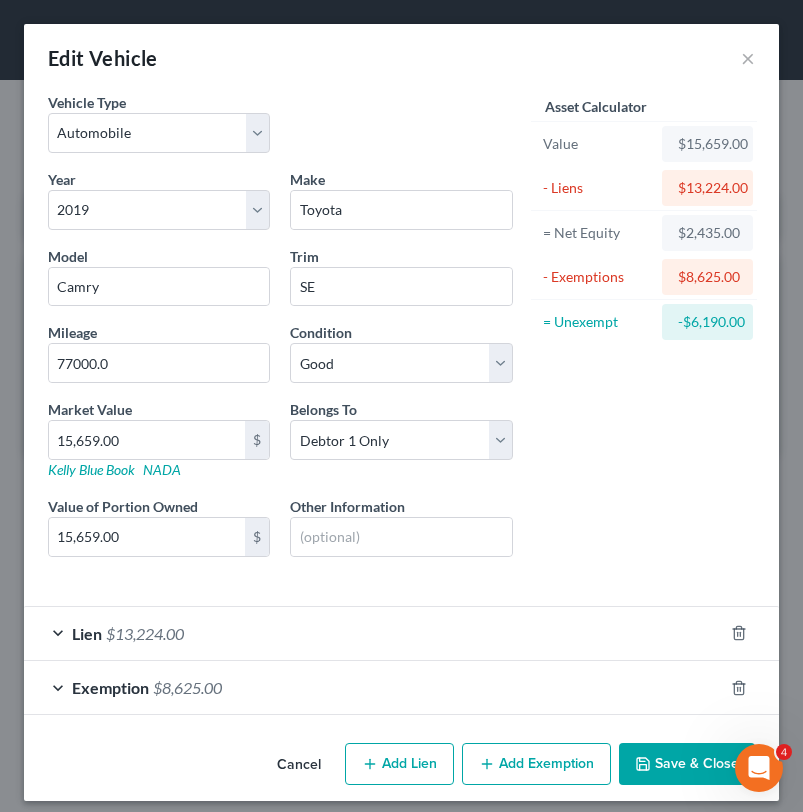 scroll, scrollTop: 13, scrollLeft: 0, axis: vertical 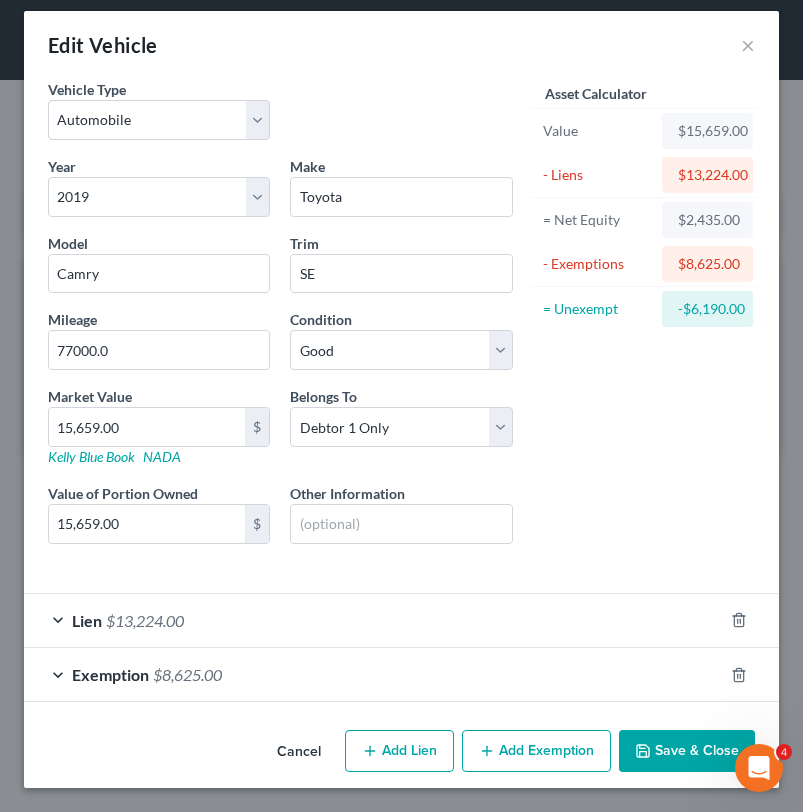 click on "Exemption $8,625.00" at bounding box center [373, 674] 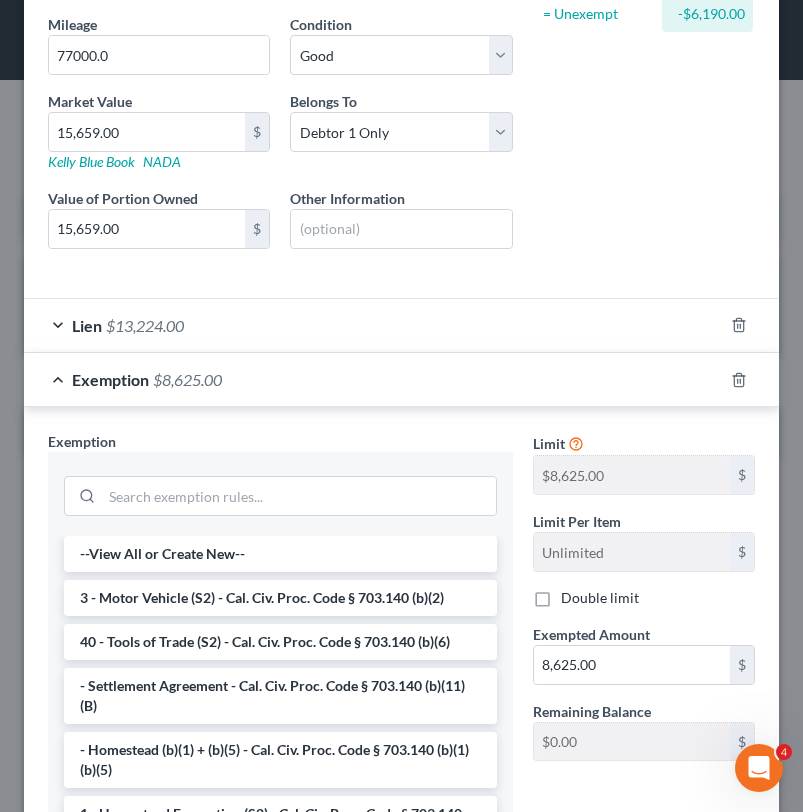 scroll, scrollTop: 336, scrollLeft: 0, axis: vertical 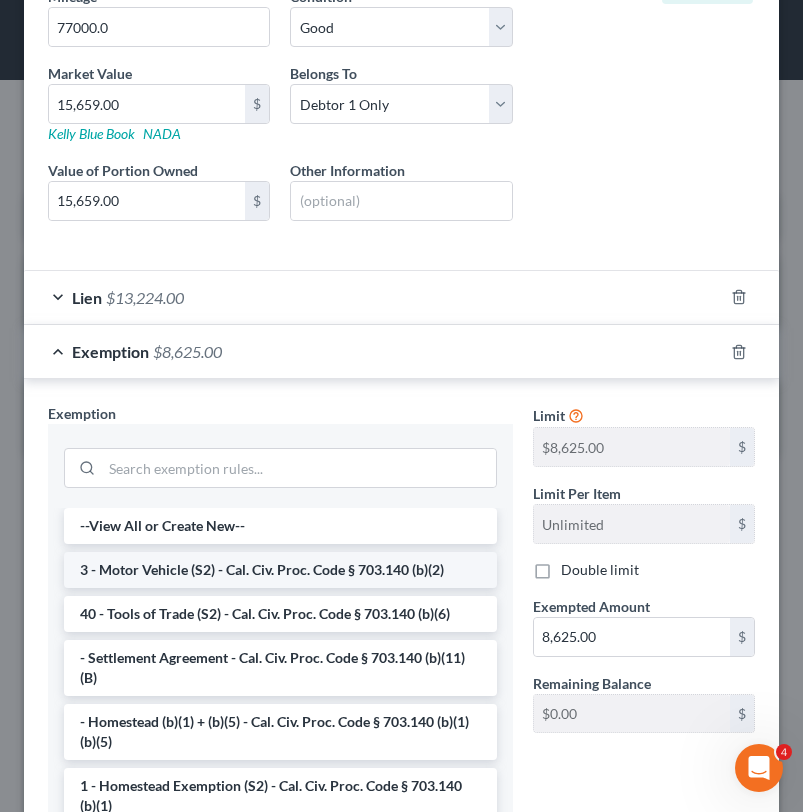 click on "3 - Motor Vehicle (S2) - Cal. Civ. Proc. Code § 703.140 (b)(2)" at bounding box center [280, 570] 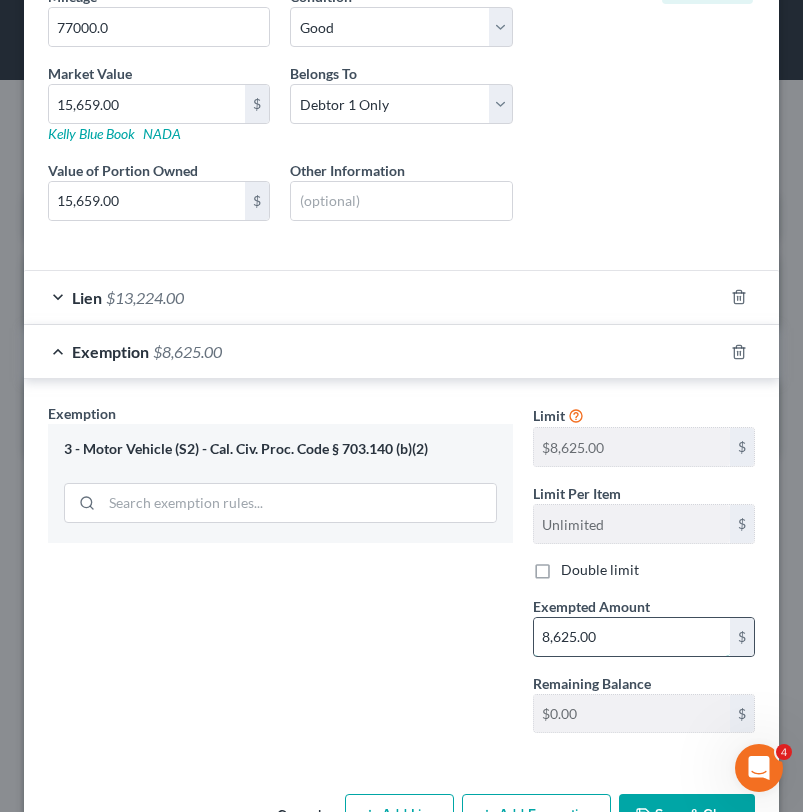 click on "8,625.00" at bounding box center (632, 637) 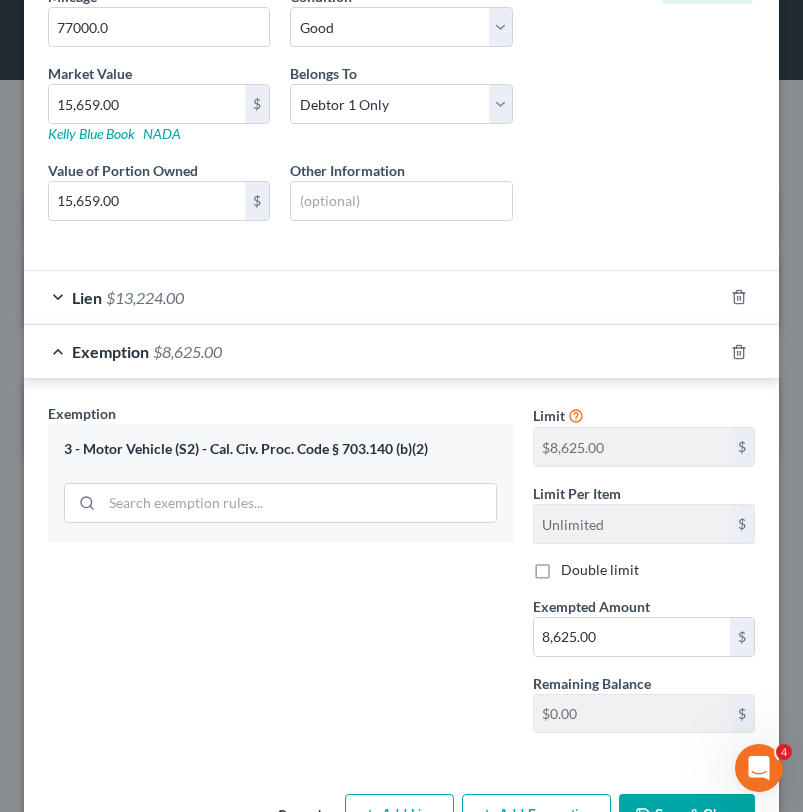 click on "Save & Close" at bounding box center (687, 815) 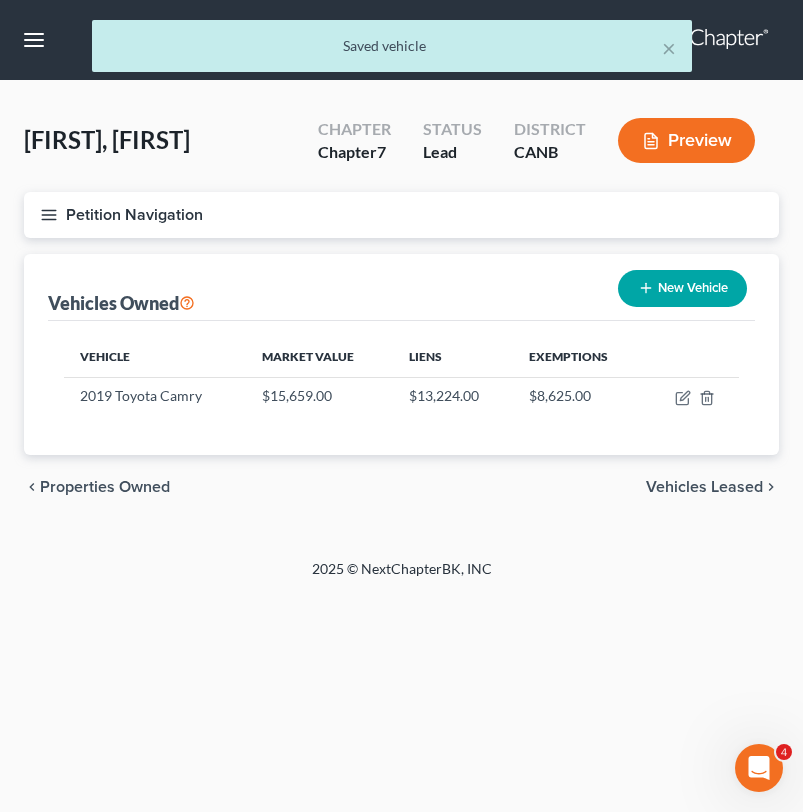 click on "Petition Navigation" at bounding box center [401, 215] 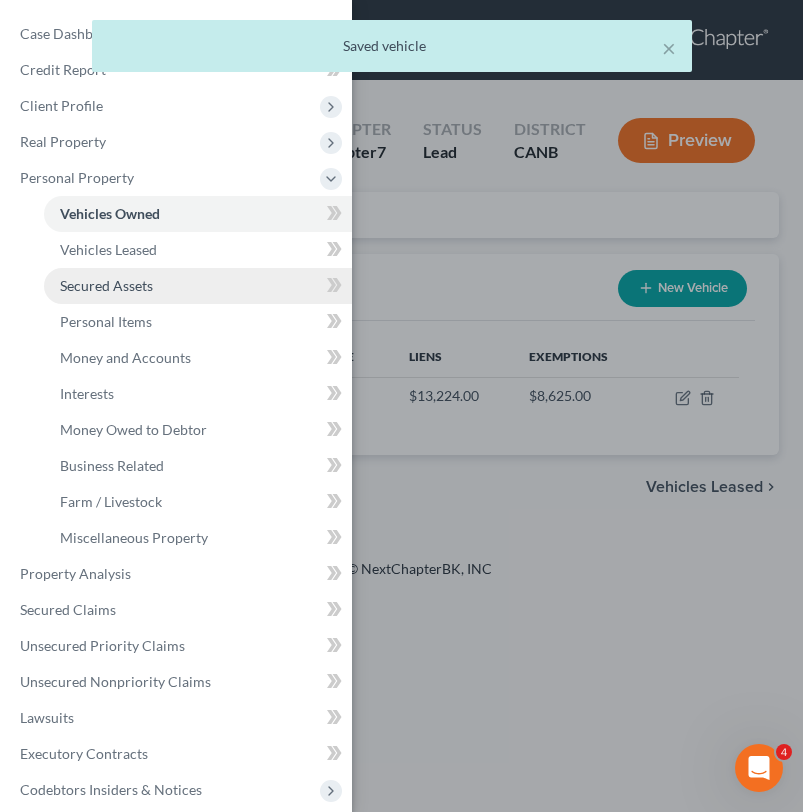 click on "Secured Assets" at bounding box center (106, 285) 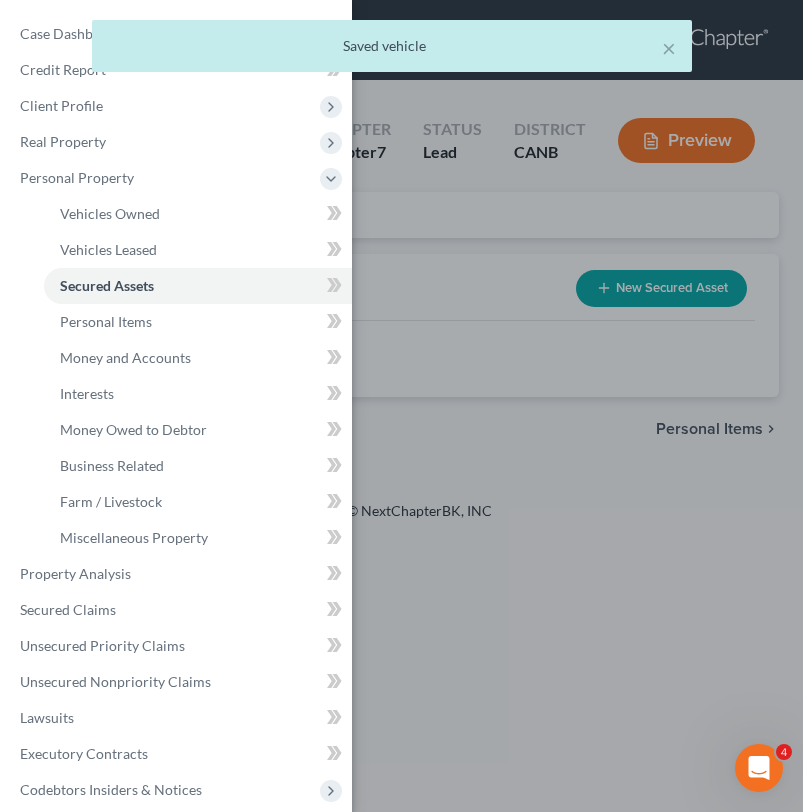 click on "Case Dashboard
Payments
Invoices
Payments
Payments
Credit Report
Client Profile" at bounding box center [401, 406] 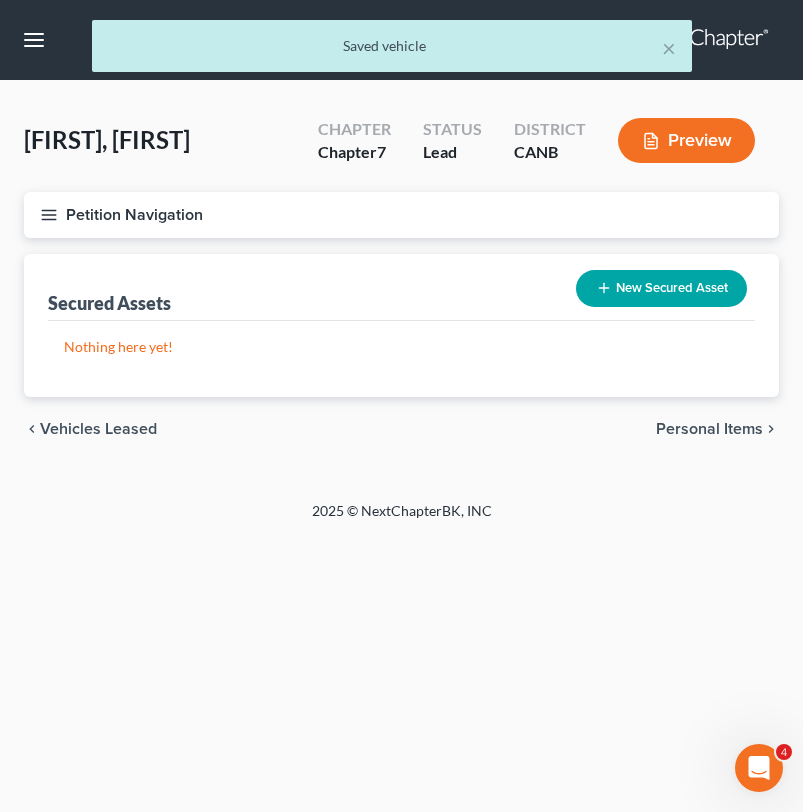 click on "Petition Navigation" at bounding box center (401, 215) 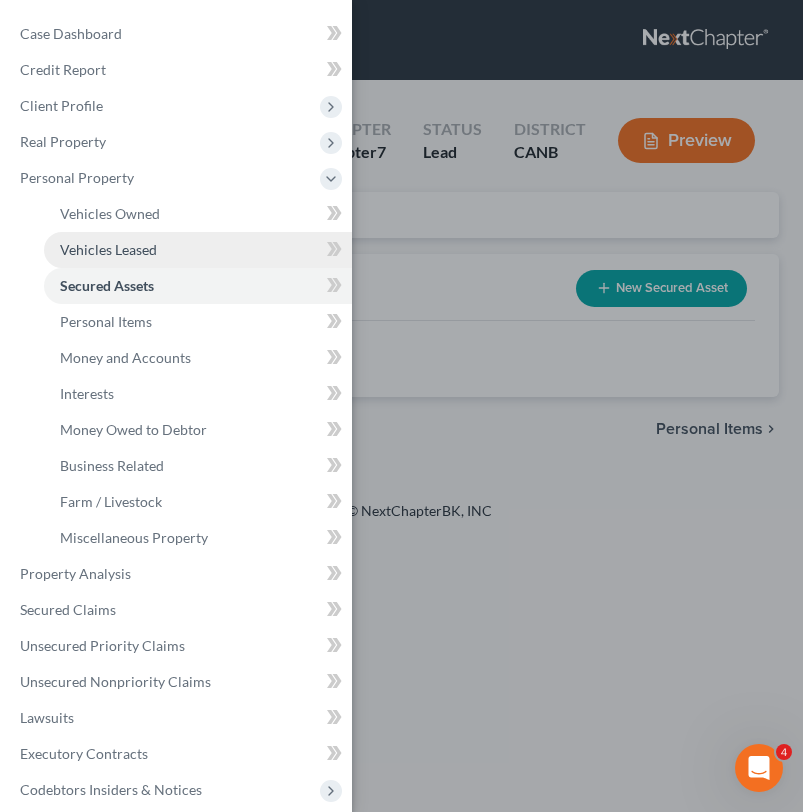 click on "Vehicles Leased" at bounding box center (108, 249) 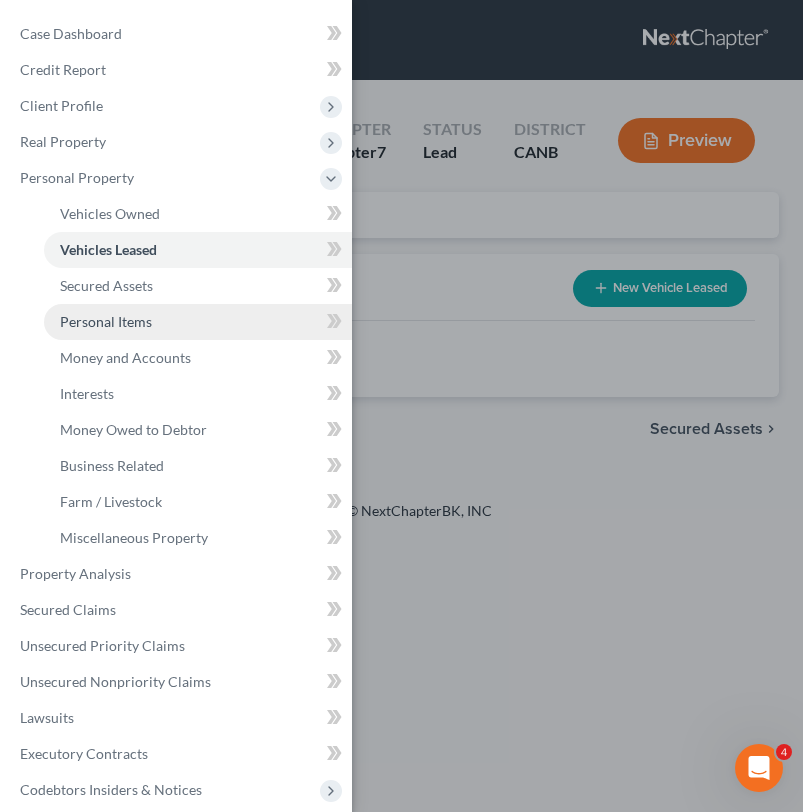 click on "Personal Items" at bounding box center (198, 322) 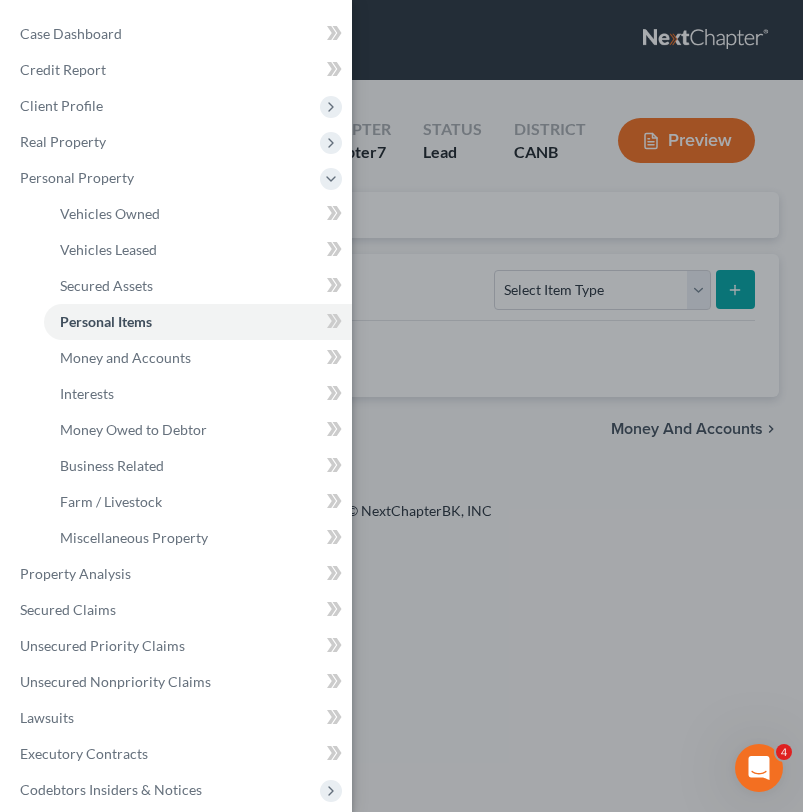 click on "Case Dashboard
Payments
Invoices
Payments
Payments
Credit Report
Client Profile" at bounding box center [401, 406] 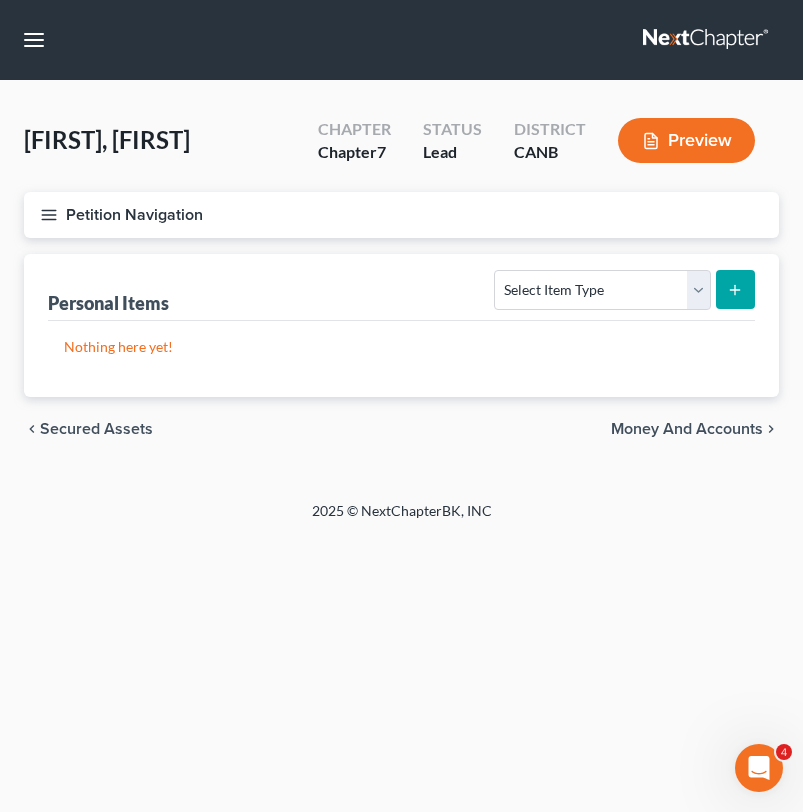 click on "Money and Accounts" at bounding box center (687, 429) 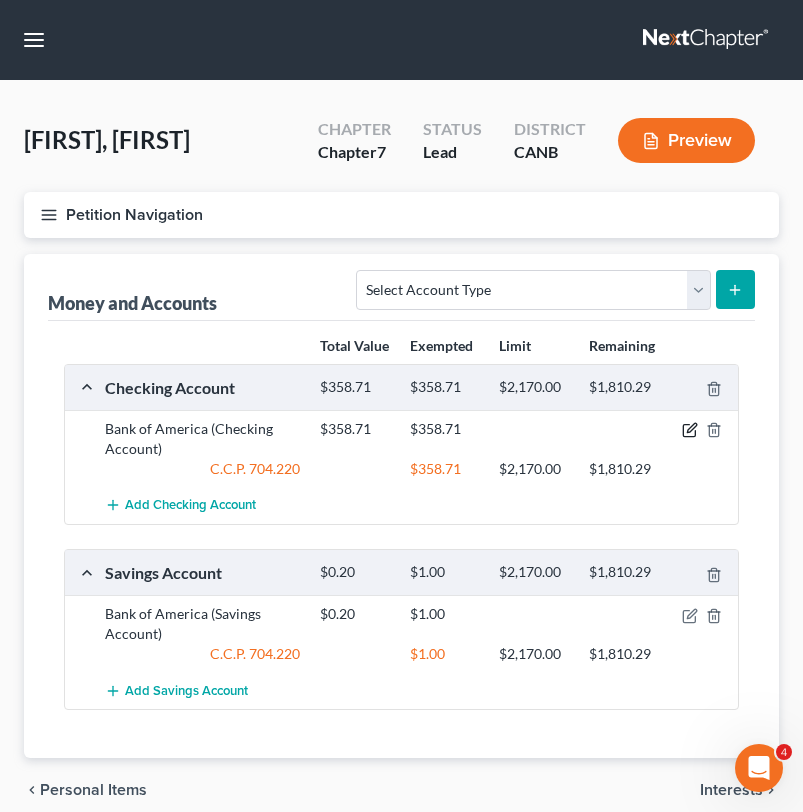 click 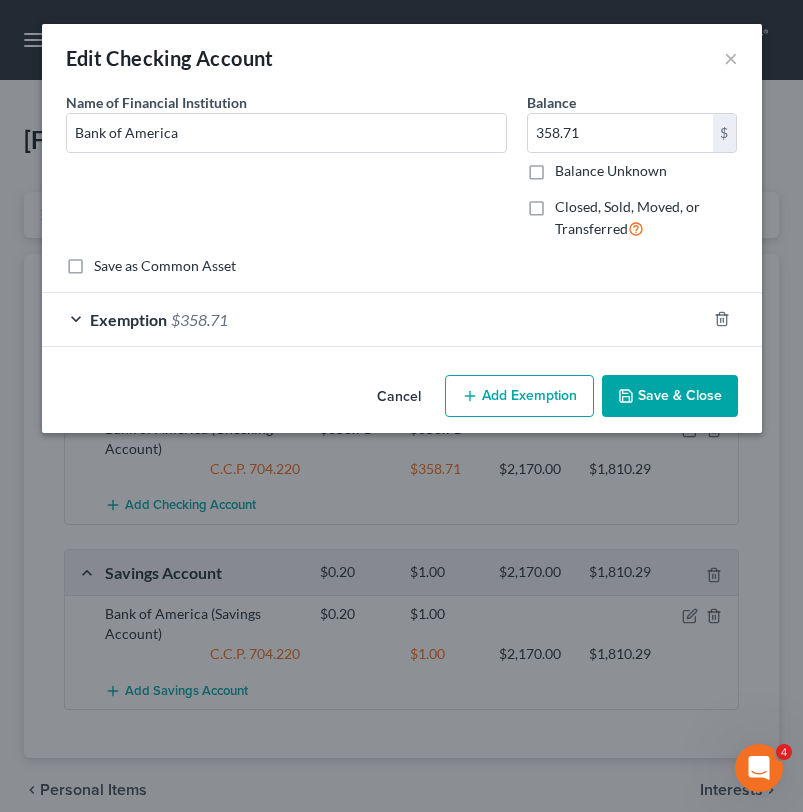 click on "Exemption $358.71" at bounding box center [374, 319] 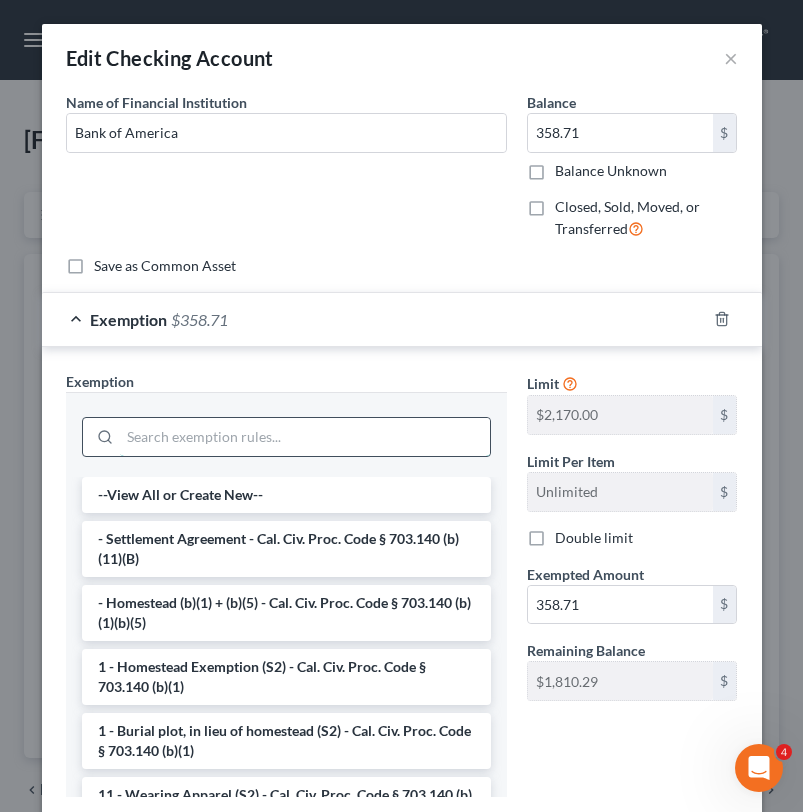 click at bounding box center (305, 437) 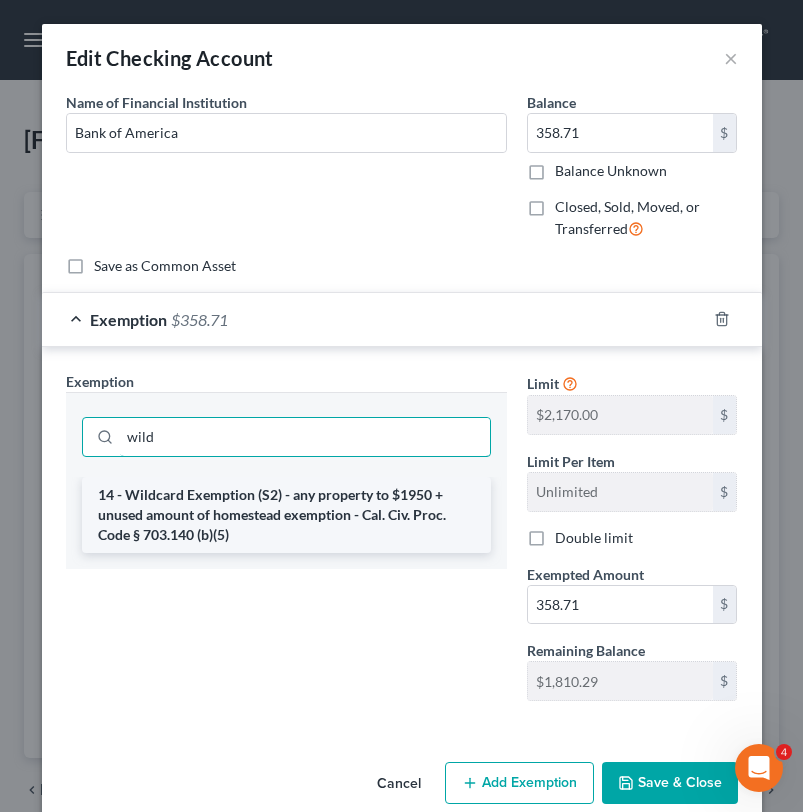 type on "wild" 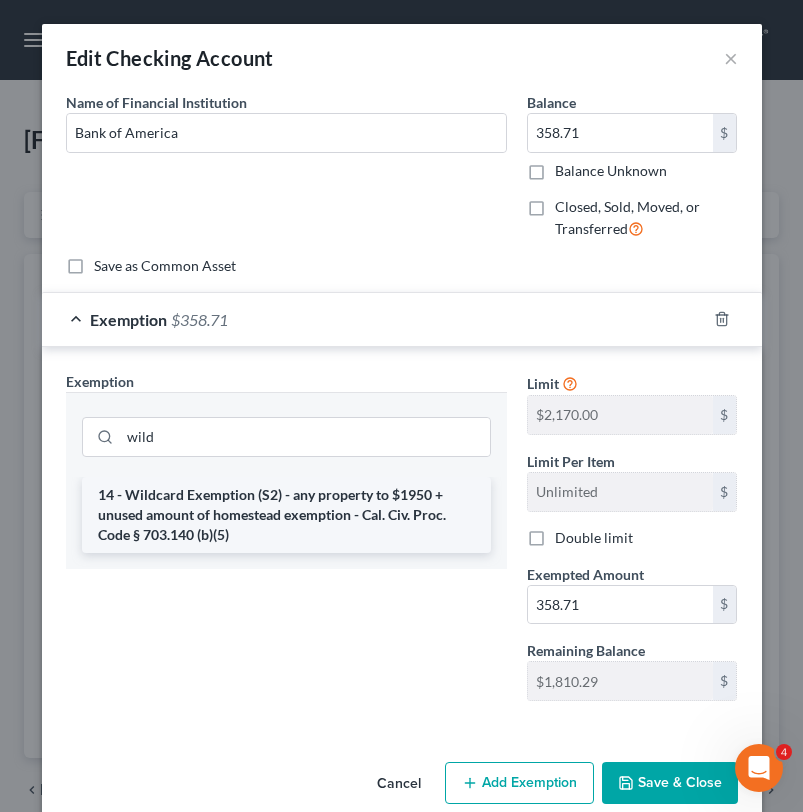 click on "14 - Wildcard Exemption (S2) - any property to $1950 + unused amount of homestead exemption  - Cal. Civ. Proc. Code § 703.140 (b)(5)" at bounding box center (286, 515) 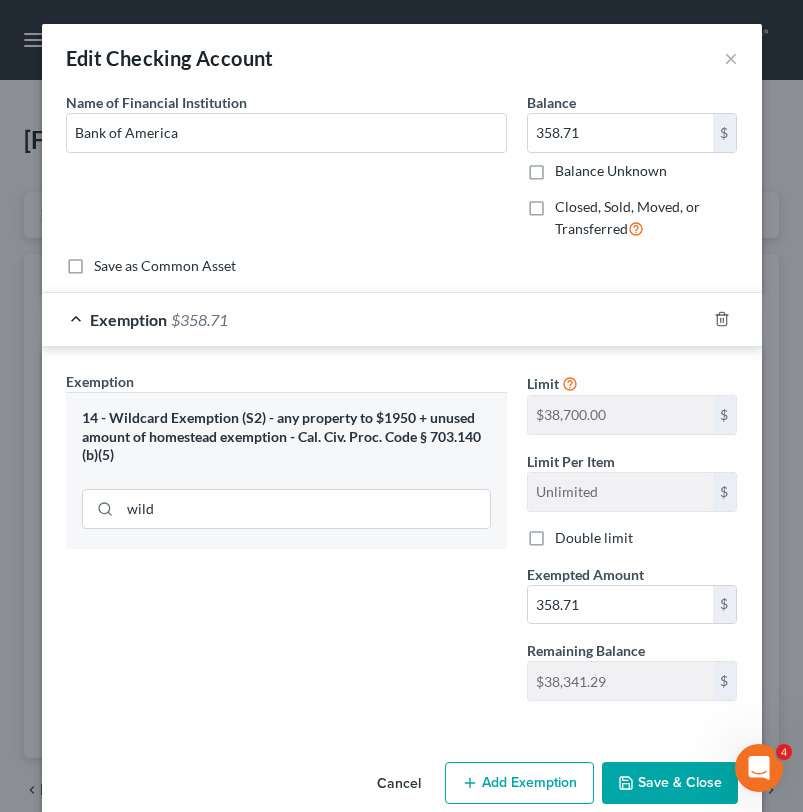 click on "Save & Close" at bounding box center [670, 783] 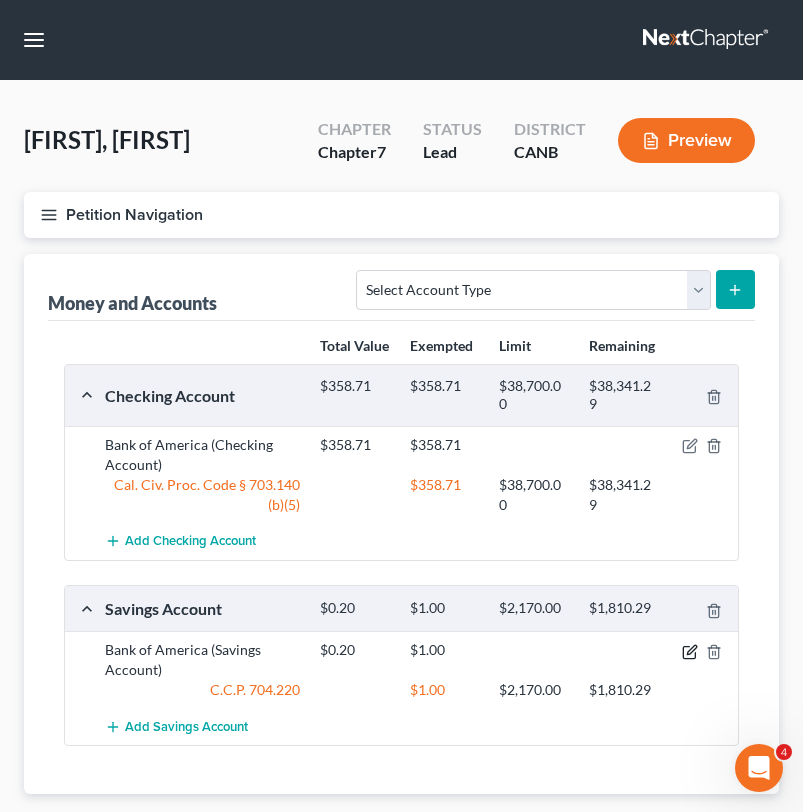 click 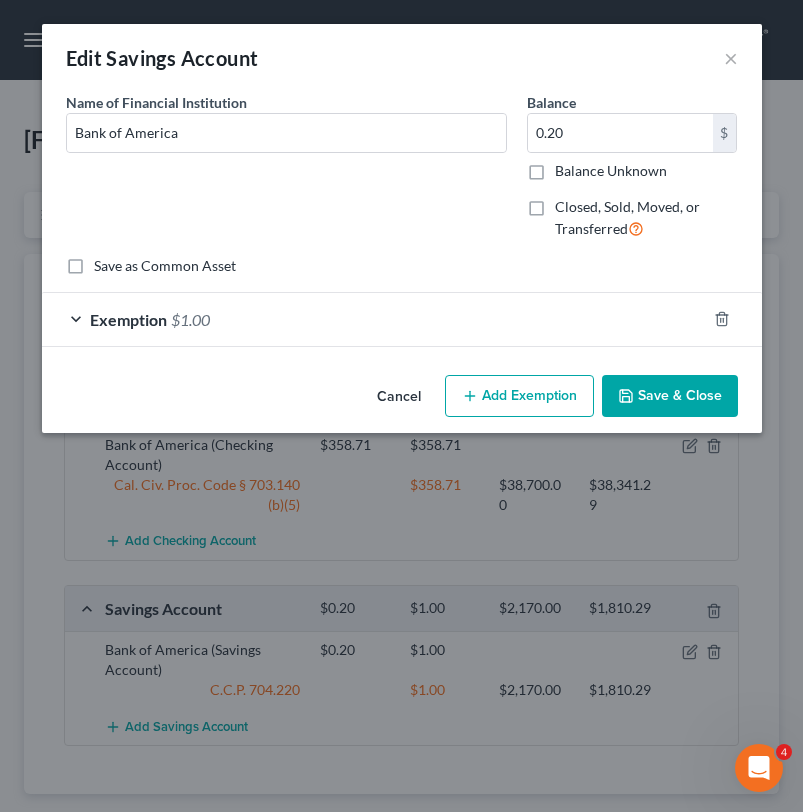 drag, startPoint x: 502, startPoint y: 414, endPoint x: 511, endPoint y: 231, distance: 183.22118 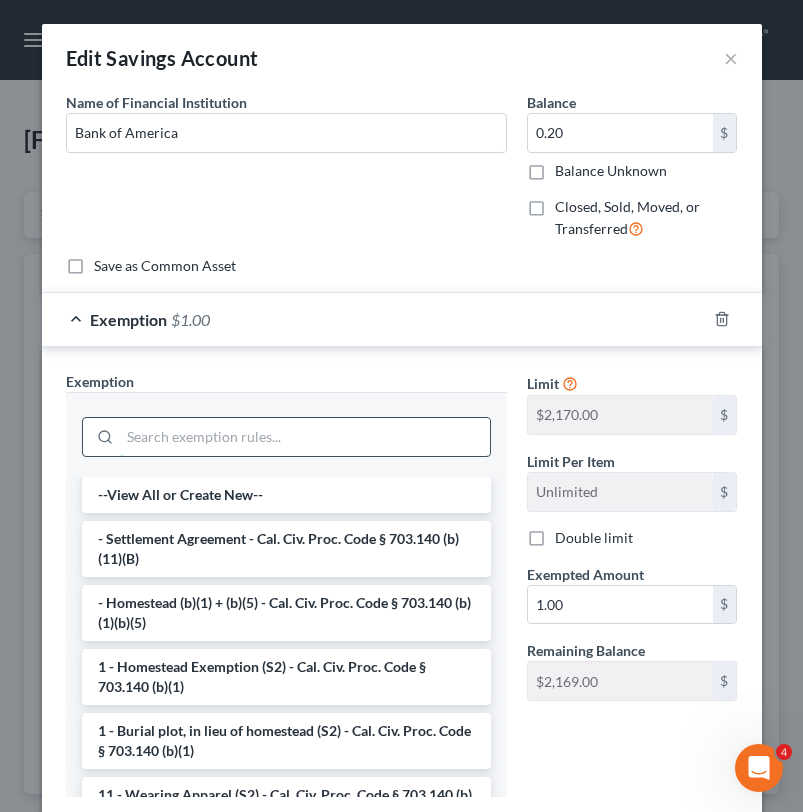 click at bounding box center [305, 437] 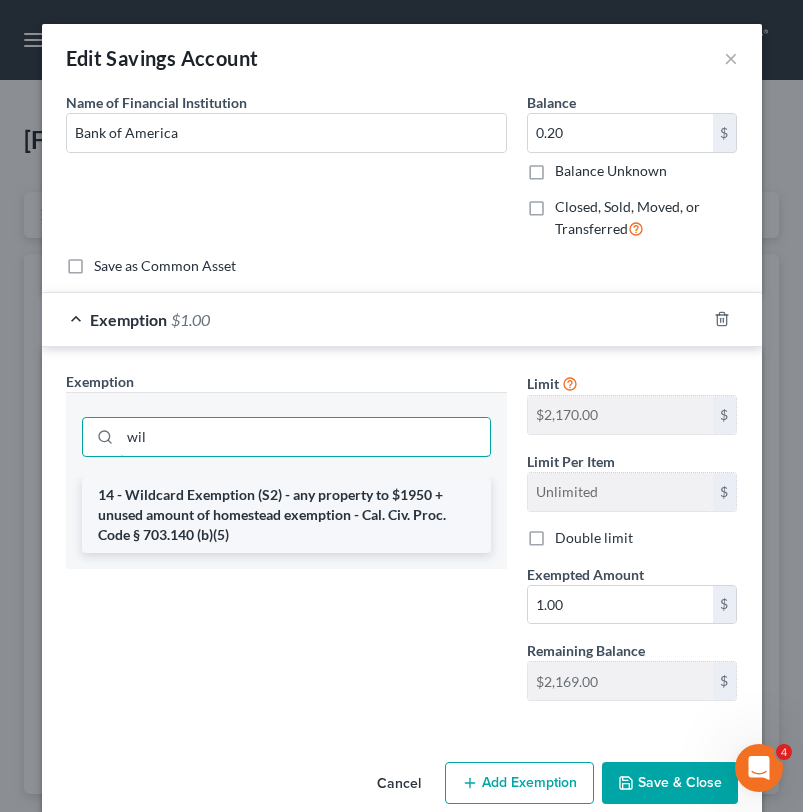 type on "wil" 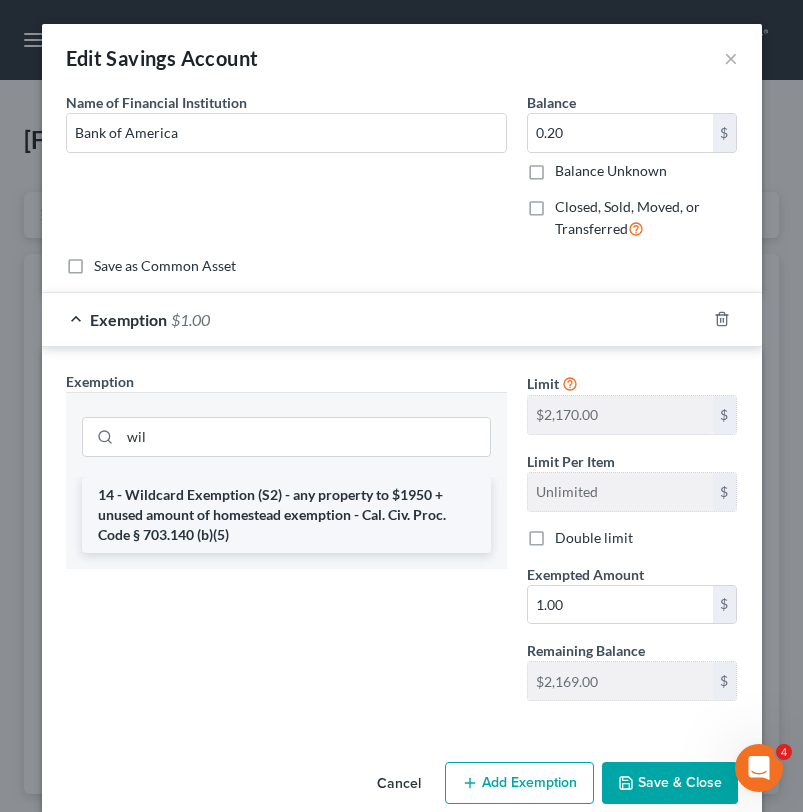 click on "14 - Wildcard Exemption (S2) - any property to $1950 + unused amount of homestead exemption  - Cal. Civ. Proc. Code § 703.140 (b)(5)" at bounding box center [286, 515] 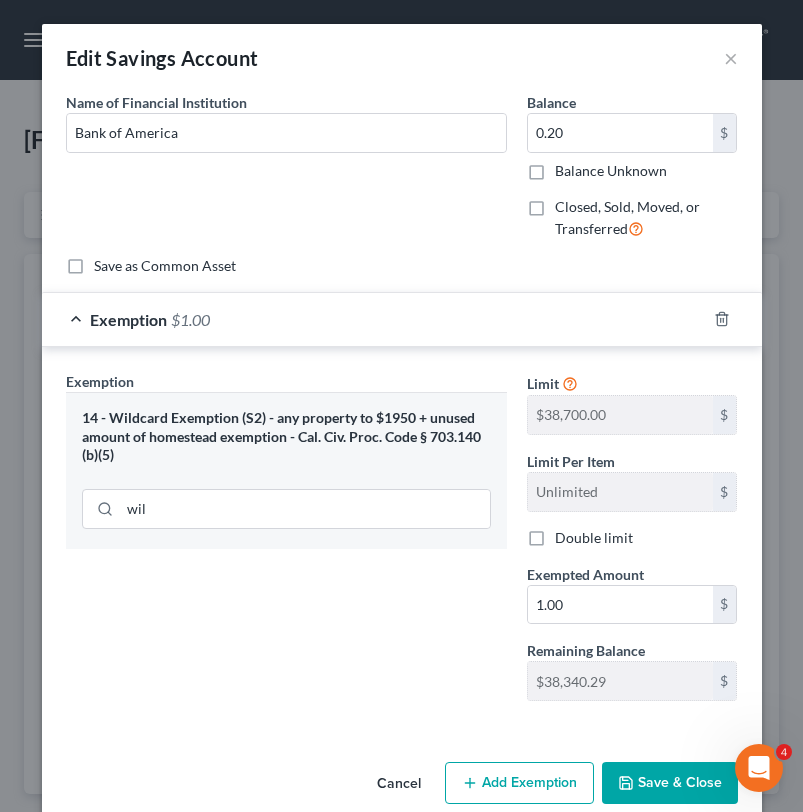 click on "Save & Close" at bounding box center [670, 783] 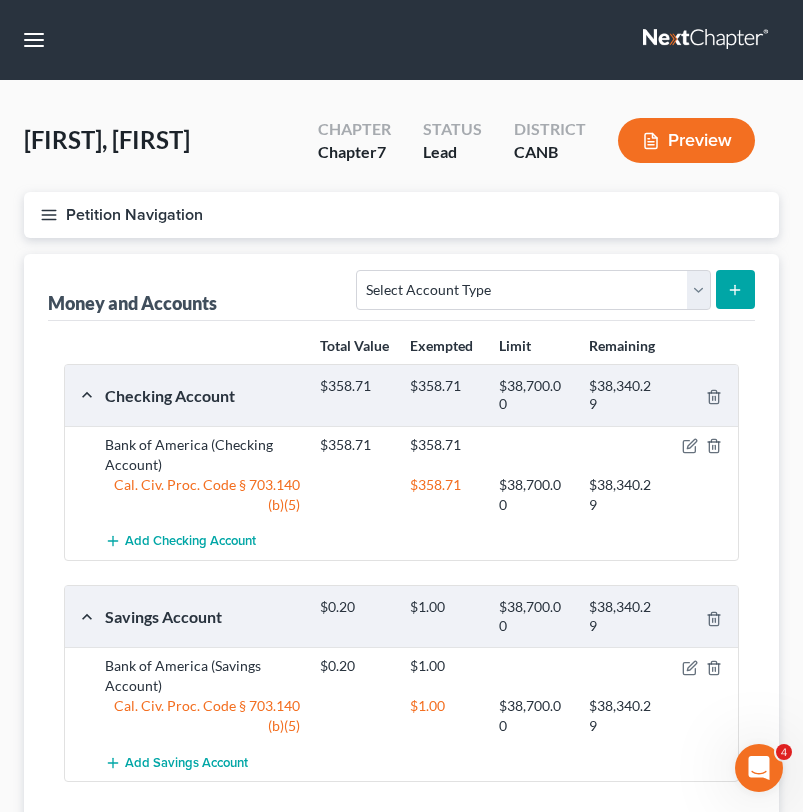 scroll, scrollTop: 157, scrollLeft: 0, axis: vertical 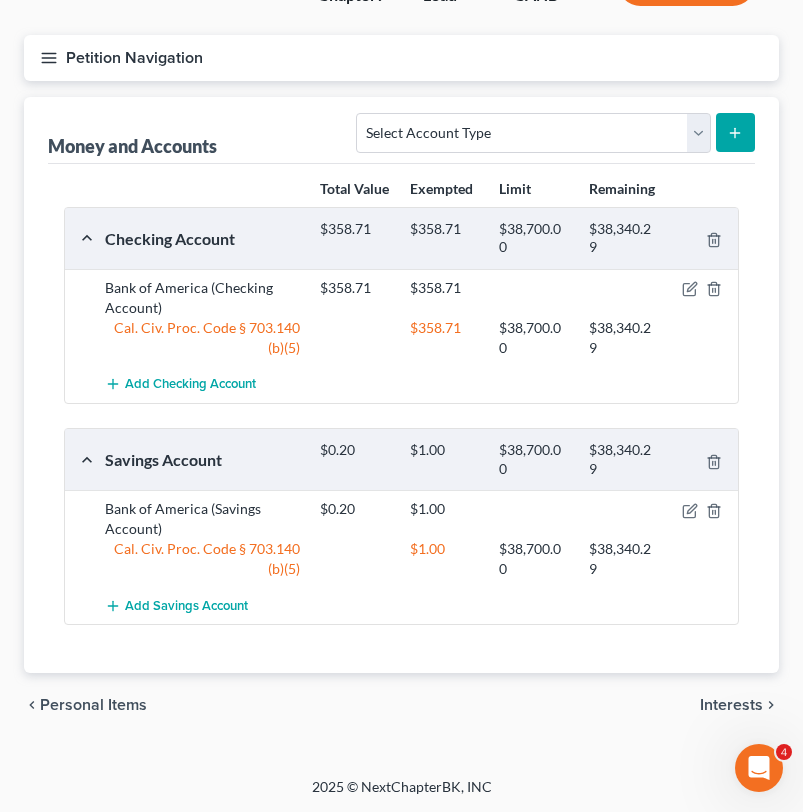 click on "Interests" at bounding box center [731, 705] 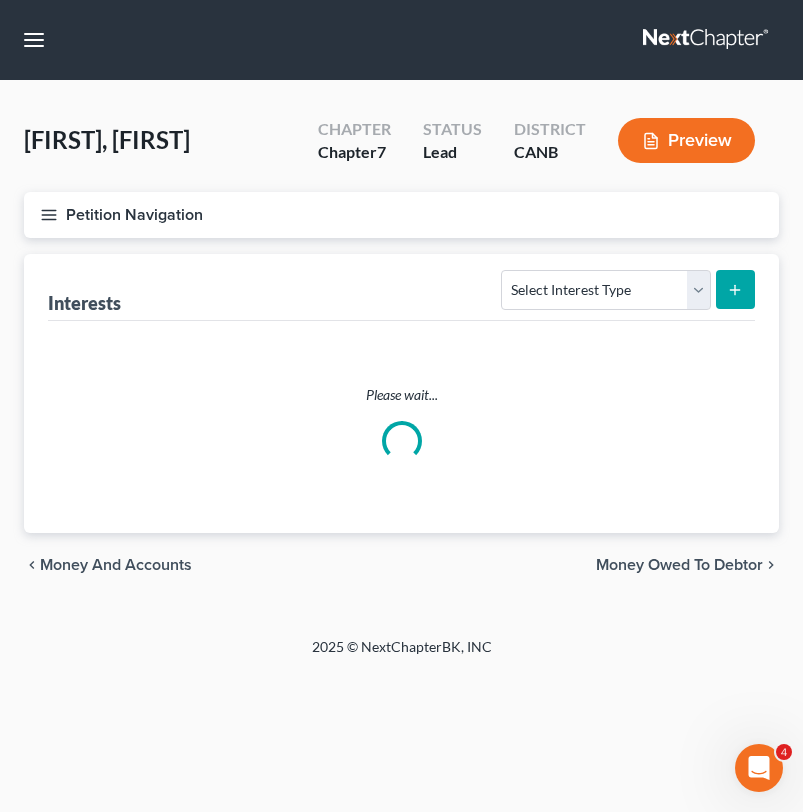 scroll, scrollTop: 0, scrollLeft: 0, axis: both 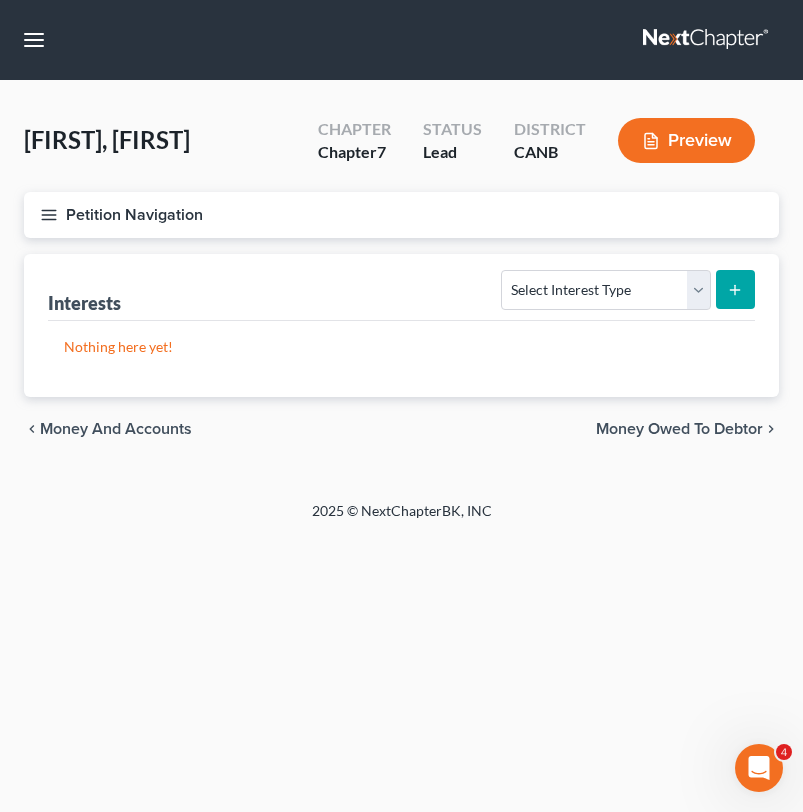 click on "Petition Navigation" at bounding box center (401, 215) 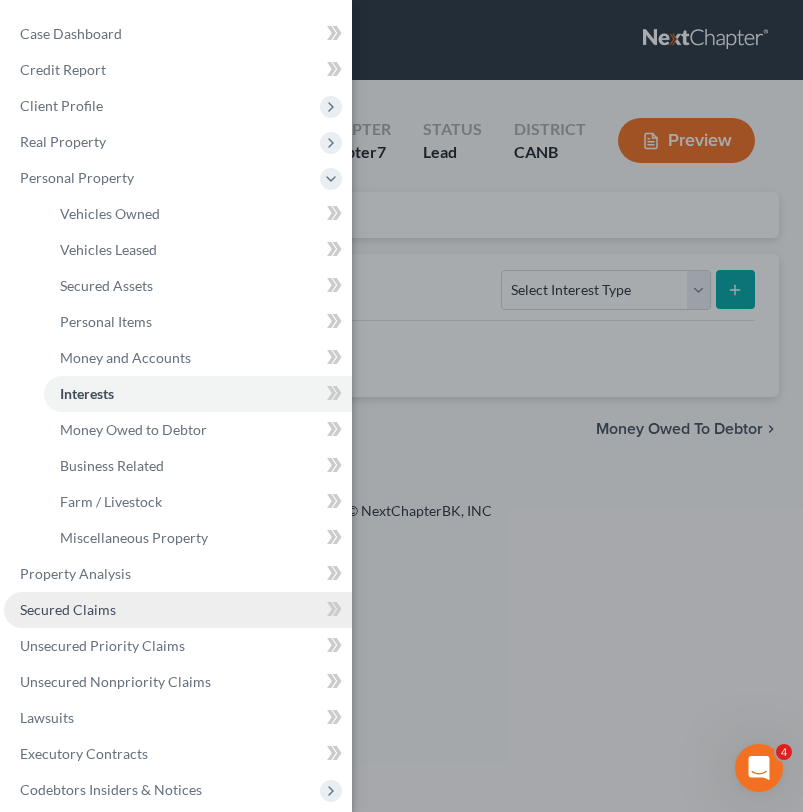 click on "Secured Claims" at bounding box center (178, 610) 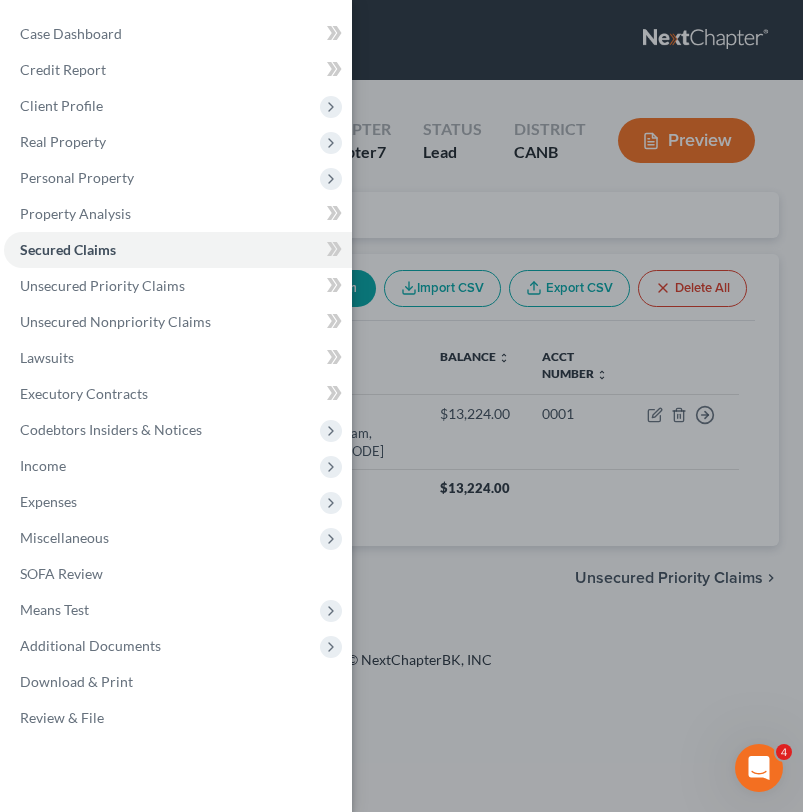 click on "Case Dashboard
Payments
Invoices
Payments
Payments
Credit Report
Client Profile" at bounding box center [401, 406] 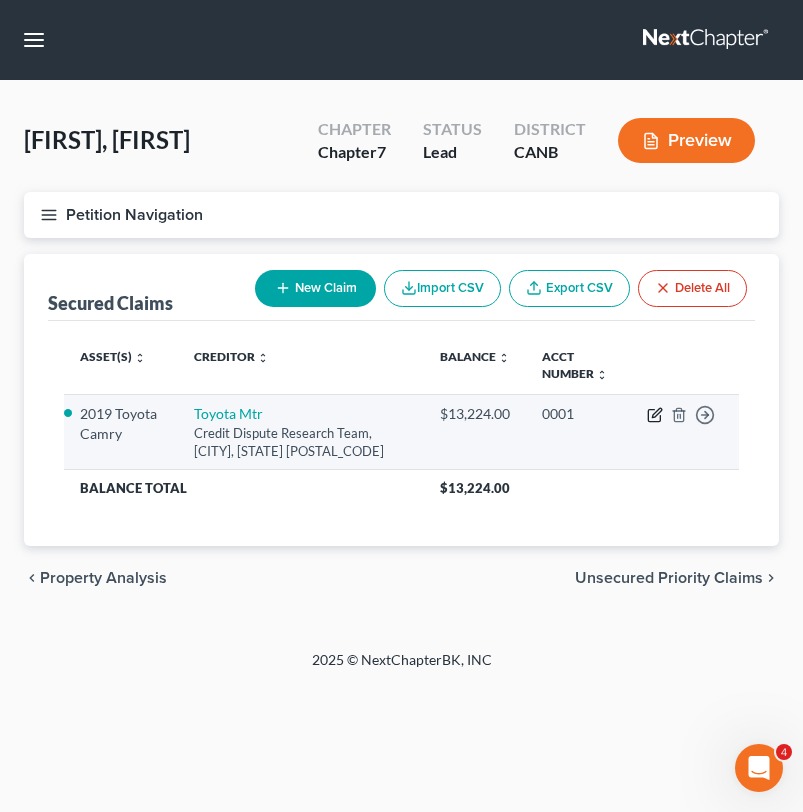 click 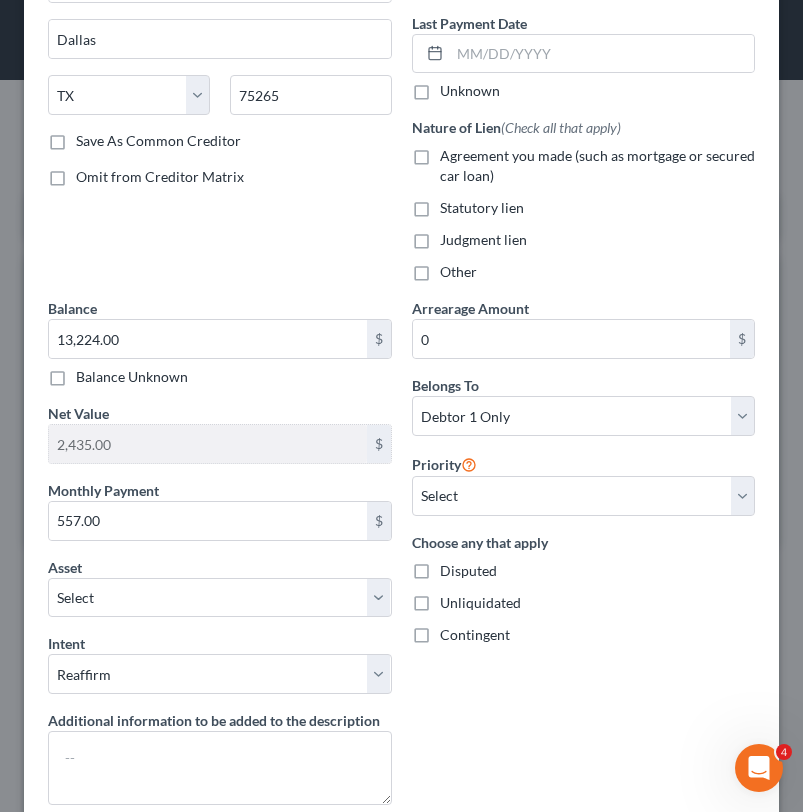 scroll, scrollTop: 412, scrollLeft: 0, axis: vertical 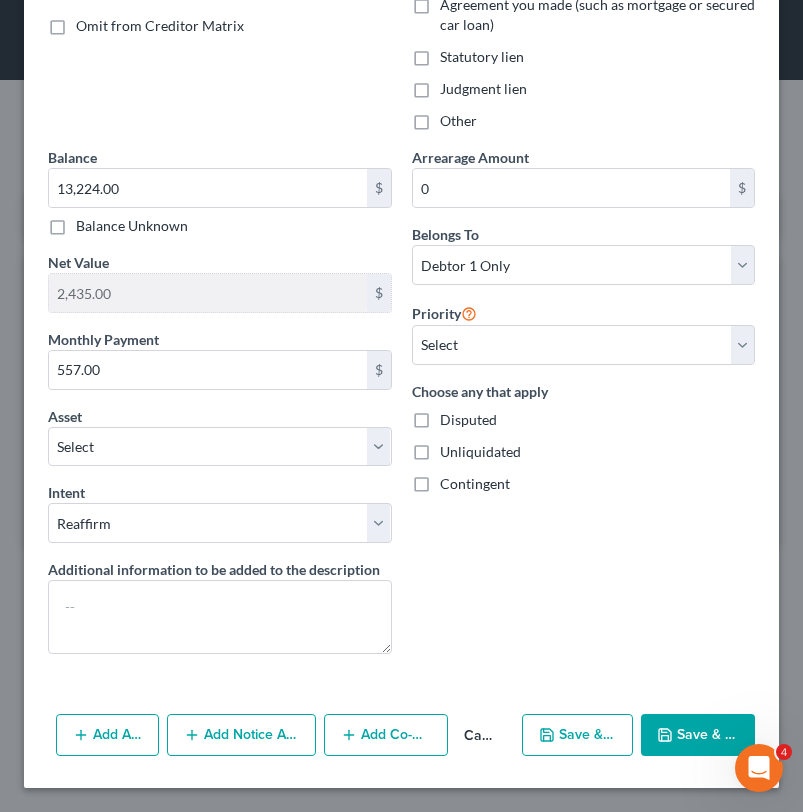click 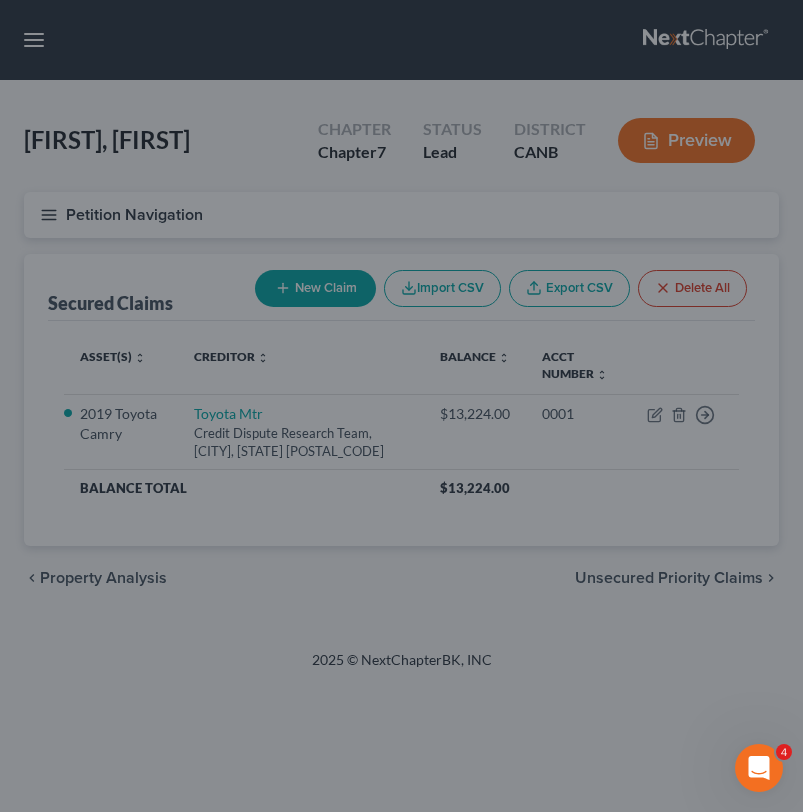 select on "4" 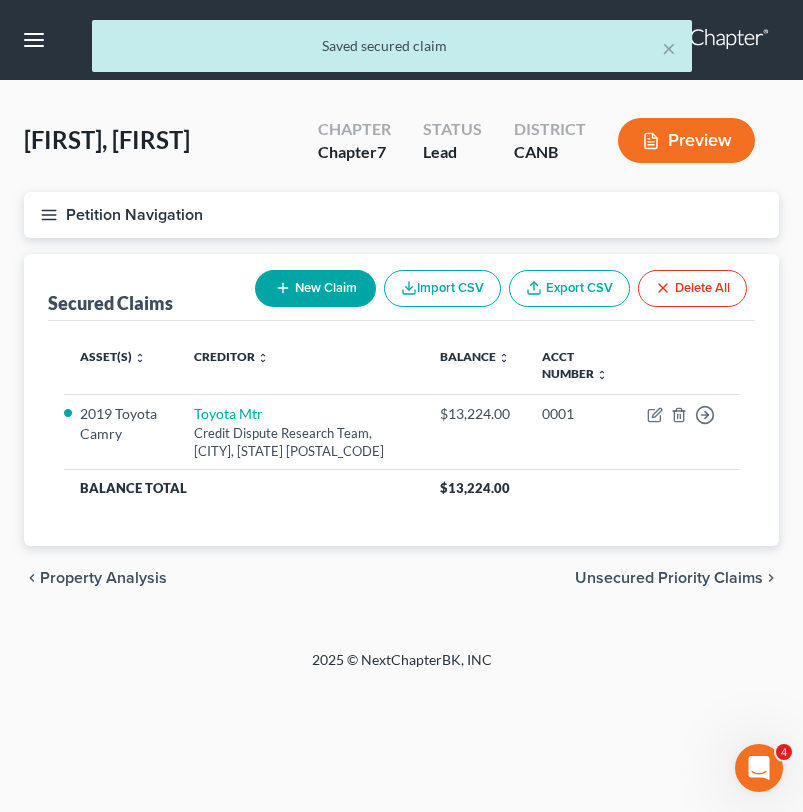 click on "Petition Navigation" at bounding box center (401, 215) 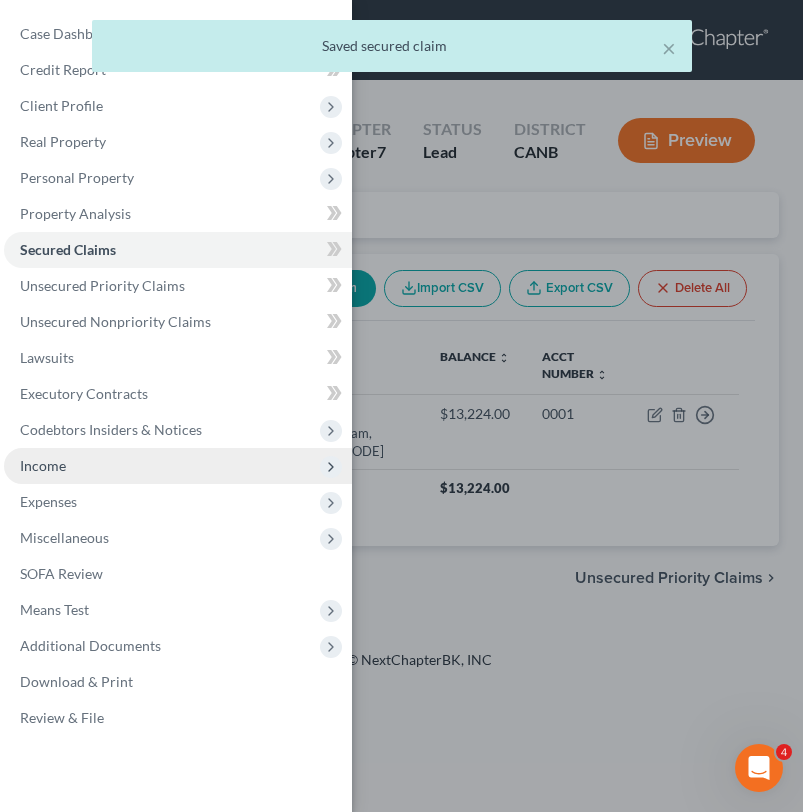 click on "Income" at bounding box center [178, 466] 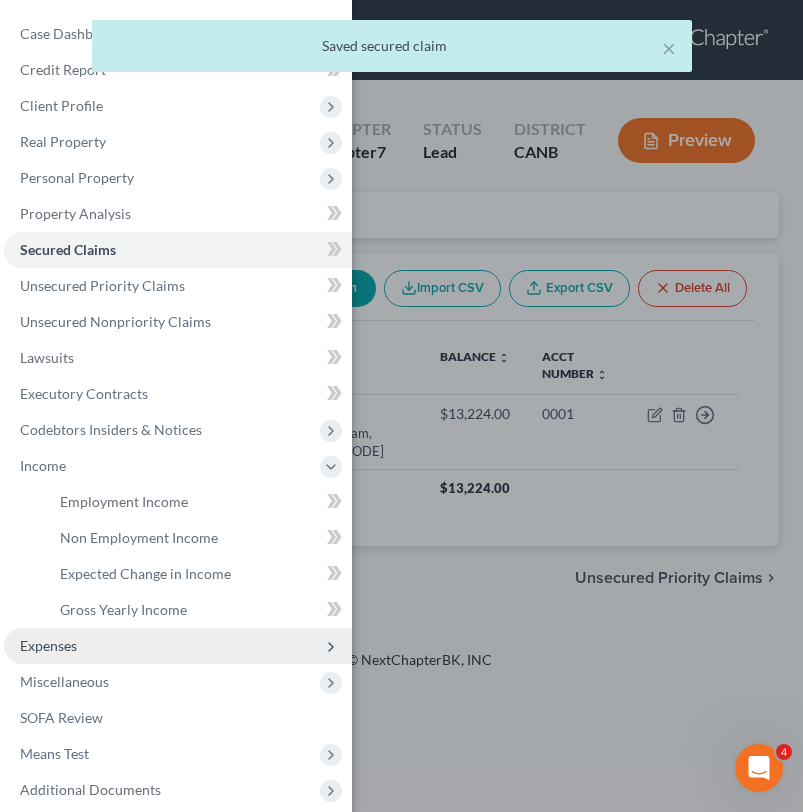 click on "Expenses" at bounding box center (178, 646) 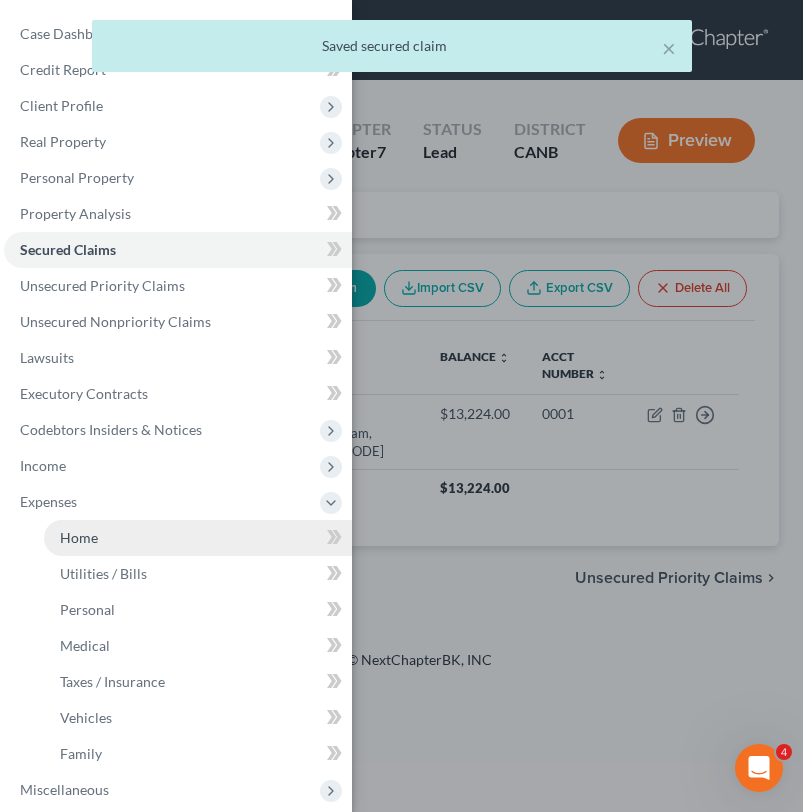 click on "Home" at bounding box center (198, 538) 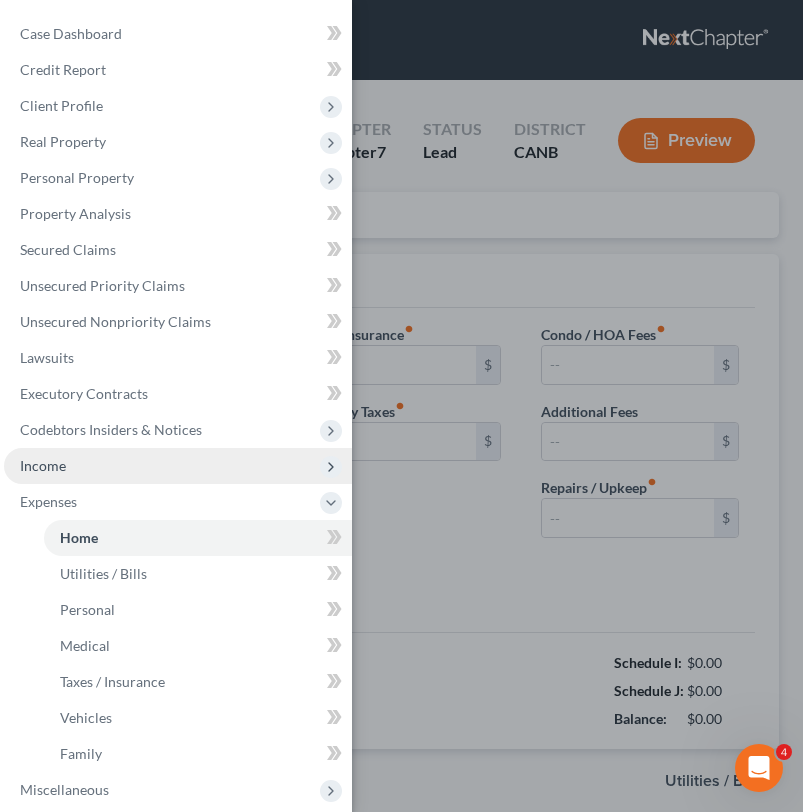 type on "0.00" 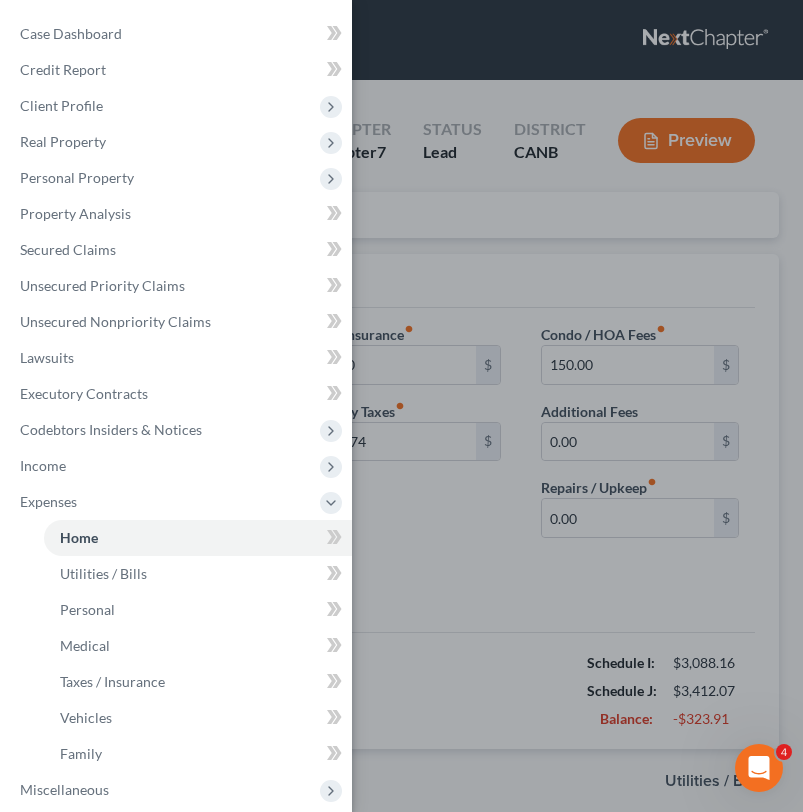 click on "Case Dashboard
Payments
Invoices
Payments
Payments
Credit Report
Client Profile" at bounding box center (401, 406) 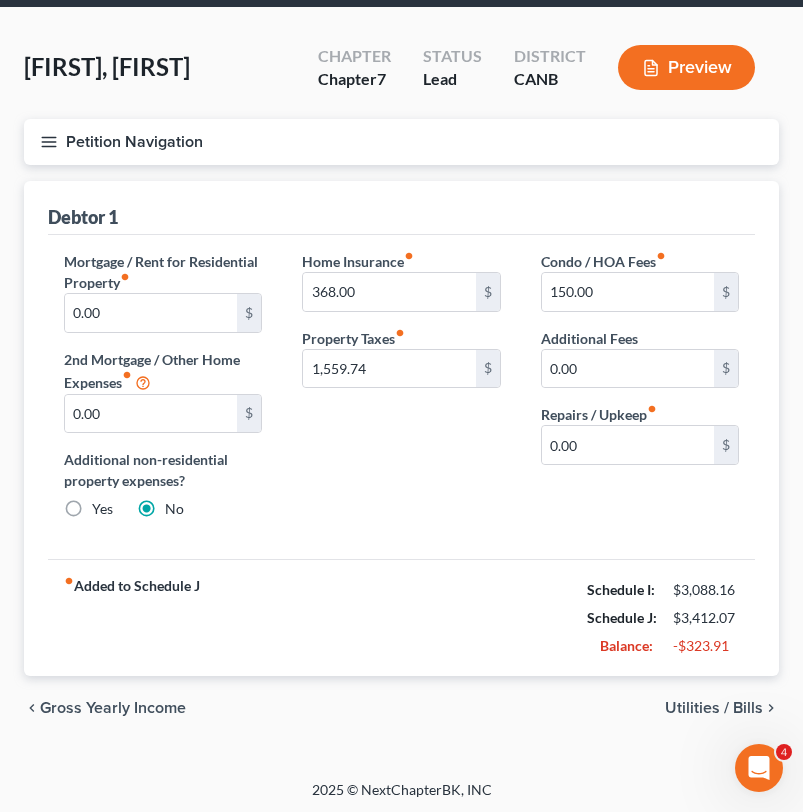 scroll, scrollTop: 74, scrollLeft: 0, axis: vertical 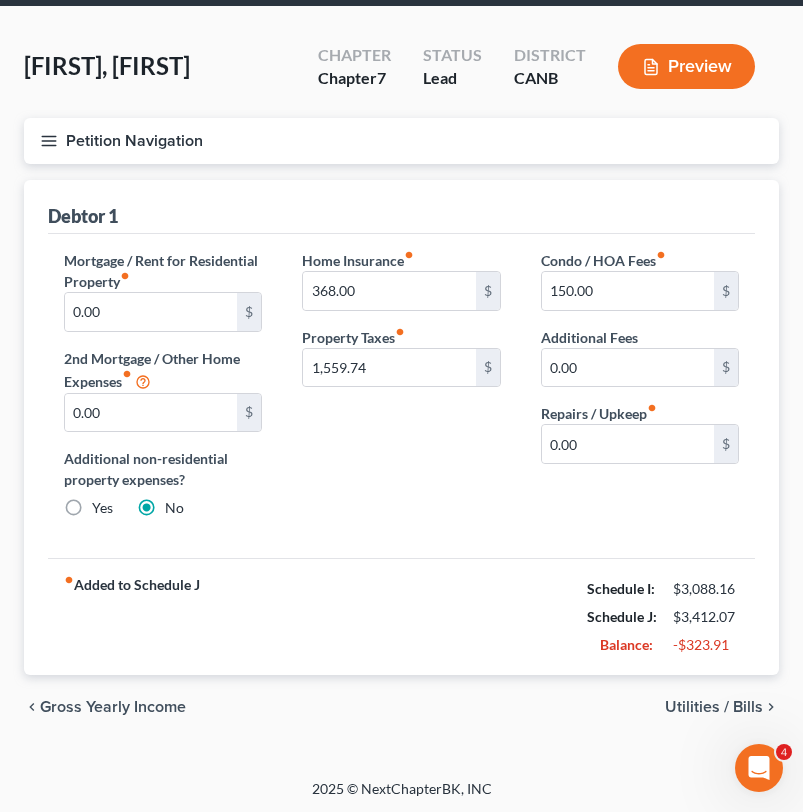 click on "fiber_manual_record" at bounding box center [400, 332] 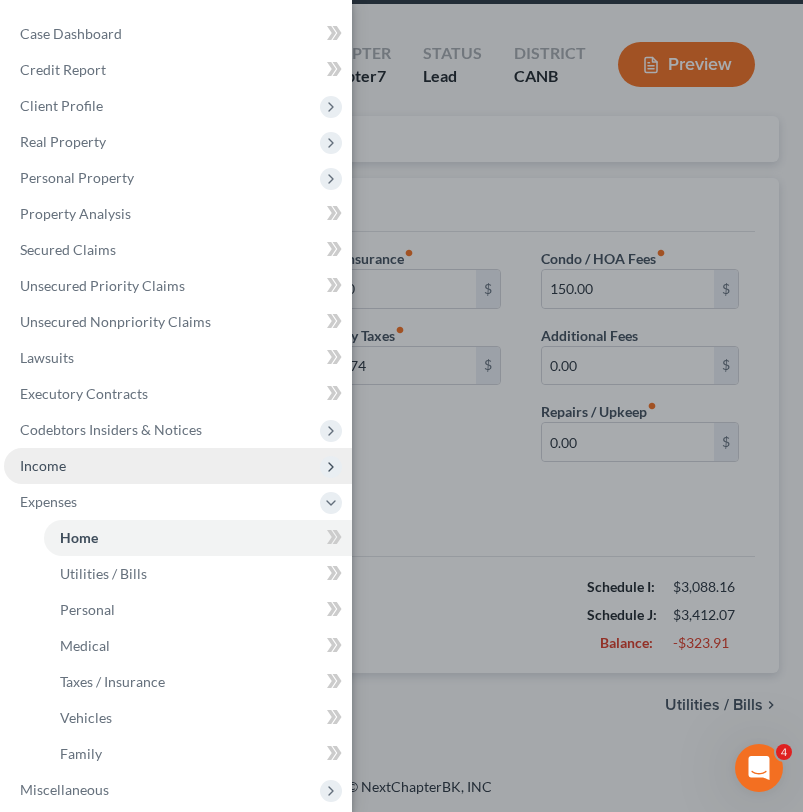 scroll, scrollTop: 0, scrollLeft: 0, axis: both 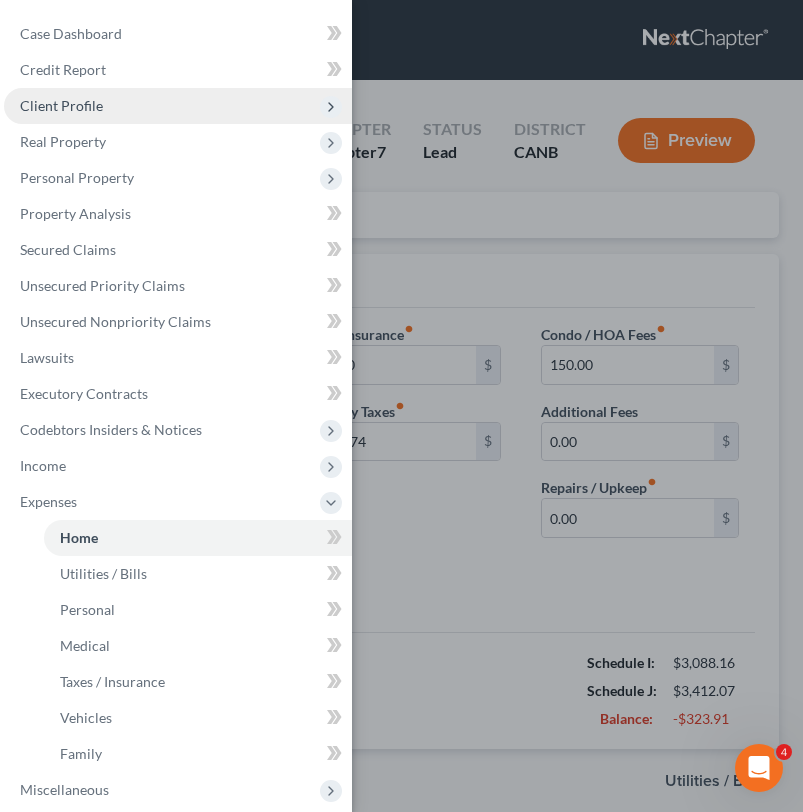 click on "Client Profile" at bounding box center [178, 106] 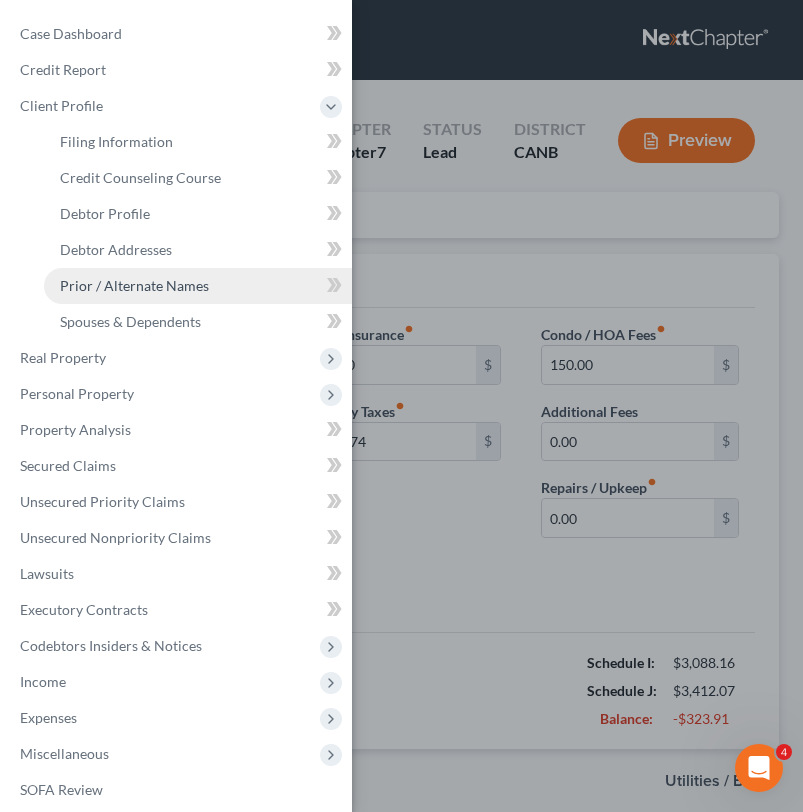click on "Prior / Alternate Names" at bounding box center (134, 285) 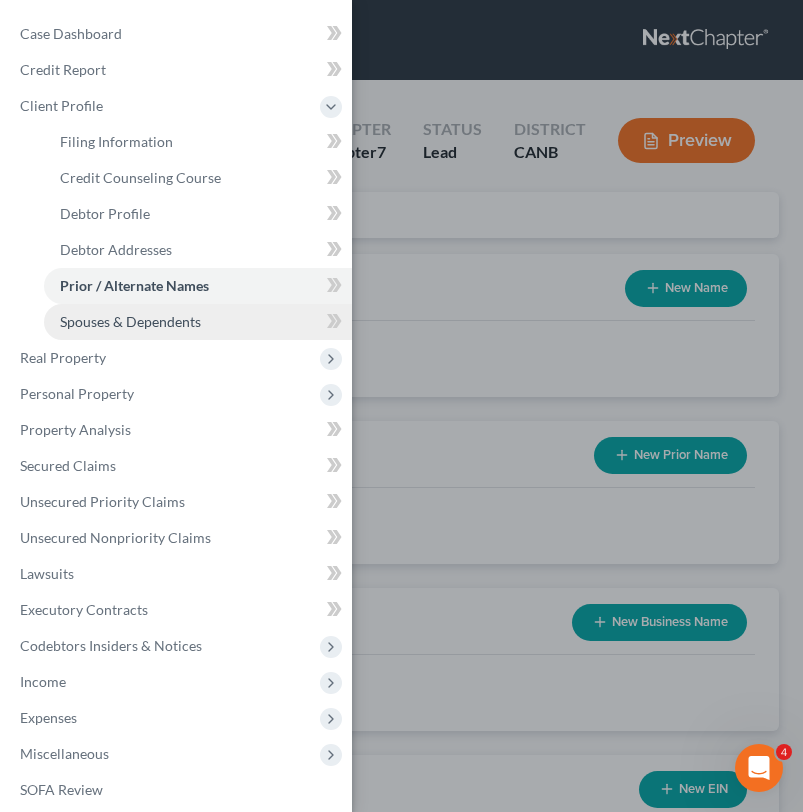 click on "Spouses & Dependents" at bounding box center (130, 321) 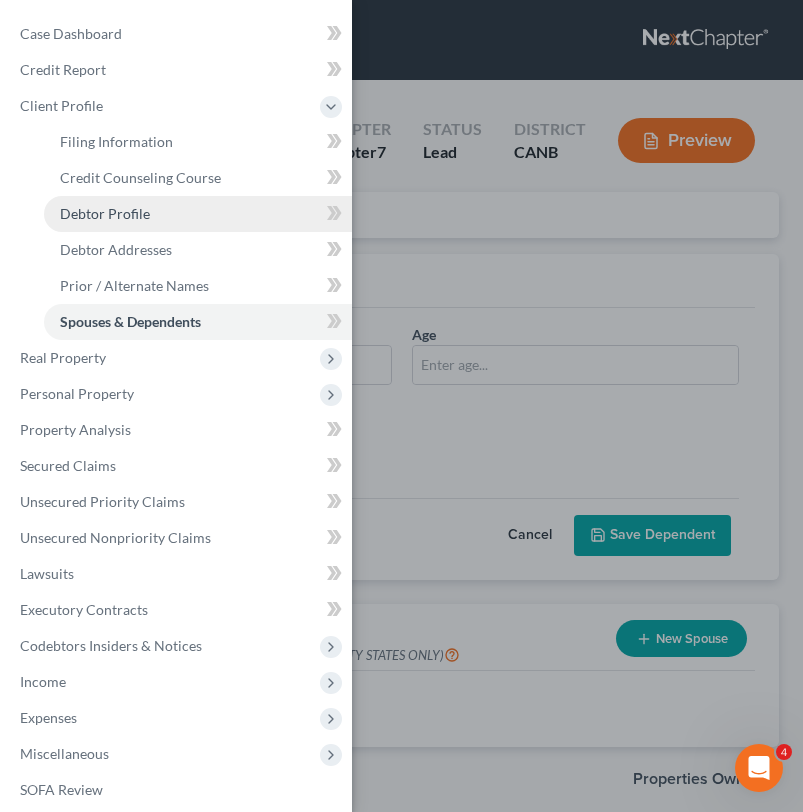 click on "Debtor Profile" at bounding box center [198, 214] 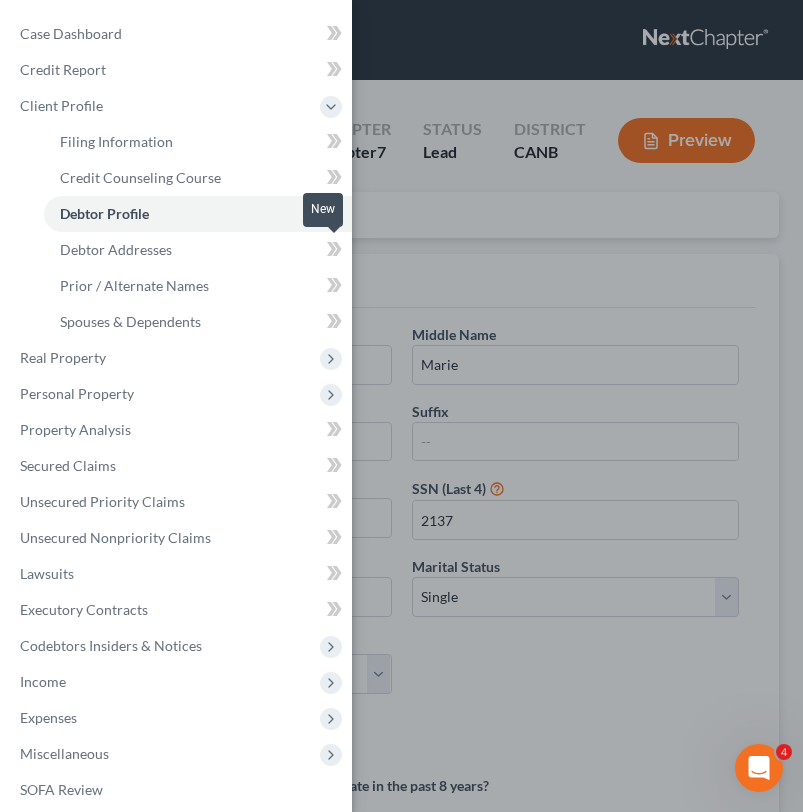 click on "Case Dashboard
Payments
Invoices
Payments
Payments
Credit Report
Client Profile" at bounding box center (401, 406) 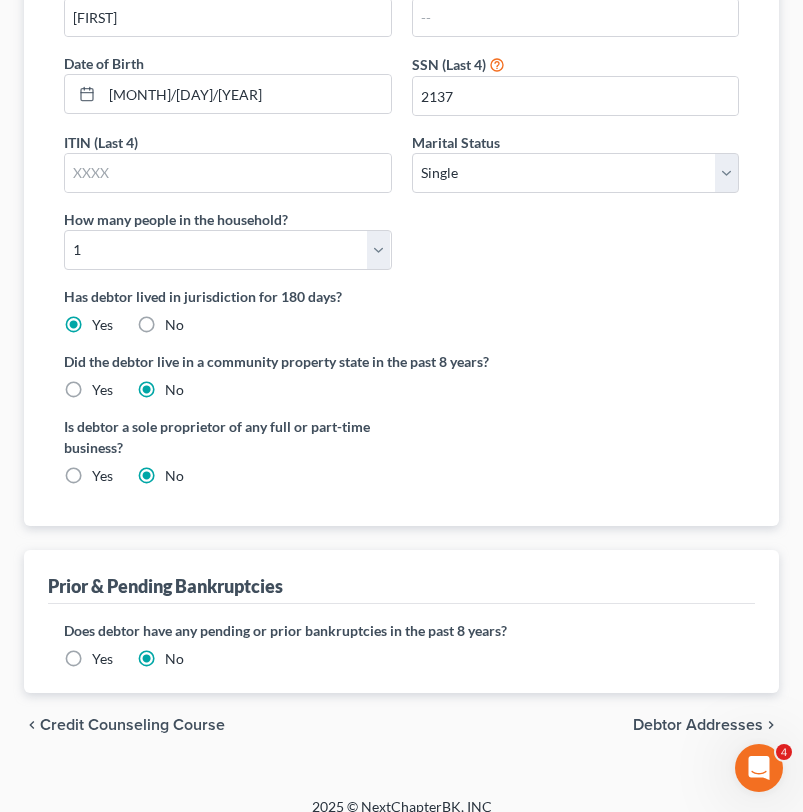 scroll, scrollTop: 425, scrollLeft: 0, axis: vertical 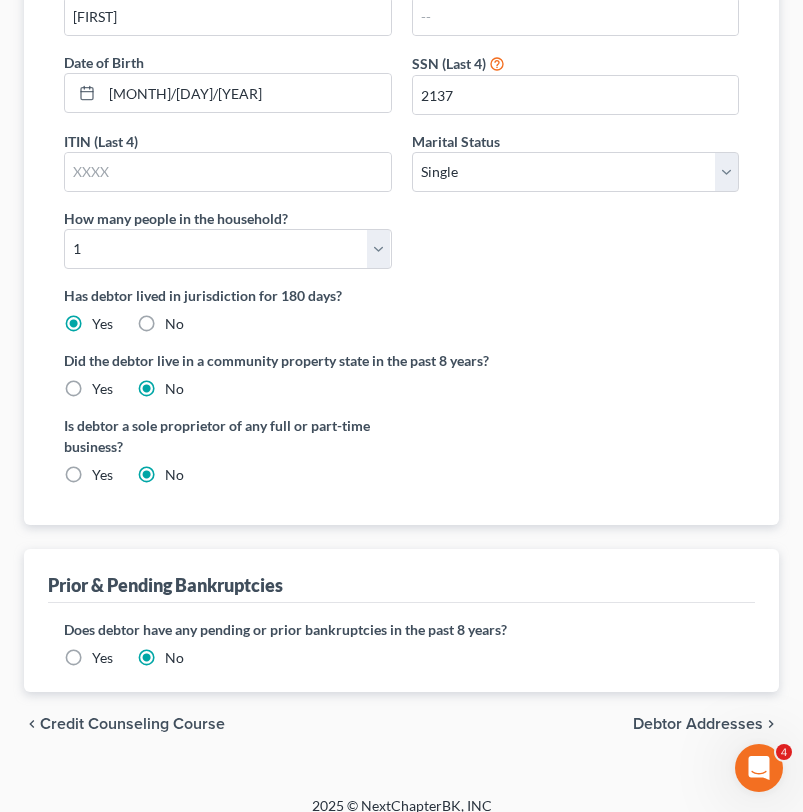 click on "Yes" at bounding box center [102, 389] 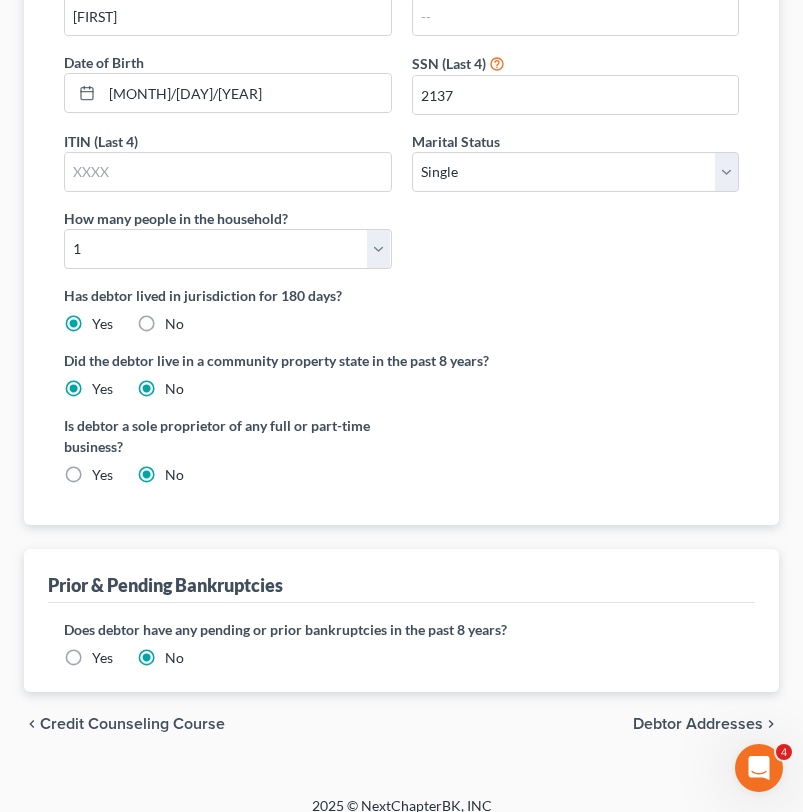 radio on "false" 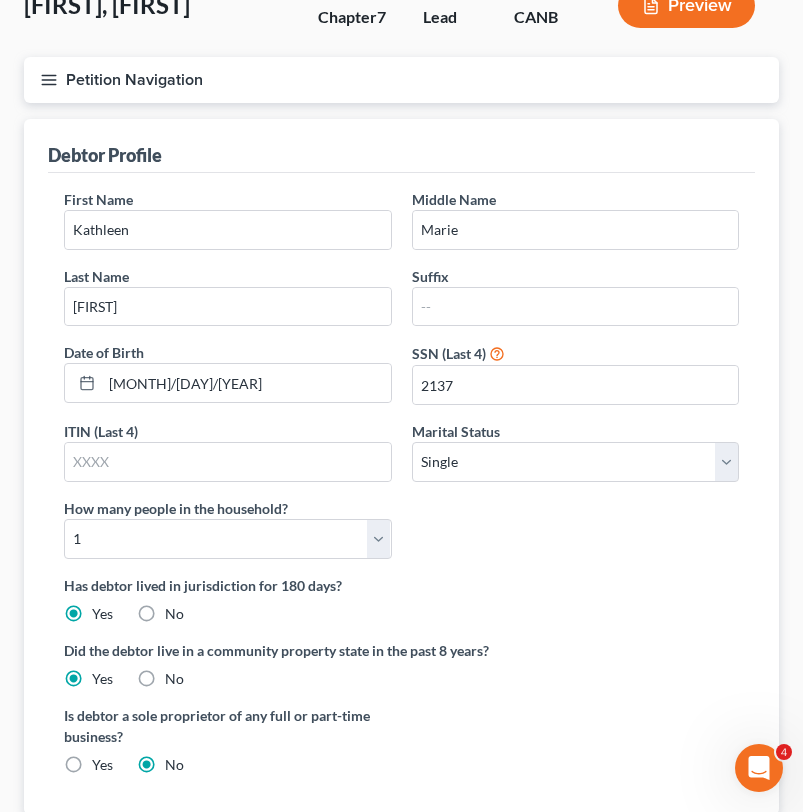 scroll, scrollTop: 0, scrollLeft: 0, axis: both 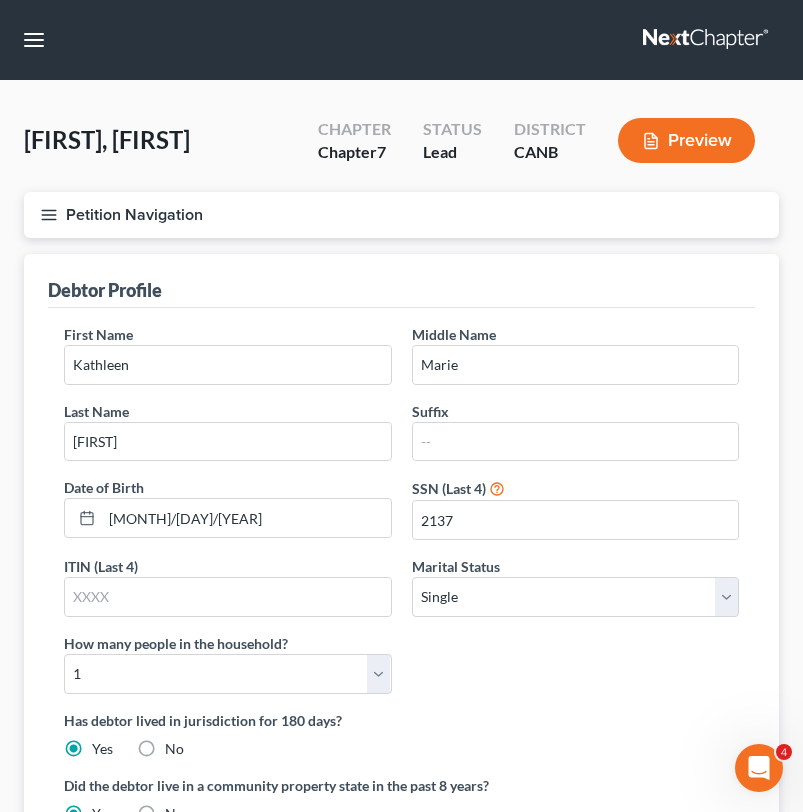 click on "Petition Navigation" at bounding box center (401, 215) 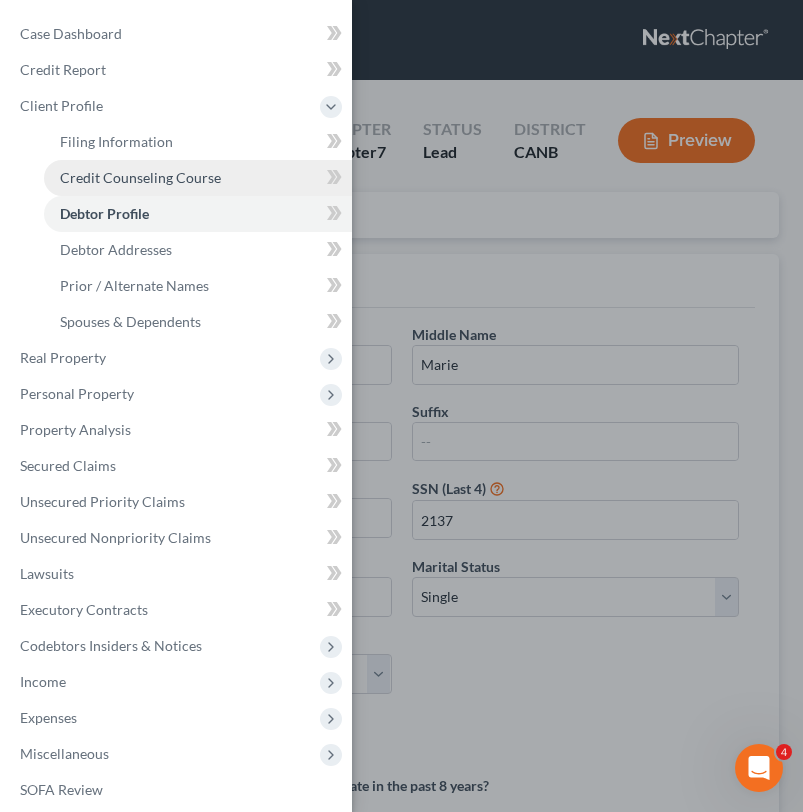 click on "Credit Counseling Course" at bounding box center (140, 177) 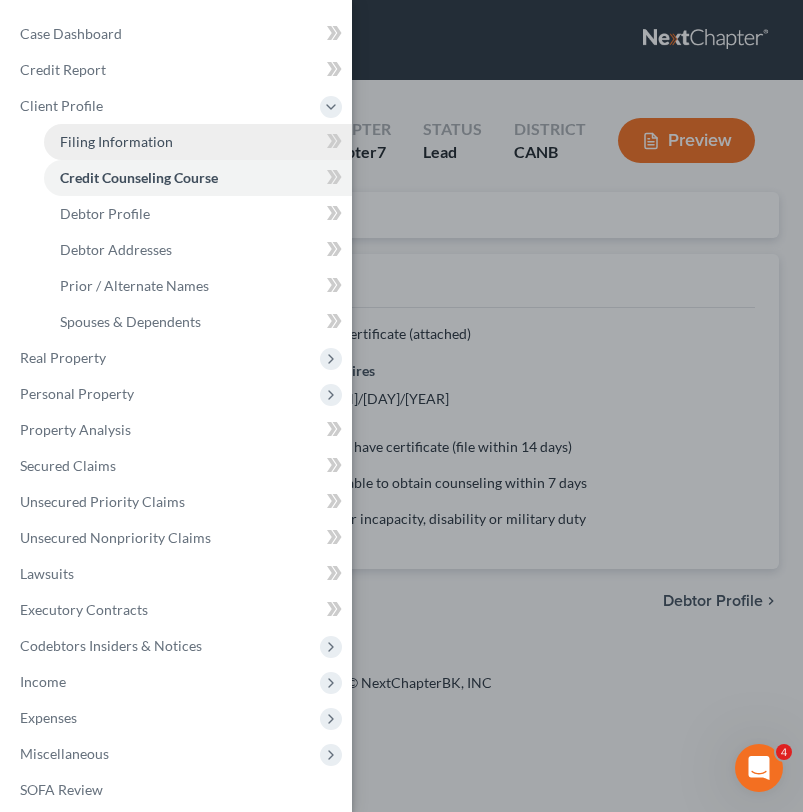 click on "Filing Information" at bounding box center (198, 142) 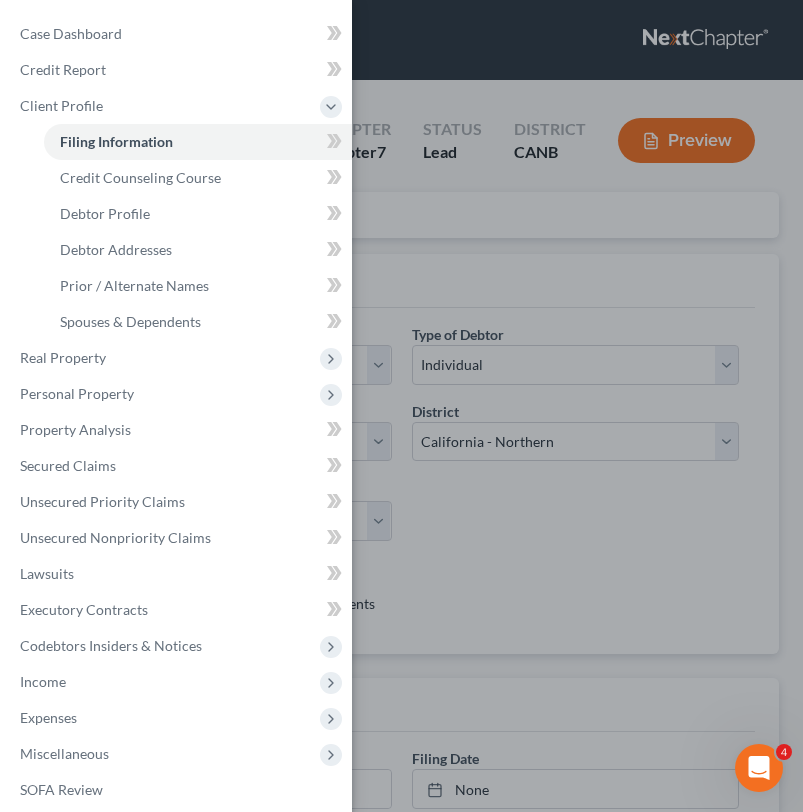 click on "Case Dashboard
Payments
Invoices
Payments
Payments
Credit Report
Client Profile" at bounding box center [401, 406] 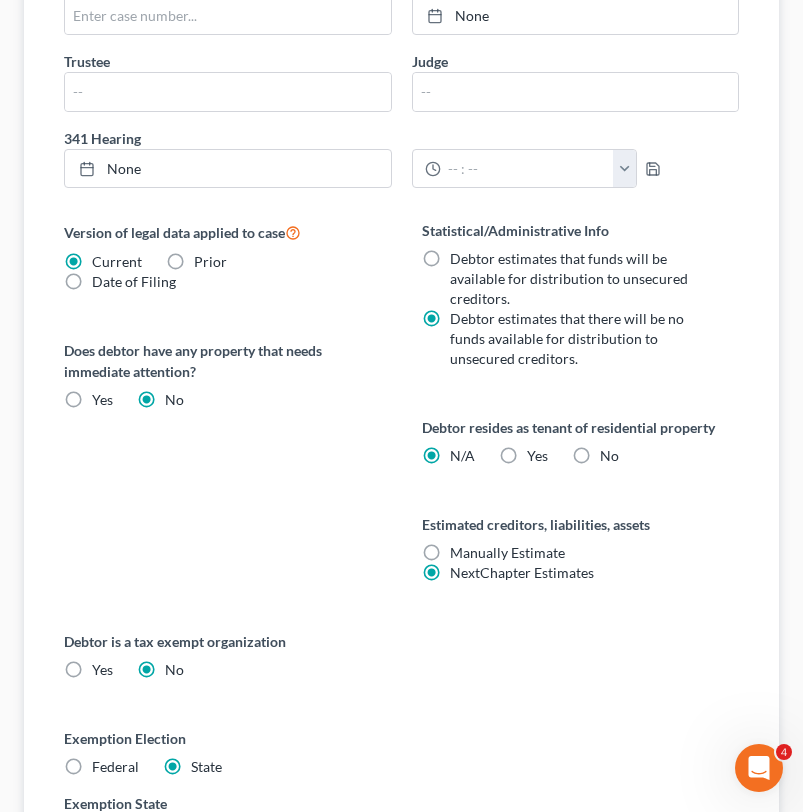 scroll, scrollTop: 797, scrollLeft: 0, axis: vertical 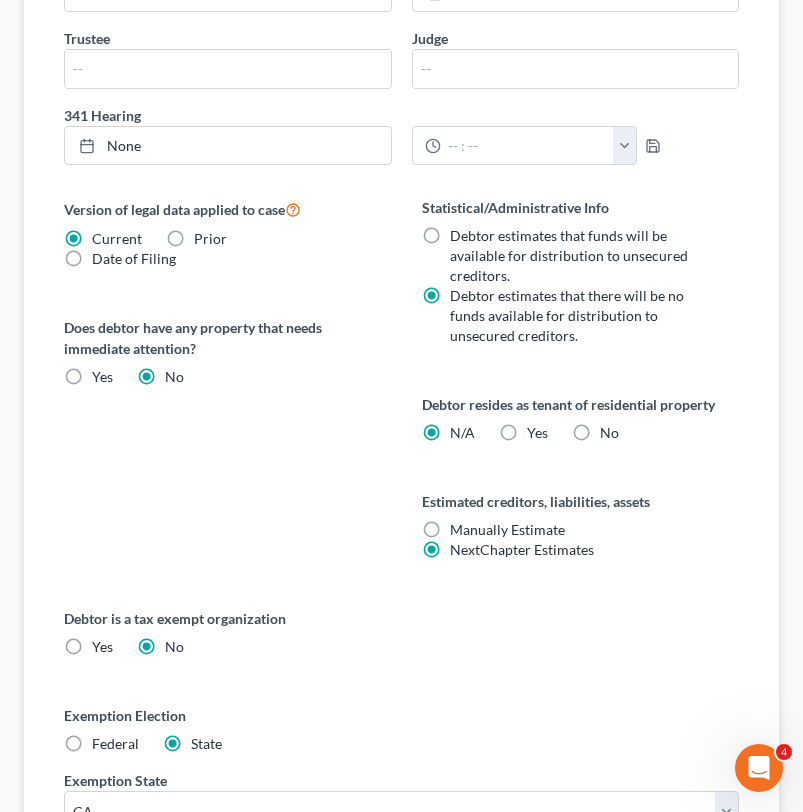 drag, startPoint x: 594, startPoint y: 434, endPoint x: 576, endPoint y: 444, distance: 20.59126 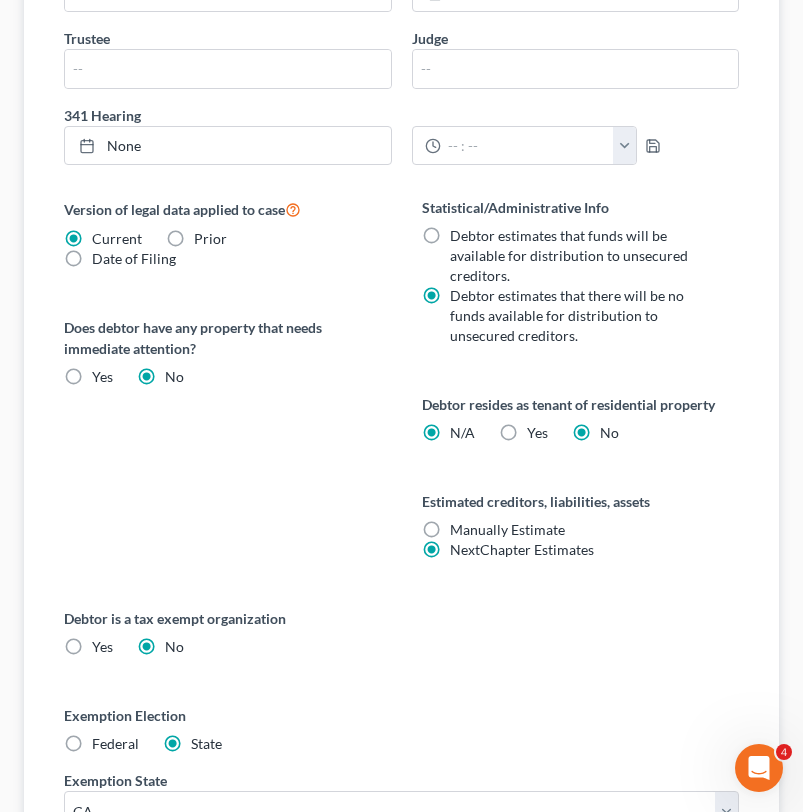 radio on "false" 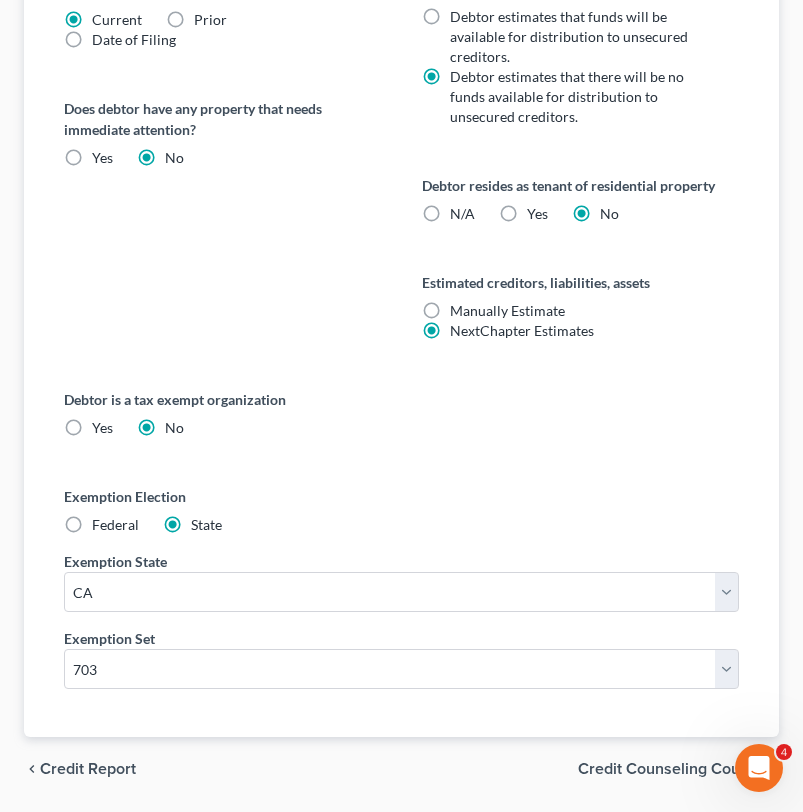 scroll, scrollTop: 1080, scrollLeft: 0, axis: vertical 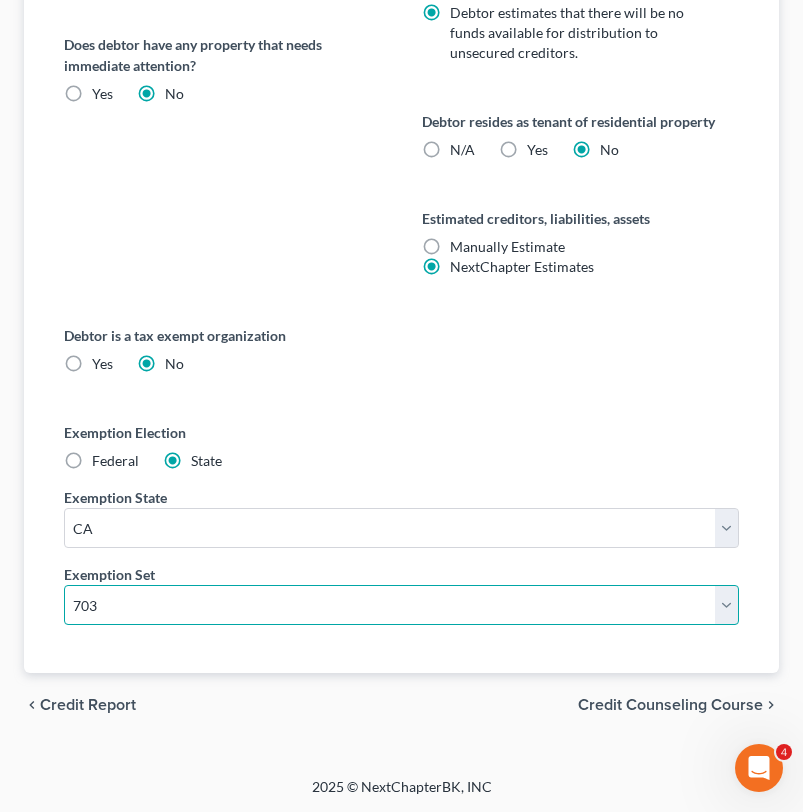 click on "Select 703 704" at bounding box center (401, 605) 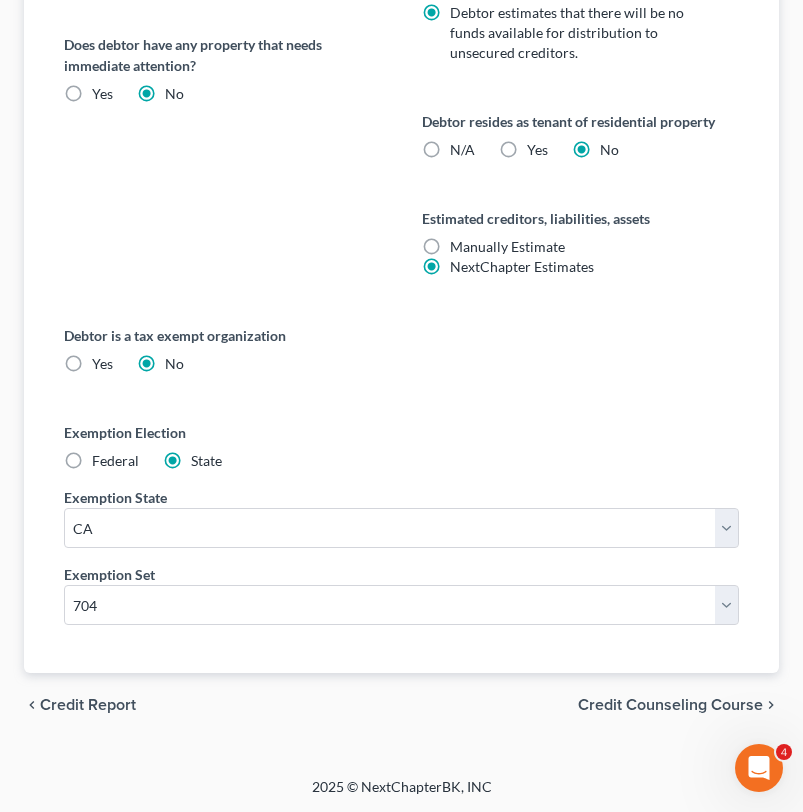click on "chevron_left
Credit Report
Credit Counseling Course
chevron_right" at bounding box center (401, 705) 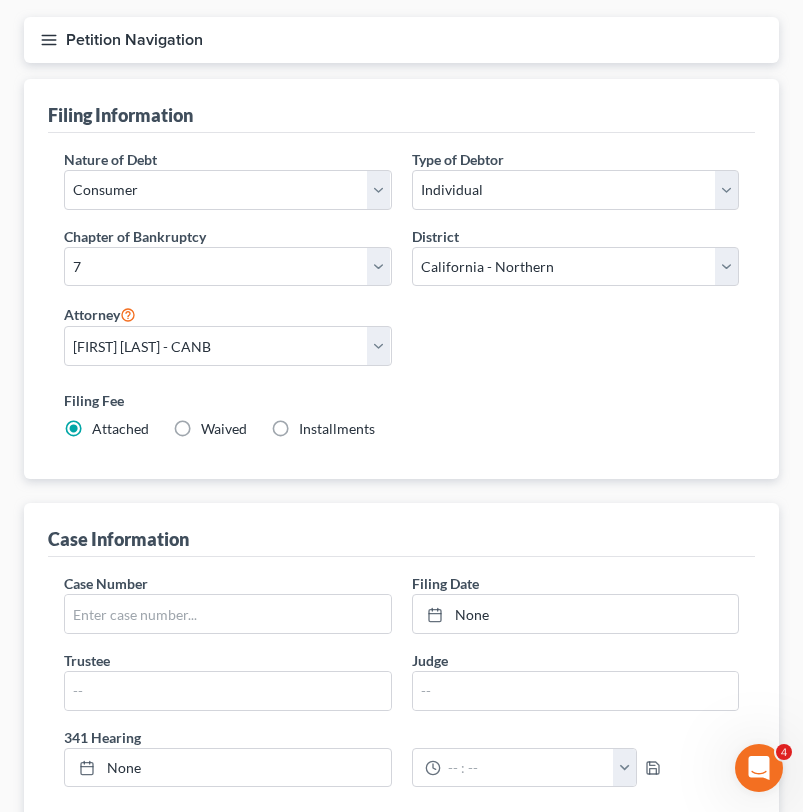 scroll, scrollTop: 0, scrollLeft: 0, axis: both 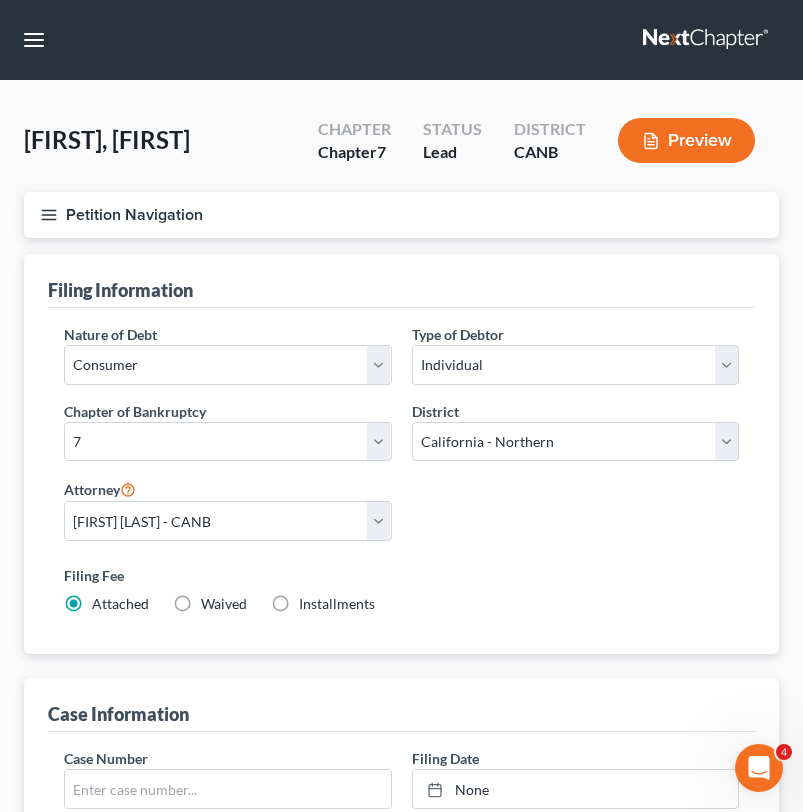 click on "Petition Navigation" at bounding box center (401, 215) 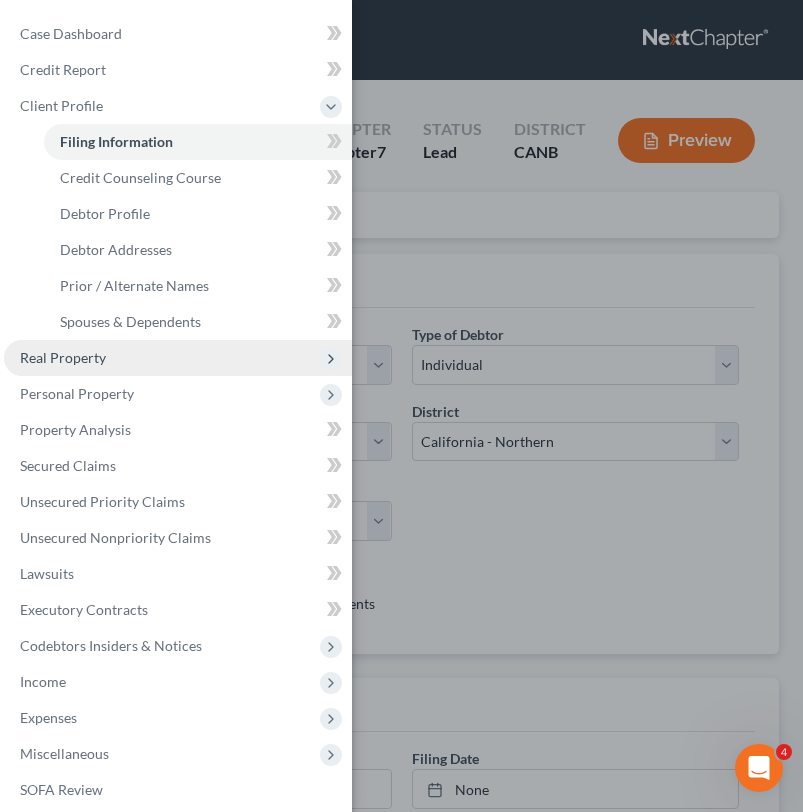 click on "Real Property" at bounding box center [178, 358] 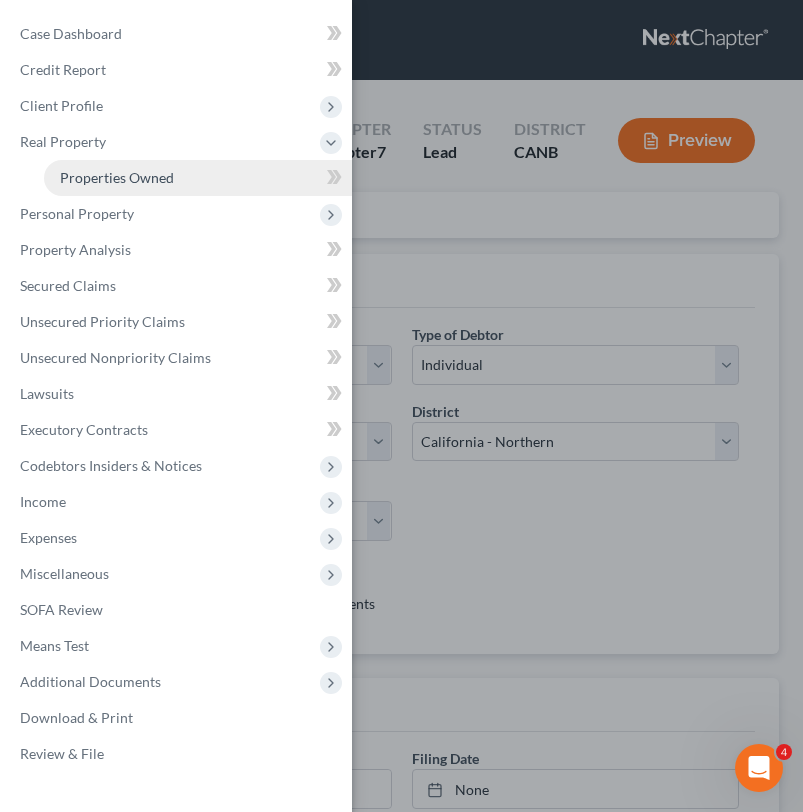 click on "Properties Owned" at bounding box center [117, 177] 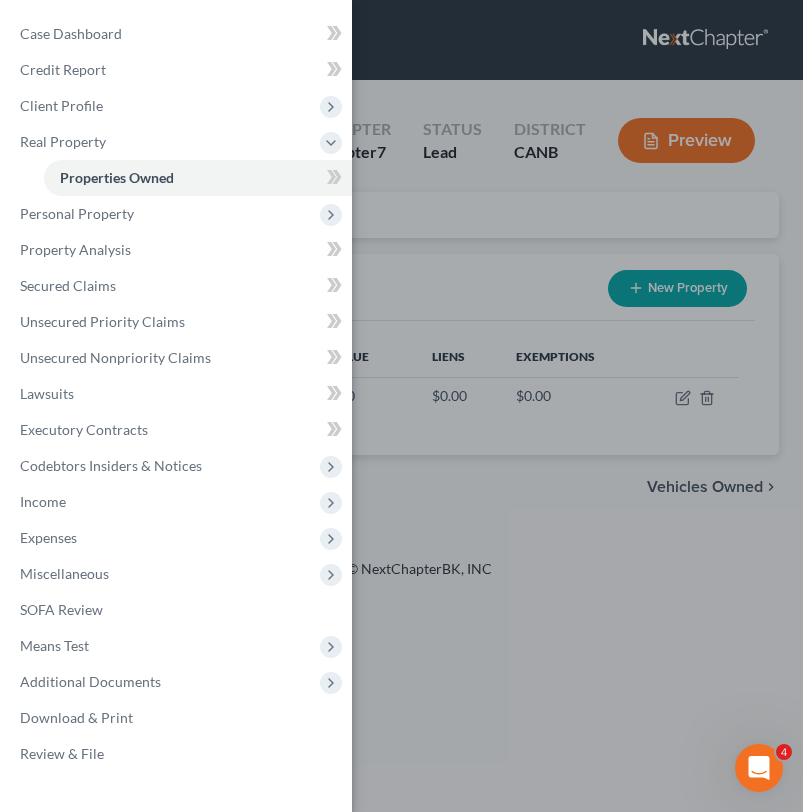 click on "Case Dashboard
Payments
Invoices
Payments
Payments
Credit Report
Client Profile" at bounding box center (401, 406) 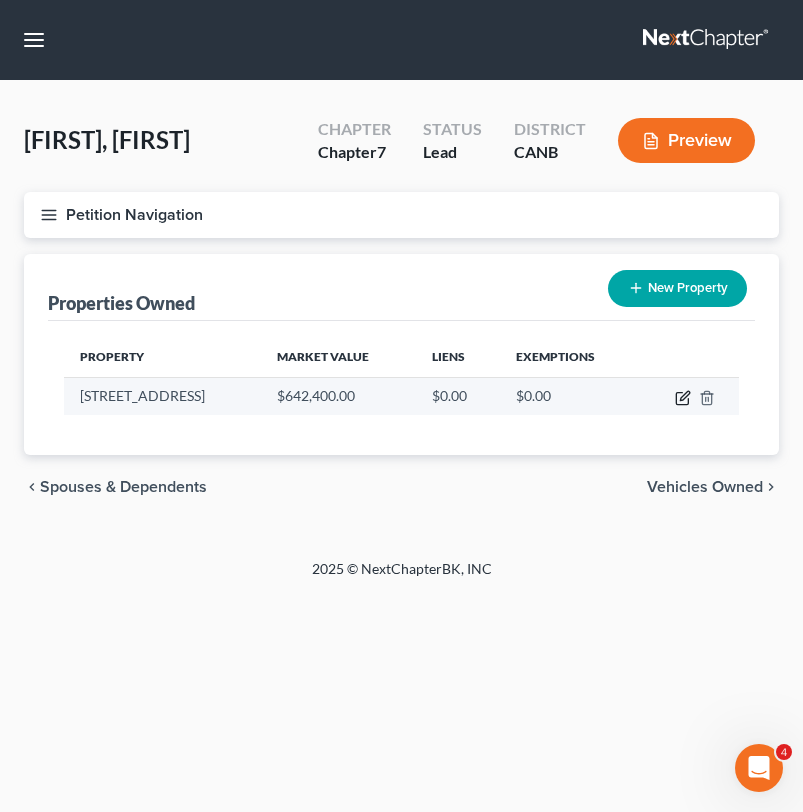 click 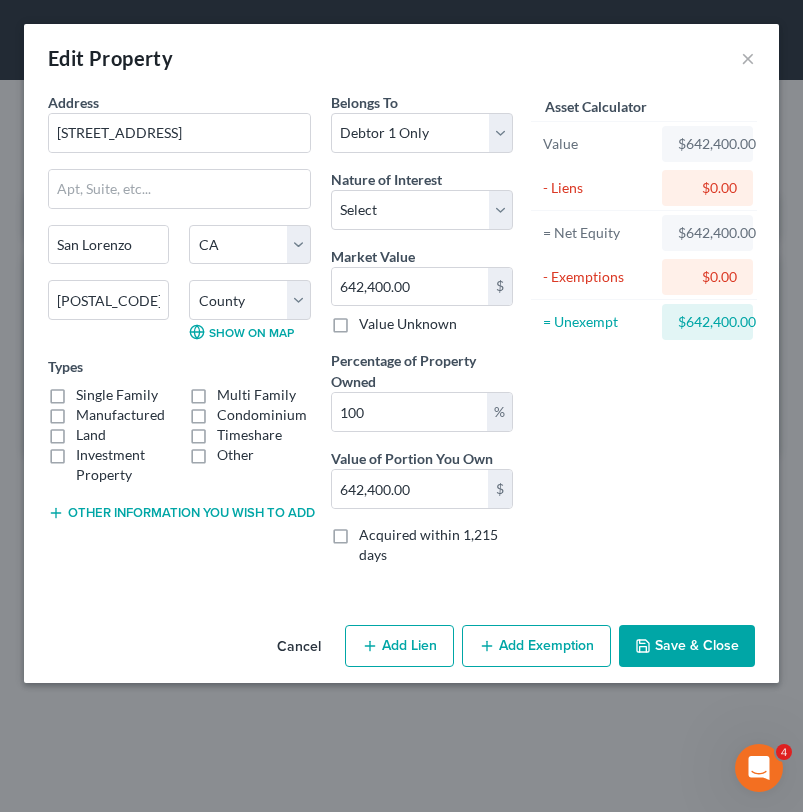 click on "Add Exemption" at bounding box center (536, 646) 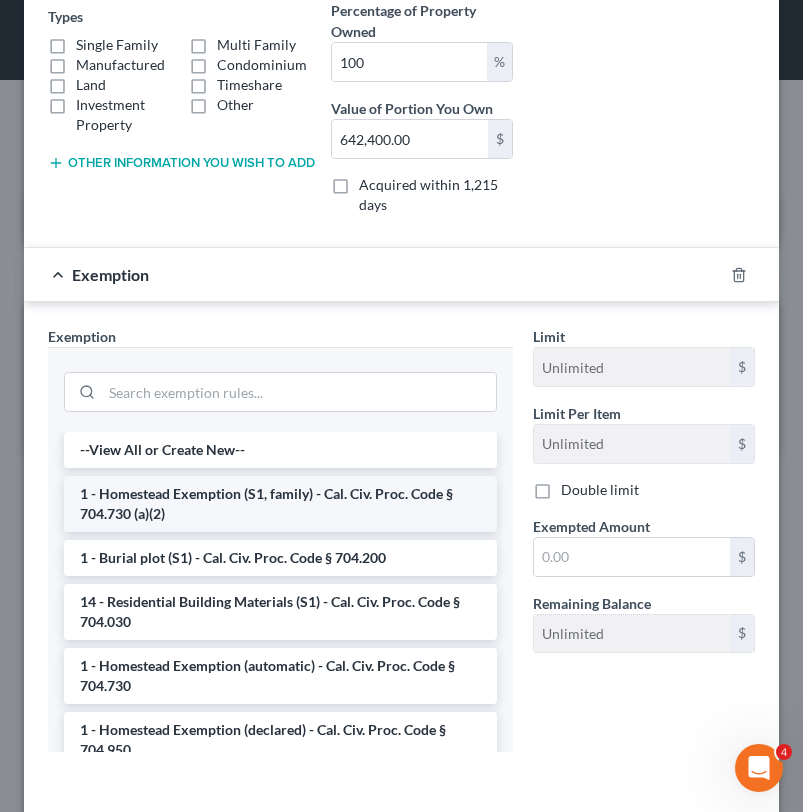 click on "1 - Homestead Exemption (S1, family) - Cal. Civ. Proc. Code § 704.730 (a)(2)" at bounding box center [280, 504] 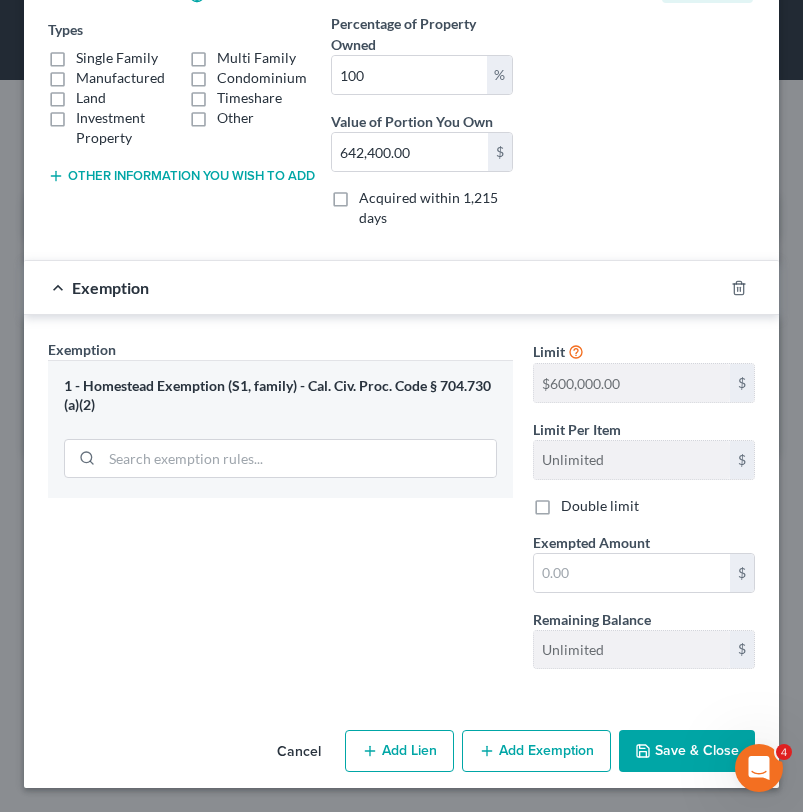 scroll, scrollTop: 337, scrollLeft: 0, axis: vertical 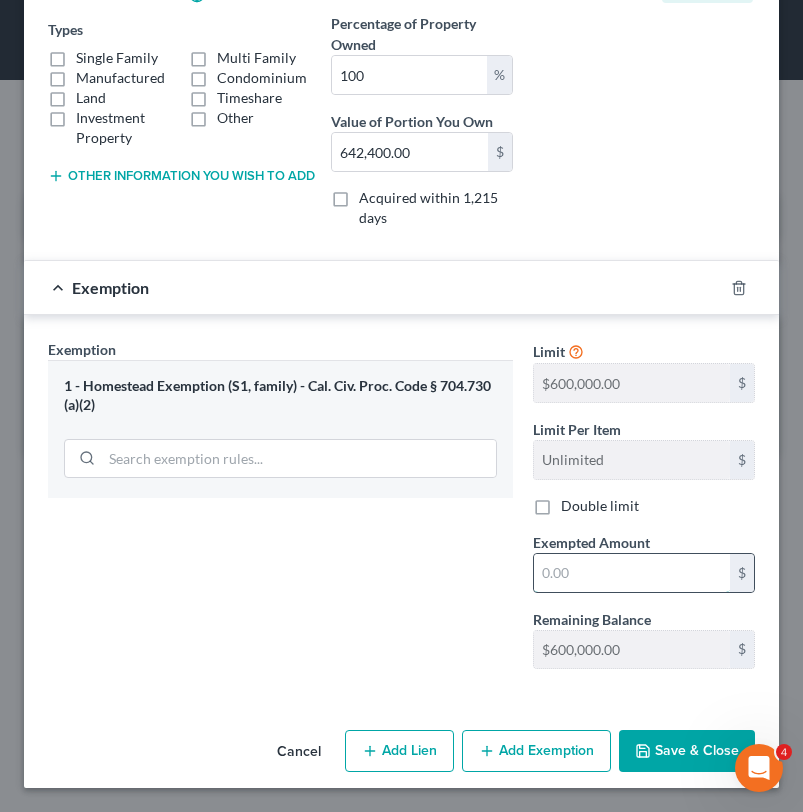 click at bounding box center [632, 573] 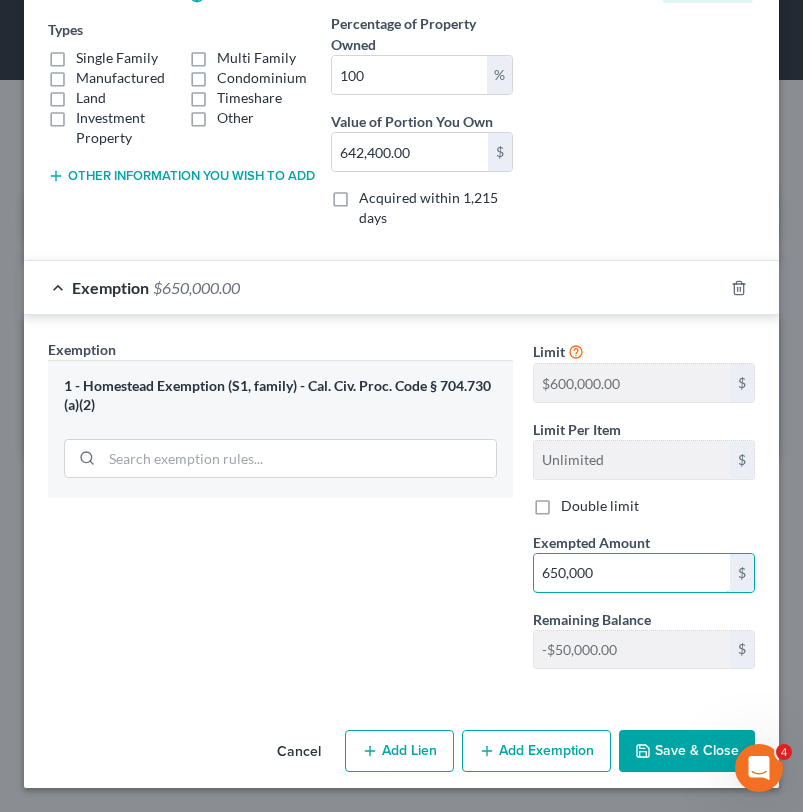 type on "650,000" 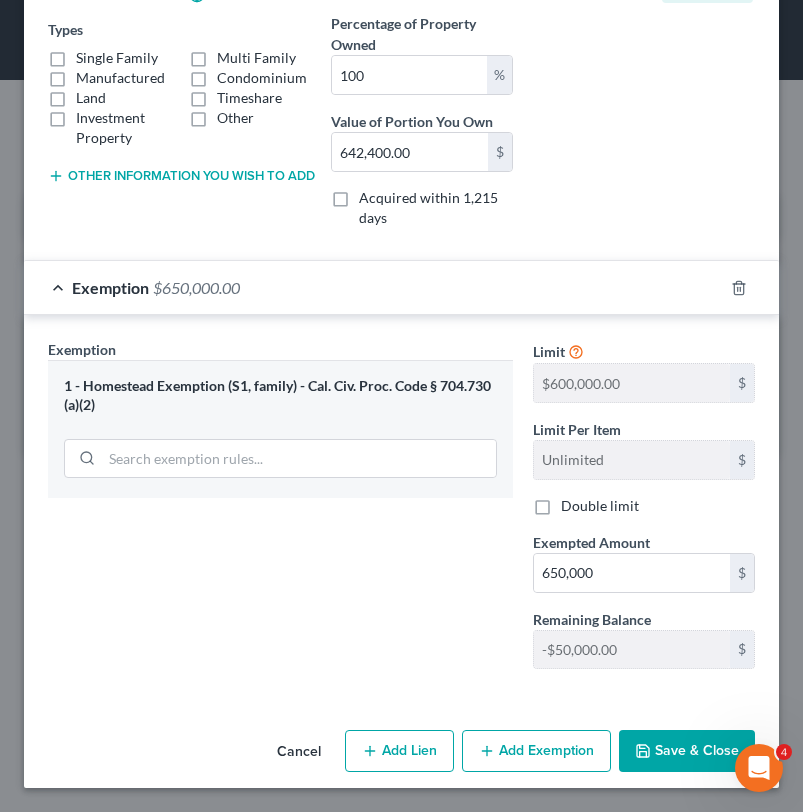 click on "Save & Close" at bounding box center (687, 751) 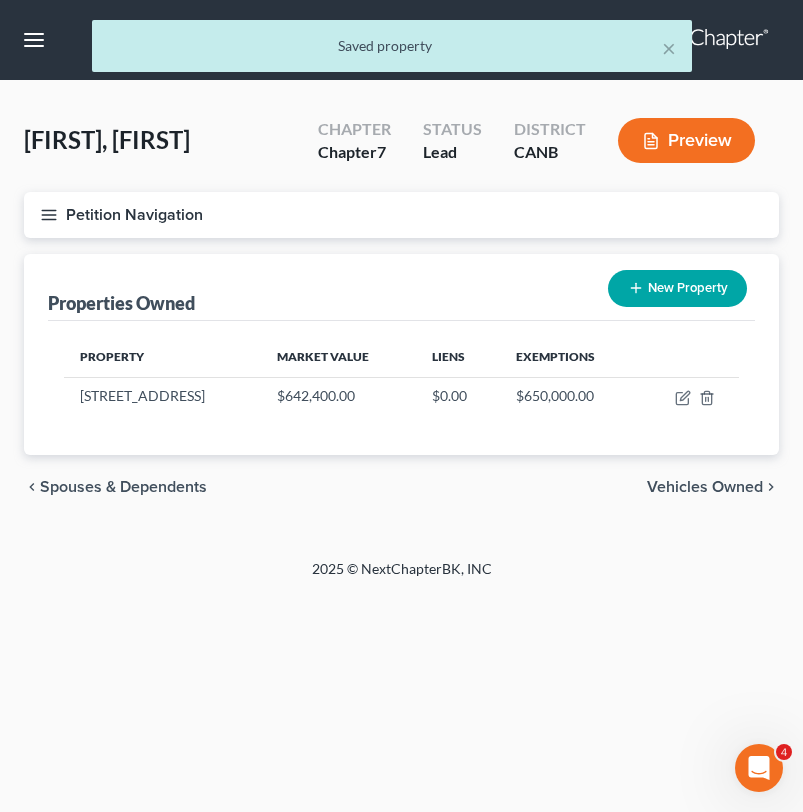 click on "chevron_left
Spouses & Dependents
Vehicles Owned
chevron_right" at bounding box center (401, 487) 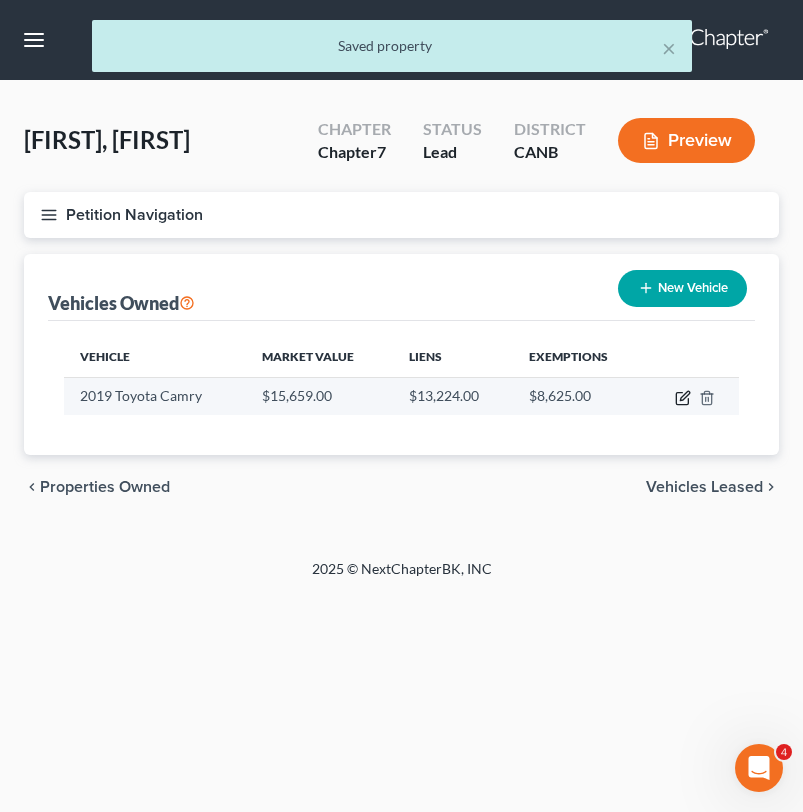 click 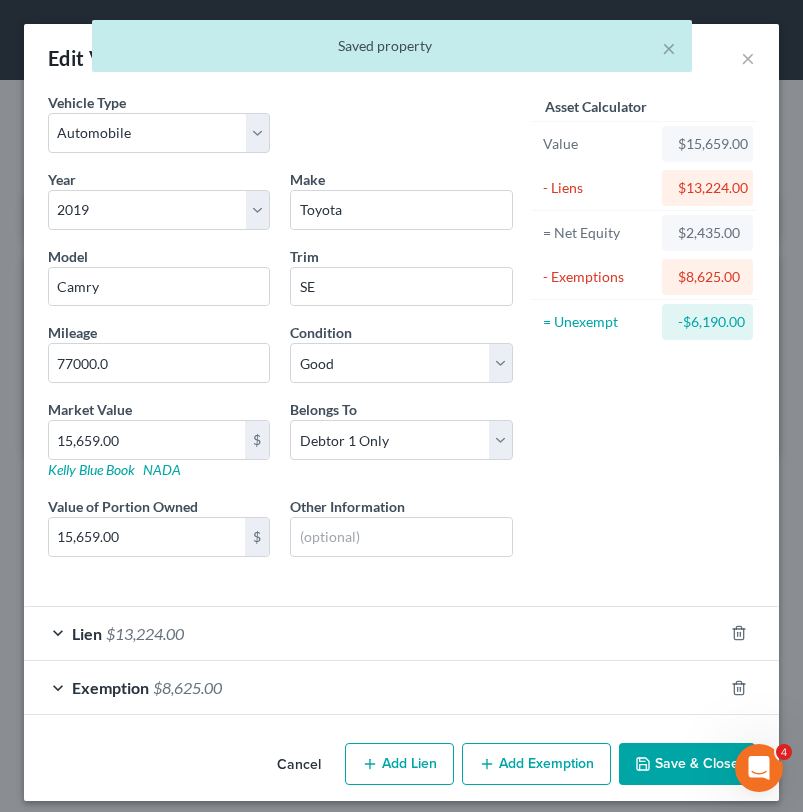 click on "Exemption $8,625.00" at bounding box center [373, 687] 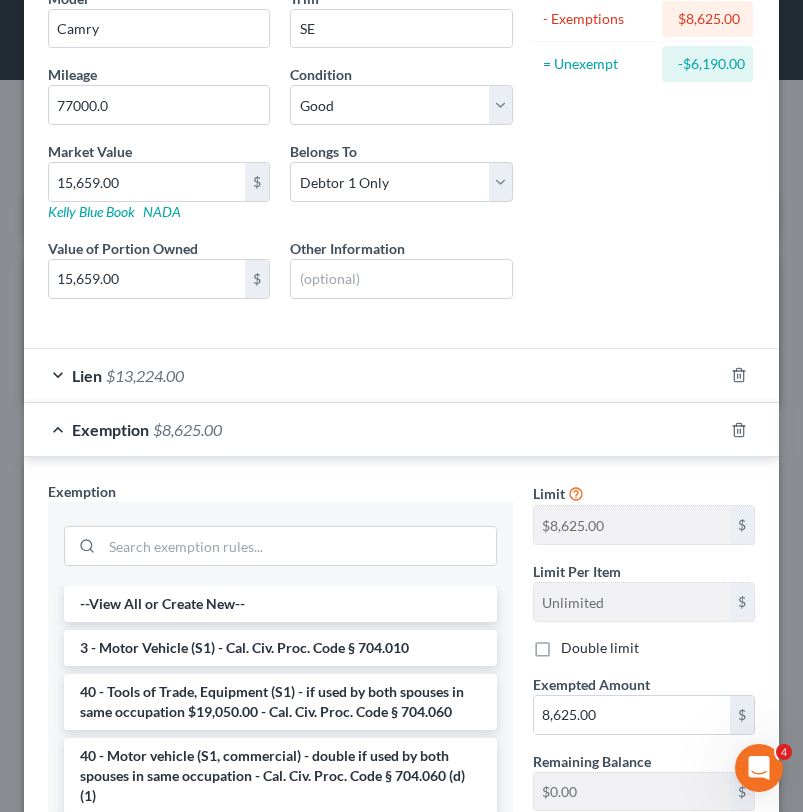 scroll, scrollTop: 288, scrollLeft: 0, axis: vertical 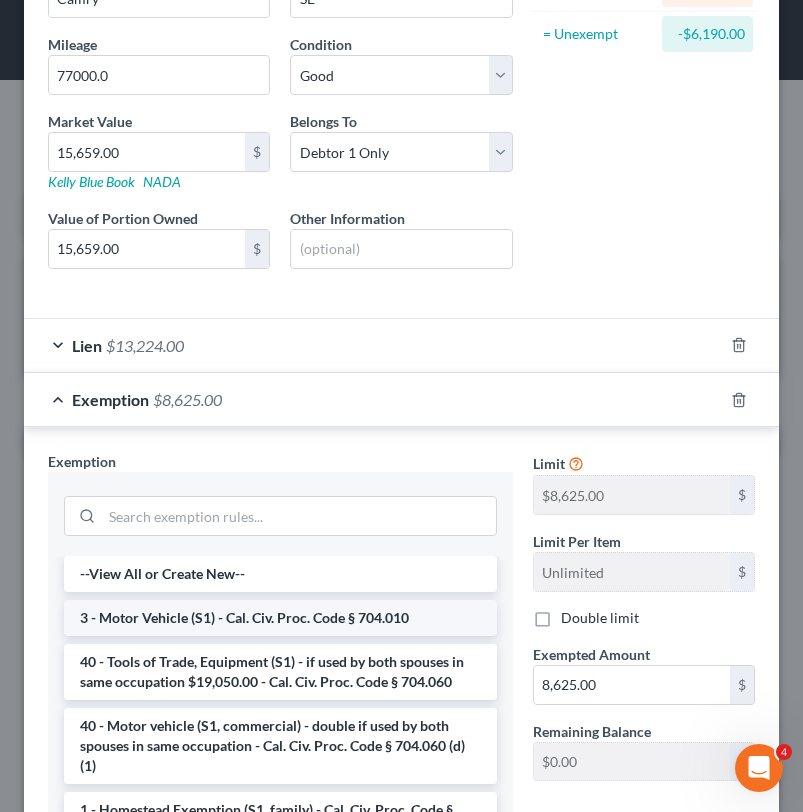 click on "3 - Motor Vehicle (S1)  - Cal. Civ. Proc. Code § 704.010" at bounding box center [280, 618] 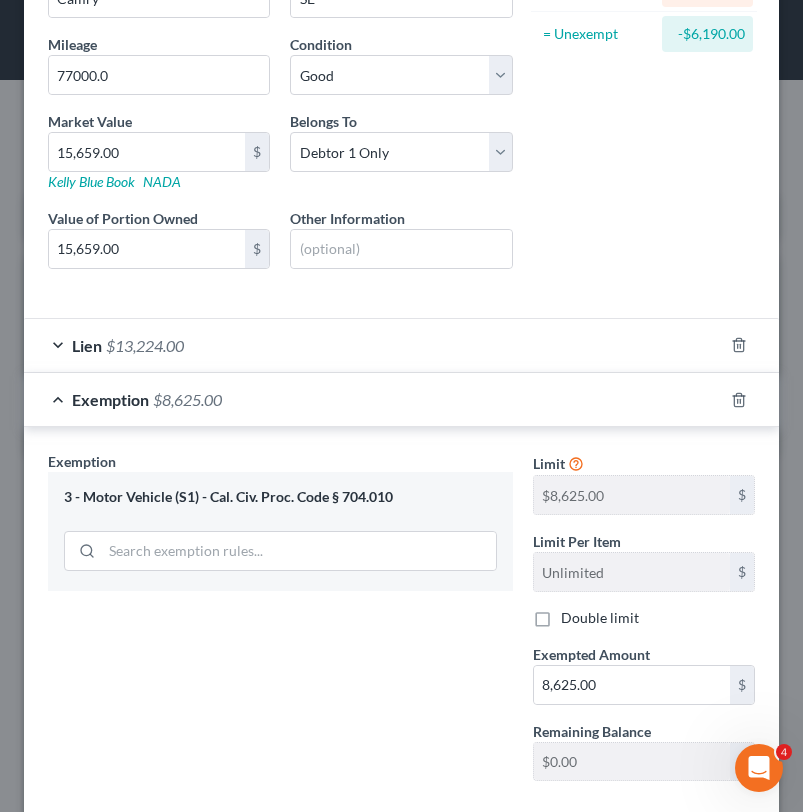 scroll, scrollTop: 400, scrollLeft: 0, axis: vertical 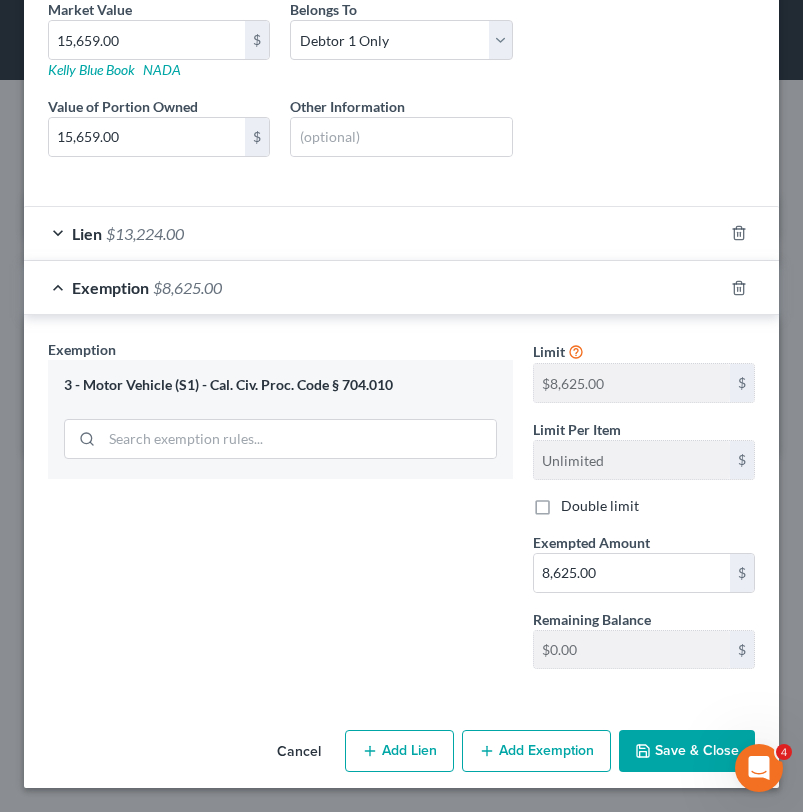 click on "Save & Close" at bounding box center [687, 751] 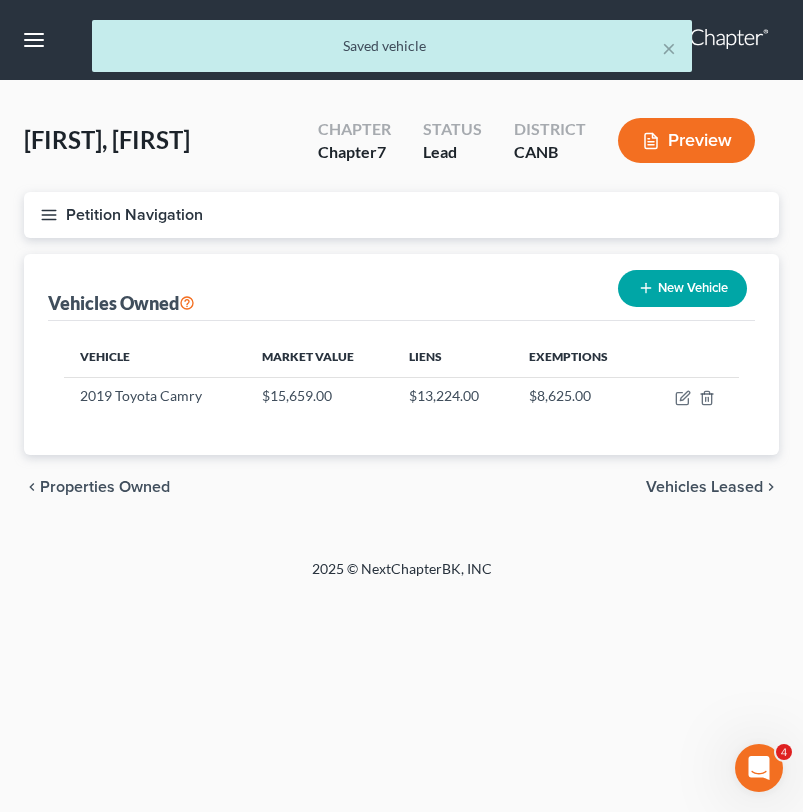 click on "chevron_left
Properties Owned
Vehicles Leased
chevron_right" at bounding box center [401, 487] 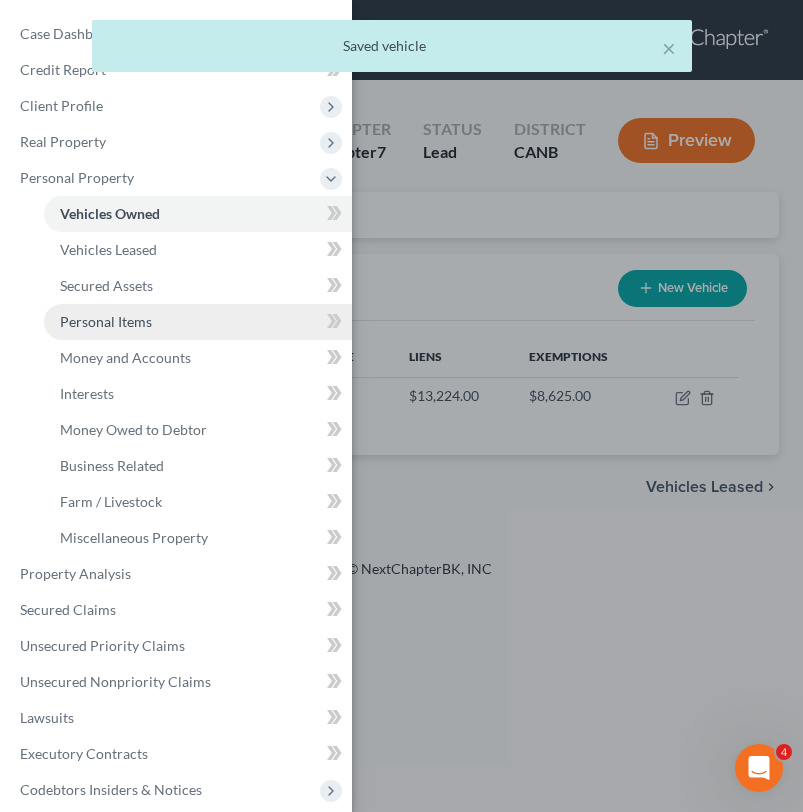 click on "Personal Items" at bounding box center [198, 322] 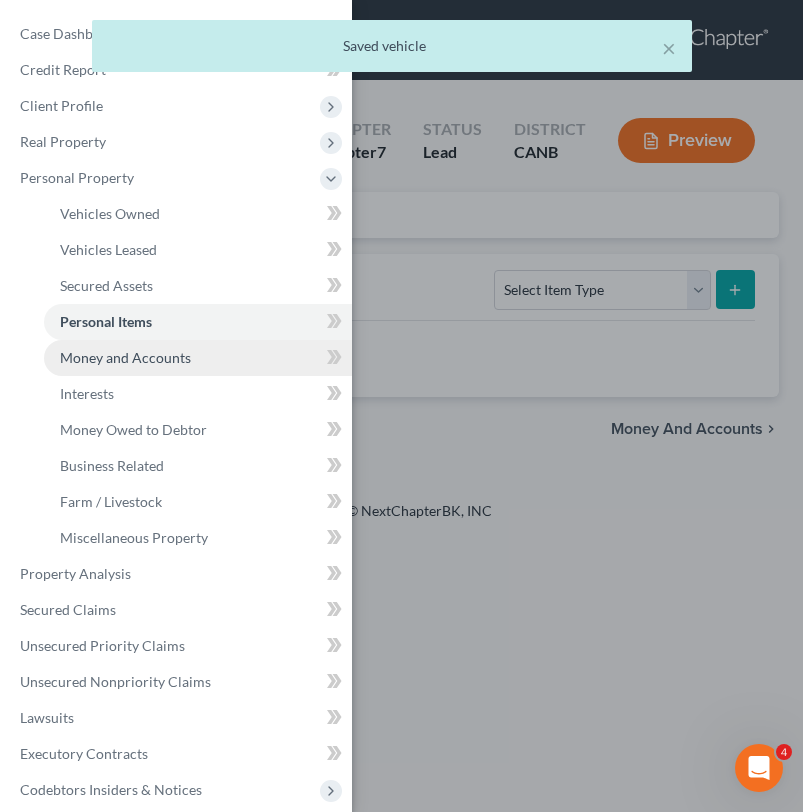 click on "Money and Accounts" at bounding box center [125, 357] 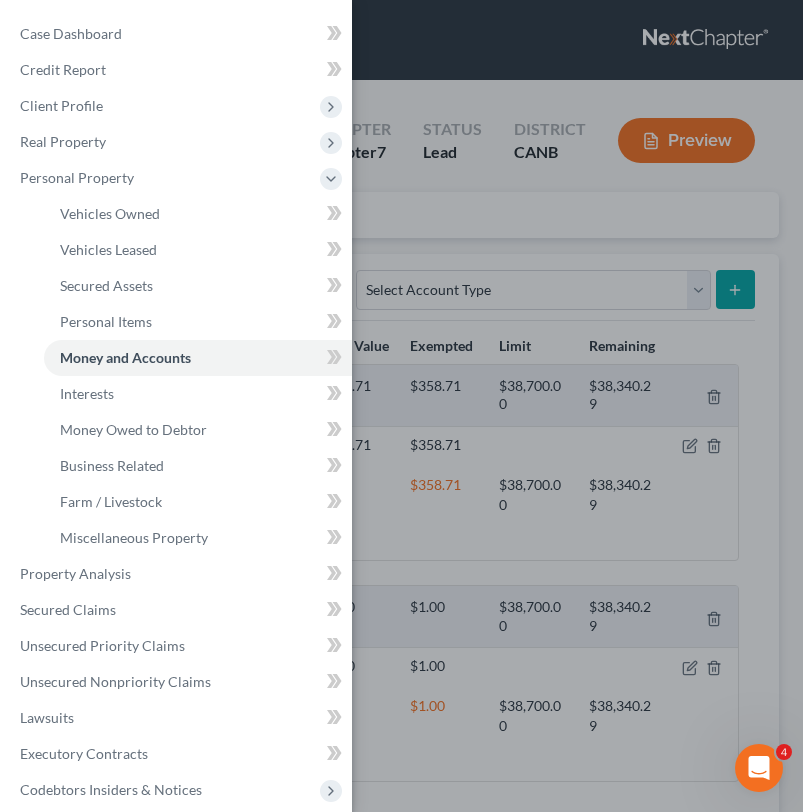 click on "Case Dashboard
Payments
Invoices
Payments
Payments
Credit Report
Client Profile" at bounding box center (401, 406) 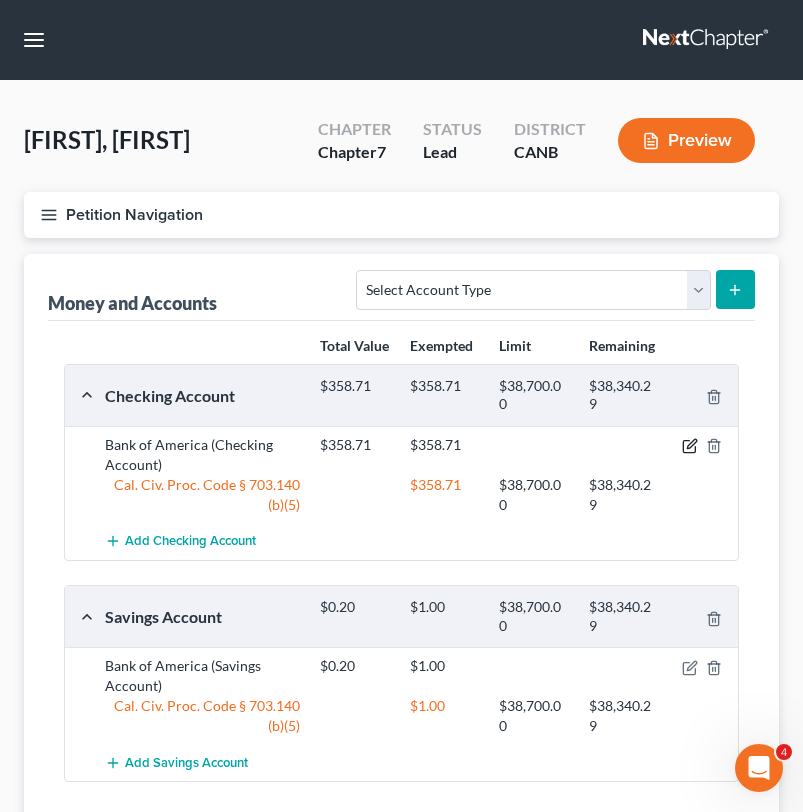 click 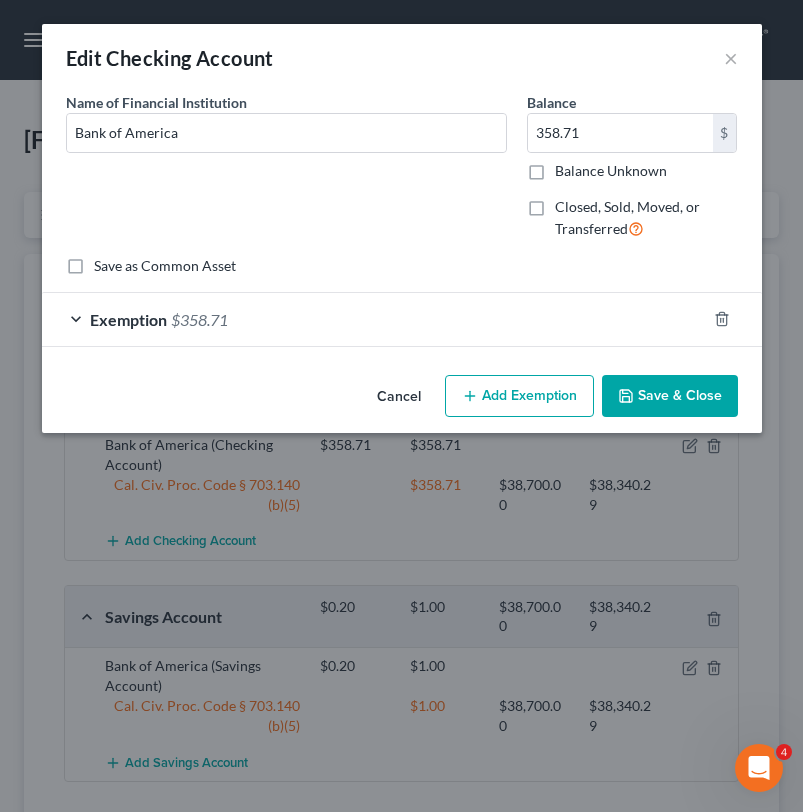 click on "Exemption $358.71" at bounding box center (374, 319) 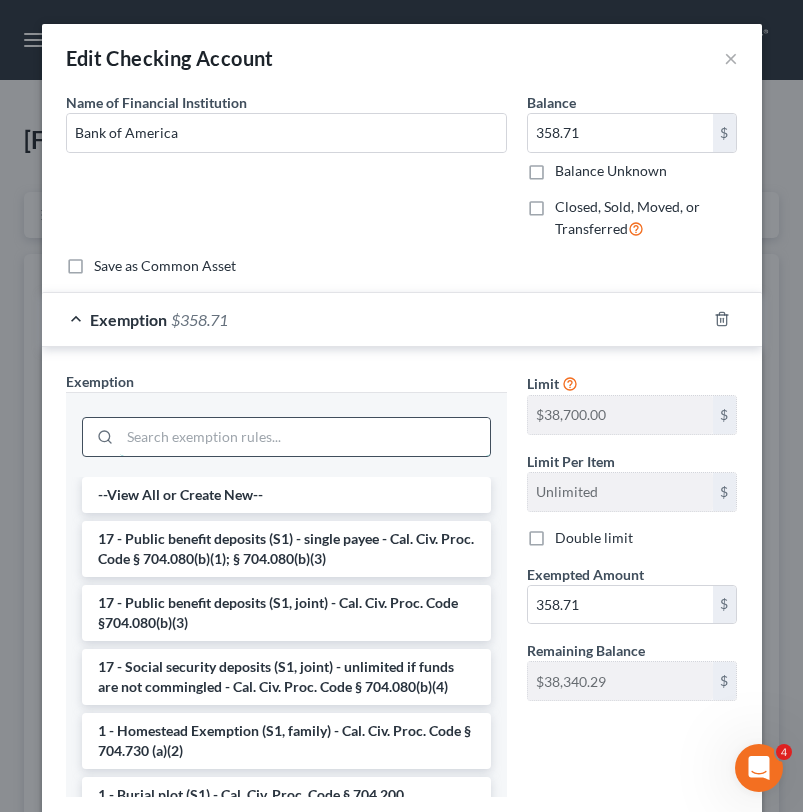 click at bounding box center (305, 437) 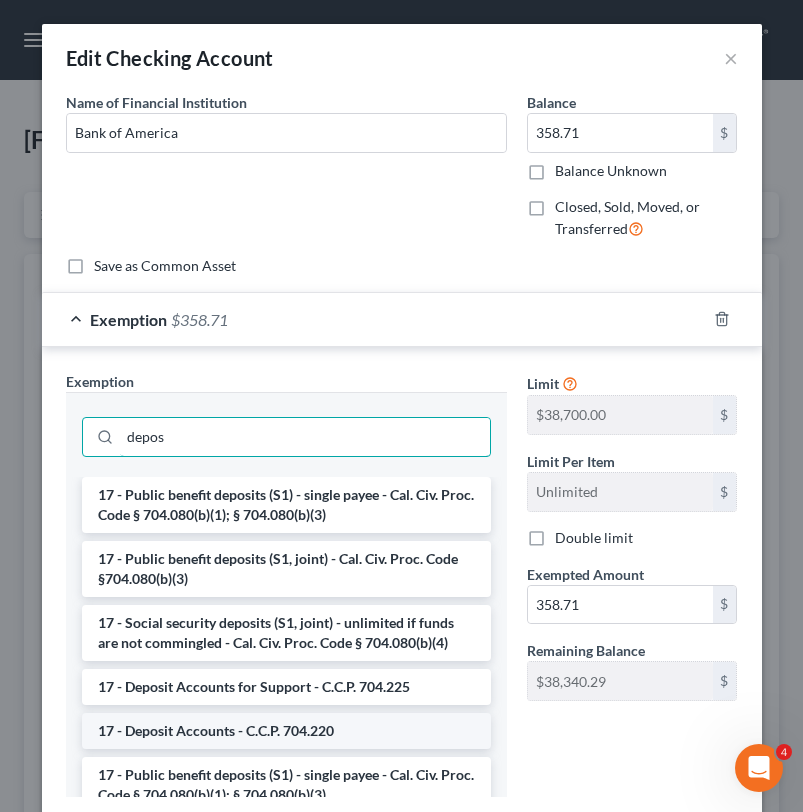 type on "depos" 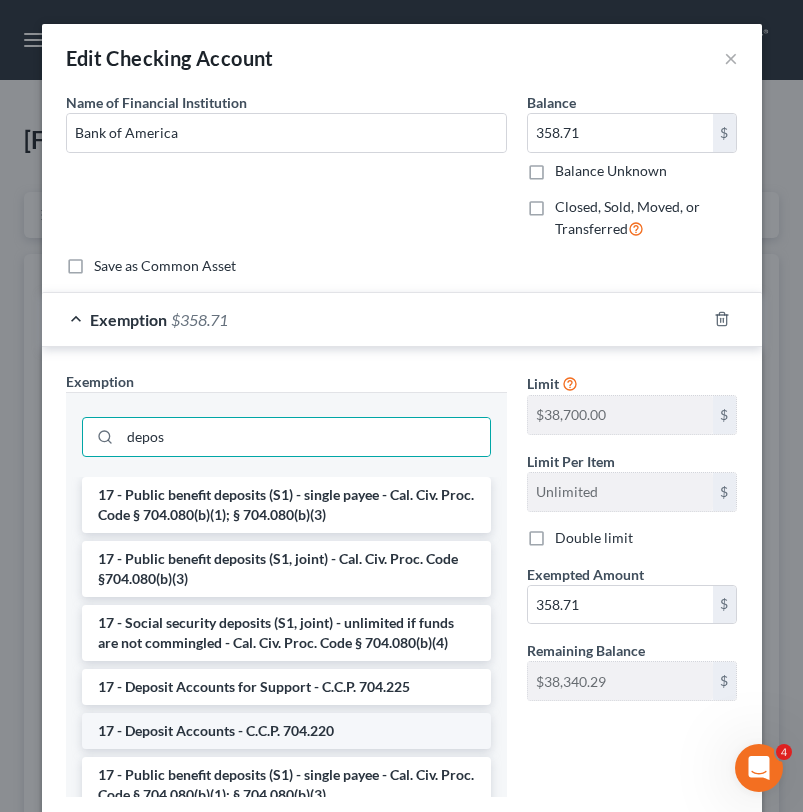 click on "17 - Deposit Accounts - C.C.P. 704.220" at bounding box center (286, 731) 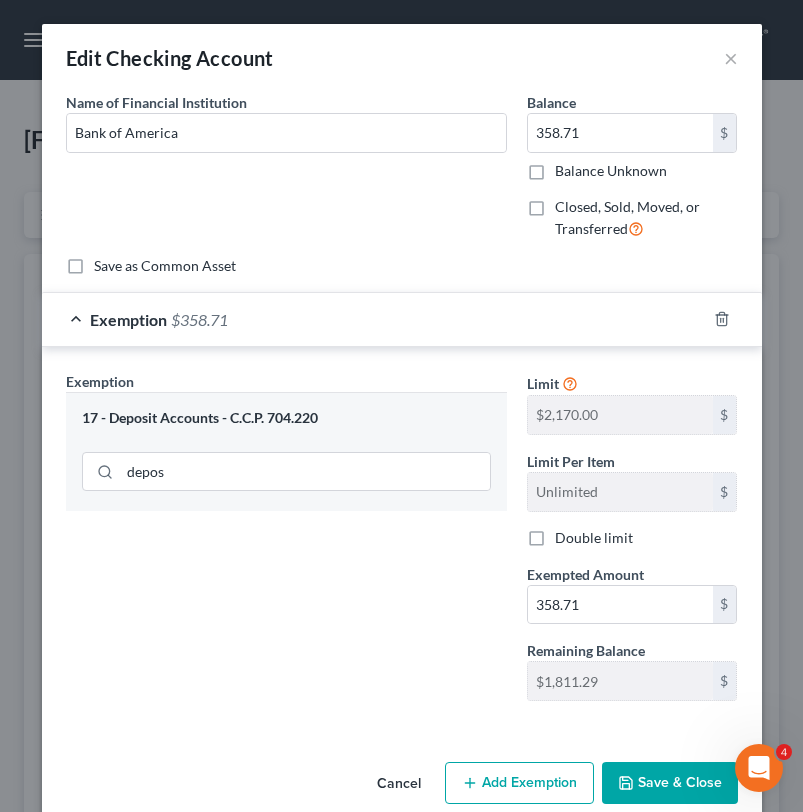 scroll, scrollTop: 32, scrollLeft: 0, axis: vertical 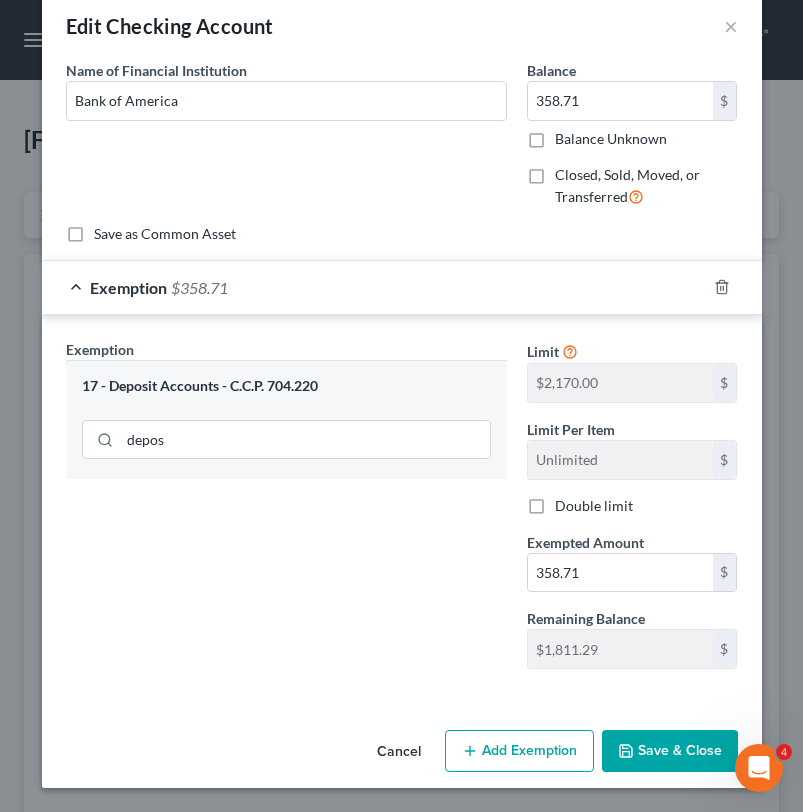 click on "Save & Close" at bounding box center (670, 751) 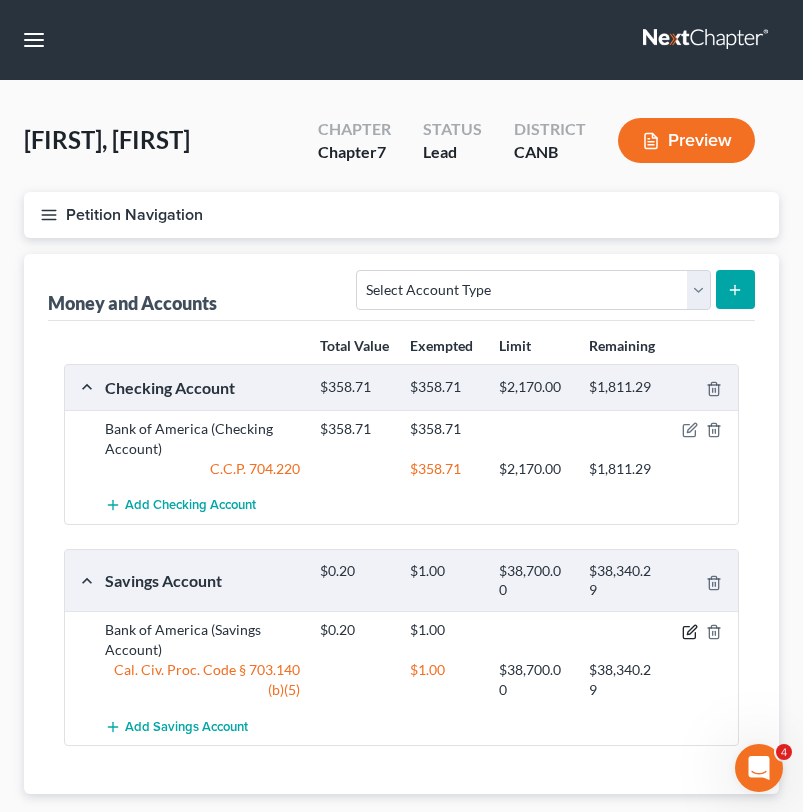 click 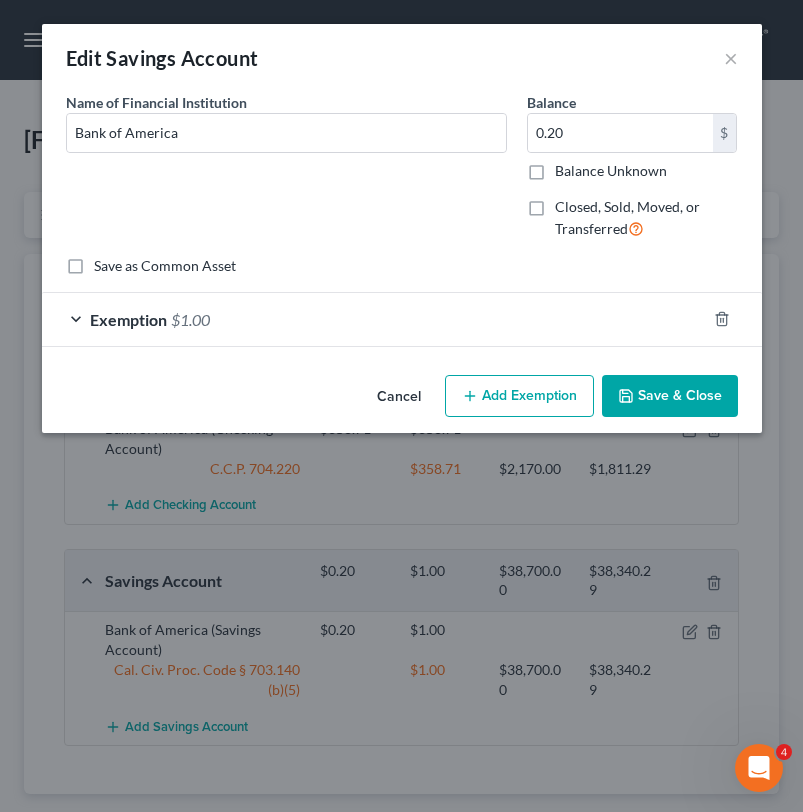 click on "Exemption $1.00" at bounding box center (374, 319) 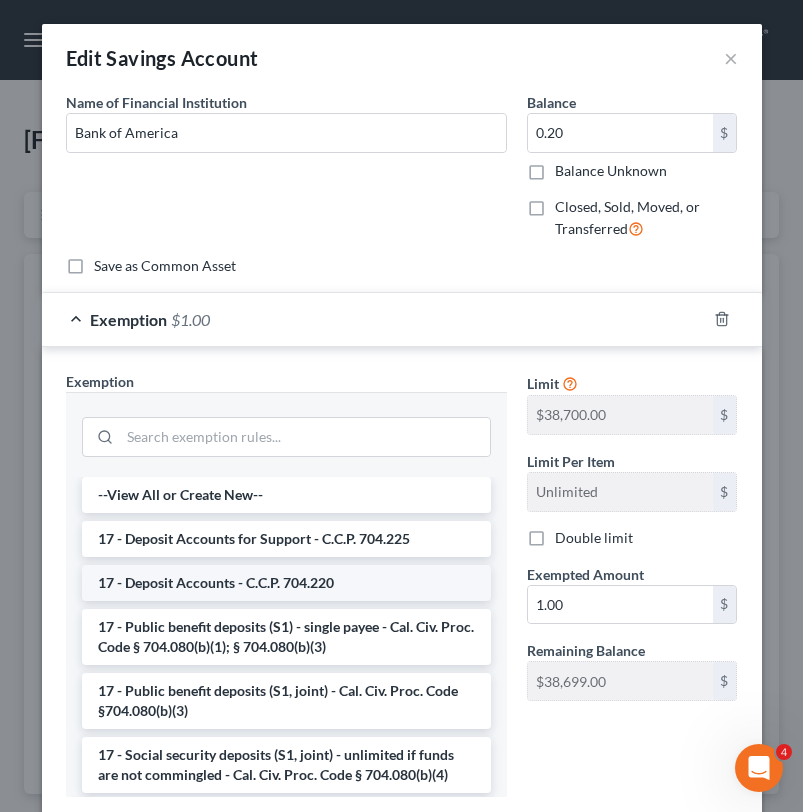 click on "17 - Deposit Accounts - C.C.P. 704.220" at bounding box center [286, 583] 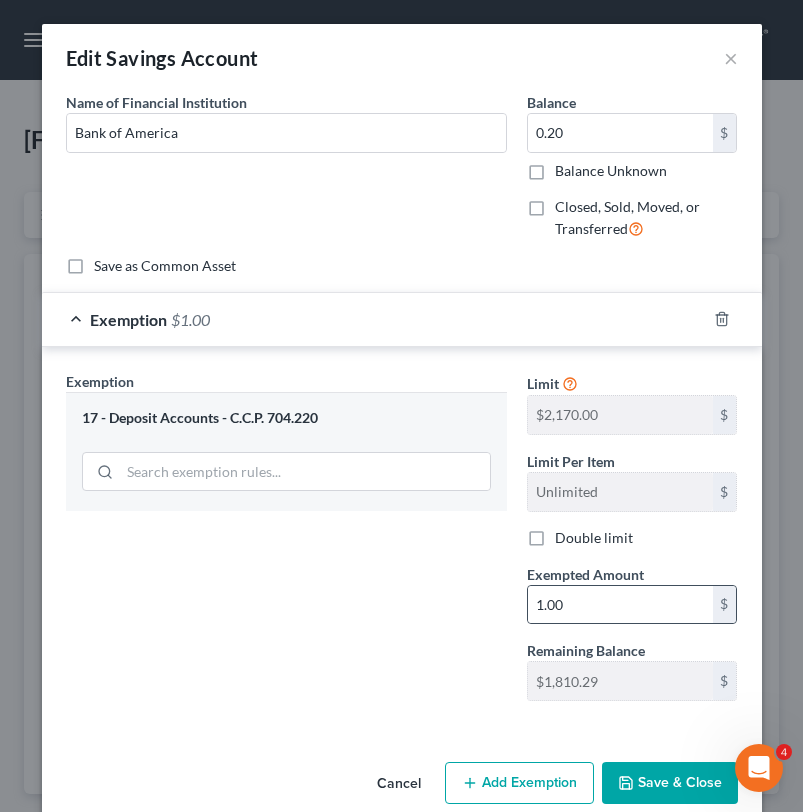 scroll, scrollTop: 32, scrollLeft: 0, axis: vertical 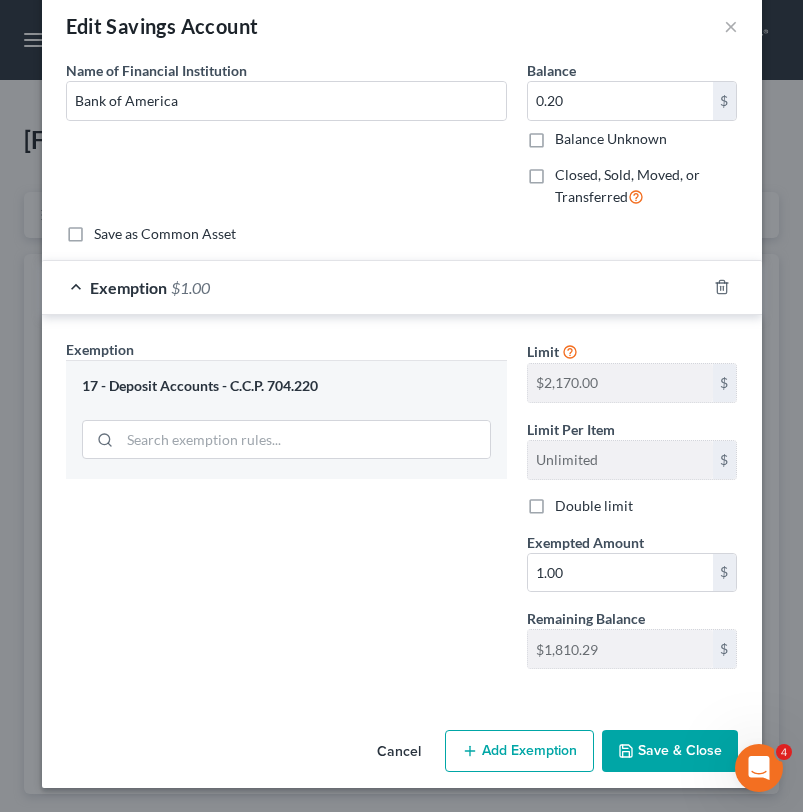 click on "Save & Close" at bounding box center (670, 751) 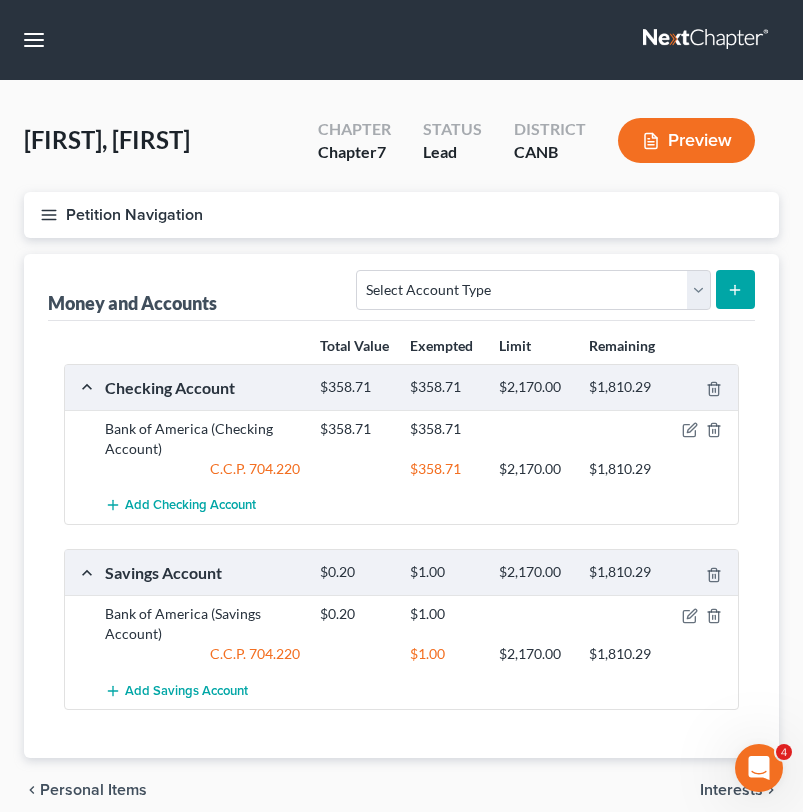 scroll, scrollTop: 85, scrollLeft: 0, axis: vertical 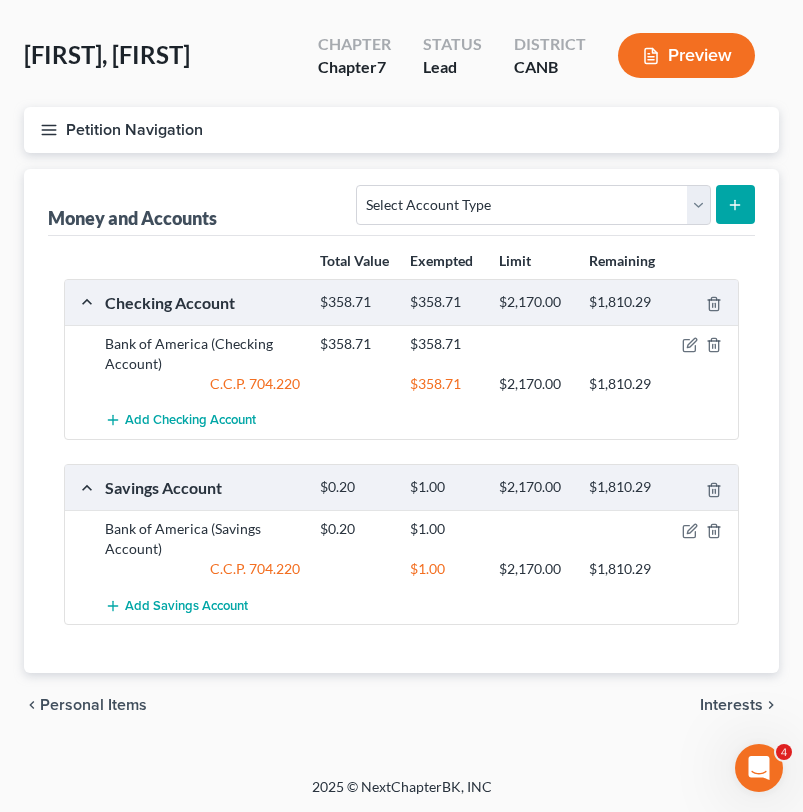 click on "Petition Navigation" at bounding box center [401, 130] 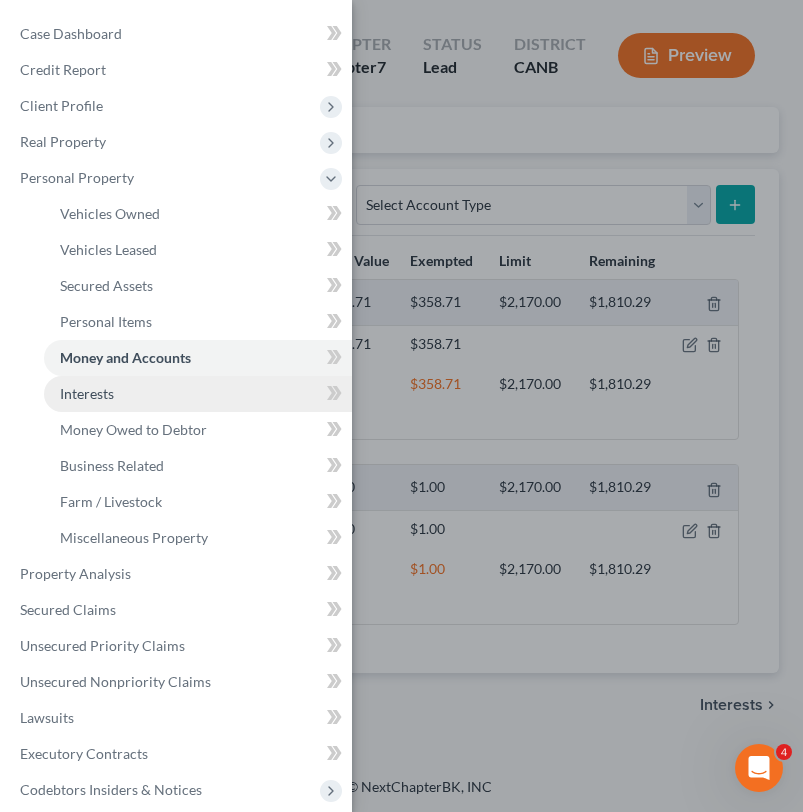 click on "Interests" at bounding box center (198, 394) 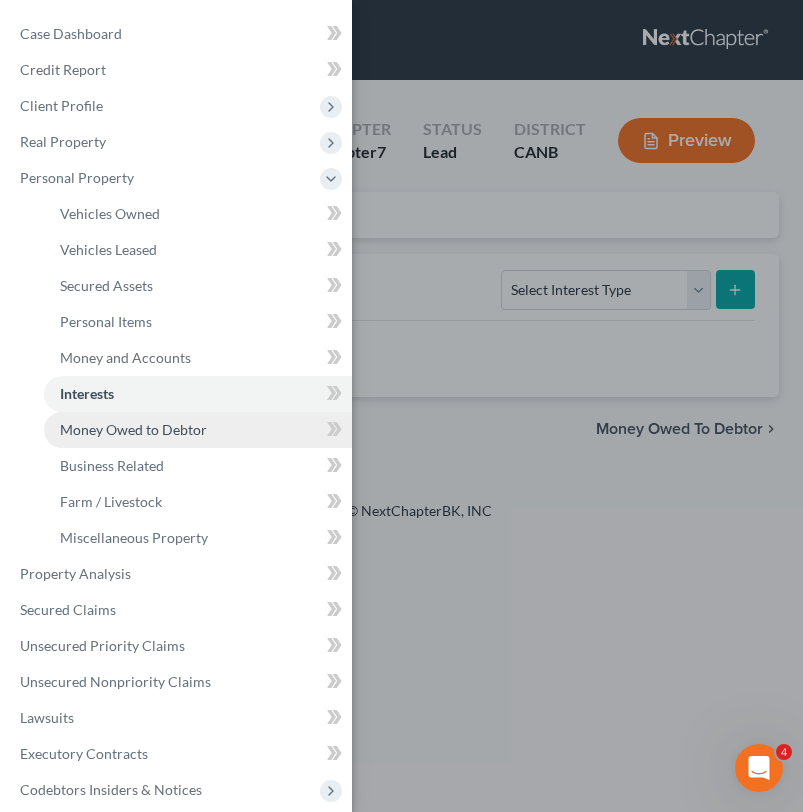 click on "Money Owed to Debtor" at bounding box center (198, 430) 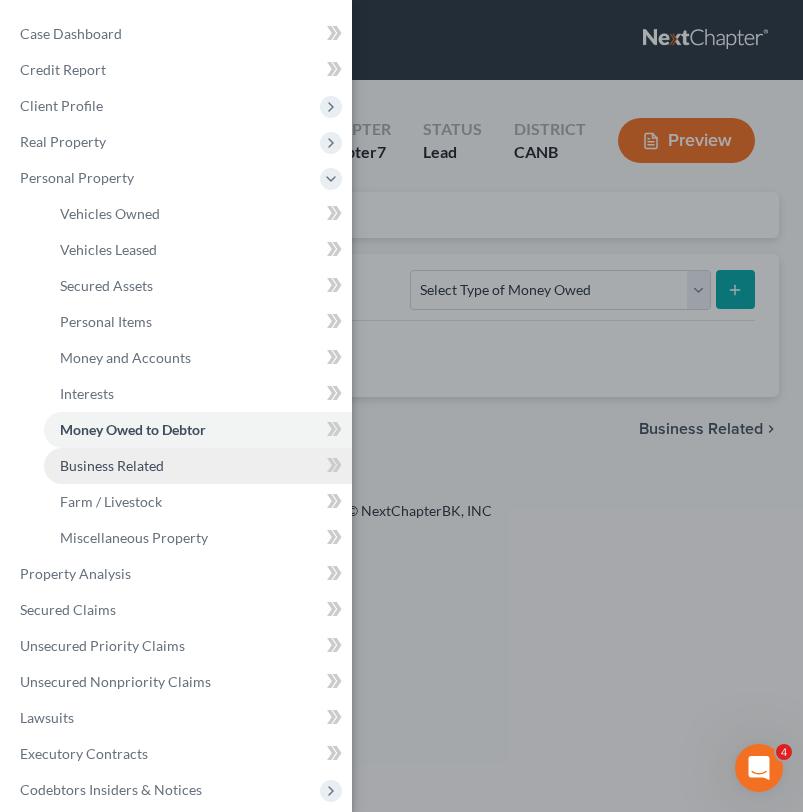 click on "Business Related" at bounding box center [112, 465] 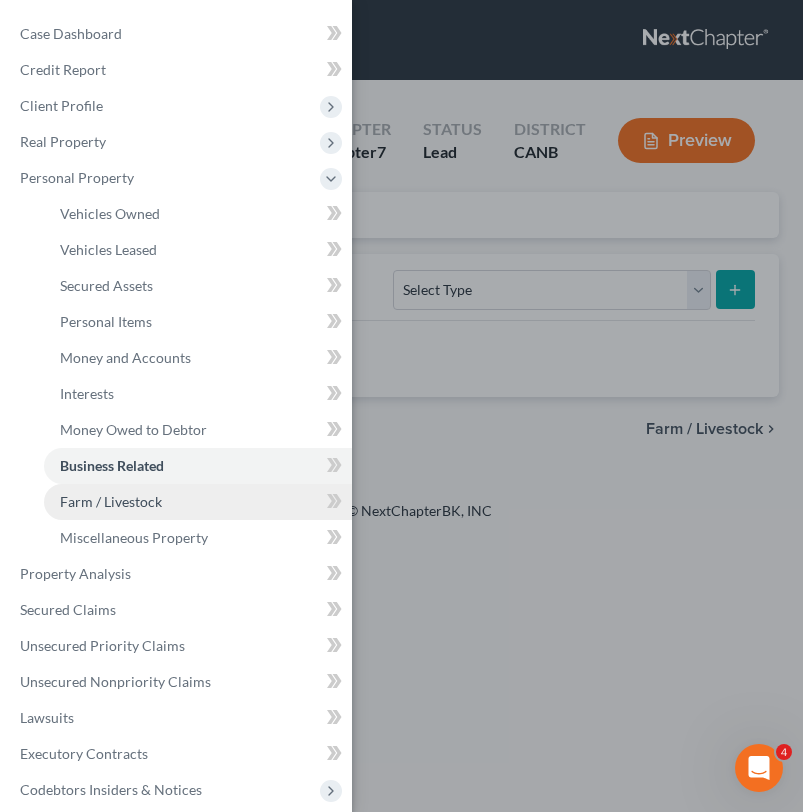 click on "Farm / Livestock" at bounding box center [198, 502] 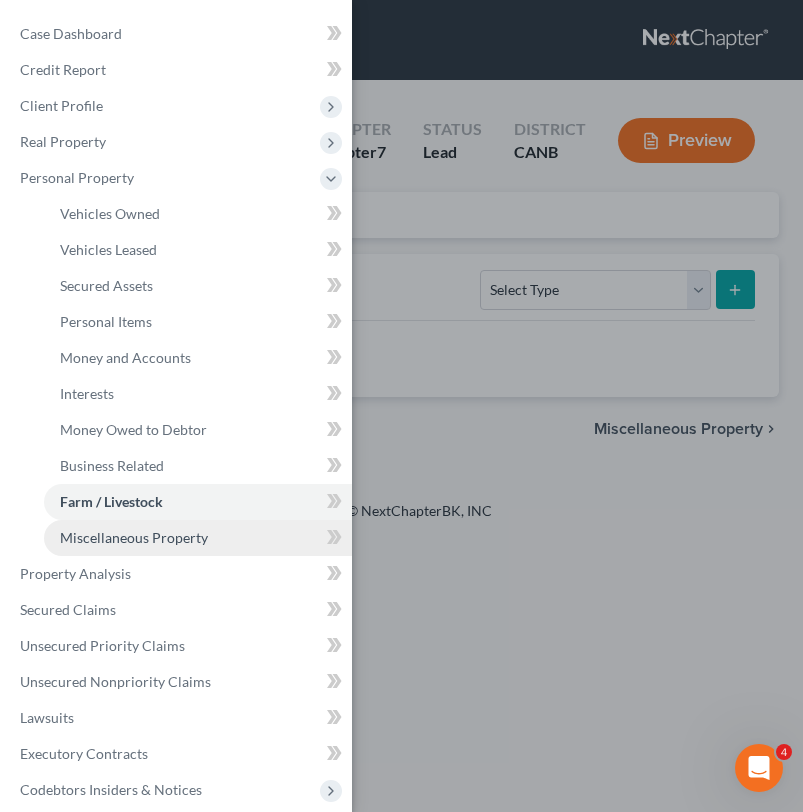 click on "Miscellaneous Property" at bounding box center (198, 538) 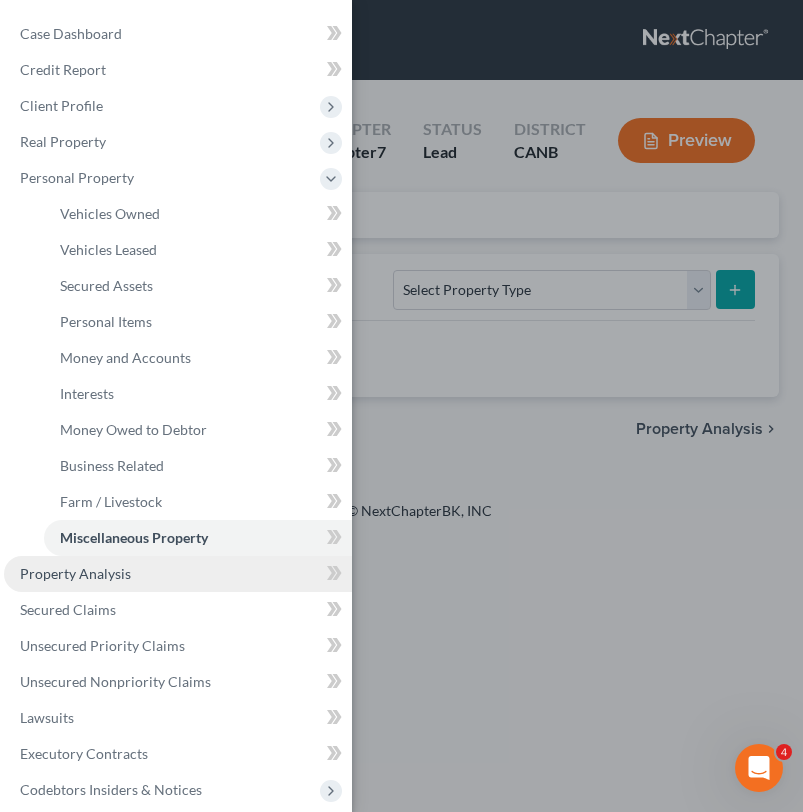 click on "Property Analysis" at bounding box center [178, 574] 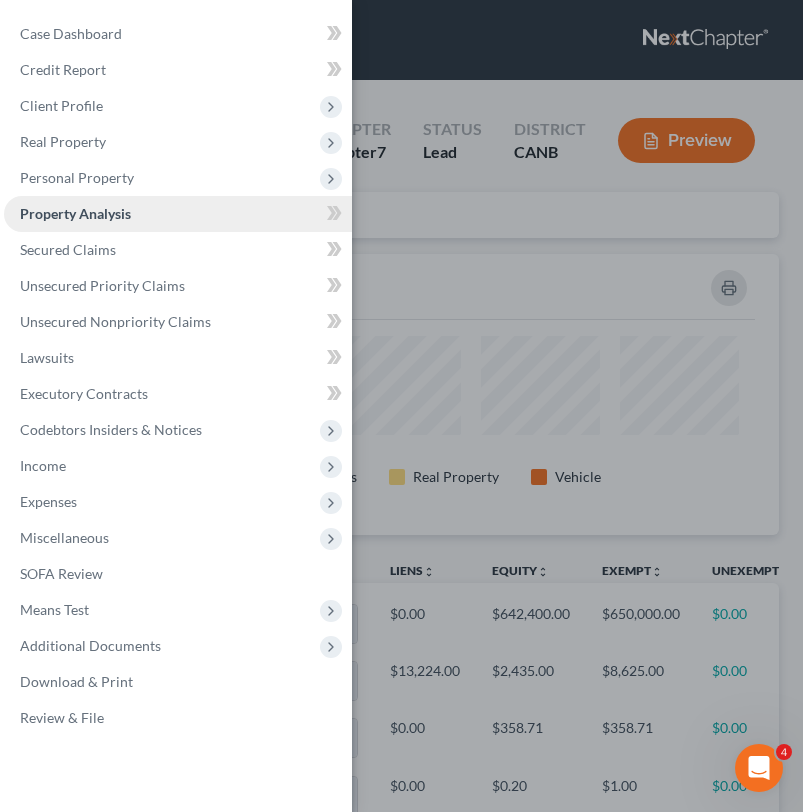 scroll, scrollTop: 999719, scrollLeft: 999245, axis: both 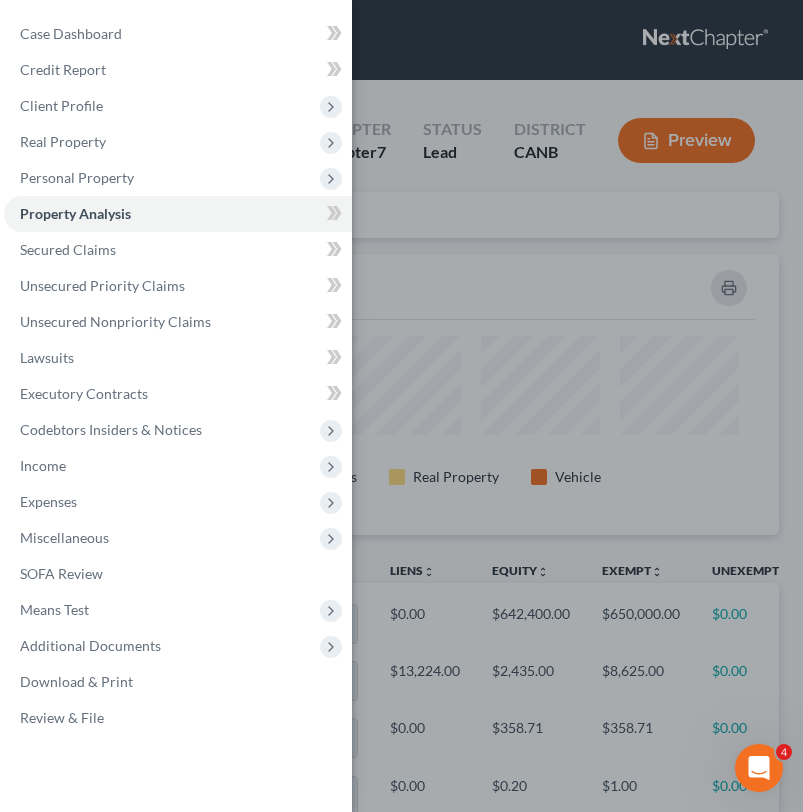 click on "Case Dashboard
Payments
Invoices
Payments
Payments
Credit Report
Client Profile" at bounding box center (401, 406) 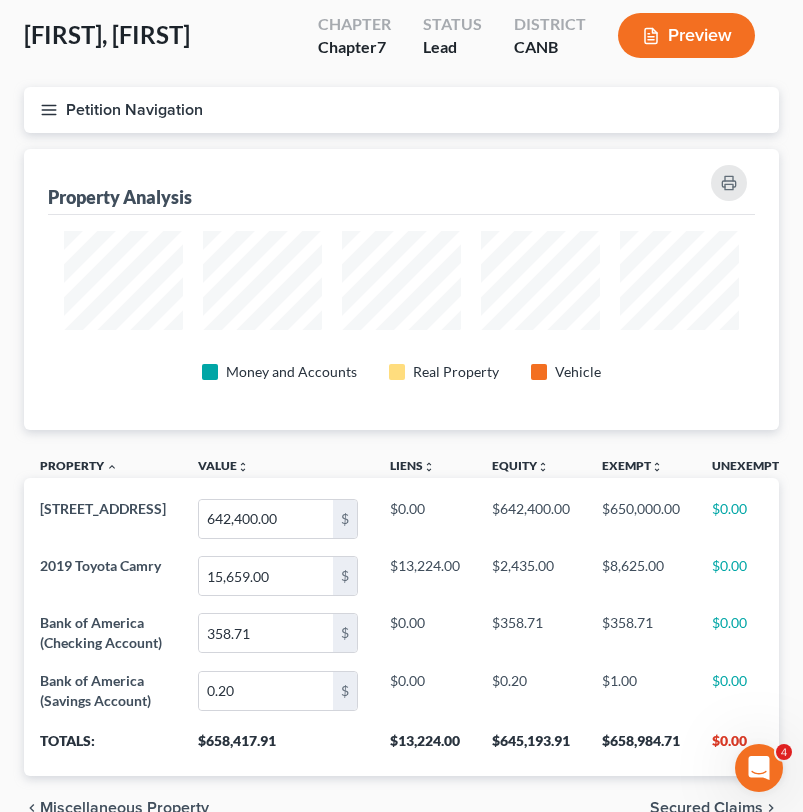 scroll, scrollTop: 36, scrollLeft: 0, axis: vertical 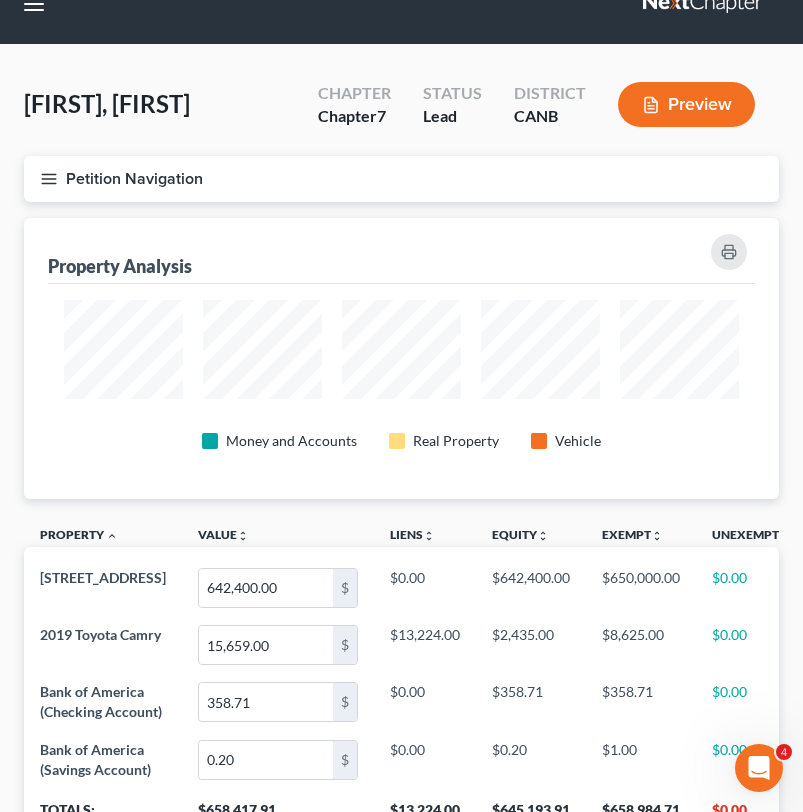 click on "Petition Navigation" at bounding box center (401, 179) 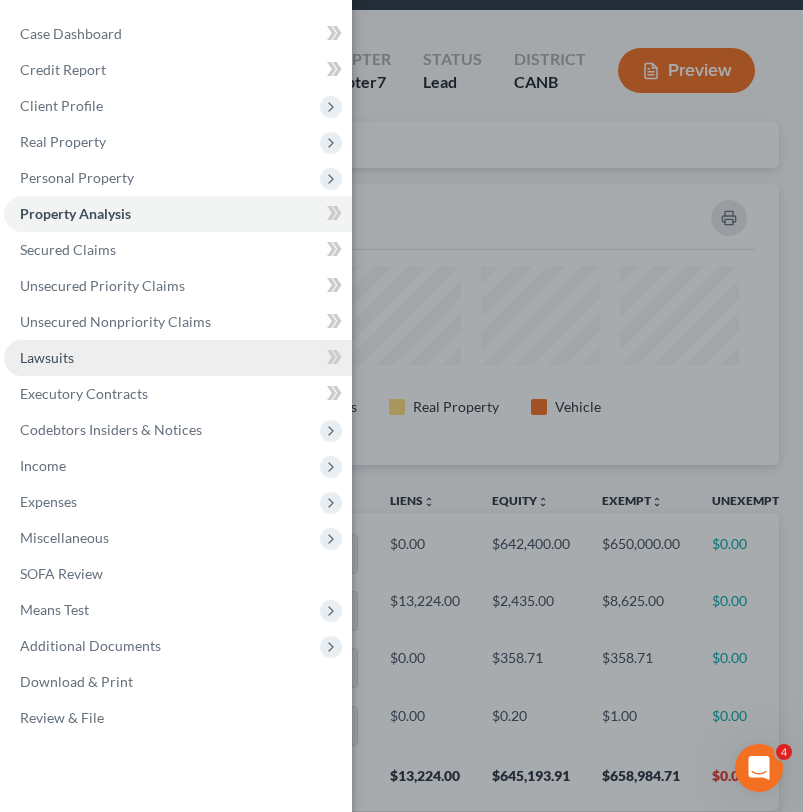 scroll, scrollTop: 105, scrollLeft: 0, axis: vertical 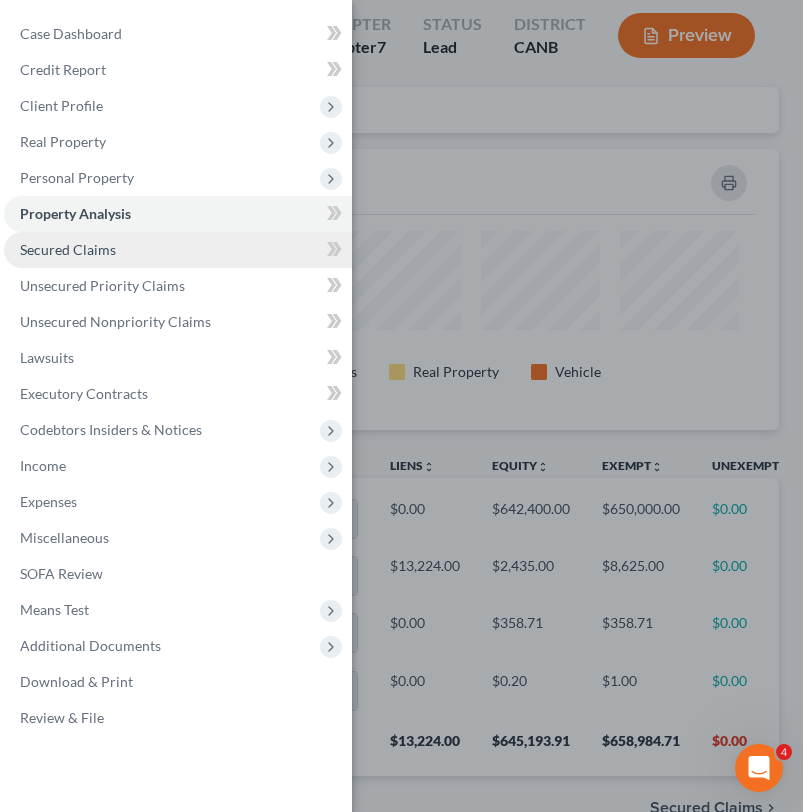 click on "Secured Claims" at bounding box center [178, 250] 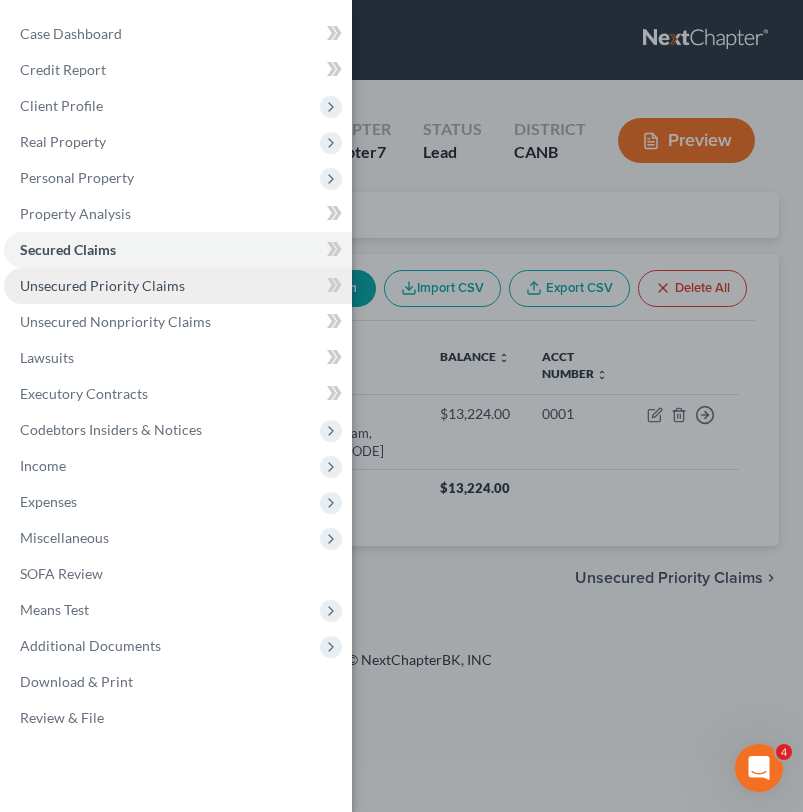 click on "Unsecured Priority Claims" at bounding box center [102, 285] 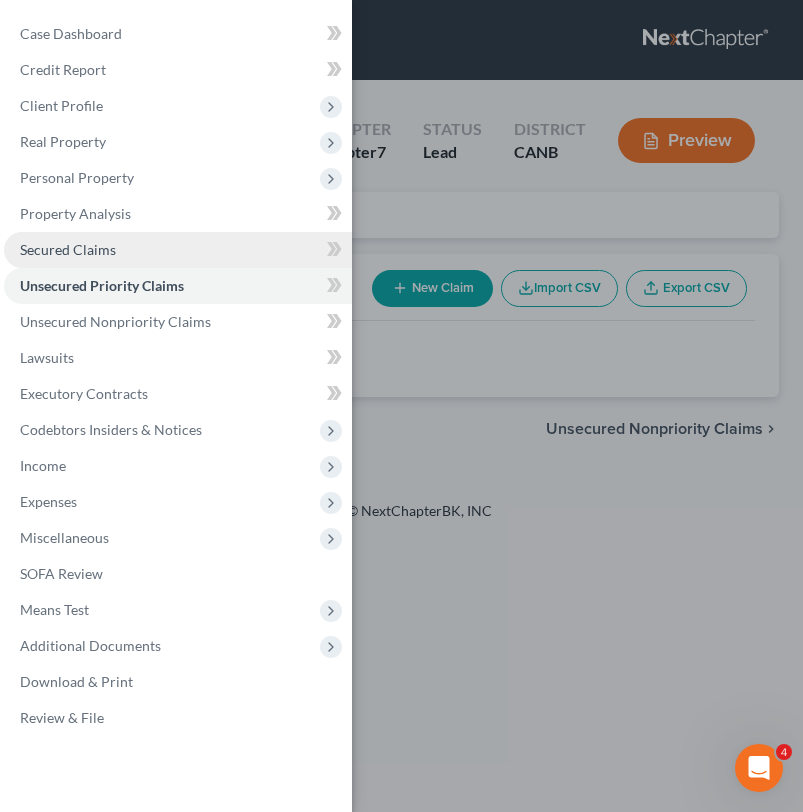 click on "Secured Claims" at bounding box center (178, 250) 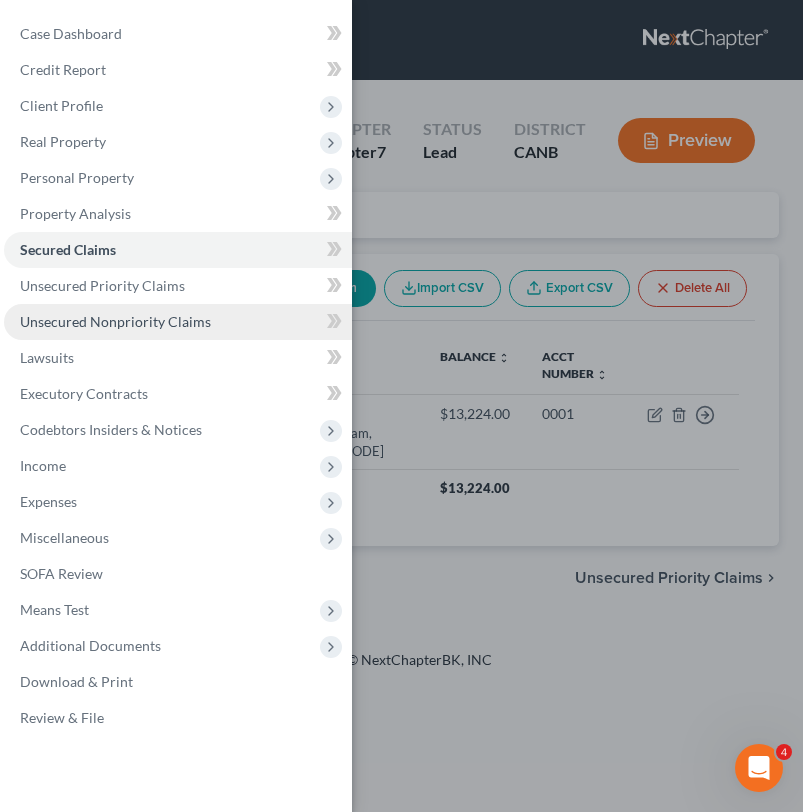 click on "Unsecured Nonpriority Claims" at bounding box center [178, 322] 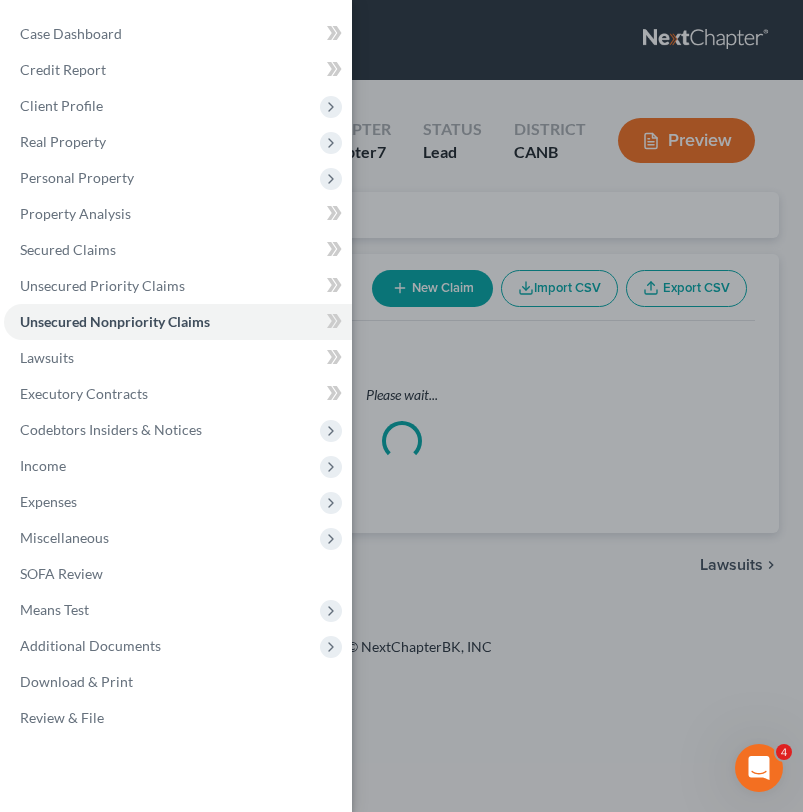 click on "Case Dashboard
Payments
Invoices
Payments
Payments
Credit Report
Client Profile" at bounding box center (401, 406) 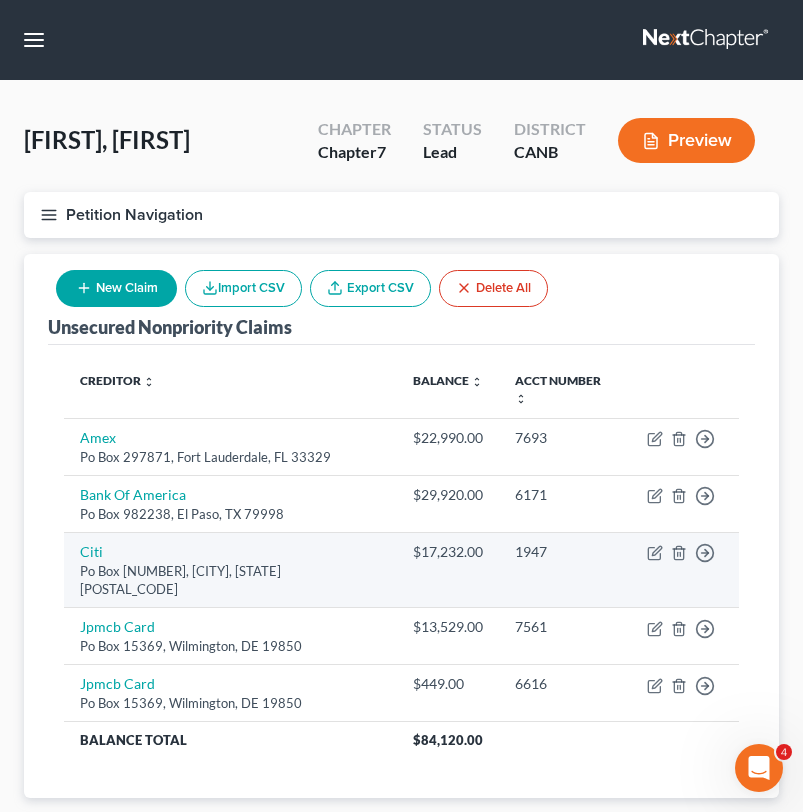 scroll, scrollTop: 65, scrollLeft: 0, axis: vertical 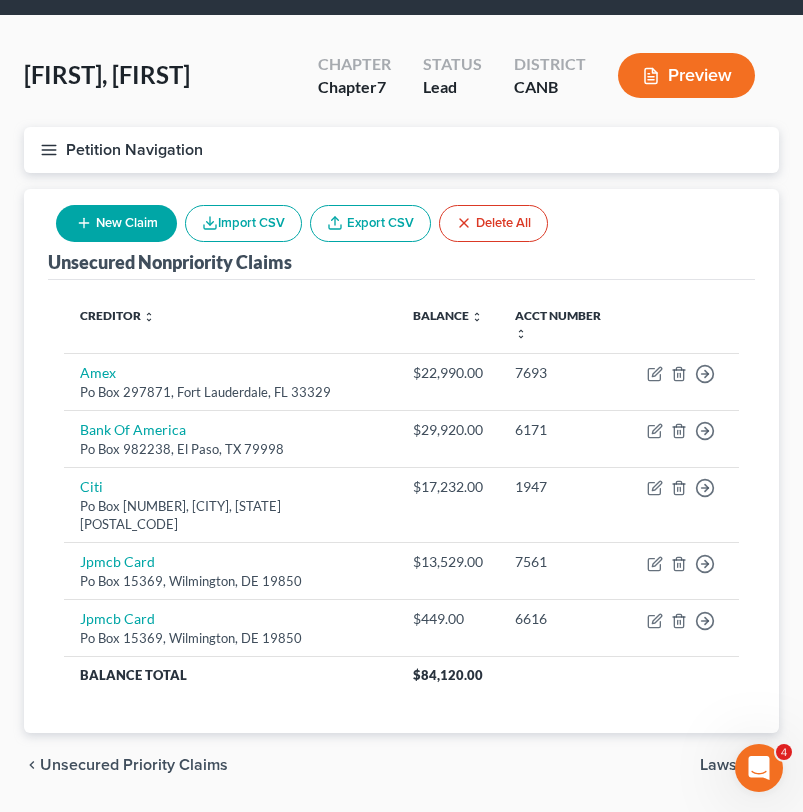 click on "Petition Navigation" at bounding box center [401, 150] 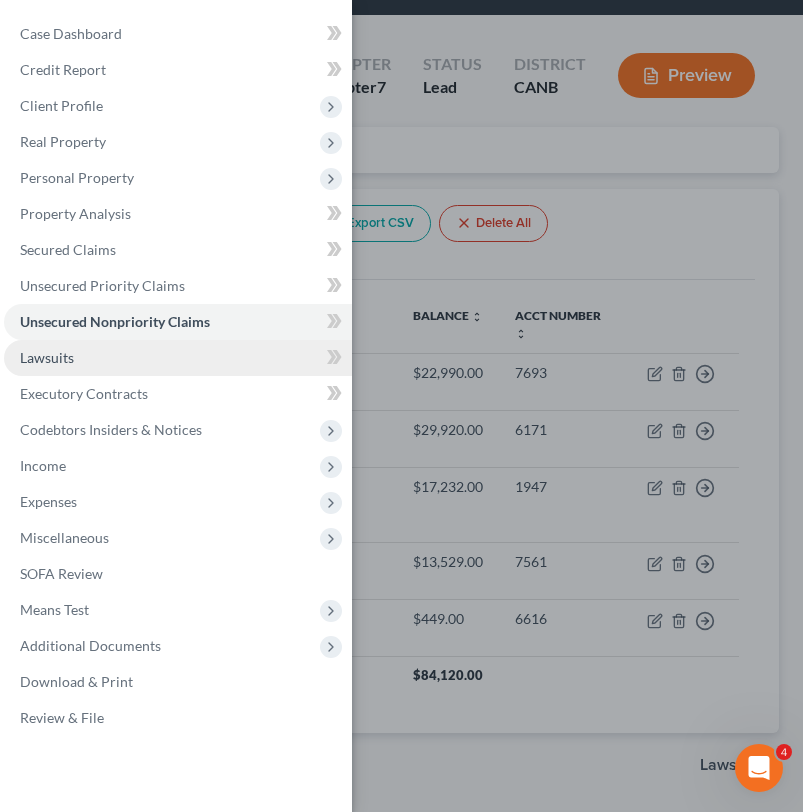 scroll, scrollTop: 89, scrollLeft: 0, axis: vertical 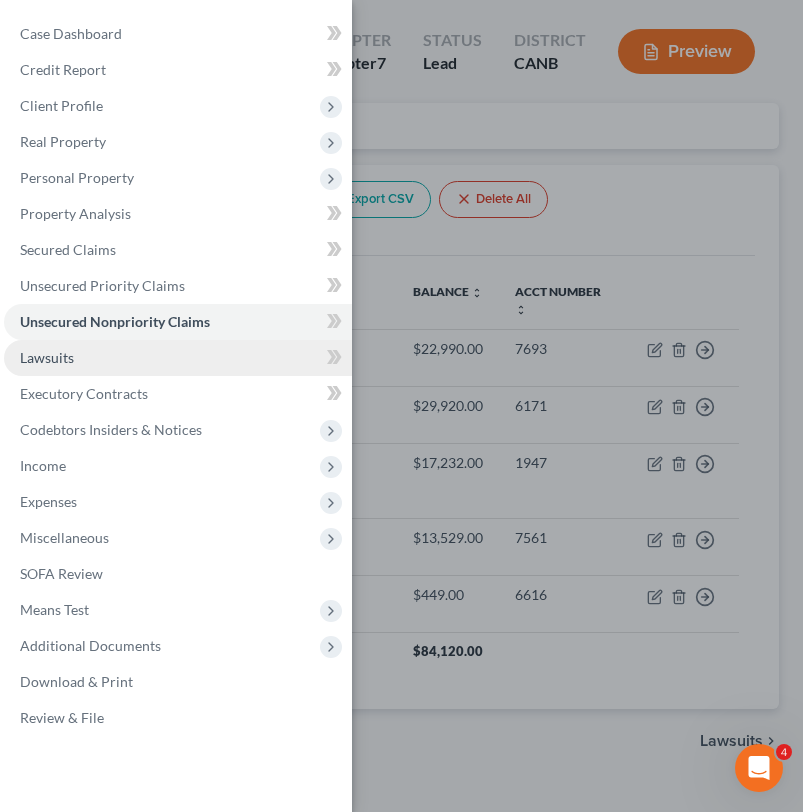 click on "Lawsuits" at bounding box center (178, 358) 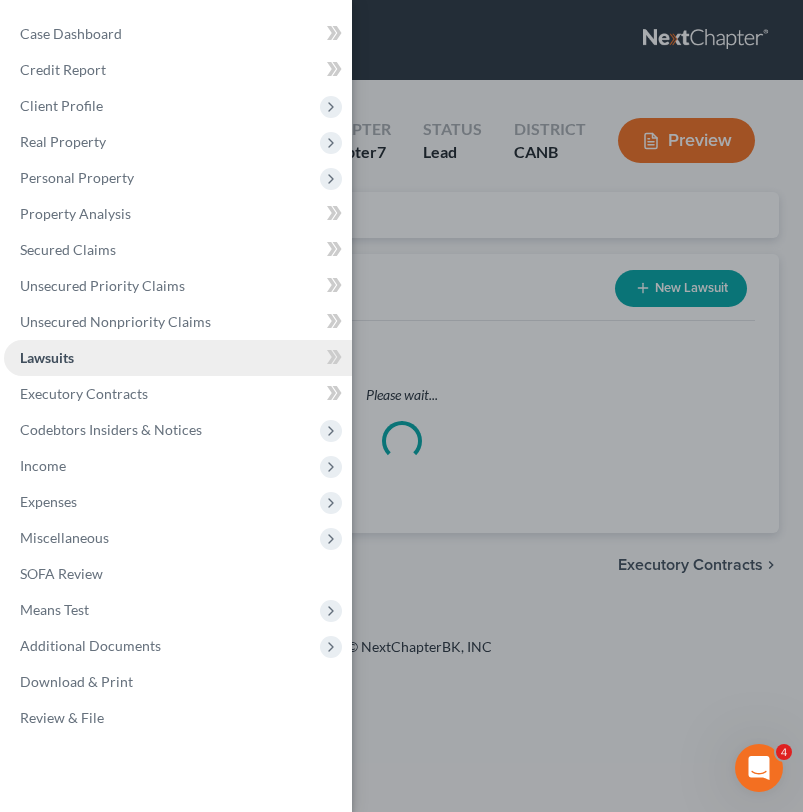 scroll, scrollTop: 0, scrollLeft: 0, axis: both 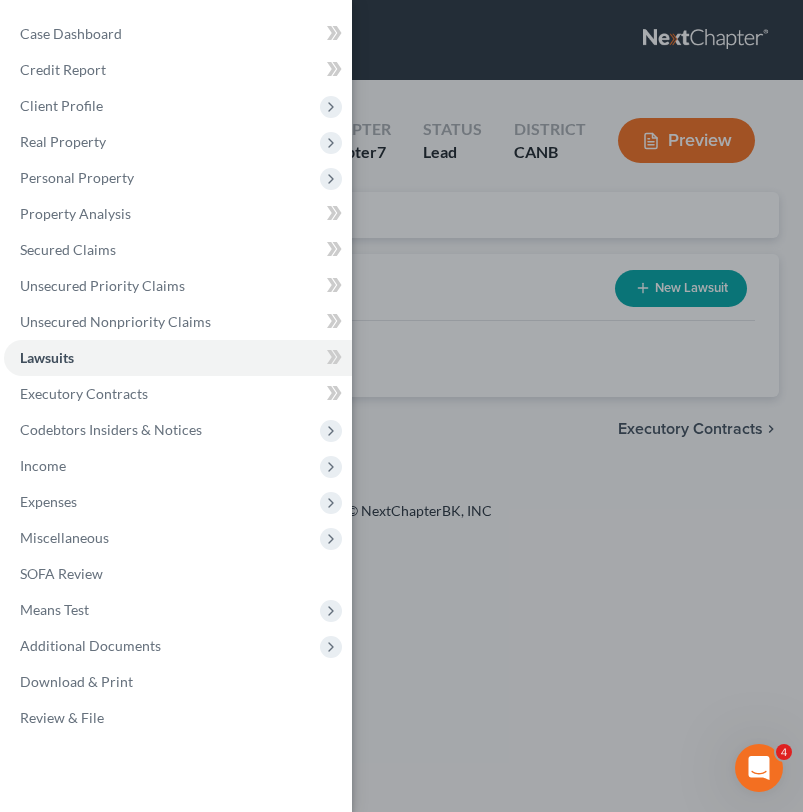 click on "Case Dashboard
Payments
Invoices
Payments
Payments
Credit Report
Client Profile" at bounding box center (401, 406) 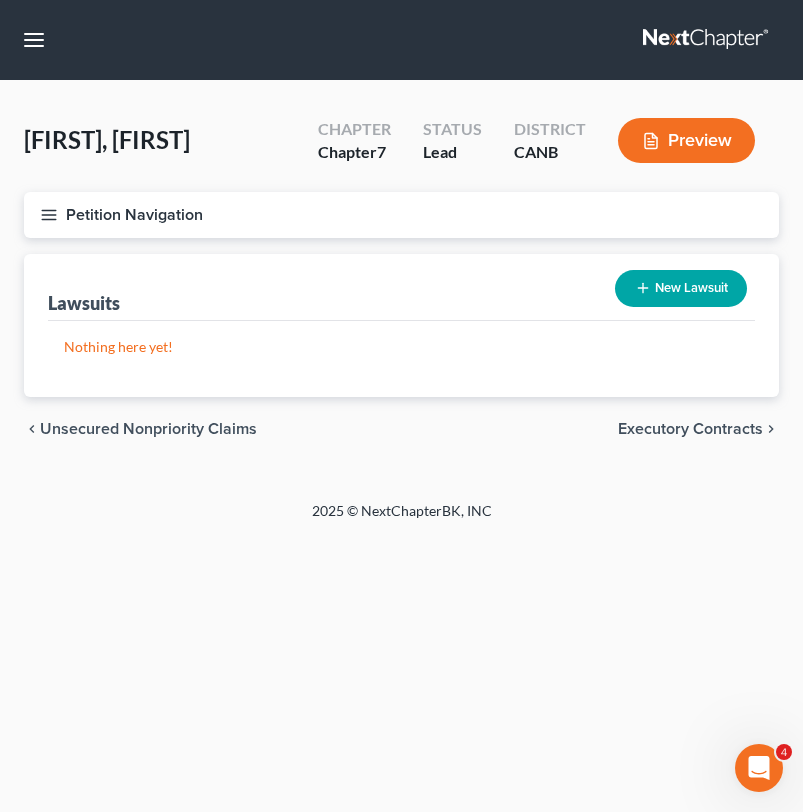 click on "Petition Navigation" at bounding box center (401, 215) 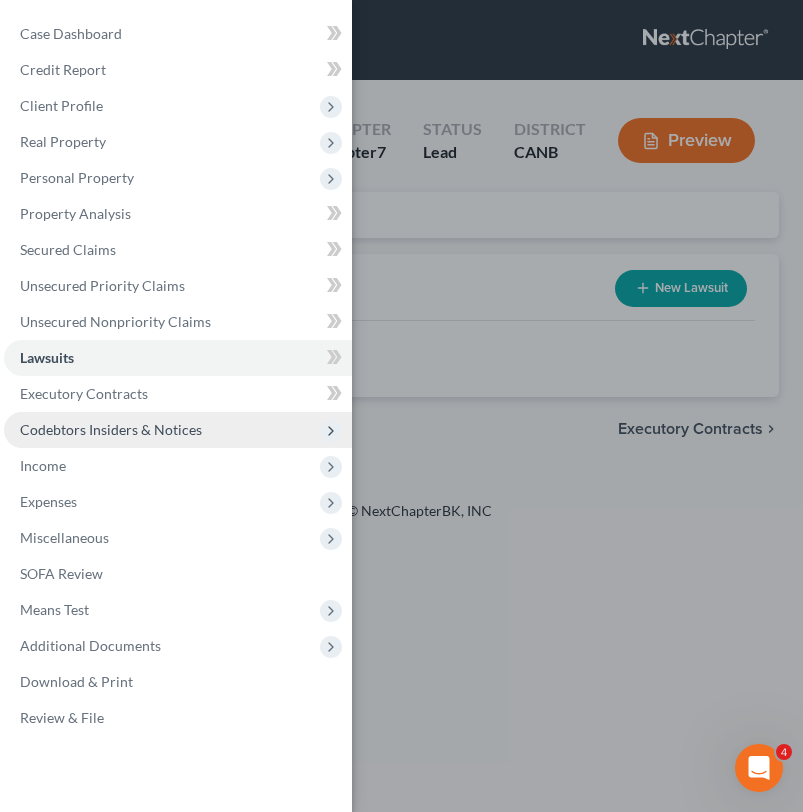 click on "Codebtors Insiders & Notices" at bounding box center (111, 429) 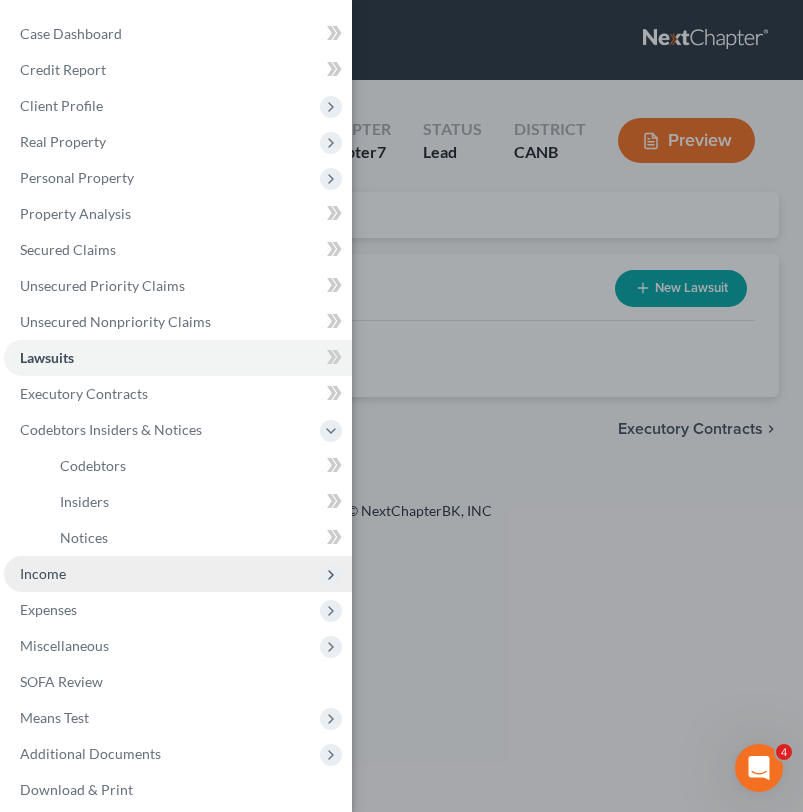 click on "Income" at bounding box center (178, 574) 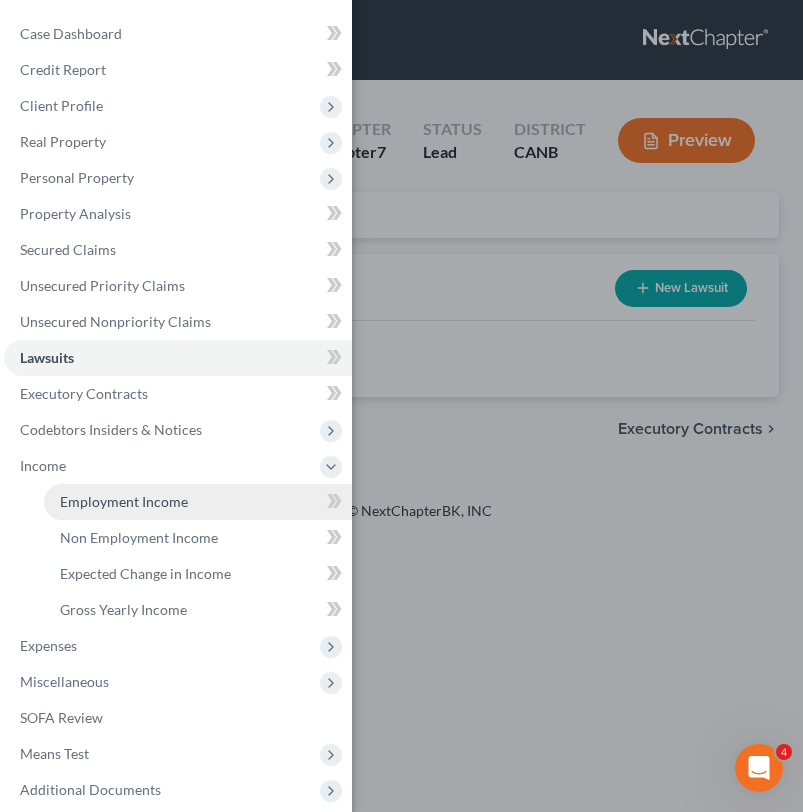 click on "Employment Income" at bounding box center (124, 501) 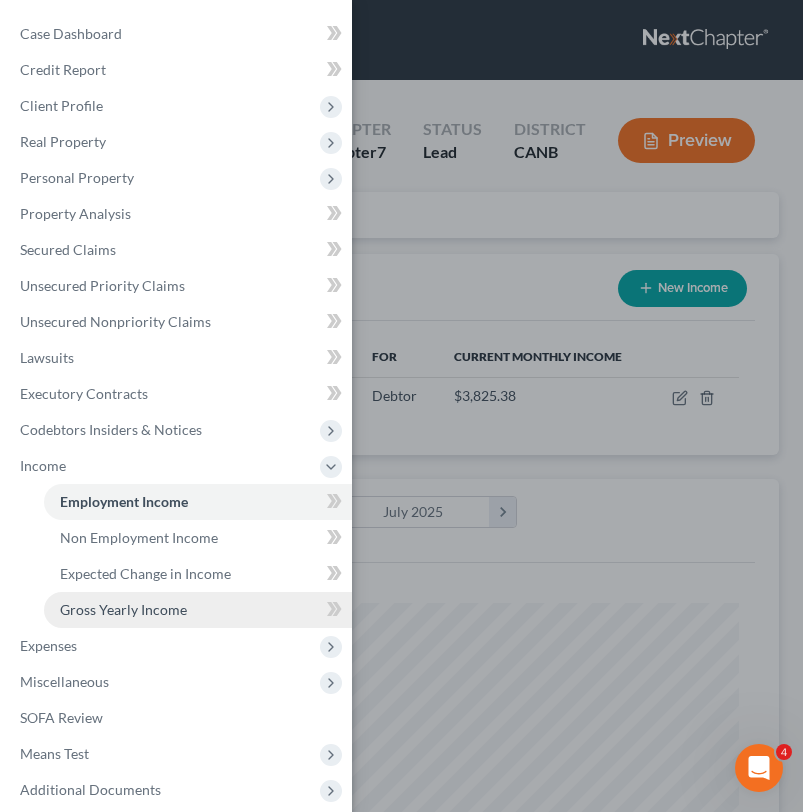 scroll, scrollTop: 999663, scrollLeft: 999285, axis: both 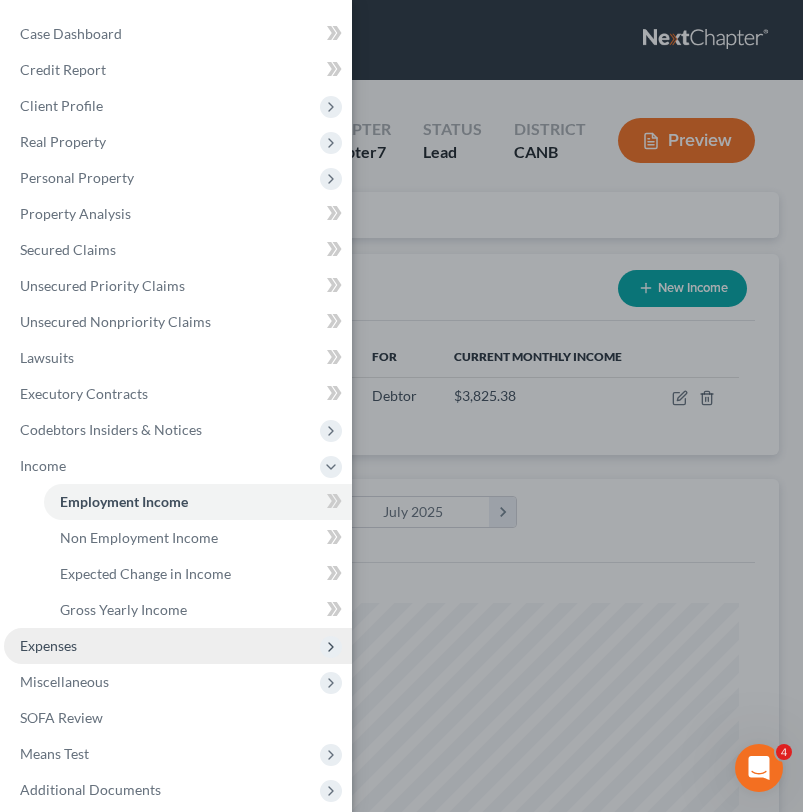 click on "Expenses" at bounding box center [178, 646] 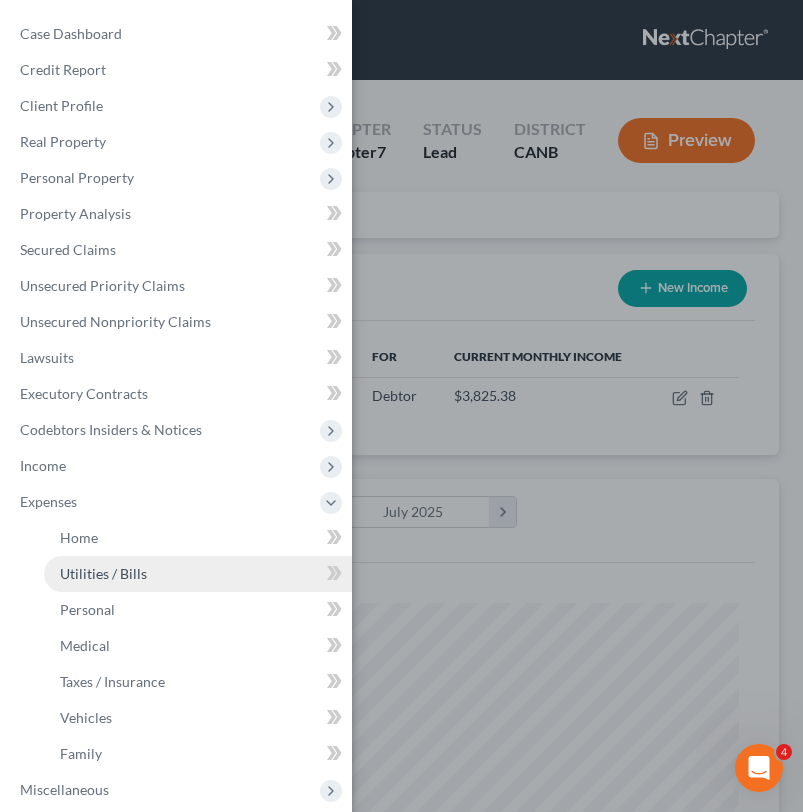 click on "Utilities / Bills" at bounding box center (198, 574) 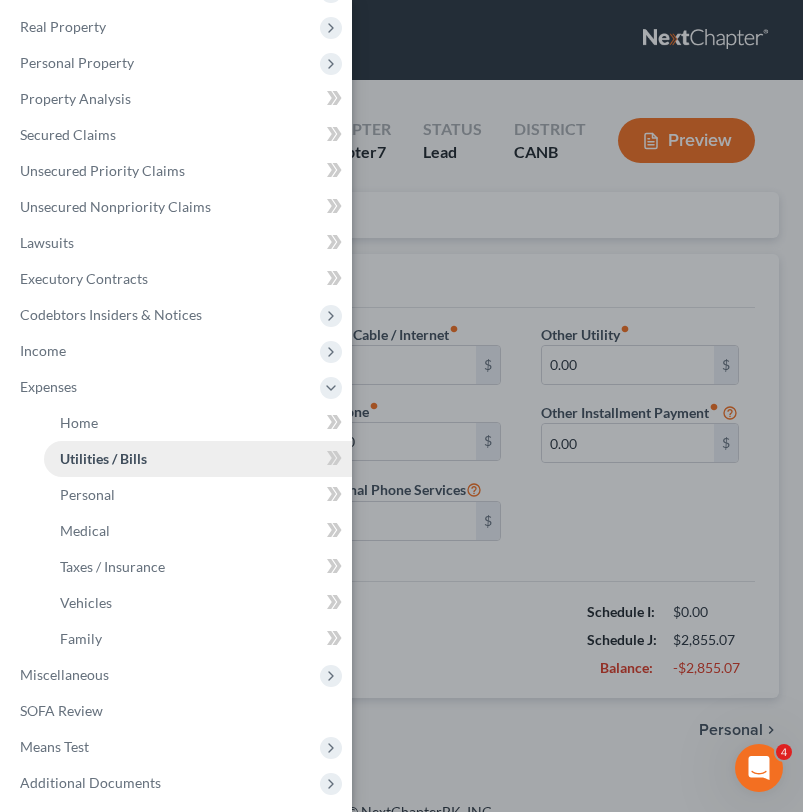 scroll, scrollTop: 124, scrollLeft: 0, axis: vertical 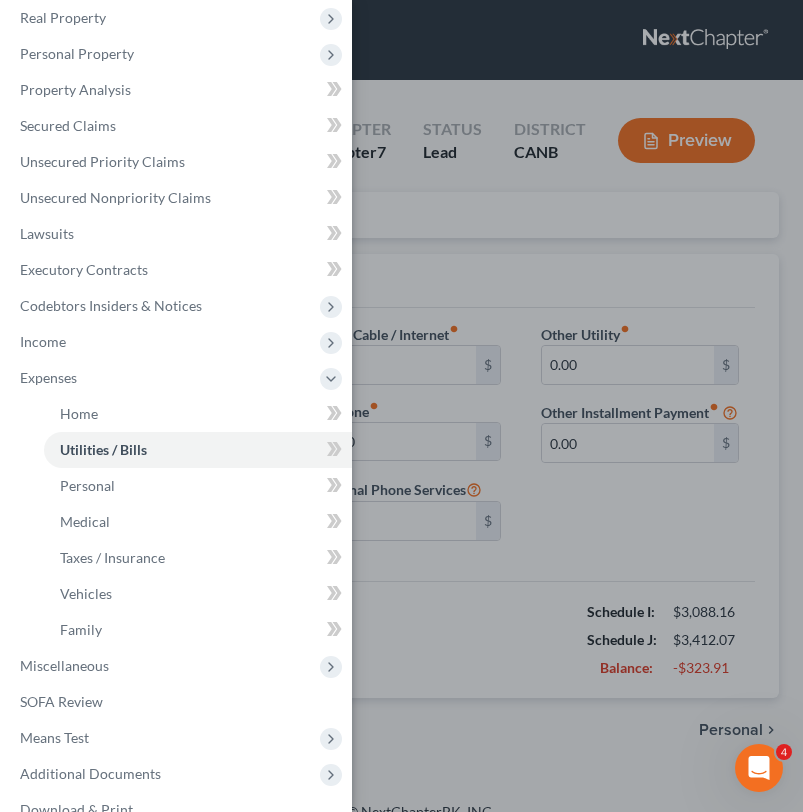 click on "Case Dashboard
Payments
Invoices
Payments
Payments
Credit Report
Client Profile" at bounding box center (401, 406) 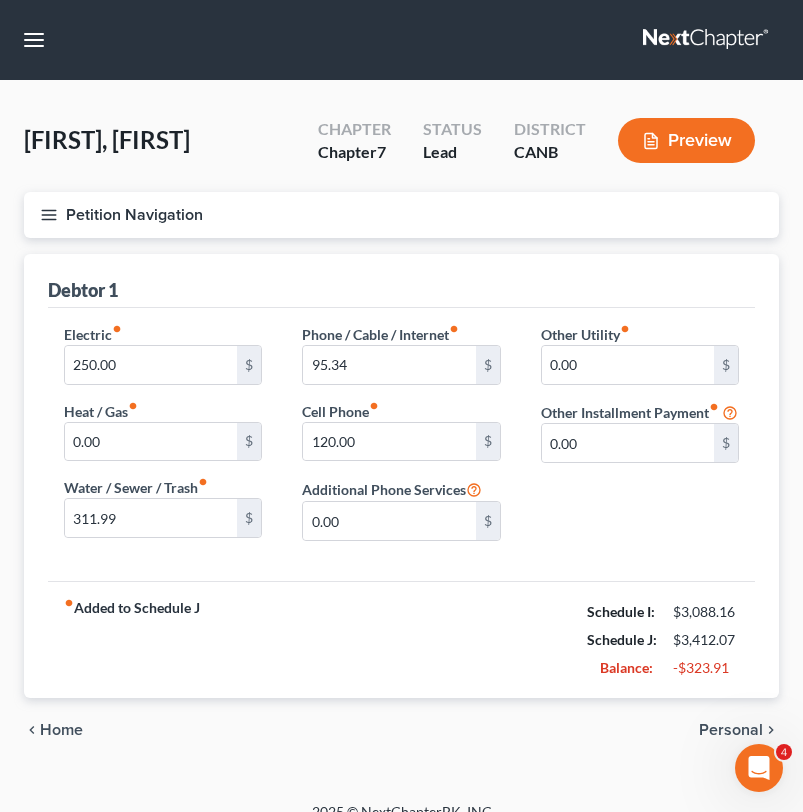 scroll, scrollTop: 25, scrollLeft: 0, axis: vertical 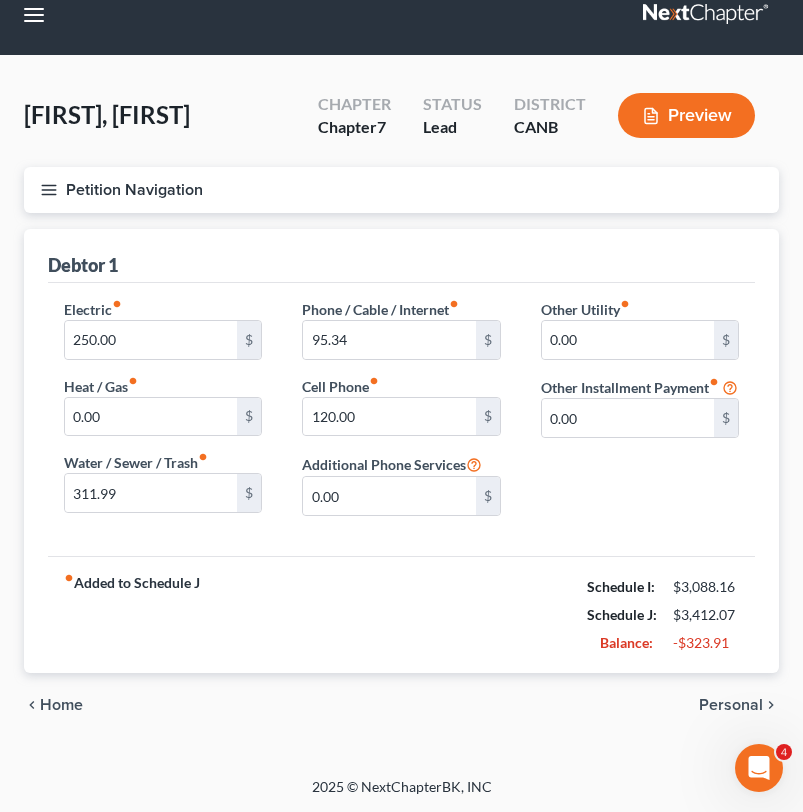 click on "Petition Navigation" at bounding box center [401, 190] 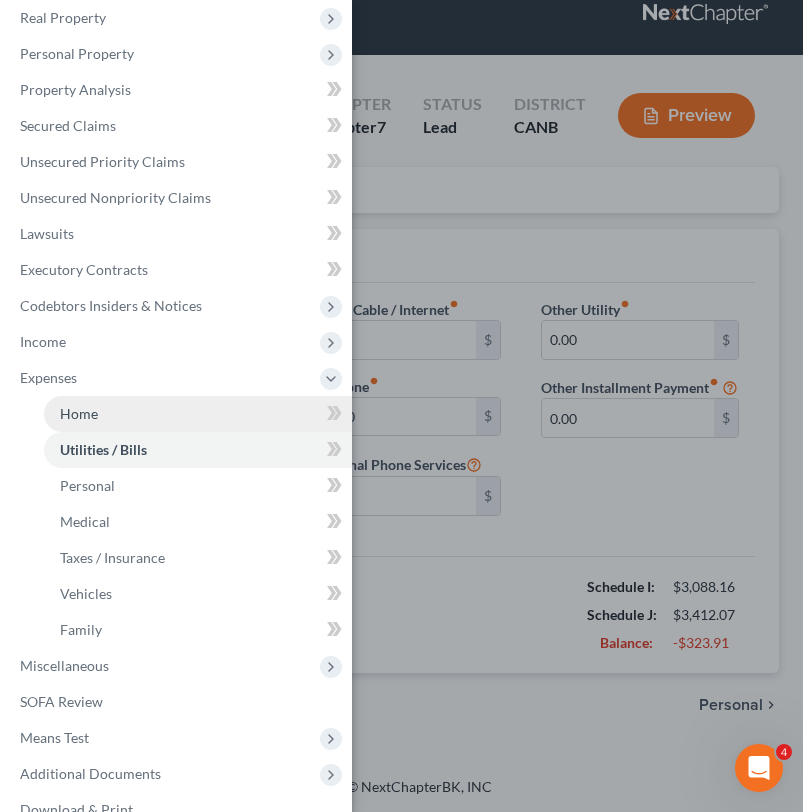 click on "Home" at bounding box center [198, 414] 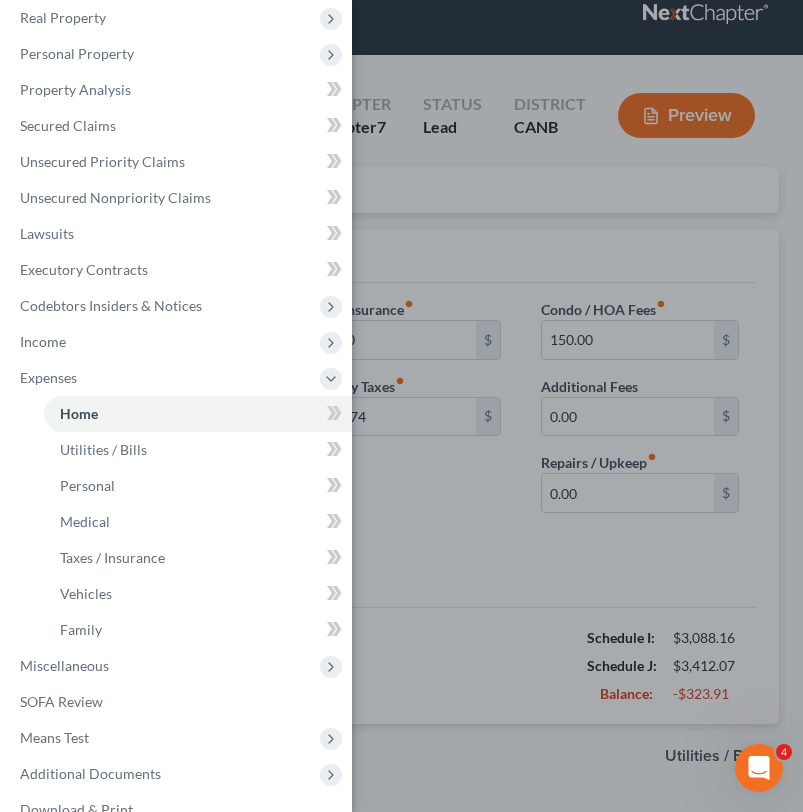 scroll, scrollTop: 0, scrollLeft: 0, axis: both 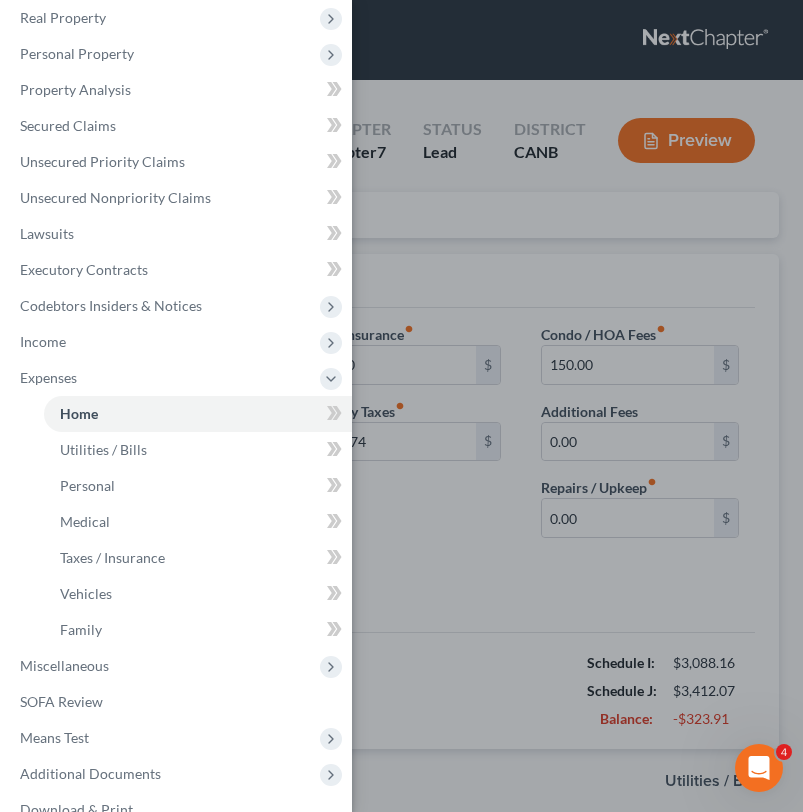 click on "Case Dashboard
Payments
Invoices
Payments
Payments
Credit Report
Client Profile" at bounding box center [401, 406] 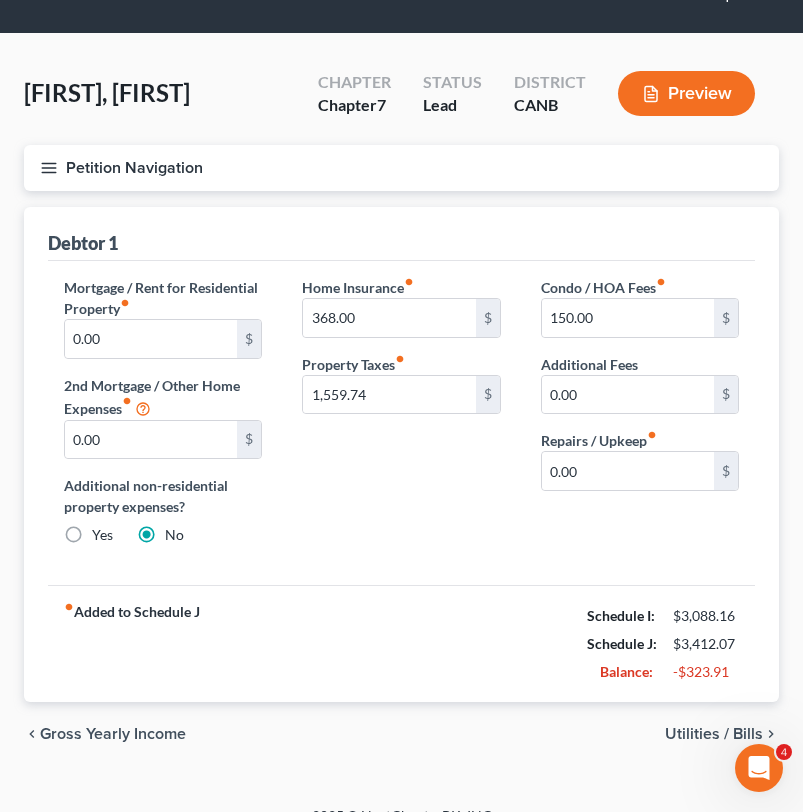 scroll, scrollTop: 60, scrollLeft: 0, axis: vertical 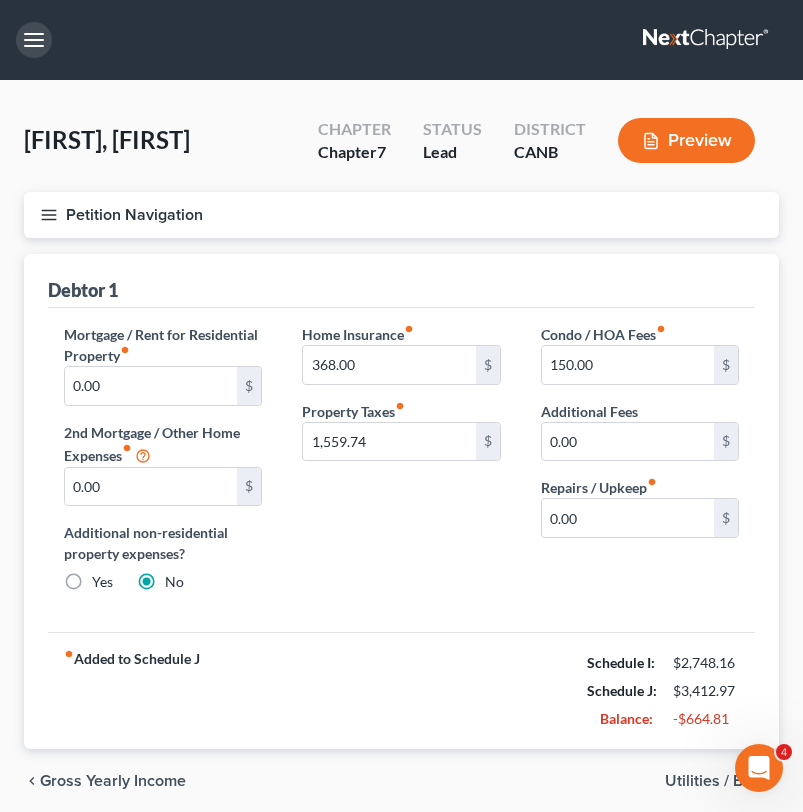 click at bounding box center [34, 40] 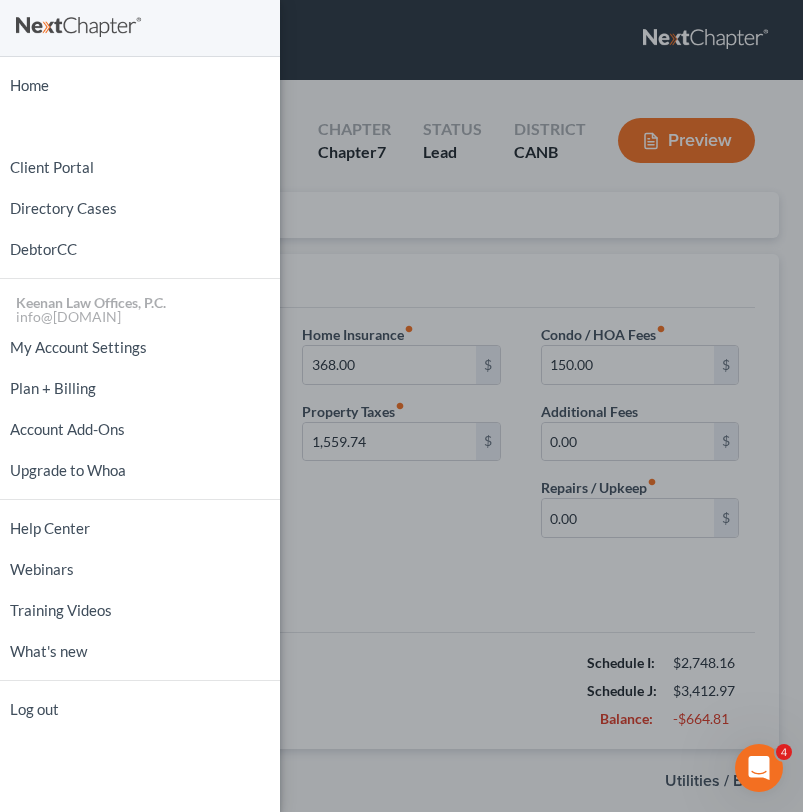 click on "Home New Case Client Portal Directory Cases DebtorCC [ORGANIZATION], P.C. info@example.com My Account Settings Plan + Billing Account Add-Ons Upgrade to Whoa Help Center Webinars Training Videos What's new Log out" at bounding box center [140, 397] 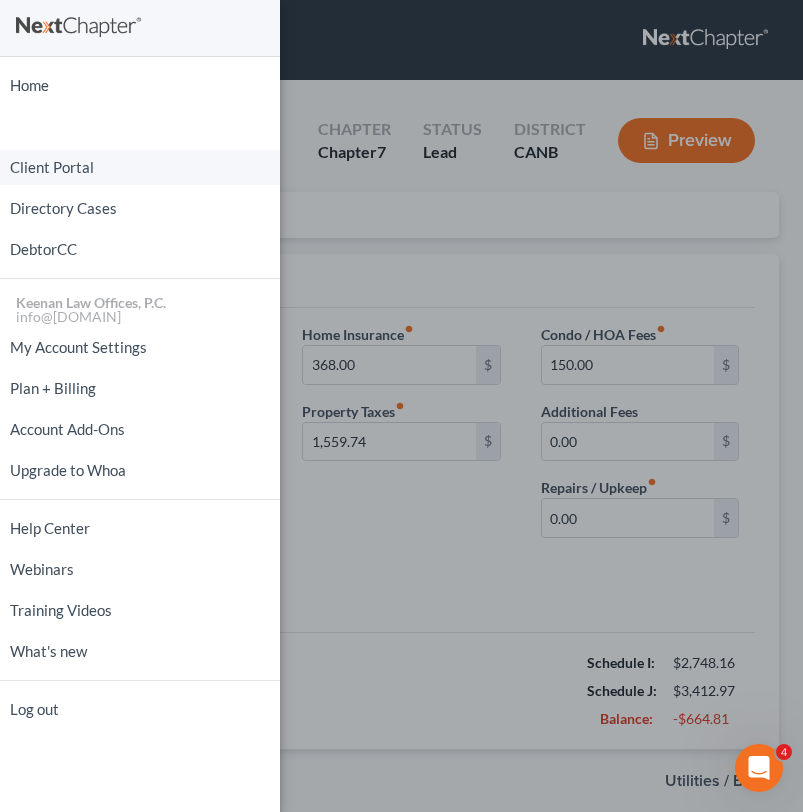 click on "Client Portal" at bounding box center (140, 167) 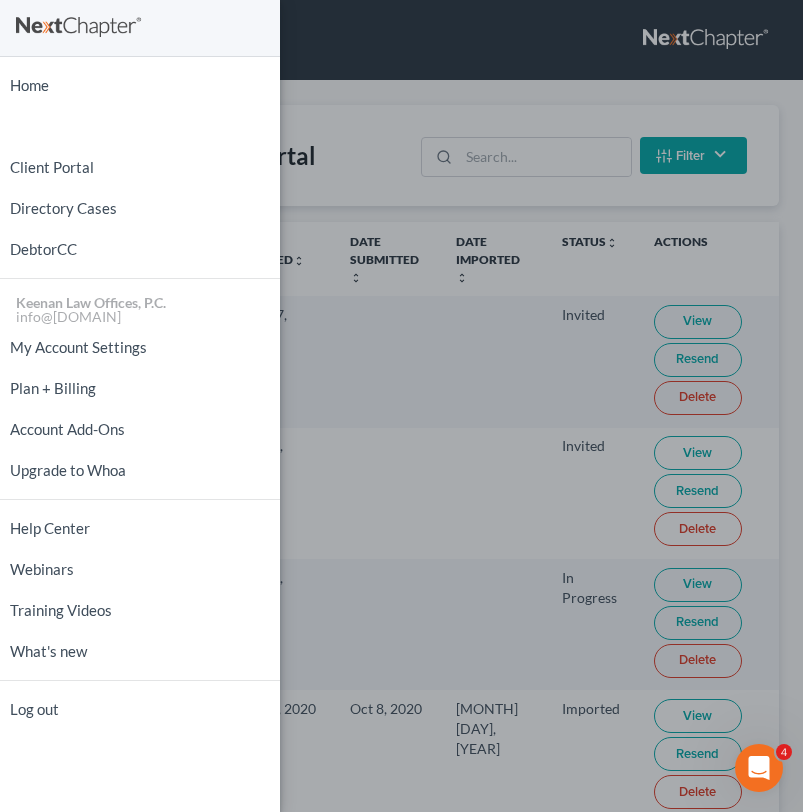 click on "Home New Case Client Portal Directory Cases DebtorCC [ORGANIZATION], P.C. info@example.com My Account Settings Plan + Billing Account Add-Ons Upgrade to Whoa Help Center Webinars Training Videos What's new Log out" at bounding box center (401, 406) 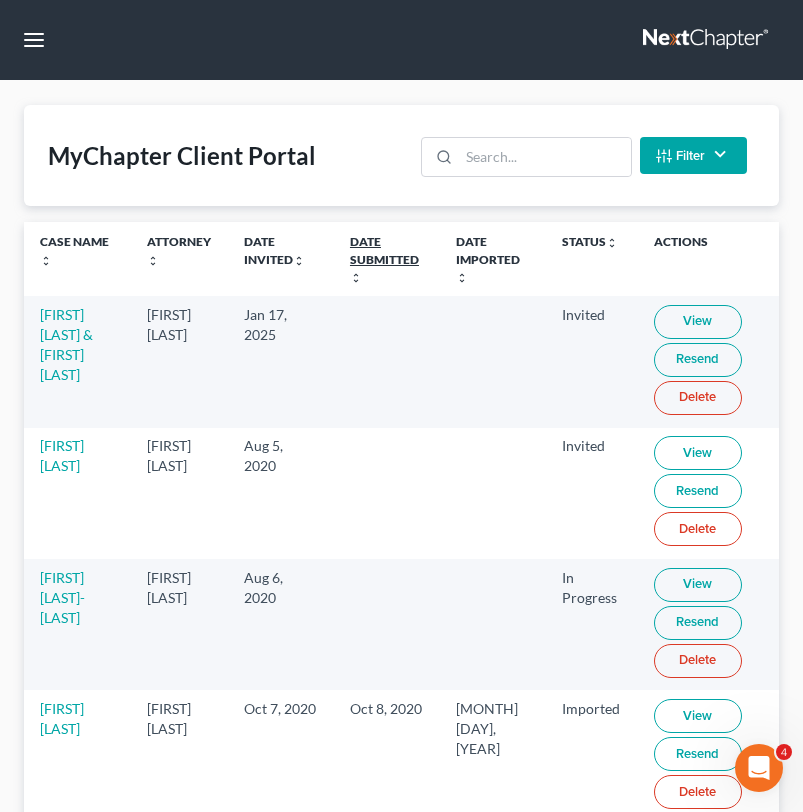 click on "Date Submitted
unfold_more
expand_more
expand_less" at bounding box center [384, 258] 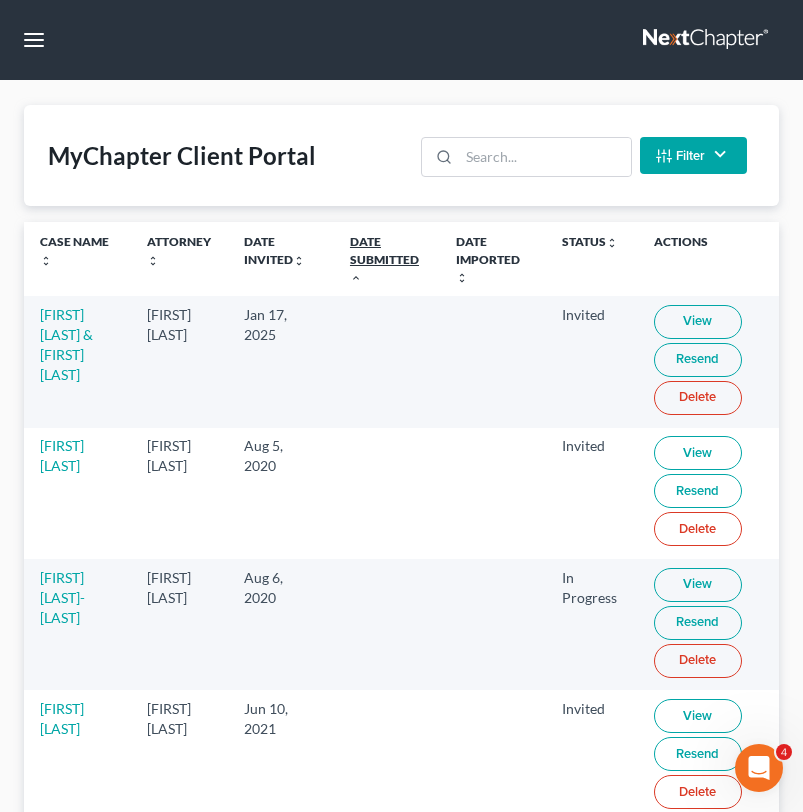click on "Date Submitted
unfold_more
expand_more
expand_less" at bounding box center [384, 258] 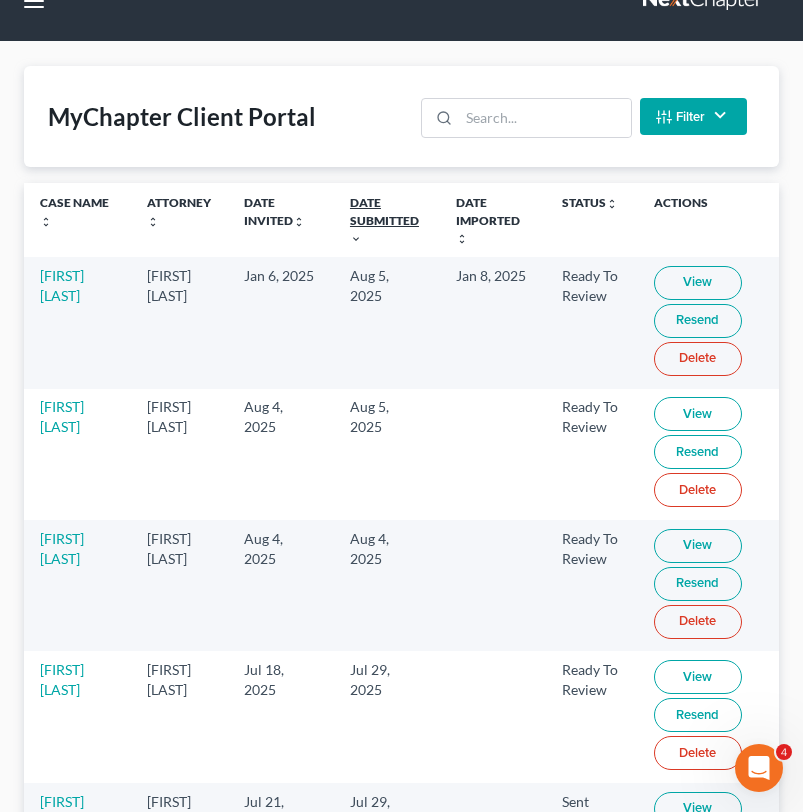 scroll, scrollTop: 42, scrollLeft: 0, axis: vertical 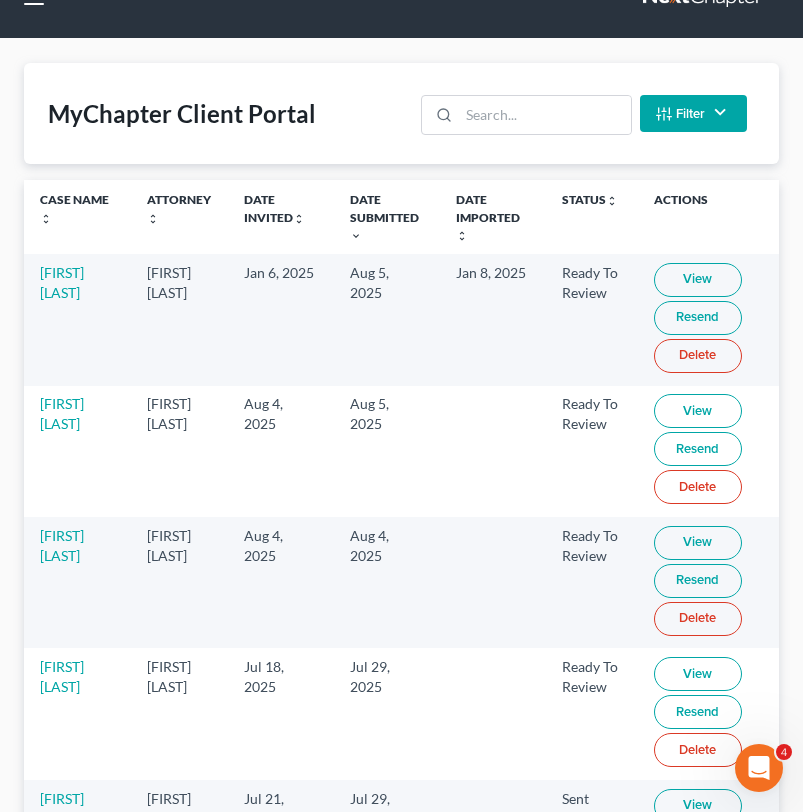 click on "View" at bounding box center (698, 280) 